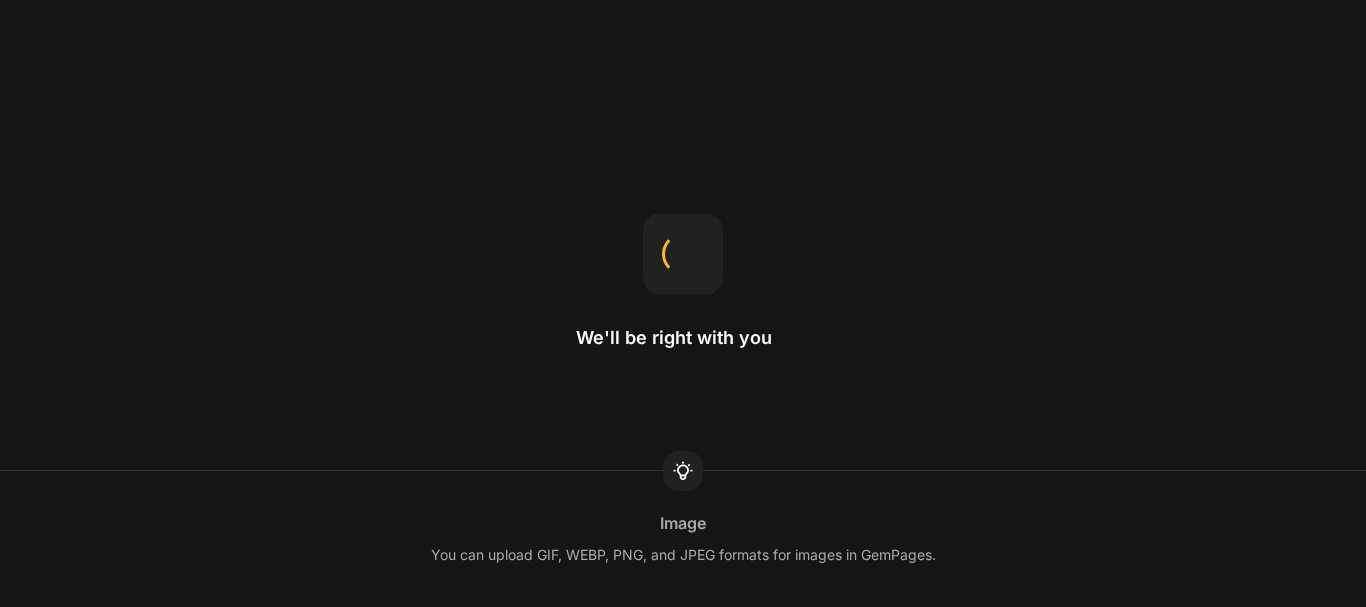 scroll, scrollTop: 0, scrollLeft: 0, axis: both 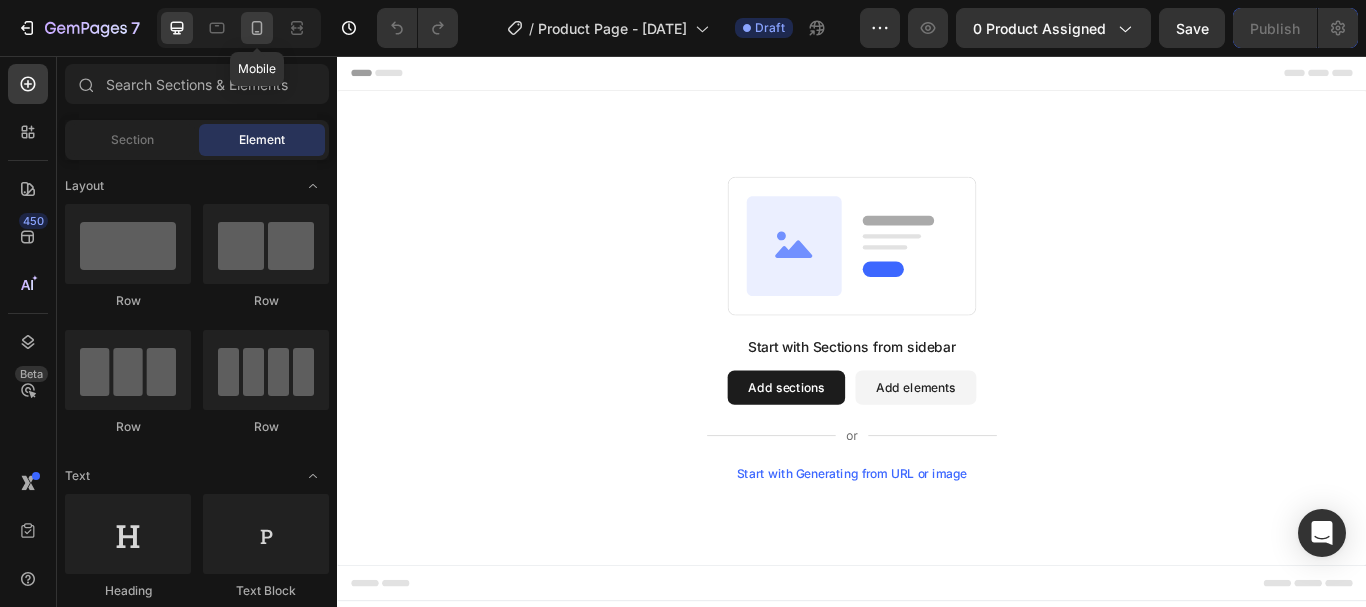 click 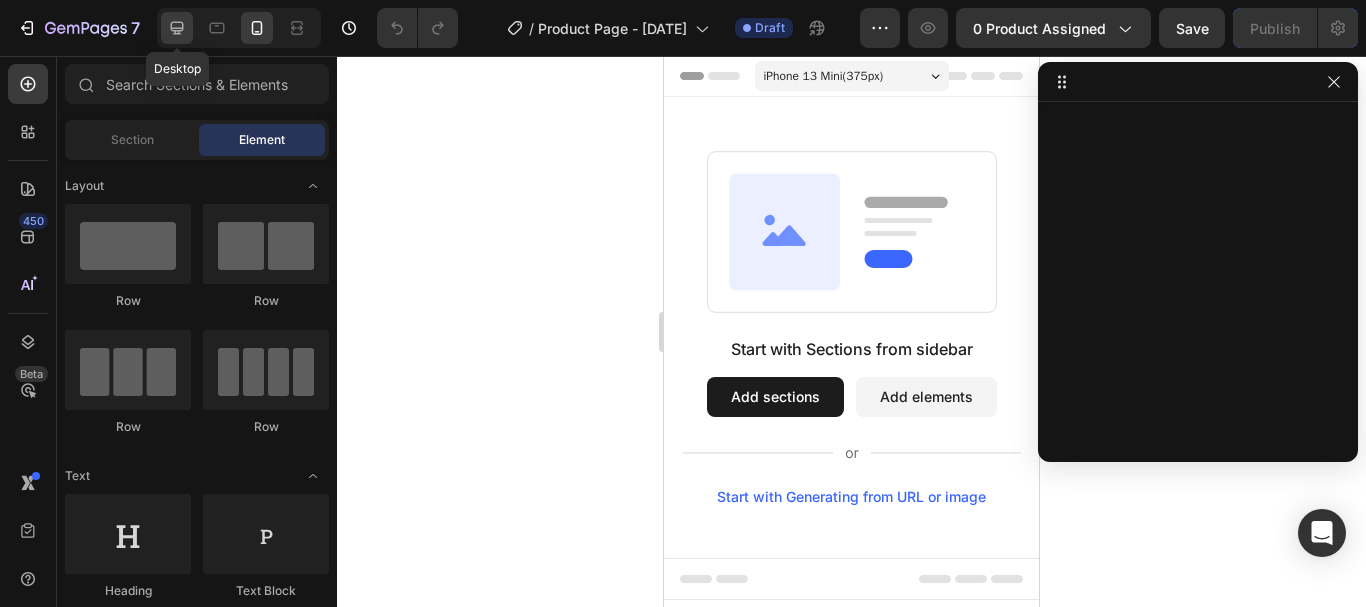 click 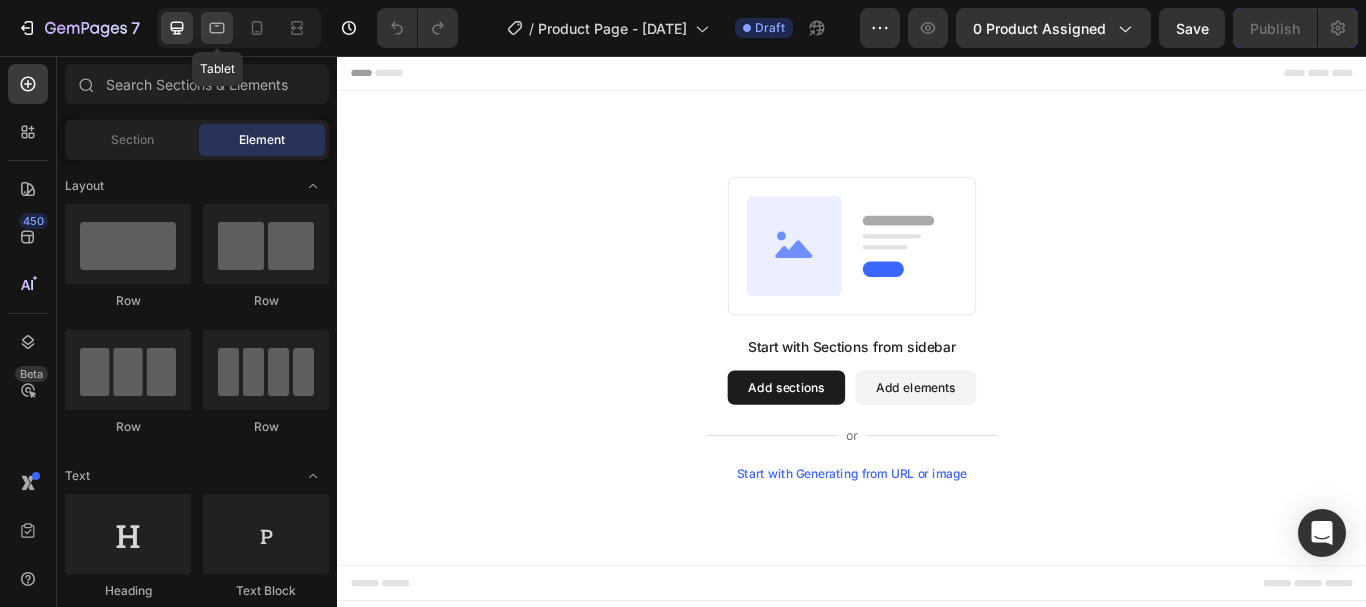 click 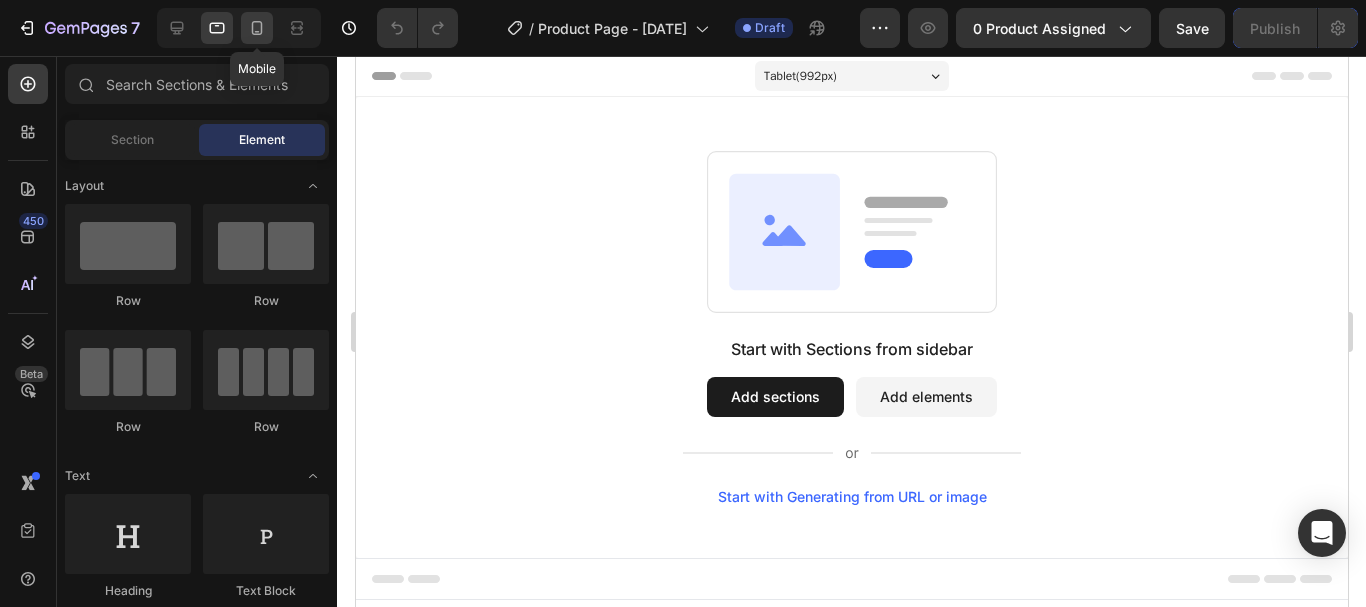 click 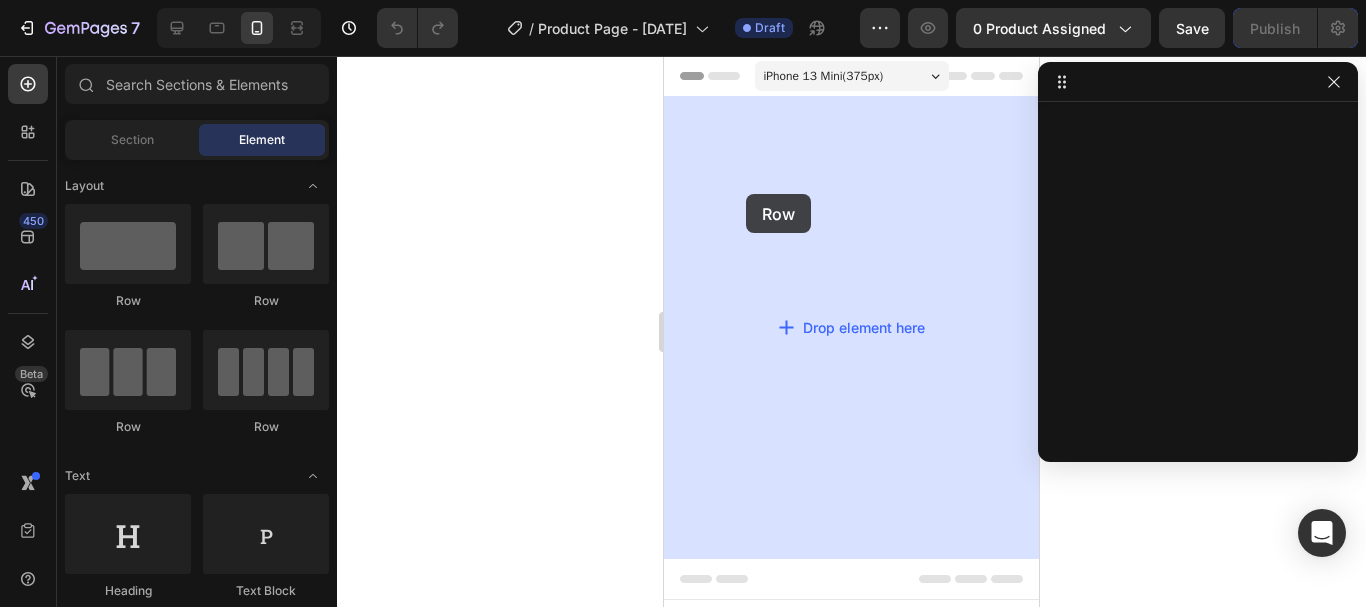 drag, startPoint x: 788, startPoint y: 335, endPoint x: 1226, endPoint y: 332, distance: 438.01028 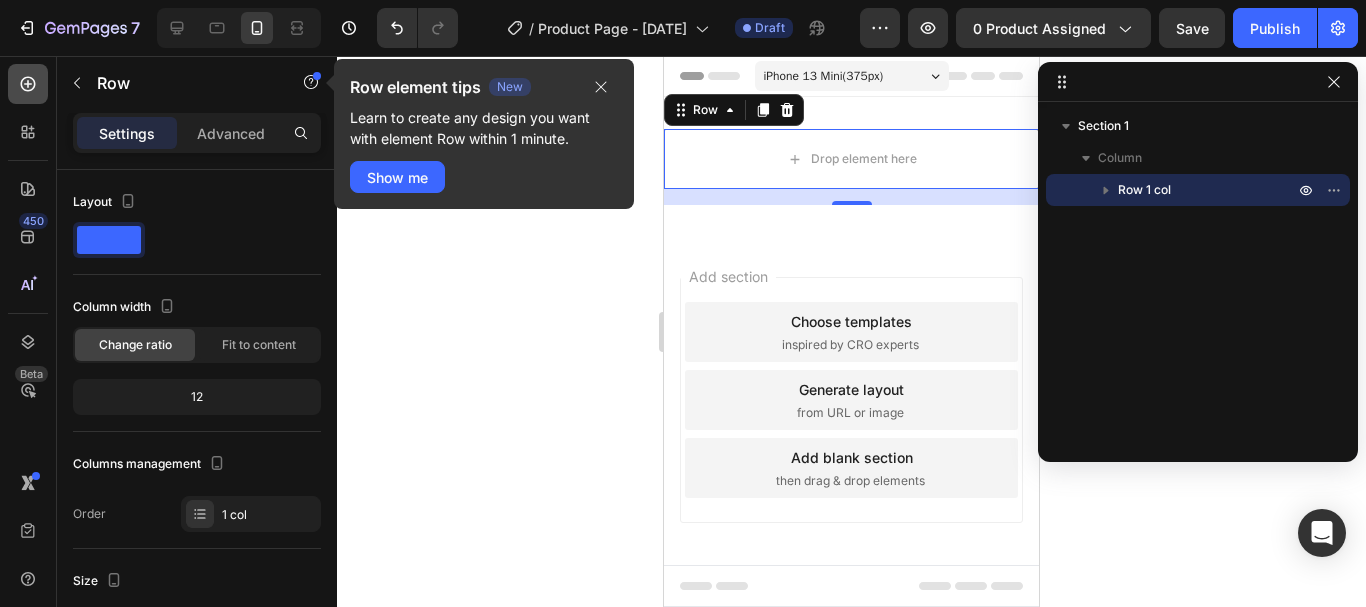 click 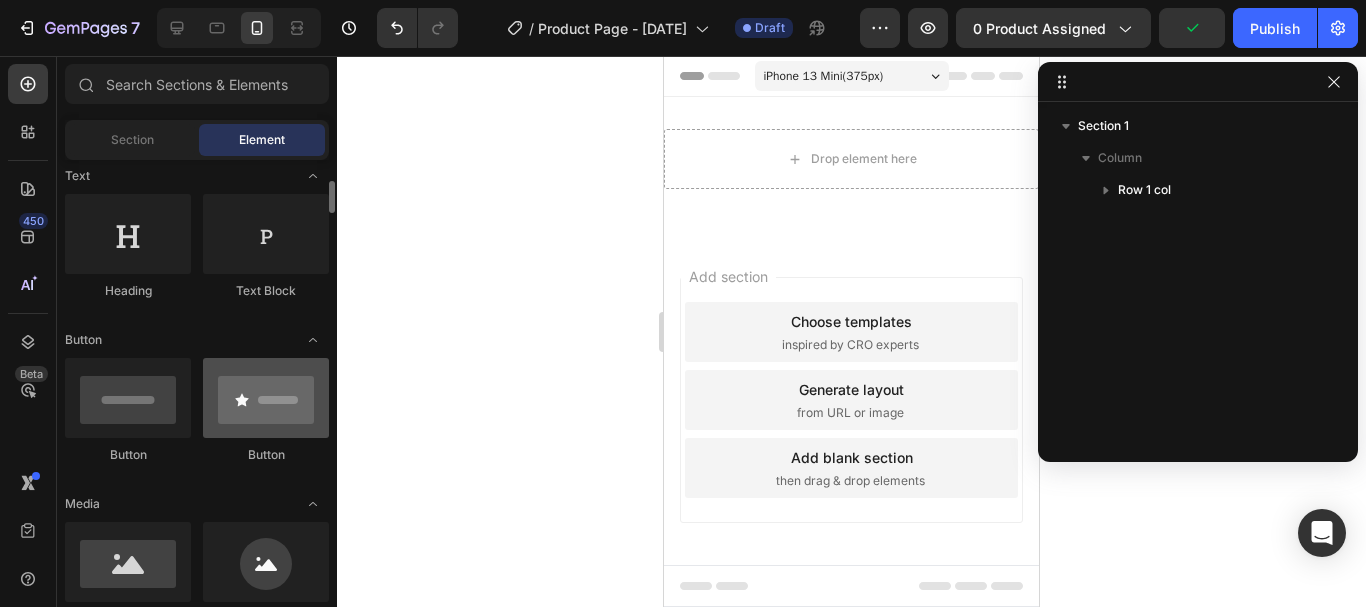 scroll, scrollTop: 400, scrollLeft: 0, axis: vertical 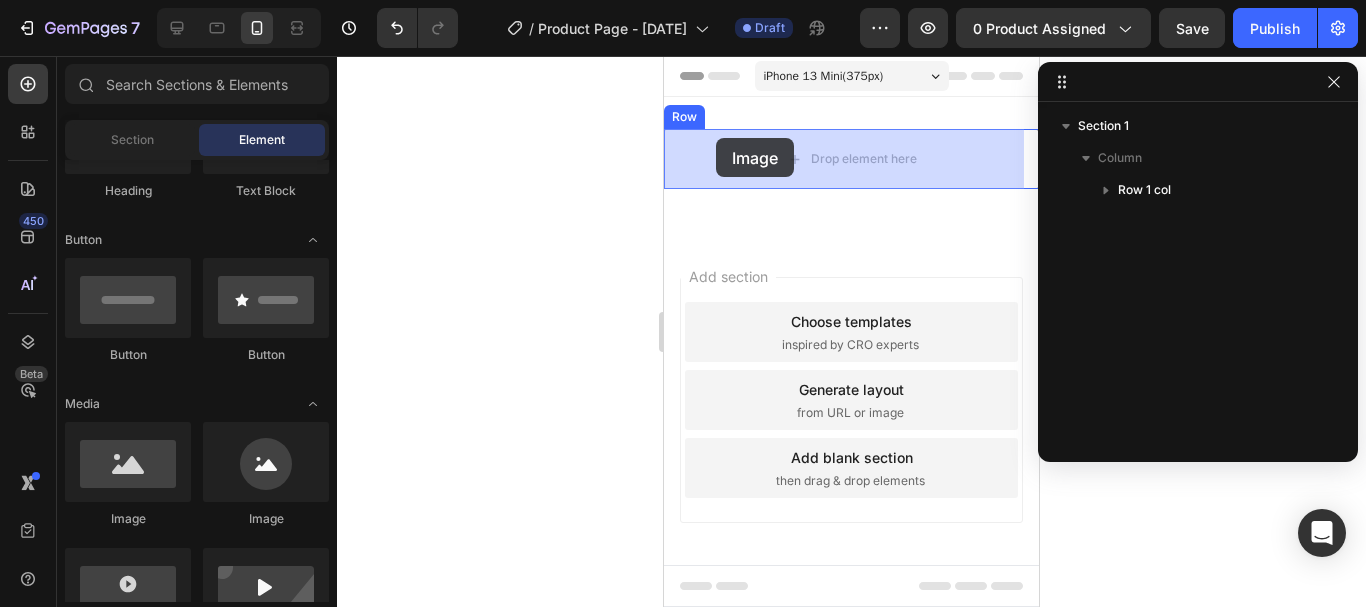 drag, startPoint x: 818, startPoint y: 541, endPoint x: 708, endPoint y: 165, distance: 391.76013 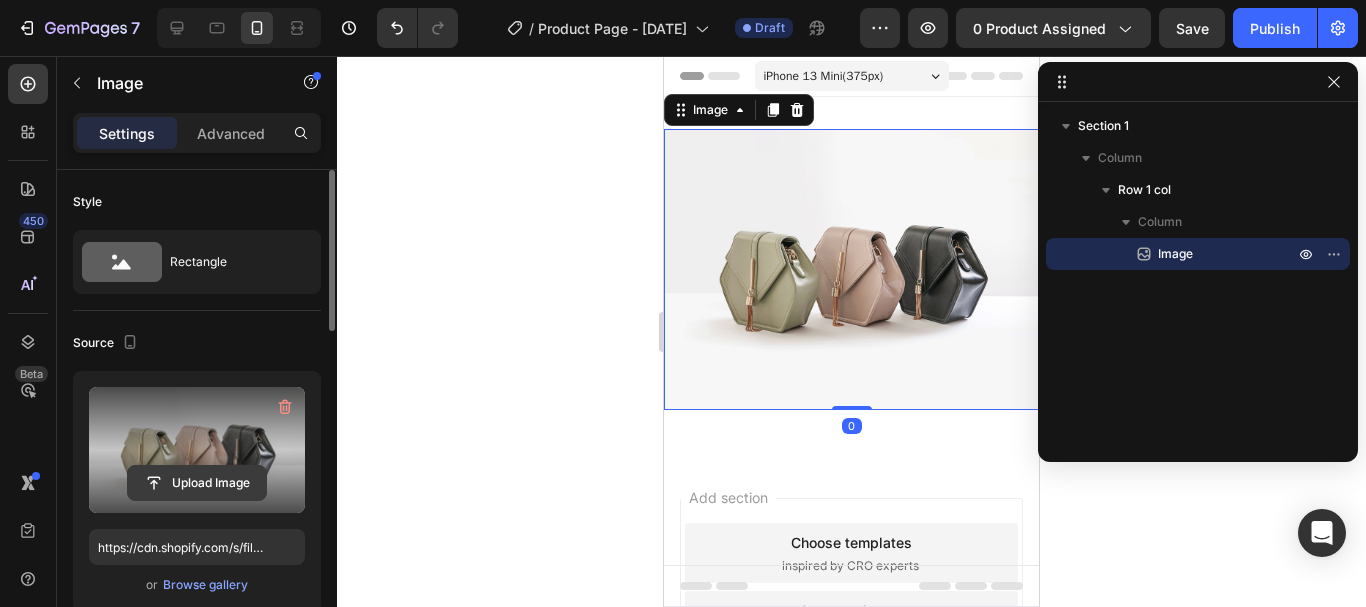 click 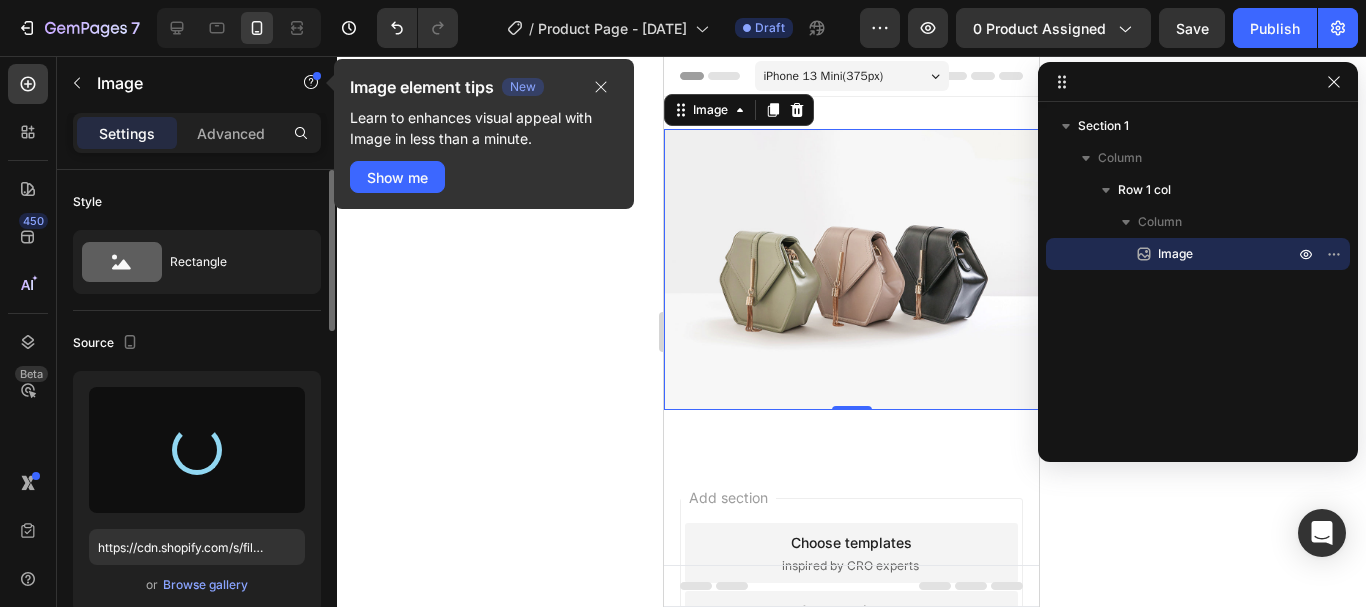 type on "https://cdn.shopify.com/s/files/1/0938/0819/7947/files/gempages_578102313449685692-d62e8004-4036-4dca-98a4-443540f280bd.jpg" 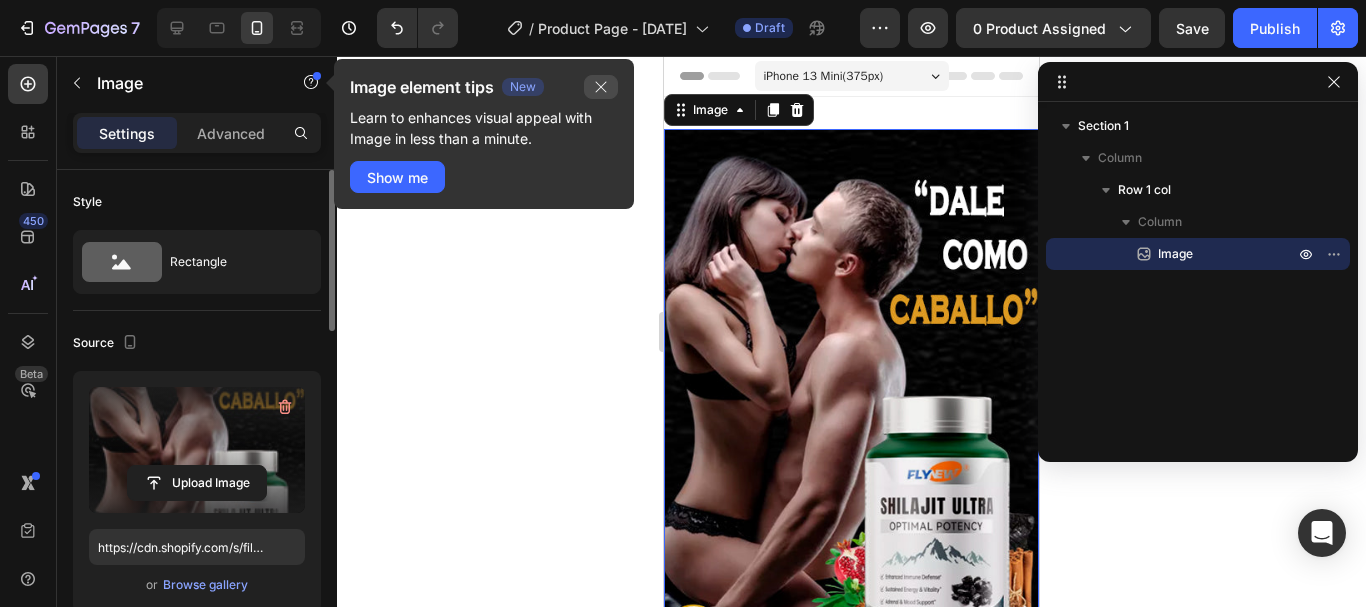 click 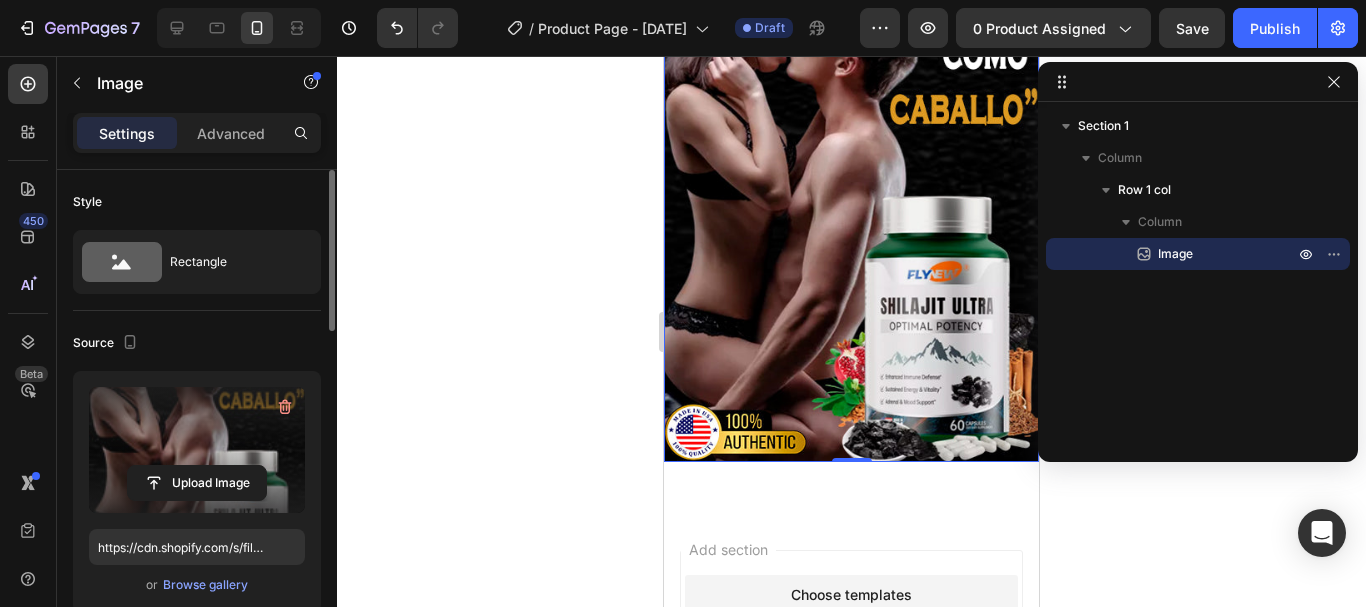 scroll, scrollTop: 0, scrollLeft: 0, axis: both 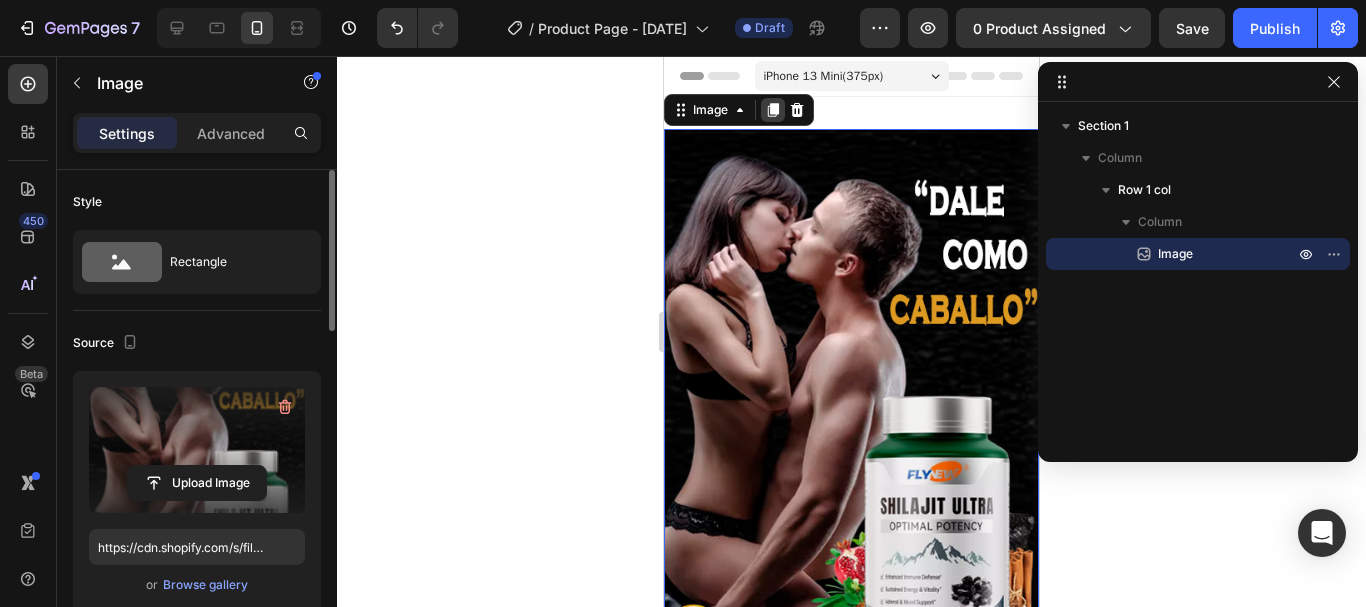 click at bounding box center (773, 110) 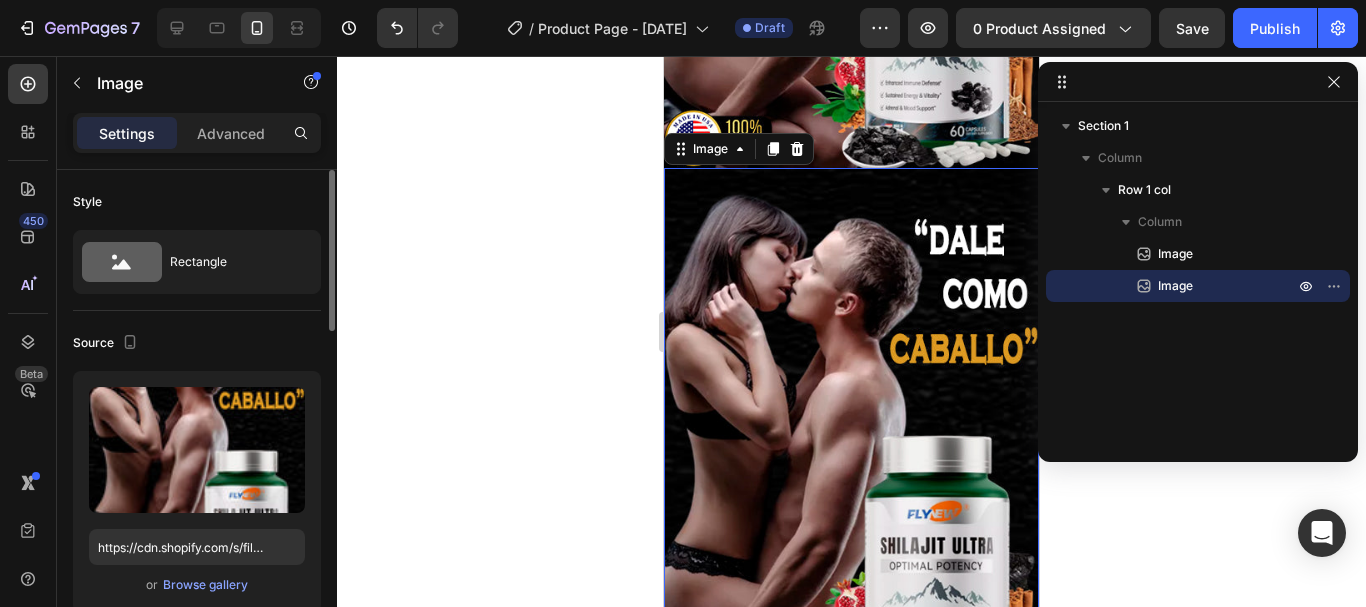 scroll, scrollTop: 506, scrollLeft: 0, axis: vertical 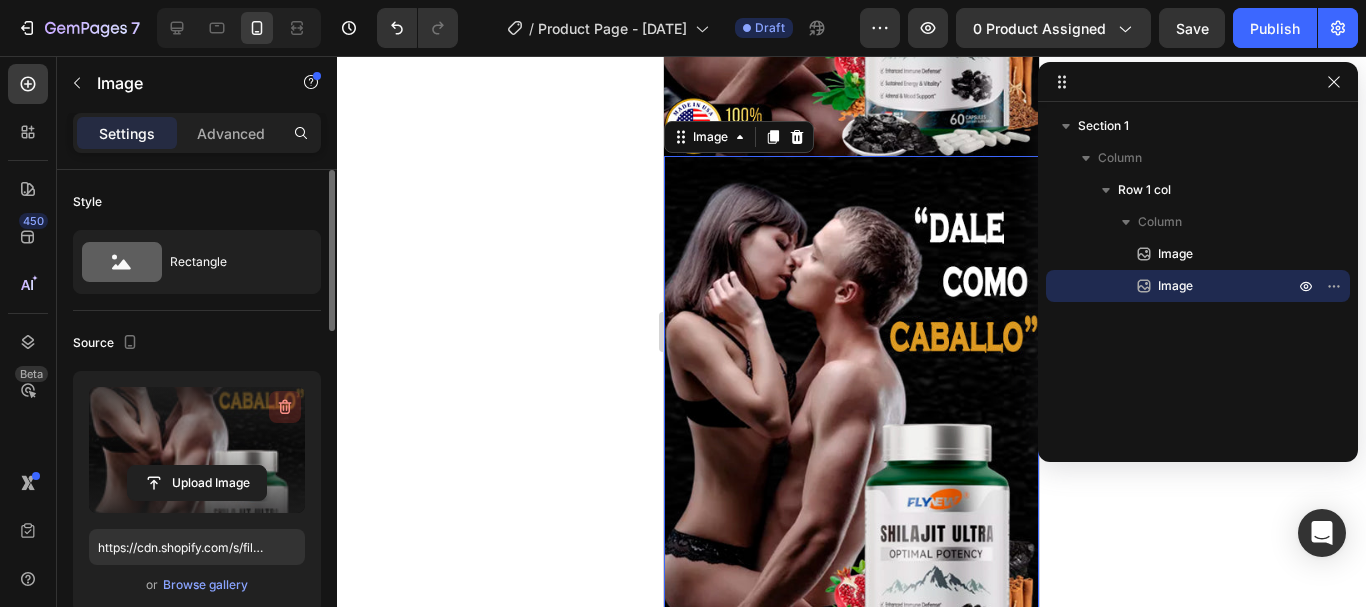 click 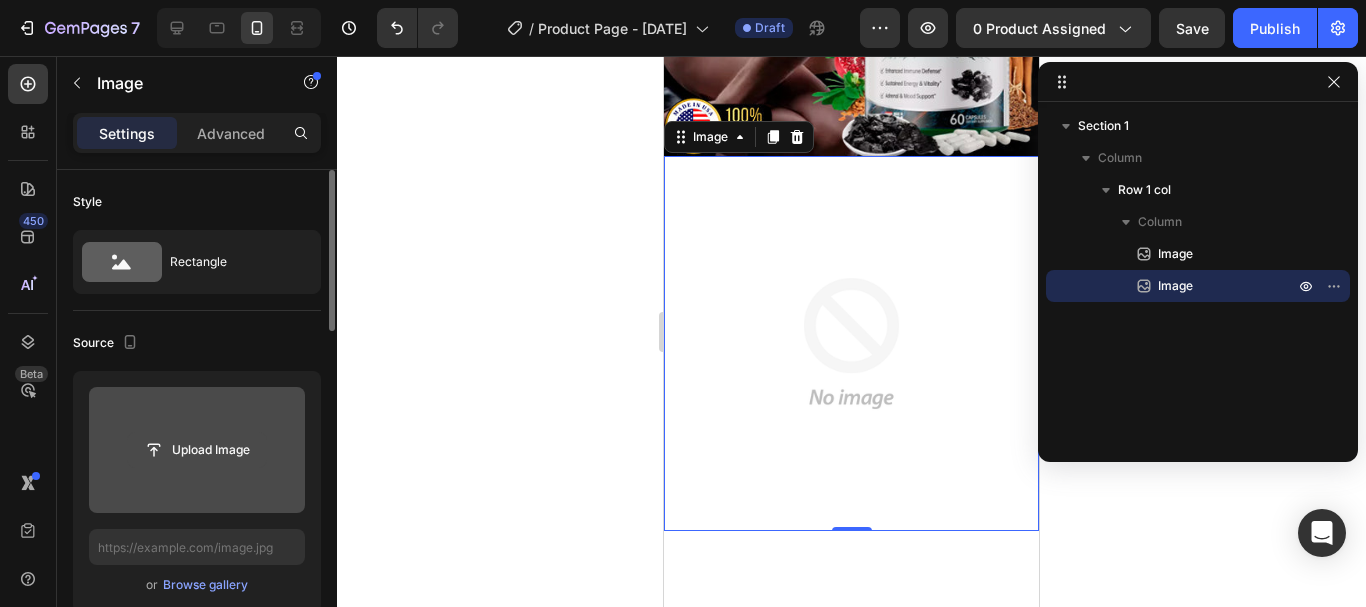 click 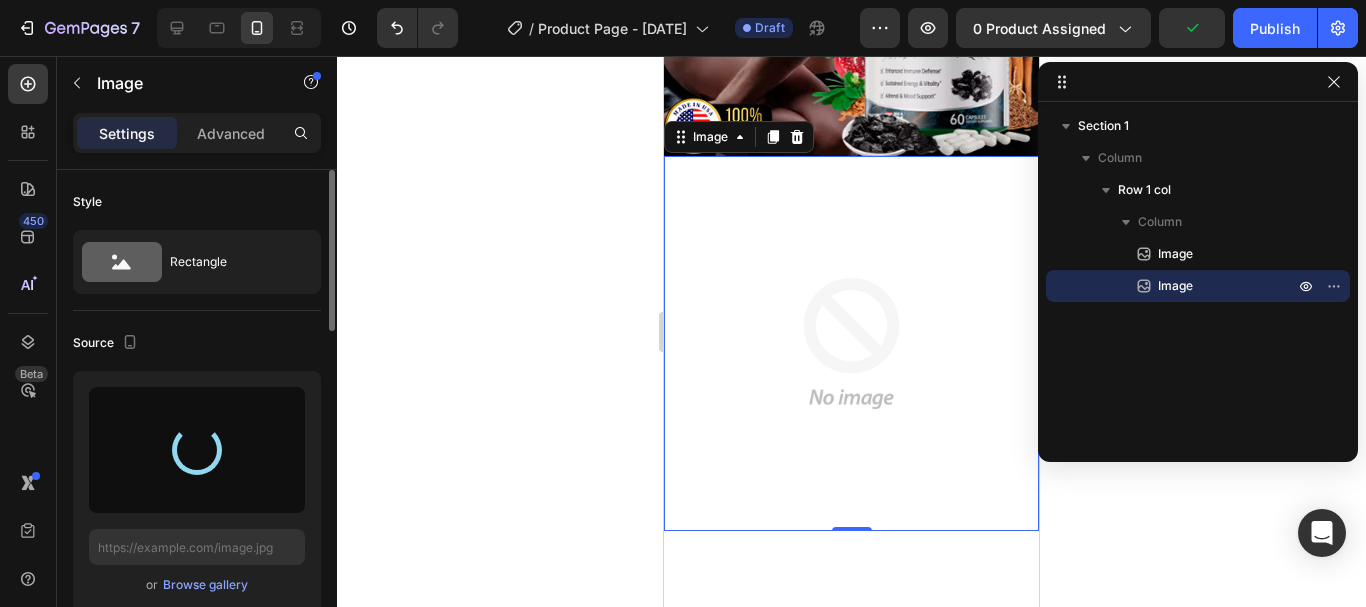 type on "https://cdn.shopify.com/s/files/1/0938/0819/7947/files/gempages_578102313449685692-3d634678-8ed1-4c1e-a547-a6a0ba89f083.jpg" 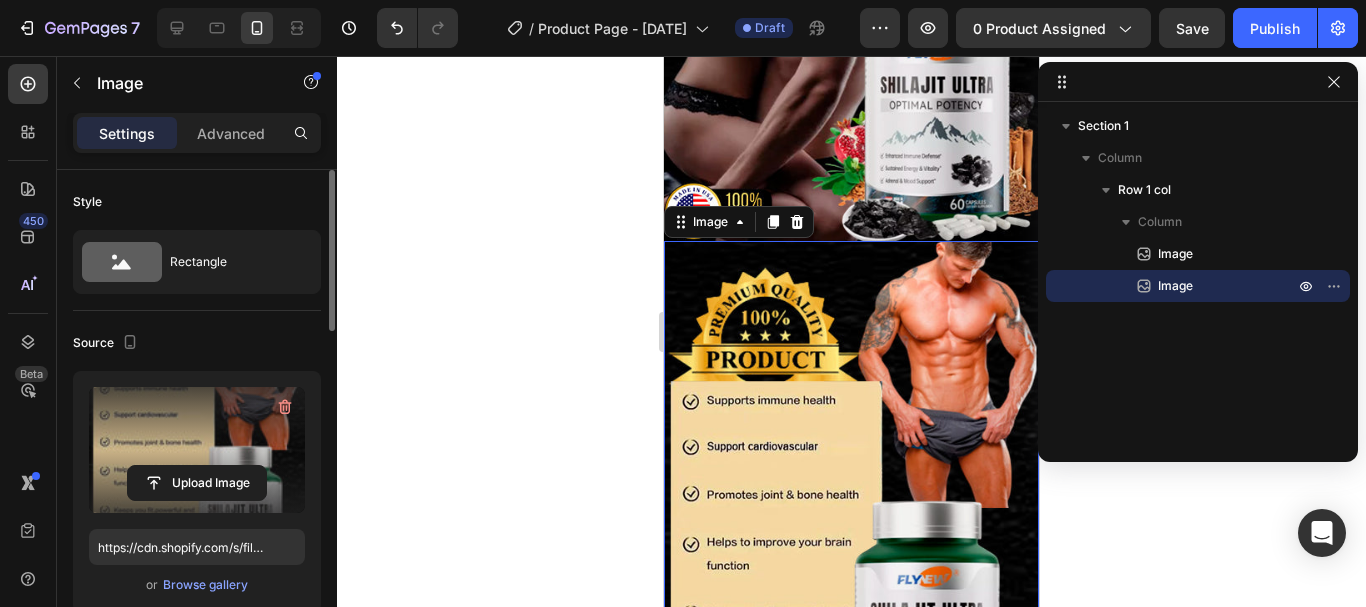 scroll, scrollTop: 306, scrollLeft: 0, axis: vertical 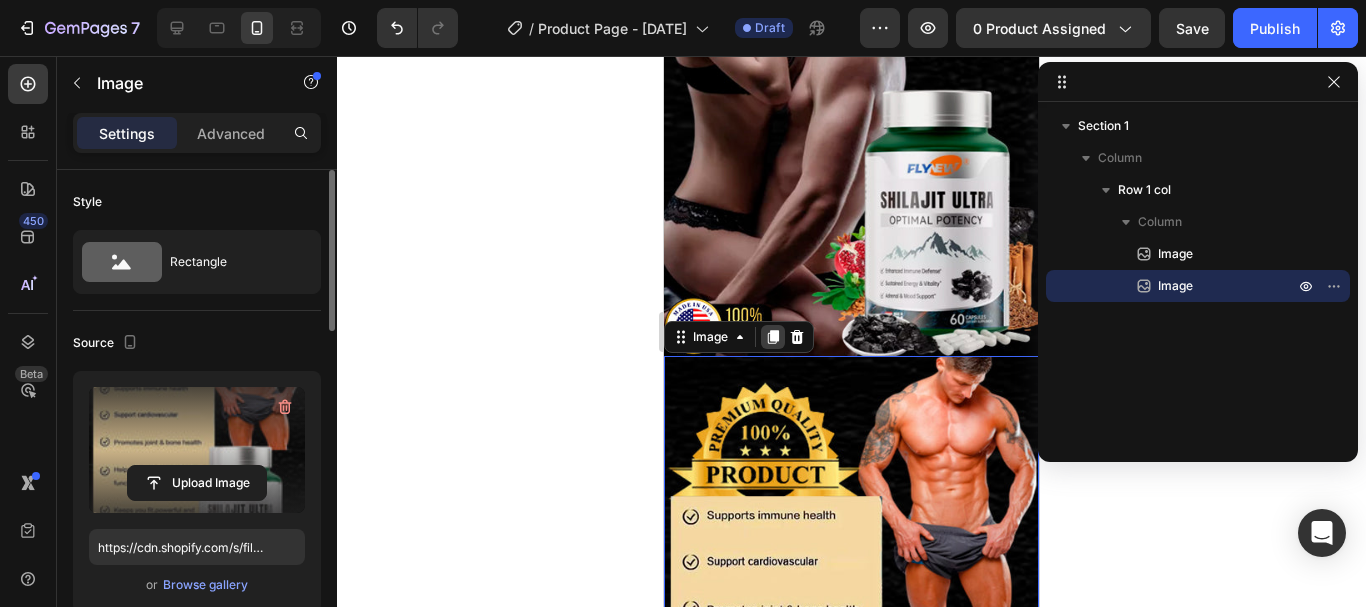 click 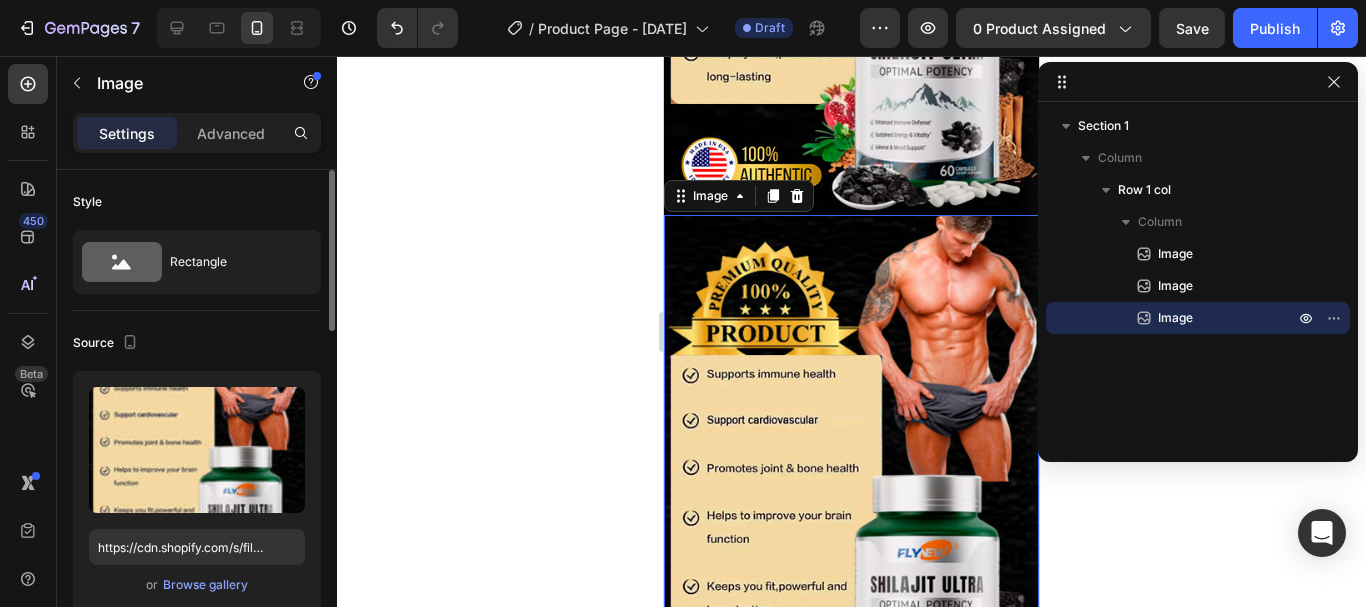 scroll, scrollTop: 1027, scrollLeft: 0, axis: vertical 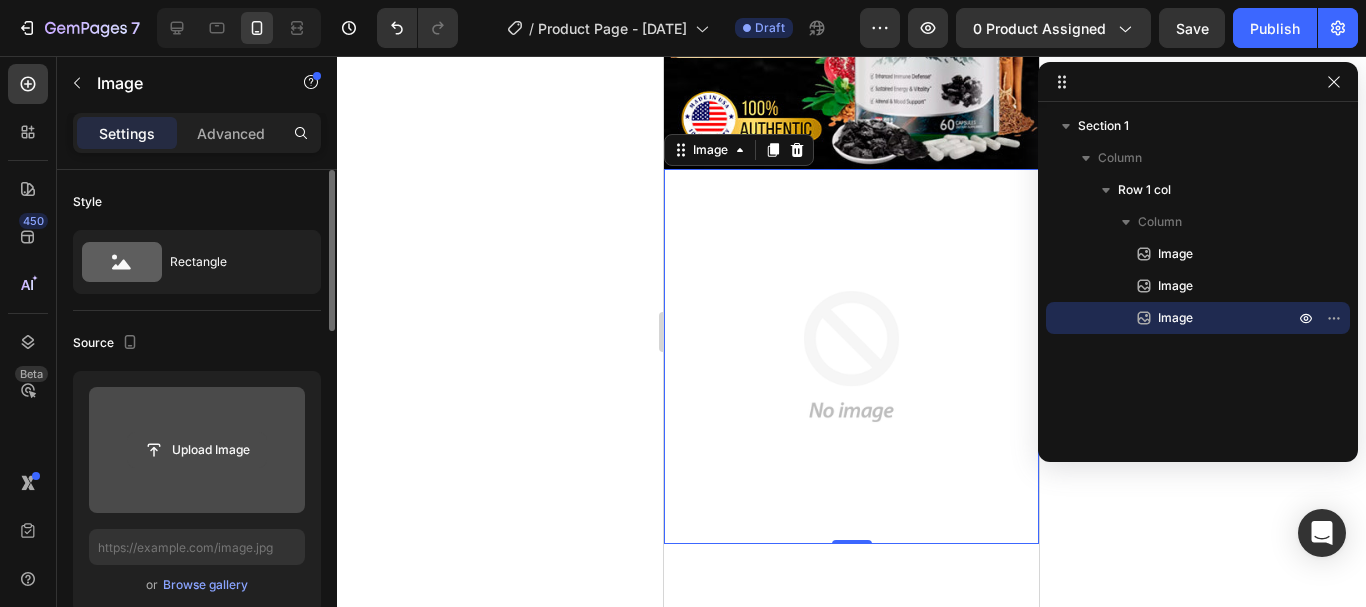 click 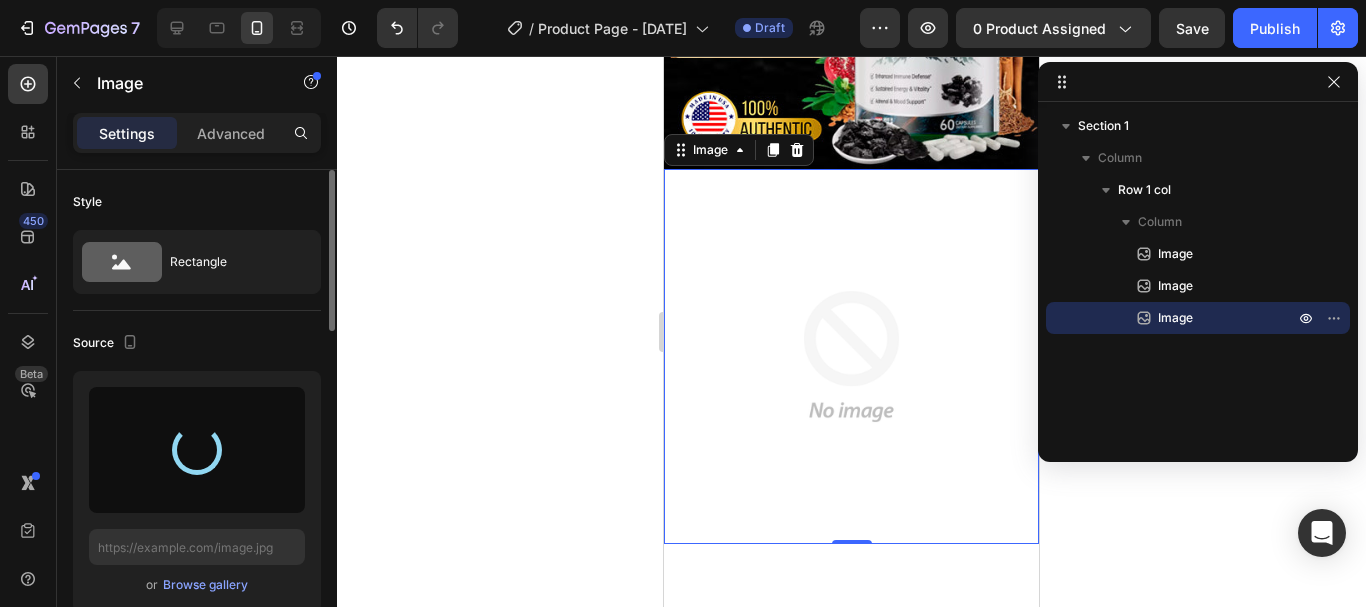 type on "https://cdn.shopify.com/s/files/1/0938/0819/7947/files/gempages_578102313449685692-e9072740-c153-4202-b198-da4614002f7a.jpg" 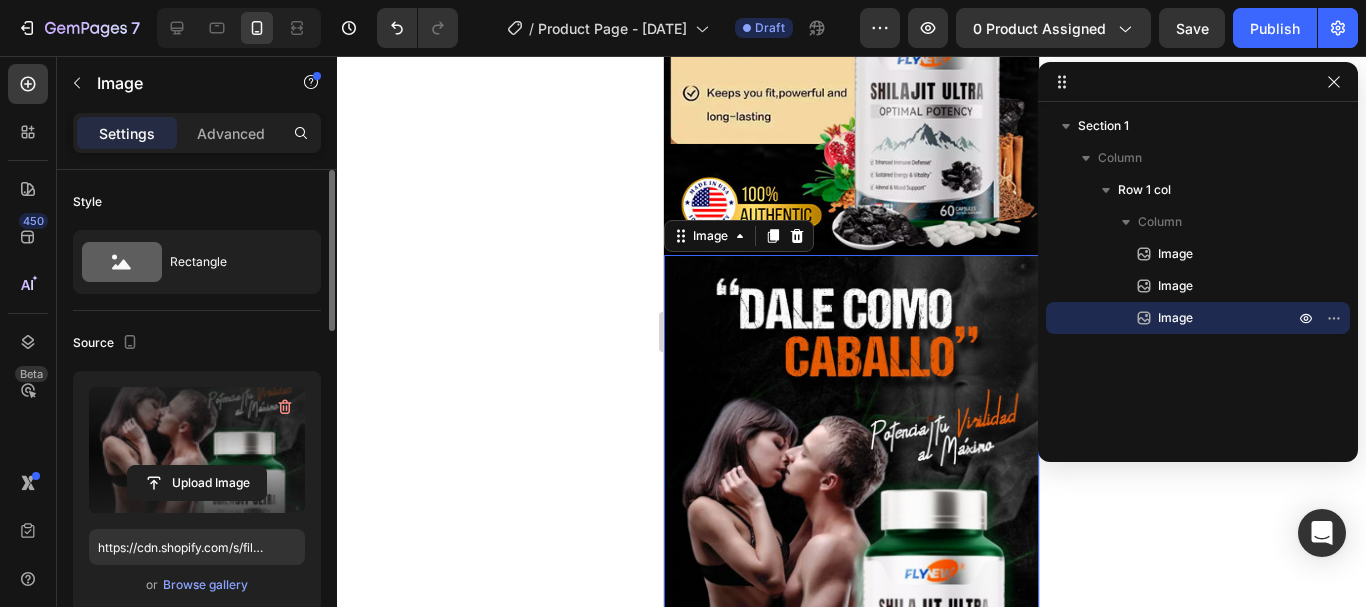 scroll, scrollTop: 827, scrollLeft: 0, axis: vertical 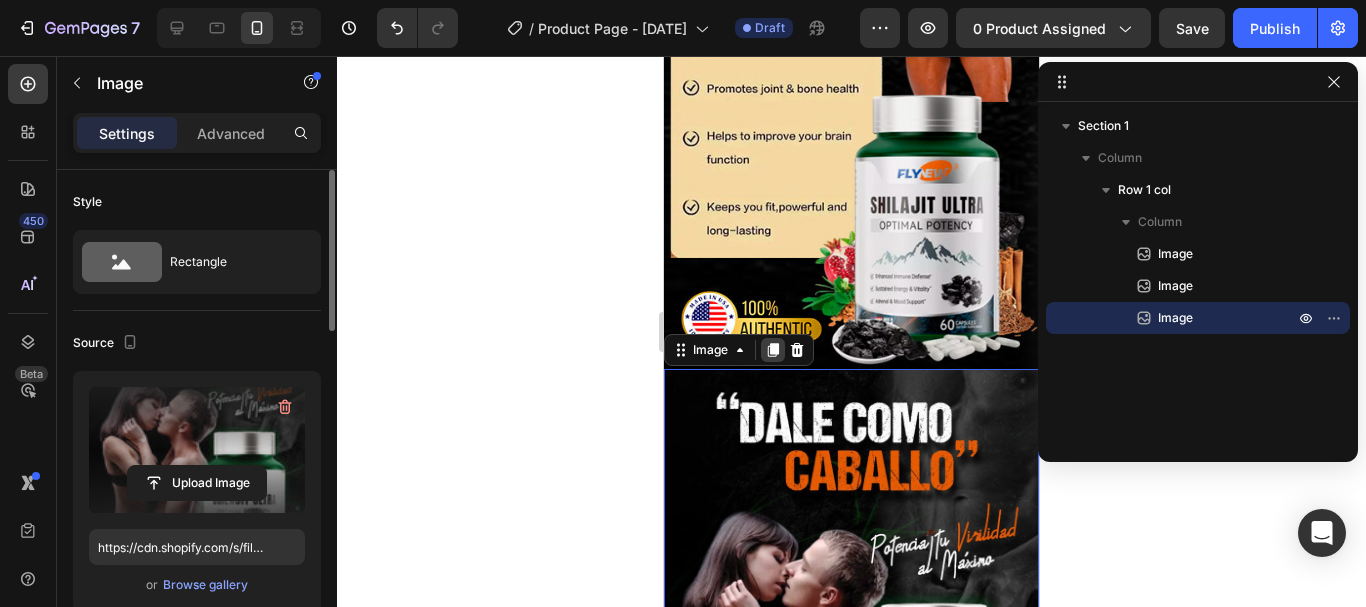 click at bounding box center [773, 350] 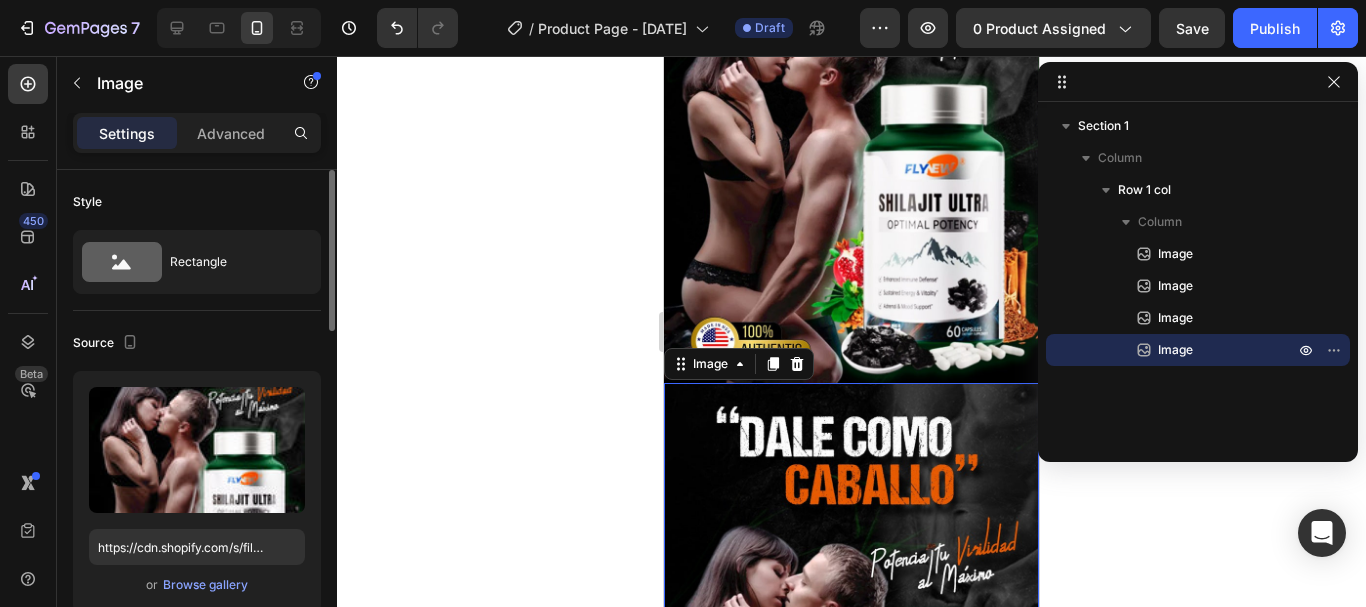 scroll, scrollTop: 1539, scrollLeft: 0, axis: vertical 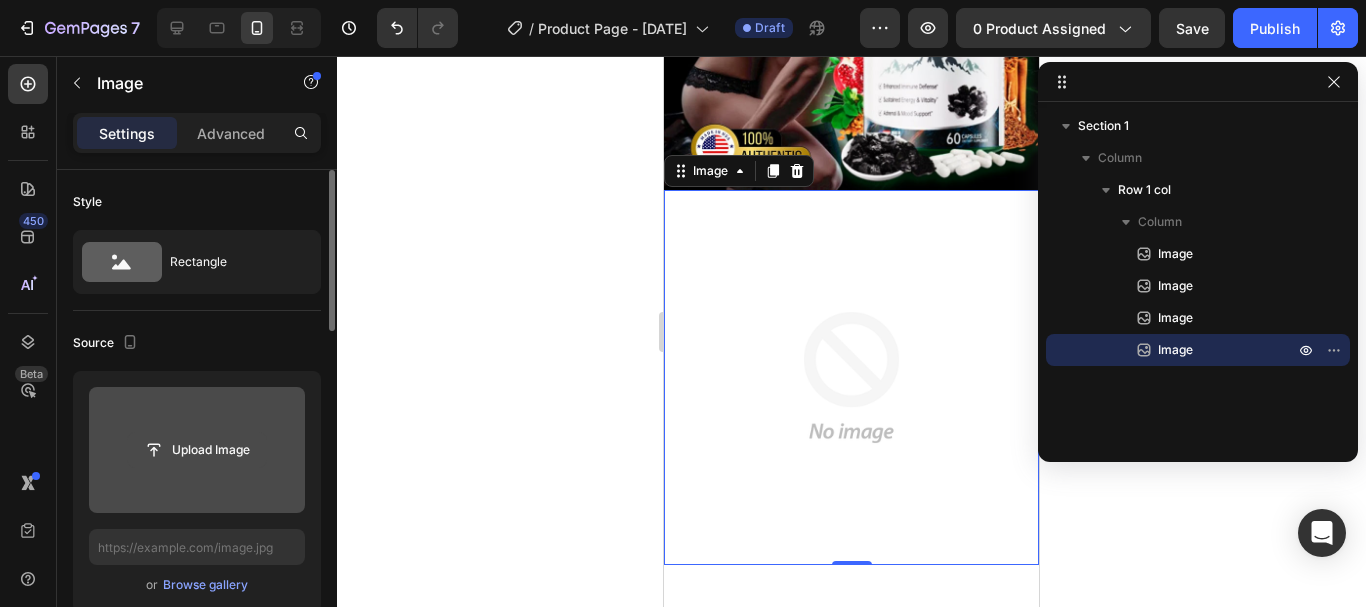 click 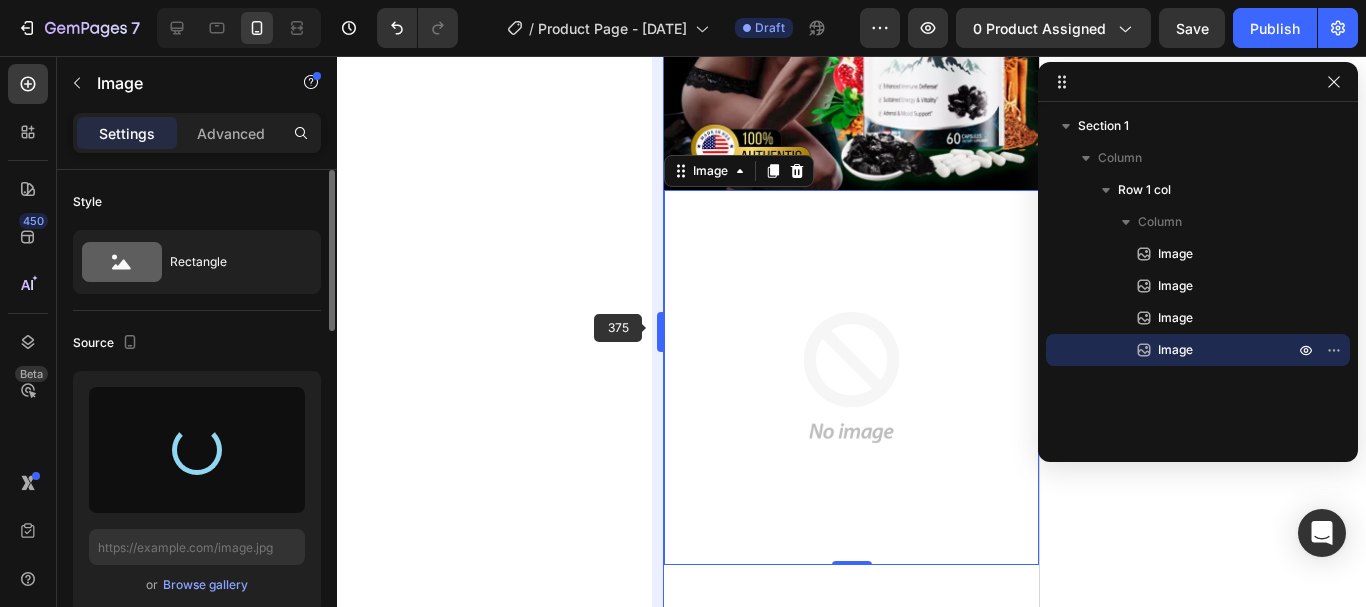 type on "https://cdn.shopify.com/s/files/1/0938/0819/7947/files/gempages_578102313449685692-7d3ca2ad-5169-4aff-976d-bfd6ee0f99bc.jpg" 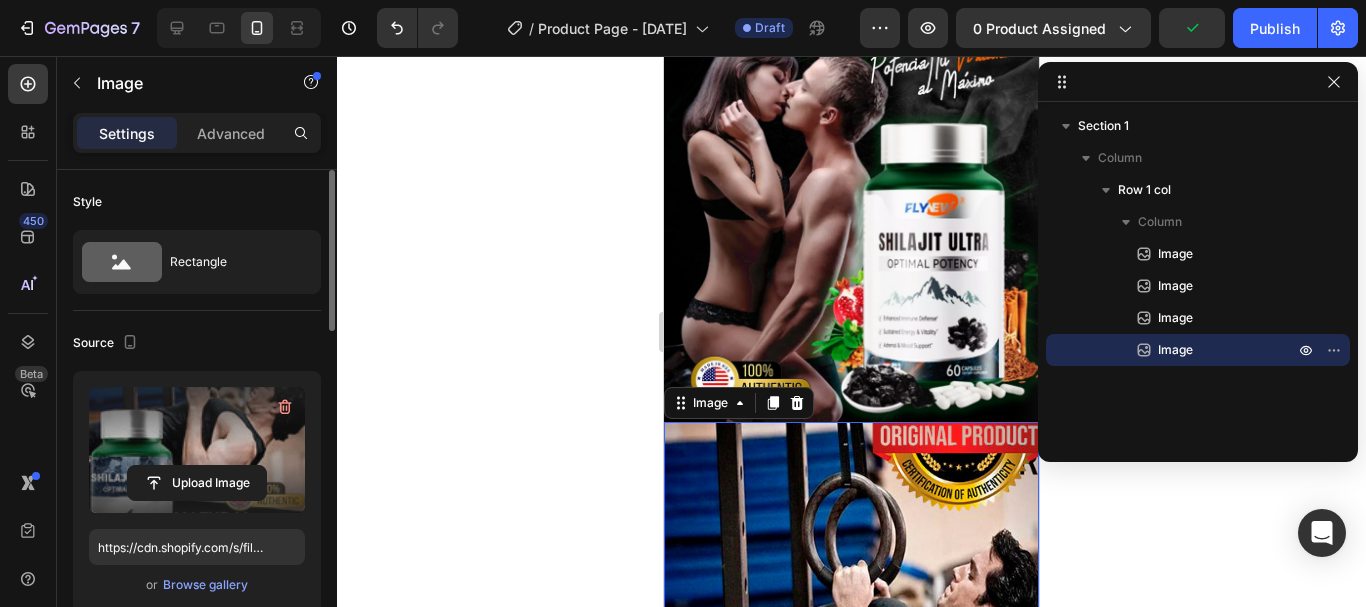 scroll, scrollTop: 1342, scrollLeft: 0, axis: vertical 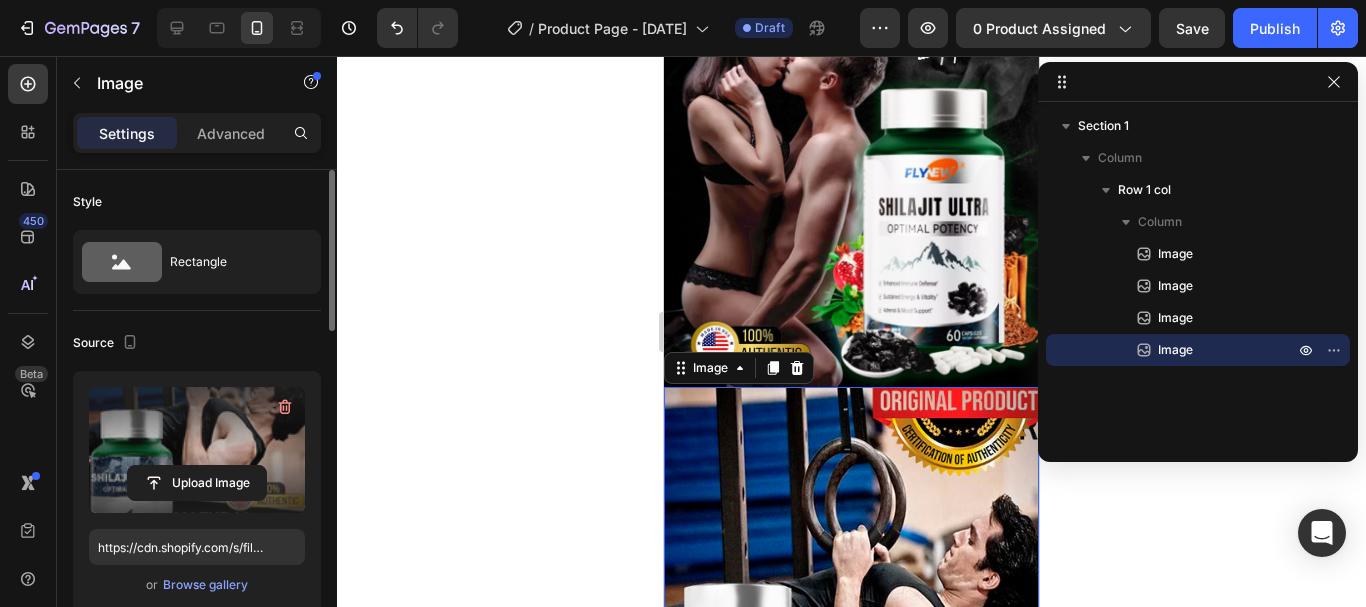 click at bounding box center (851, 653) 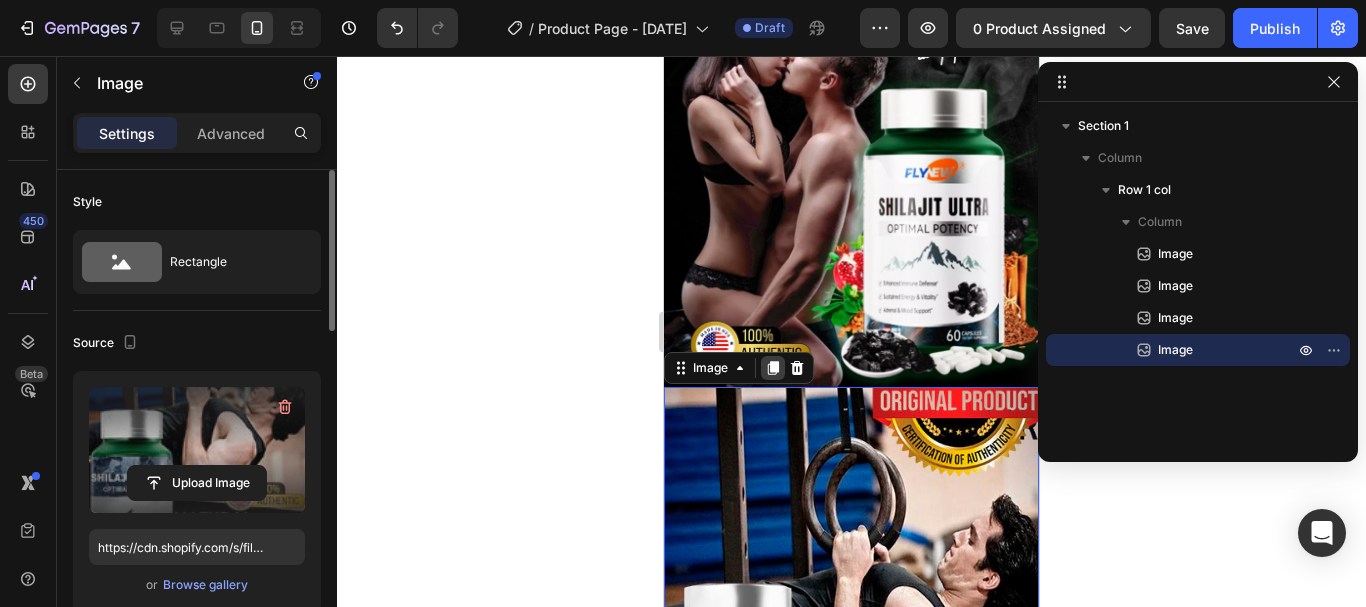 click at bounding box center [773, 368] 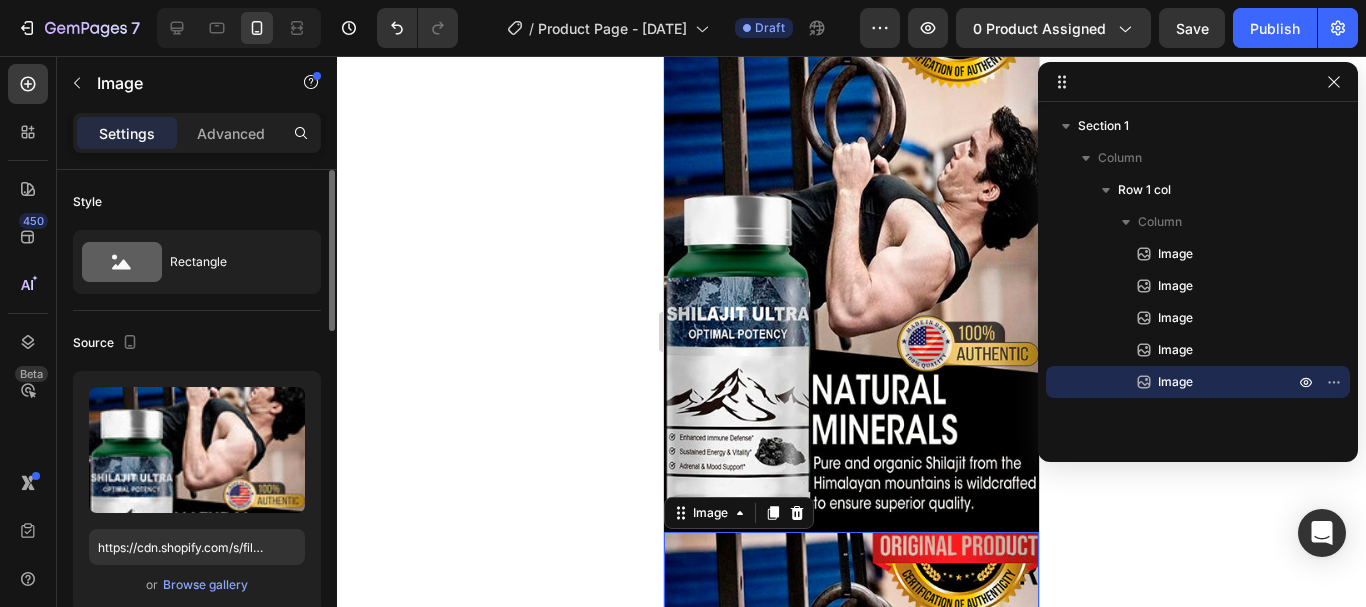 scroll, scrollTop: 2051, scrollLeft: 0, axis: vertical 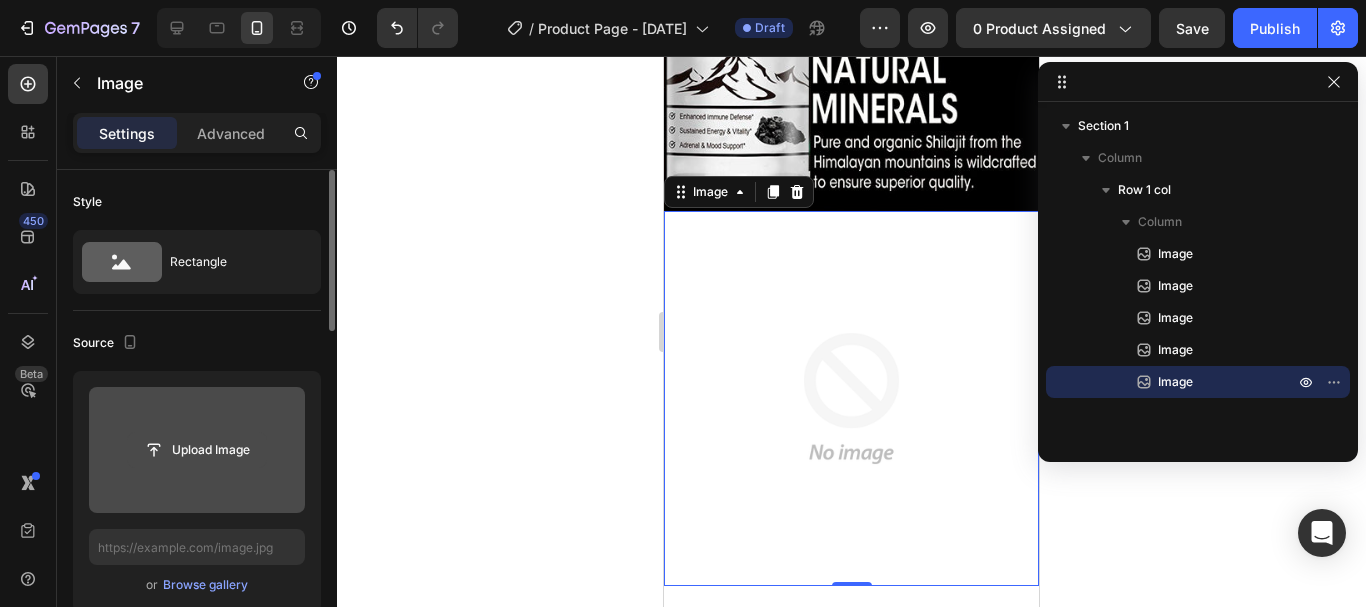click 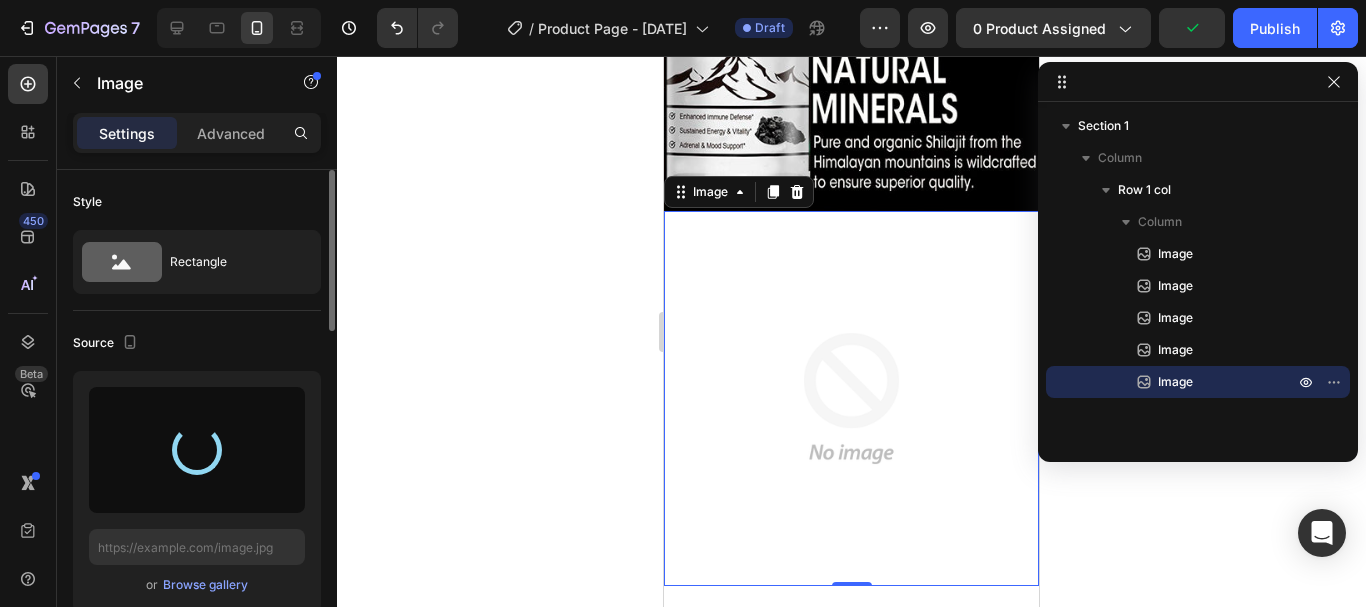 type on "https://cdn.shopify.com/s/files/1/0938/0819/7947/files/gempages_578102313449685692-7c61d338-1ce6-4da2-8383-332f36ca6f65.jpg" 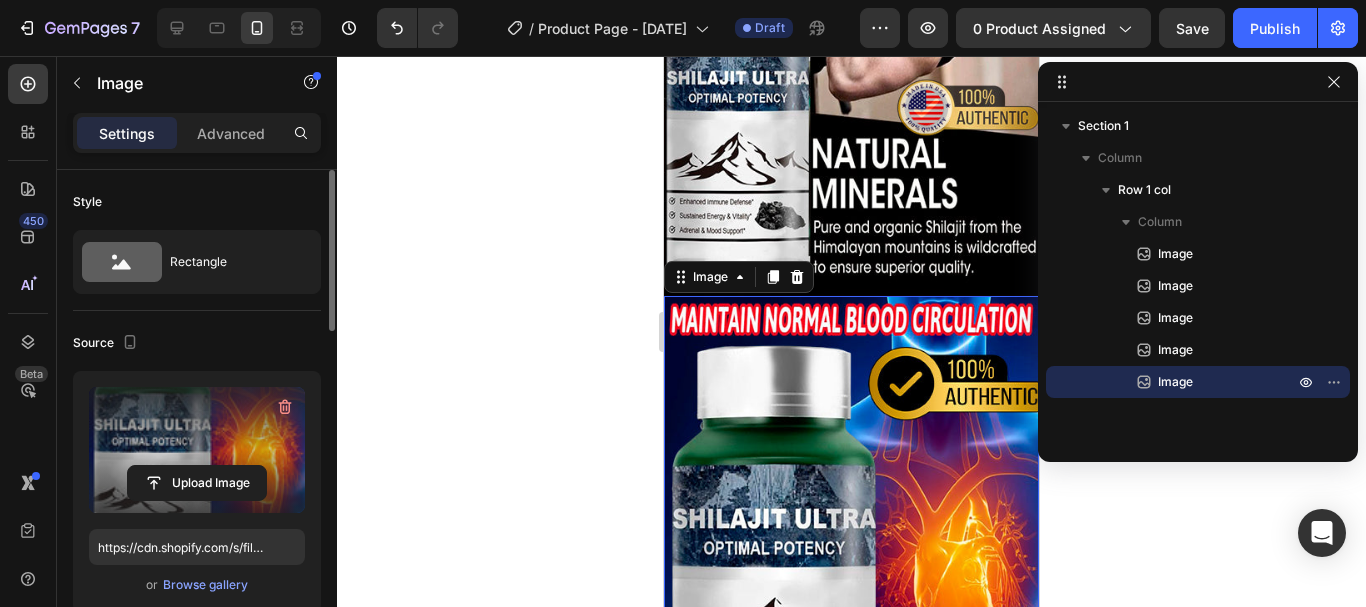 scroll, scrollTop: 1851, scrollLeft: 0, axis: vertical 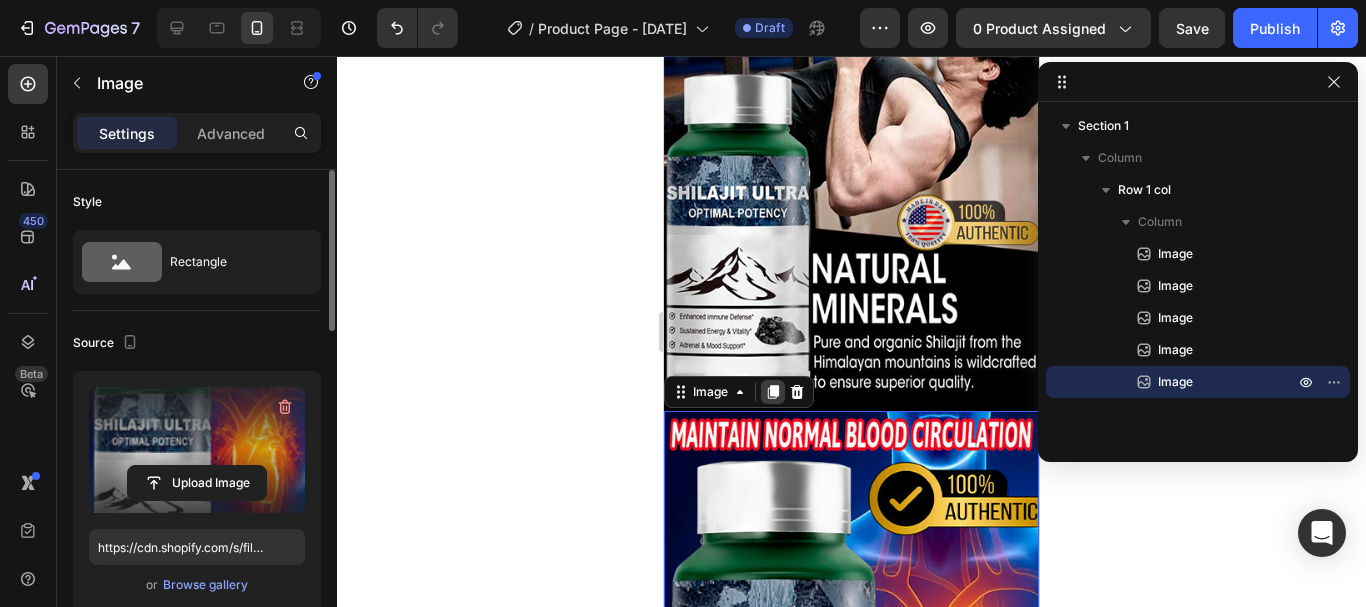 click 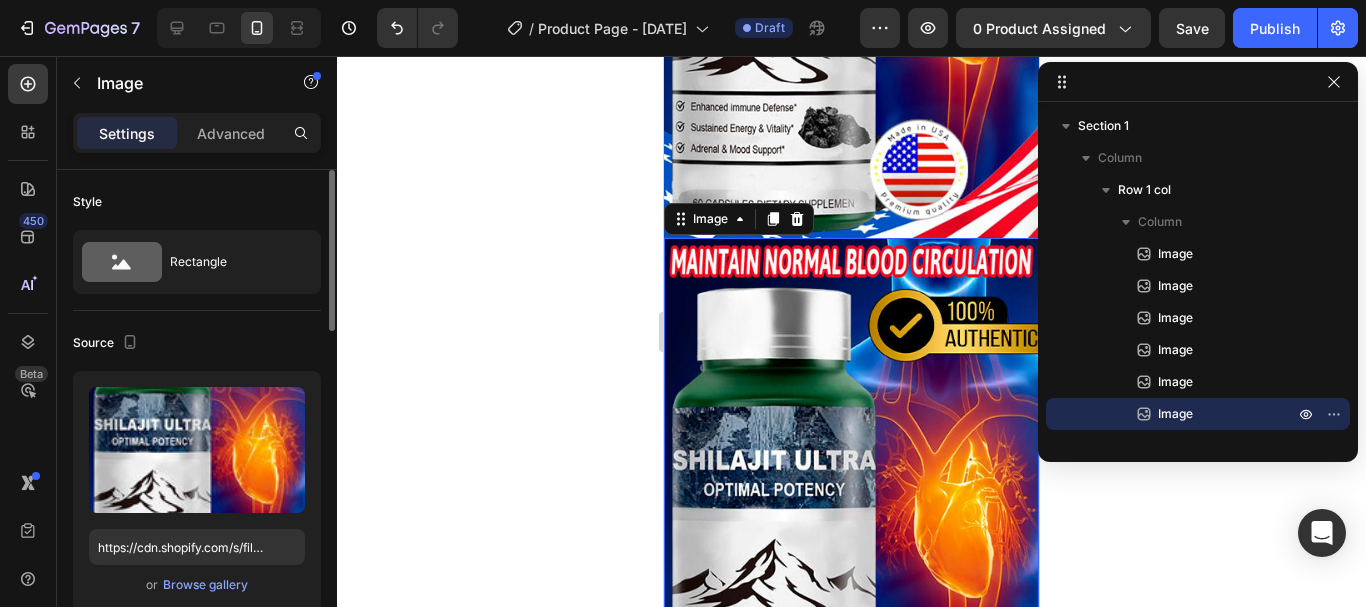 scroll, scrollTop: 2563, scrollLeft: 0, axis: vertical 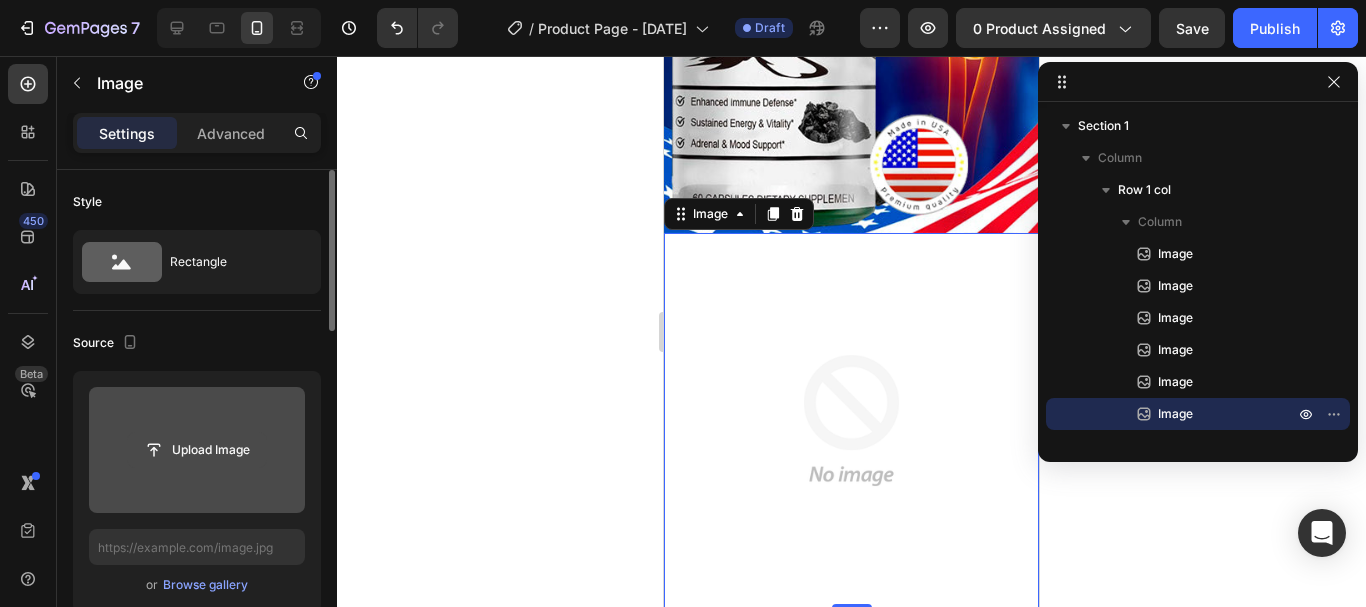 click 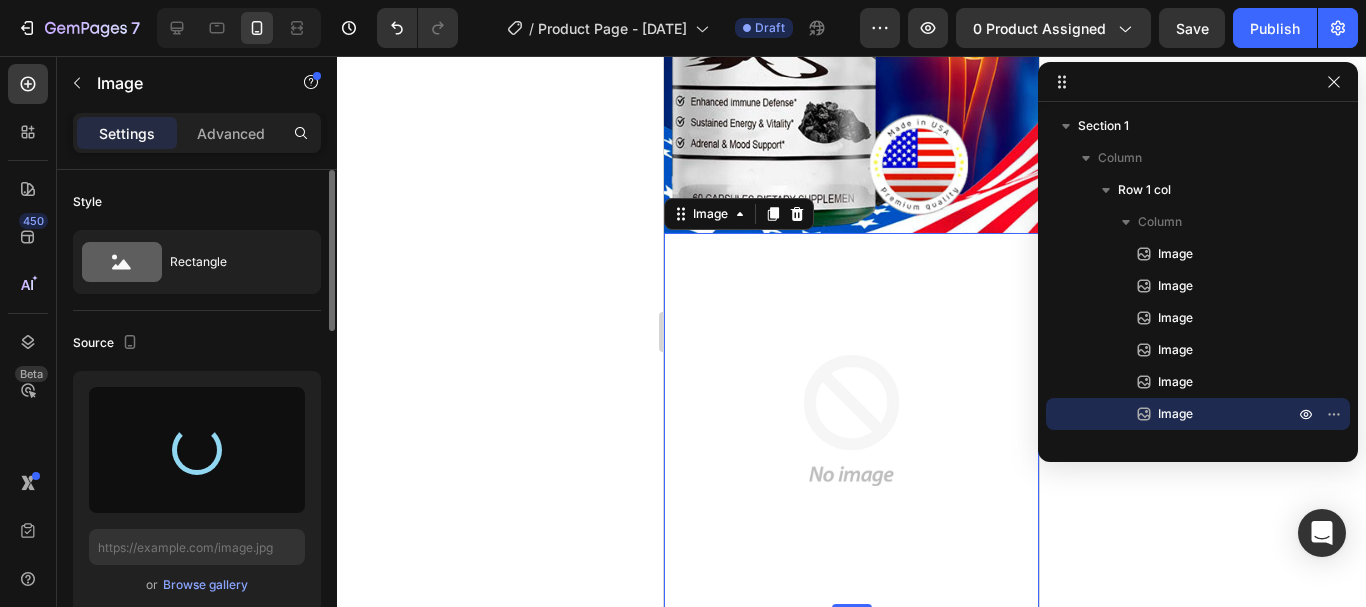 type on "https://cdn.shopify.com/s/files/1/0938/0819/7947/files/gempages_578102313449685692-1aa5aeb5-34d7-487f-96fc-18aafa2ea690.jpg" 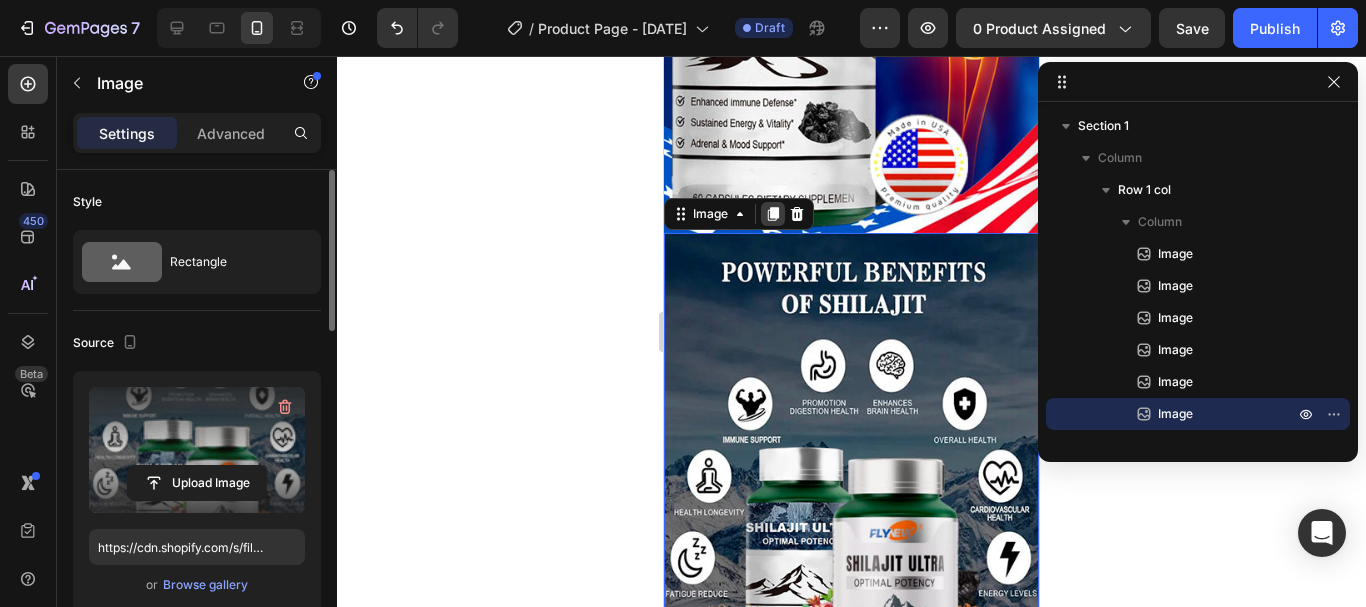 click 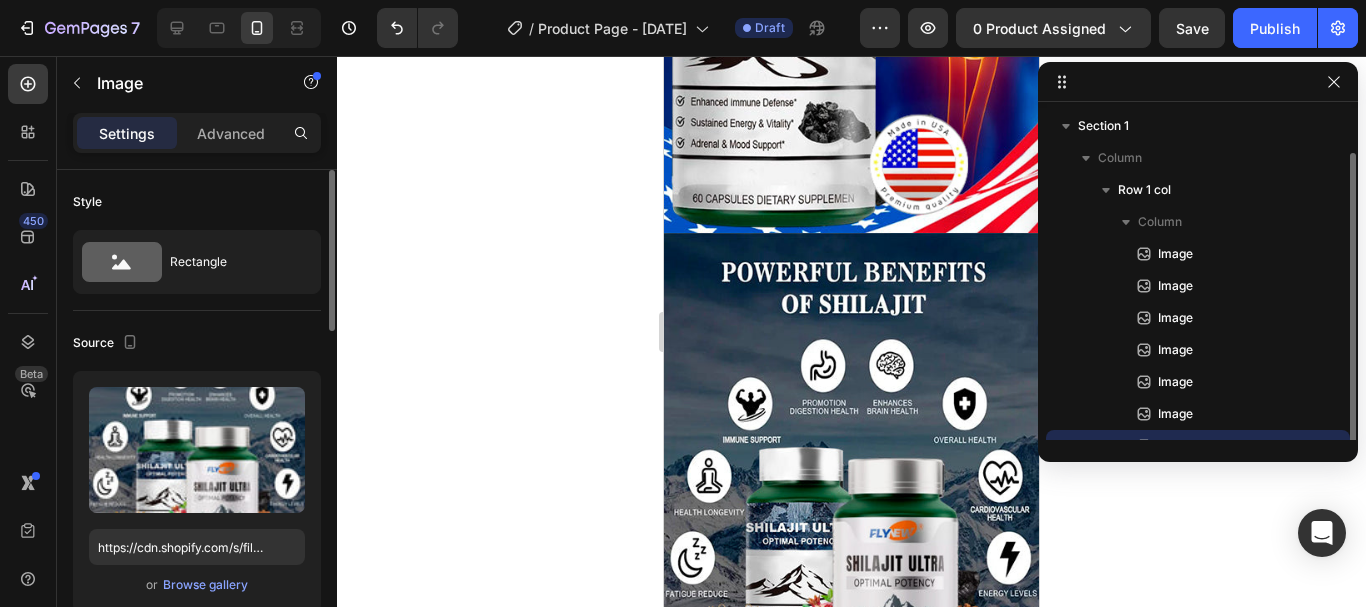 scroll, scrollTop: 3011, scrollLeft: 0, axis: vertical 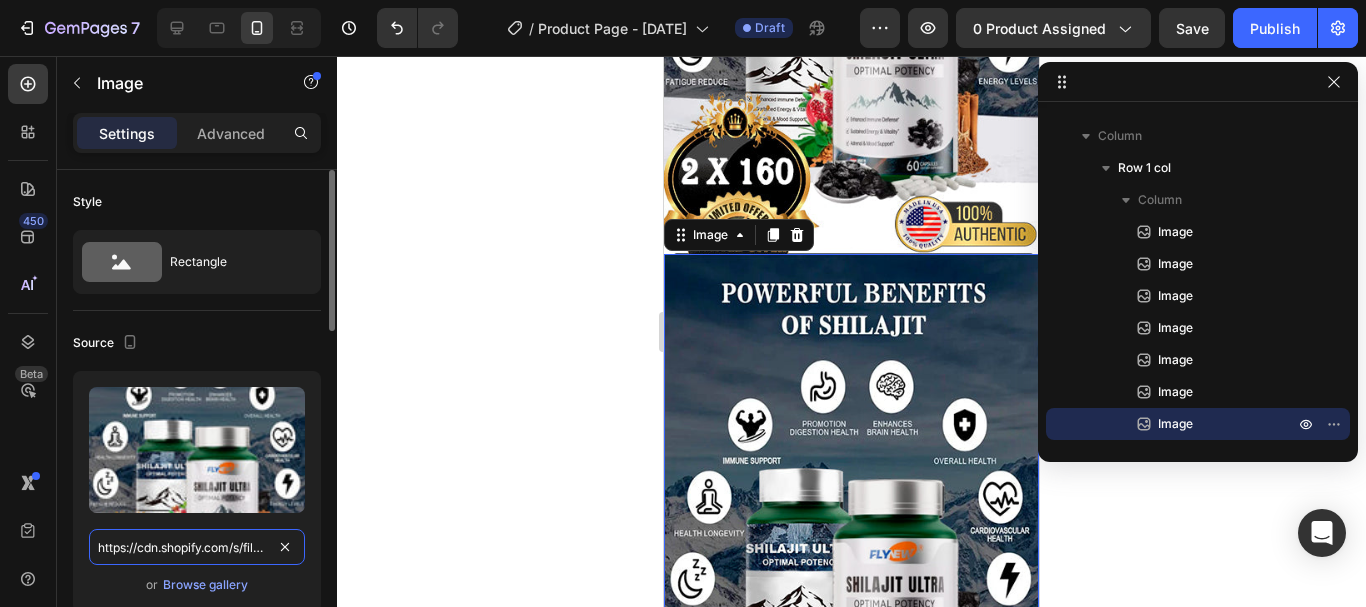 click on "https://cdn.shopify.com/s/files/1/0938/0819/7947/files/gempages_578102313449685692-1aa5aeb5-34d7-487f-96fc-18aafa2ea690.jpg" at bounding box center (197, 547) 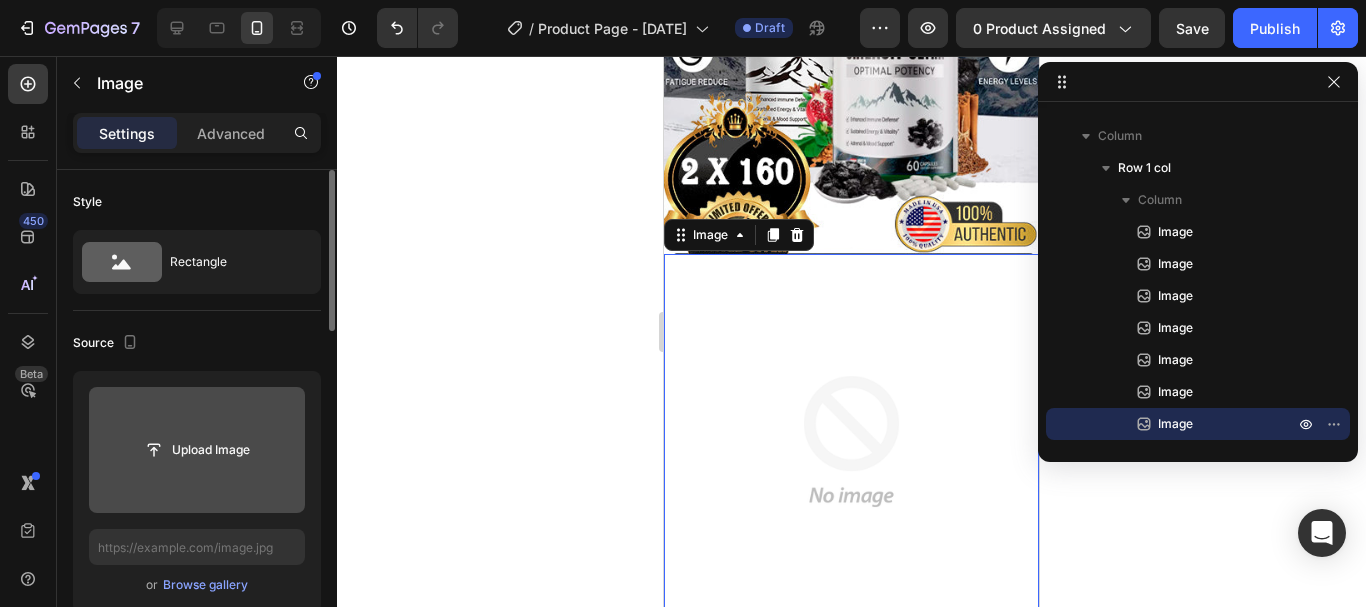 click at bounding box center [197, 450] 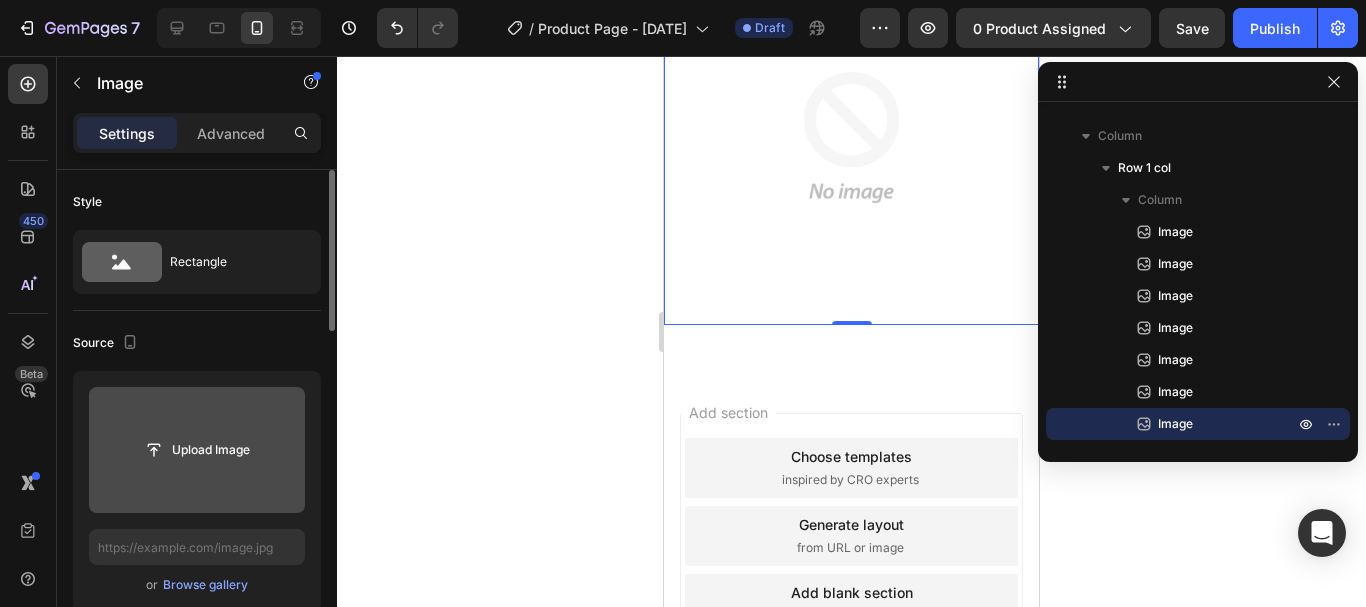 scroll, scrollTop: 3400, scrollLeft: 0, axis: vertical 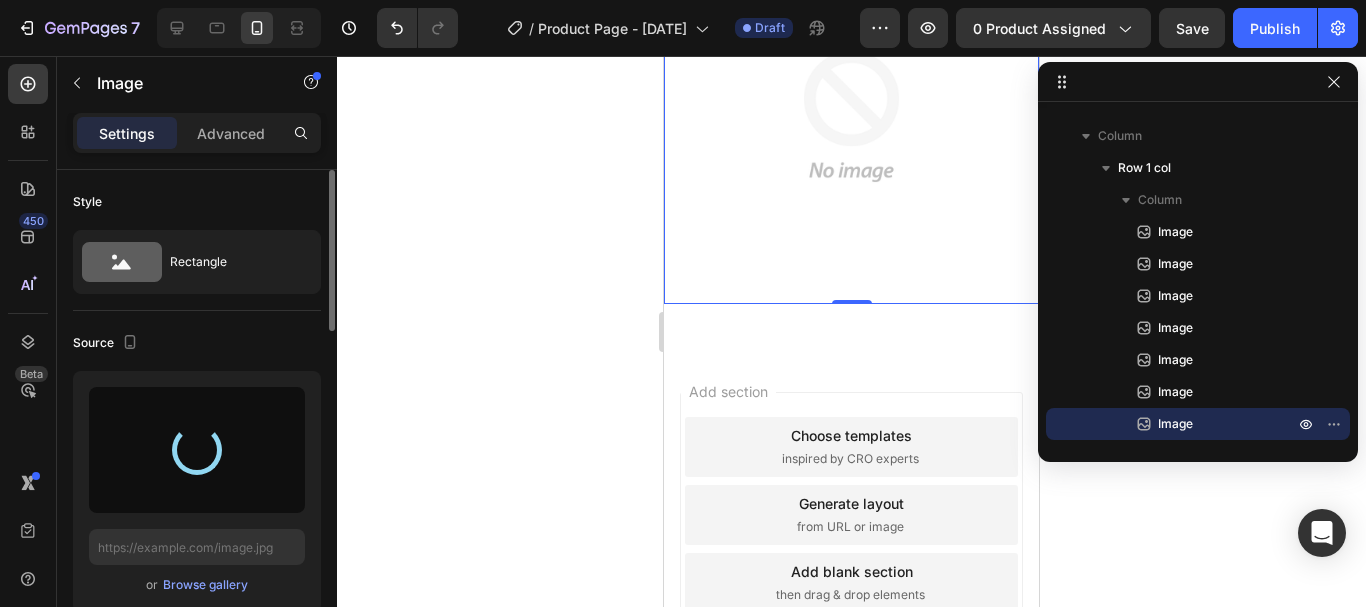 type on "https://cdn.shopify.com/s/files/1/0938/0819/7947/files/gempages_578102313449685692-7b44a108-b688-4238-b543-8a47fe650e33.jpg" 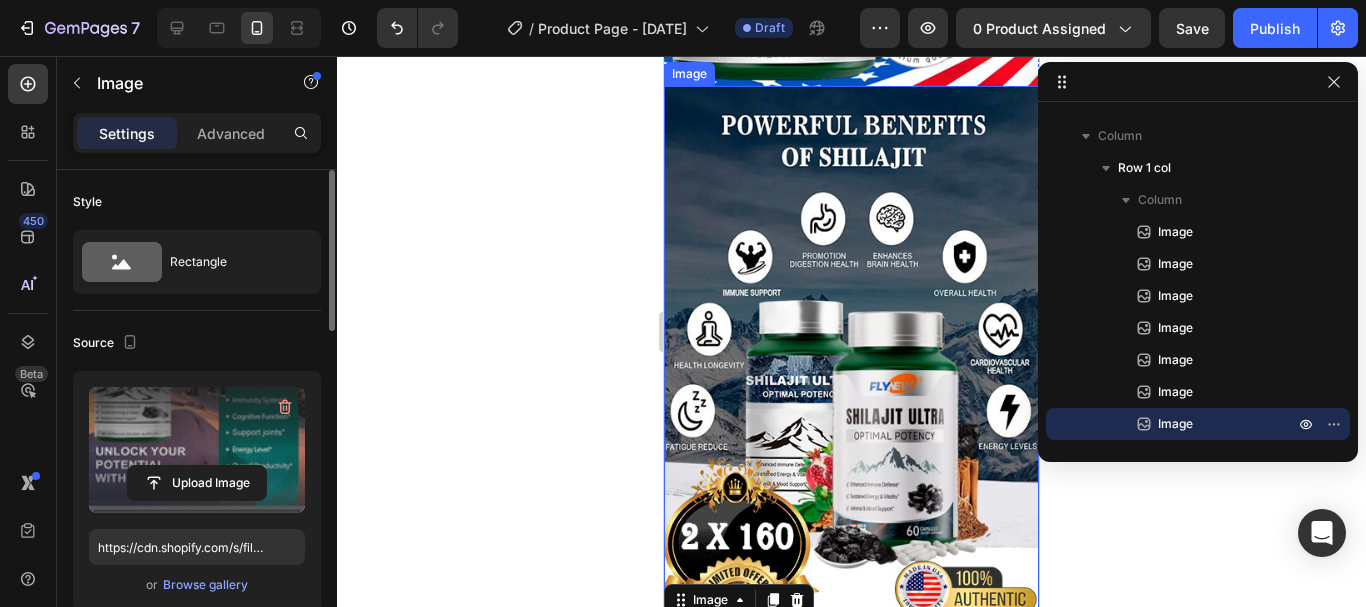 scroll, scrollTop: 2778, scrollLeft: 0, axis: vertical 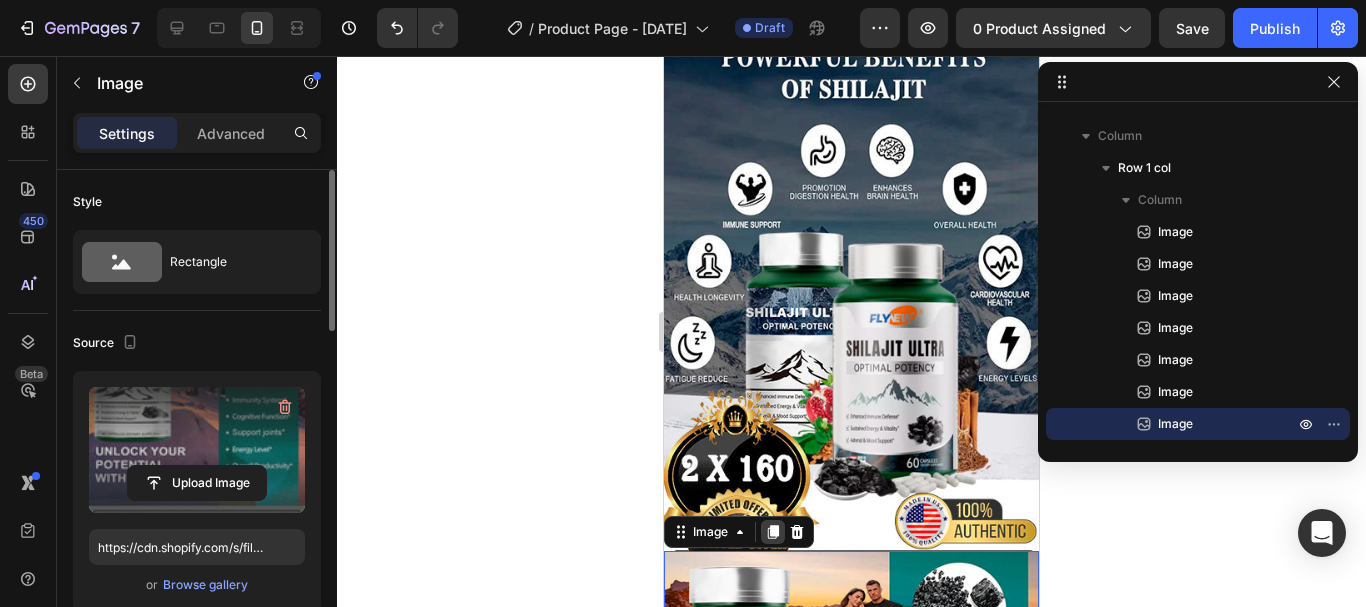 click 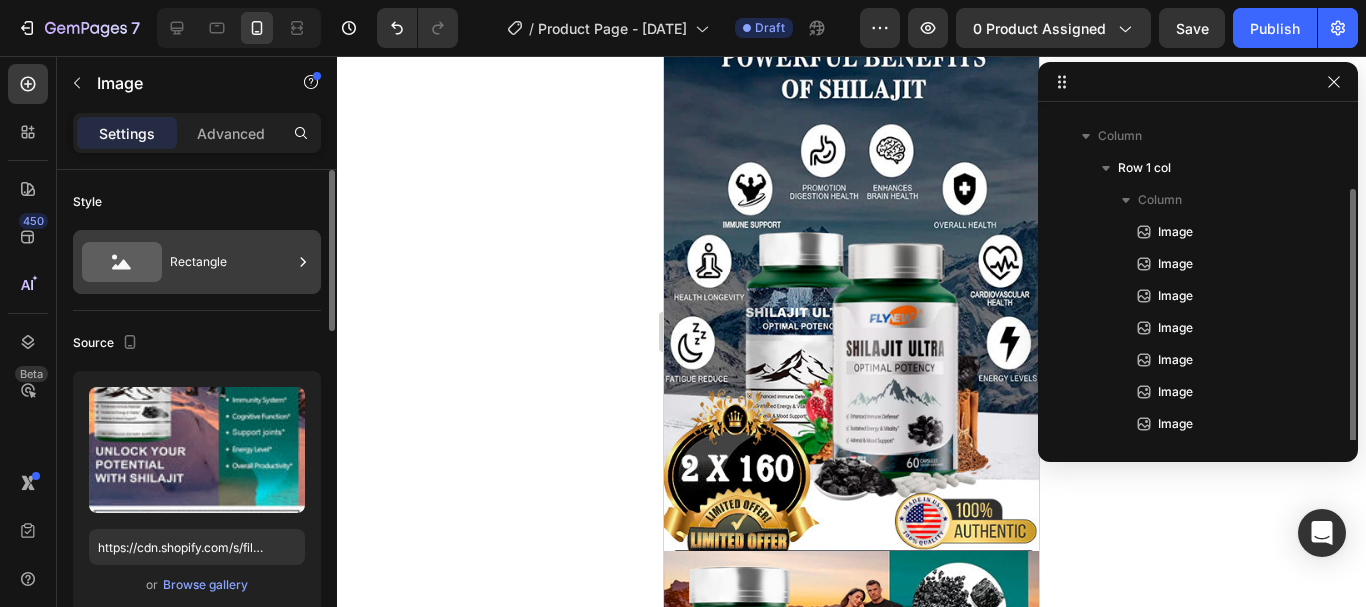 scroll, scrollTop: 3271, scrollLeft: 0, axis: vertical 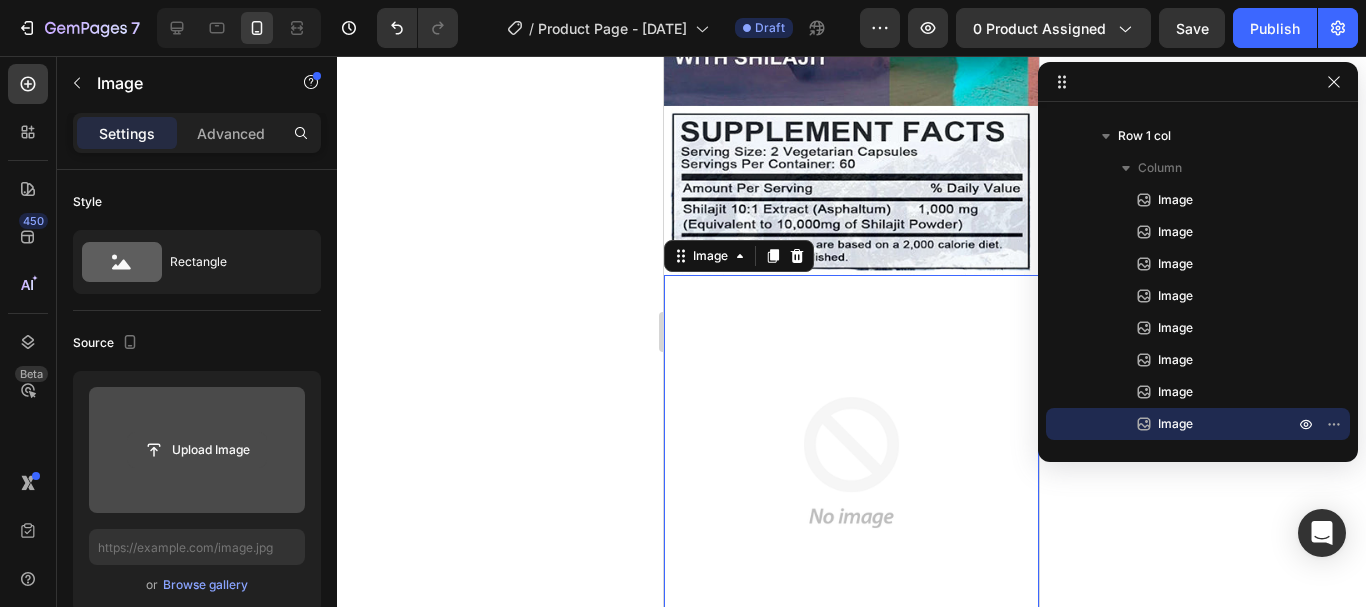 click 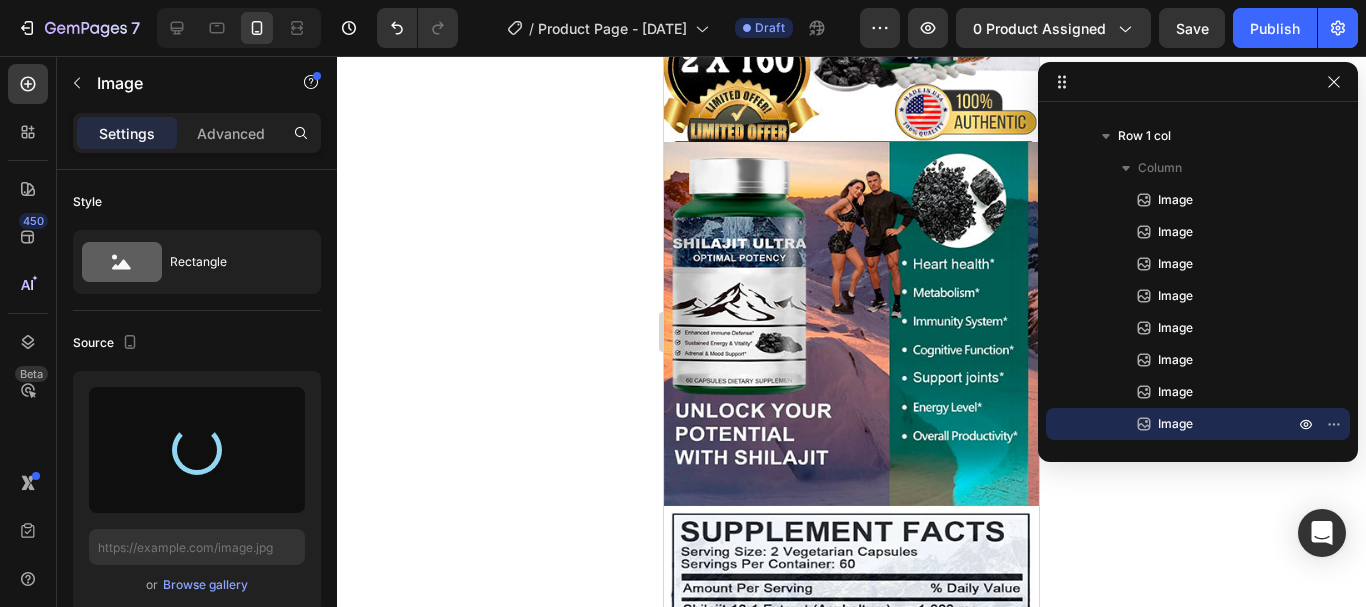 type on "https://cdn.shopify.com/s/files/1/0938/0819/7947/files/gempages_578102313449685692-54e4c8fb-5dc3-403e-8fb9-febd81f021f3.jpg" 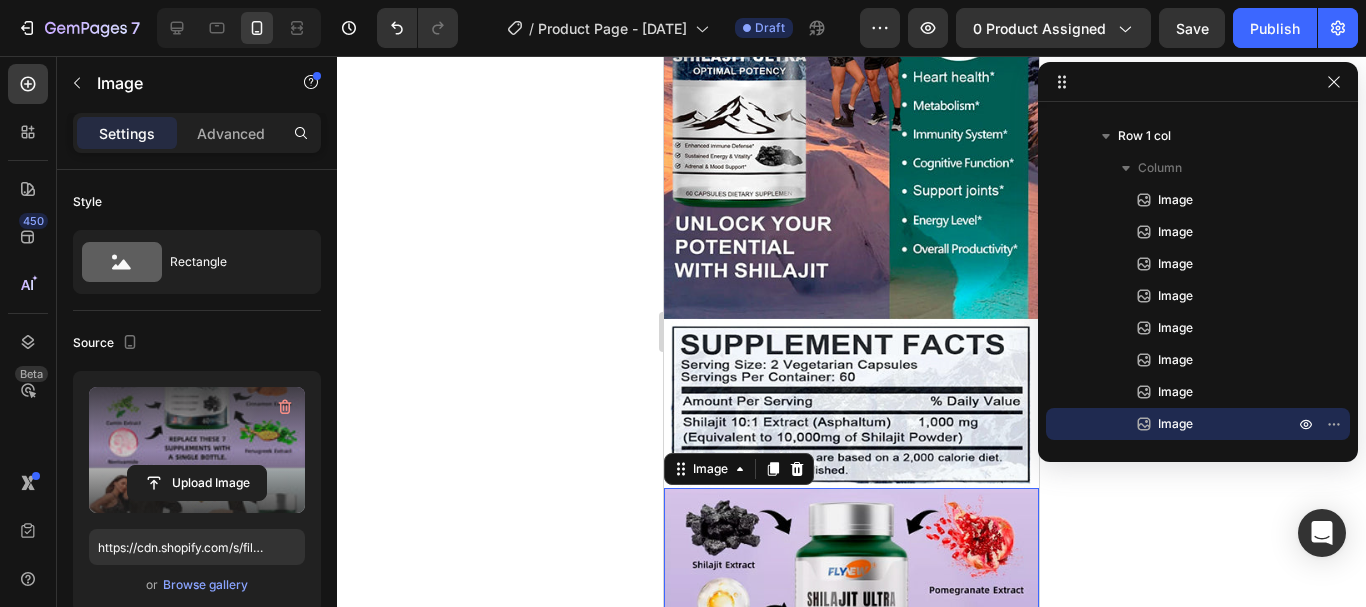 scroll, scrollTop: 3600, scrollLeft: 0, axis: vertical 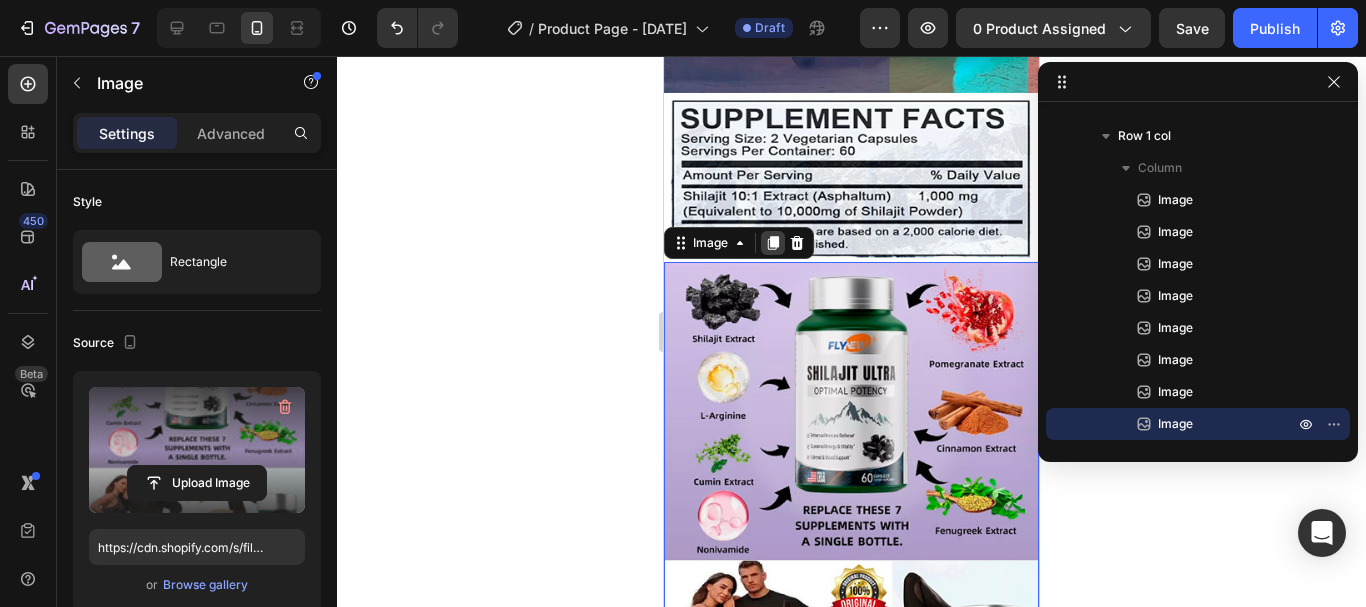 click 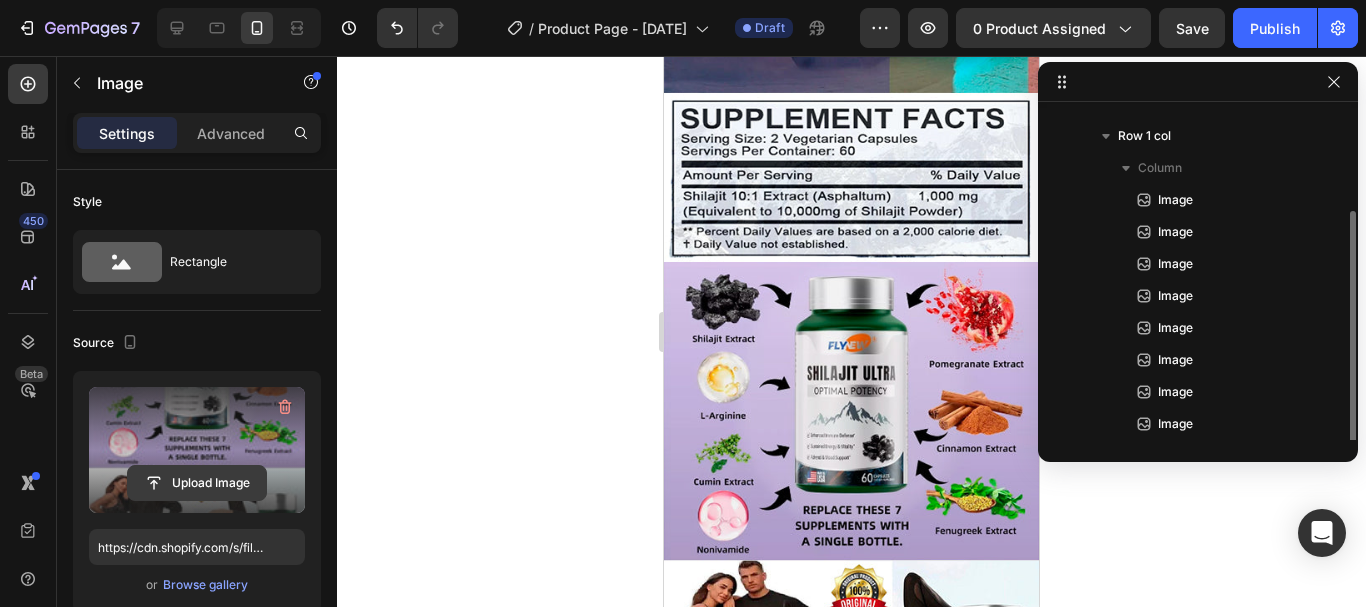 scroll, scrollTop: 4042, scrollLeft: 0, axis: vertical 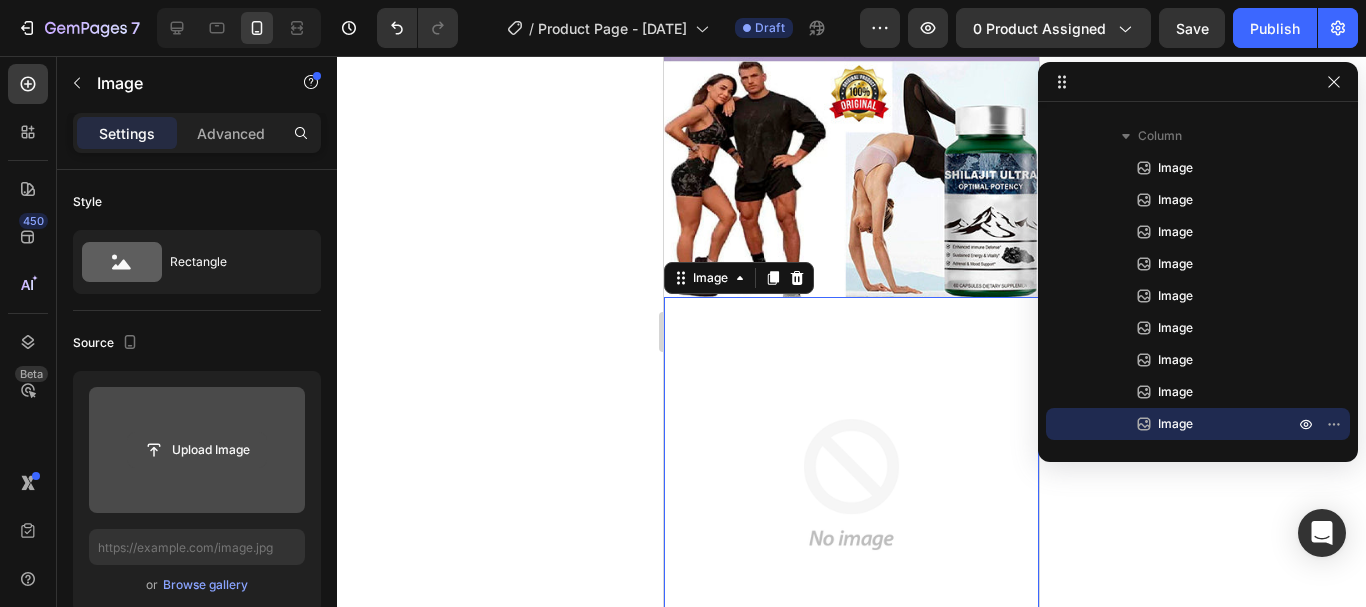 click 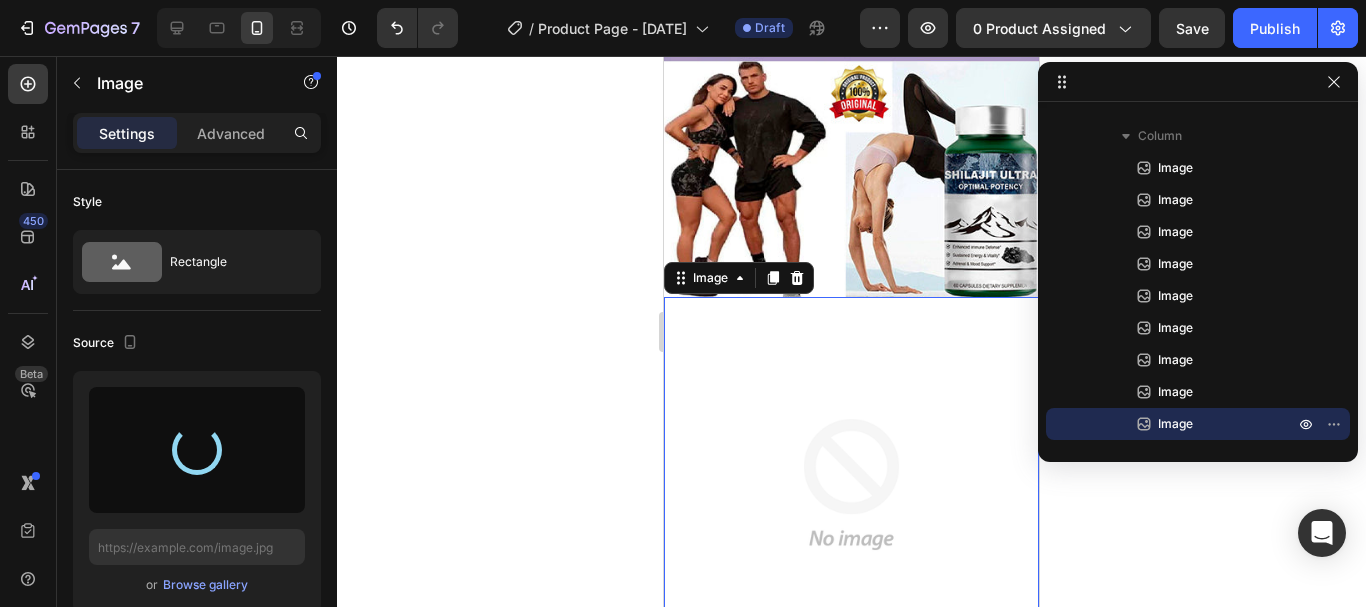 type on "https://cdn.shopify.com/s/files/1/0938/0819/7947/files/gempages_578102313449685692-e06e1ae5-c9c4-4d4b-9c6d-56df0cb82cee.jpg" 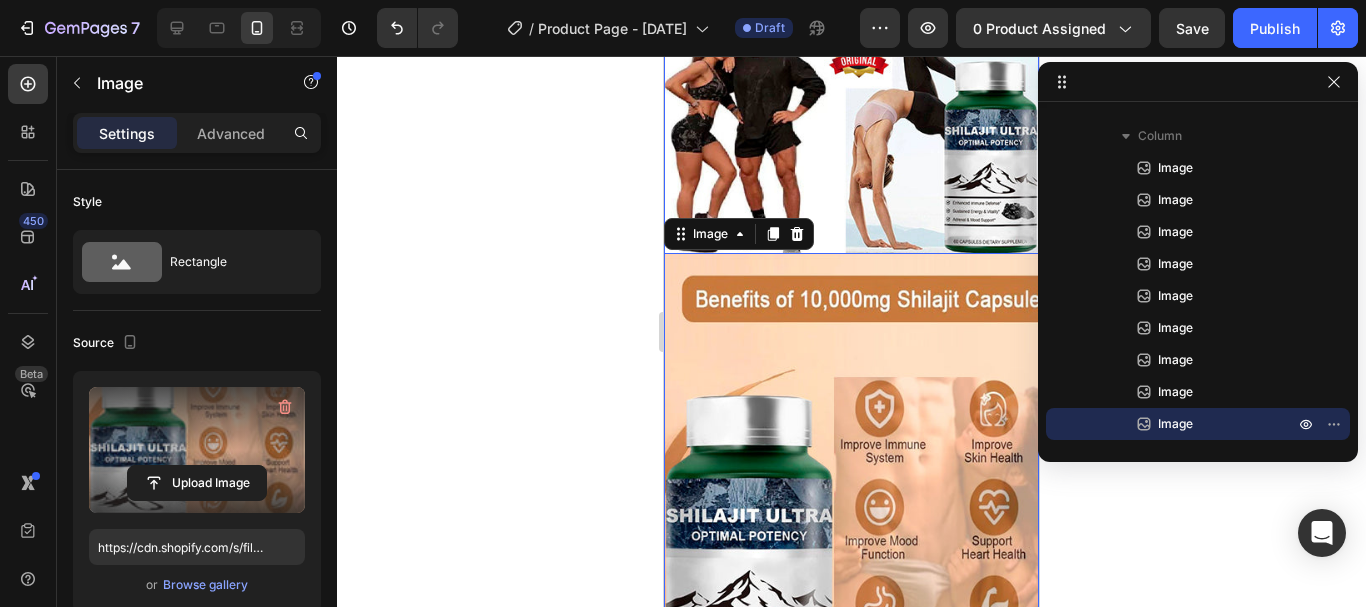 scroll, scrollTop: 4002, scrollLeft: 0, axis: vertical 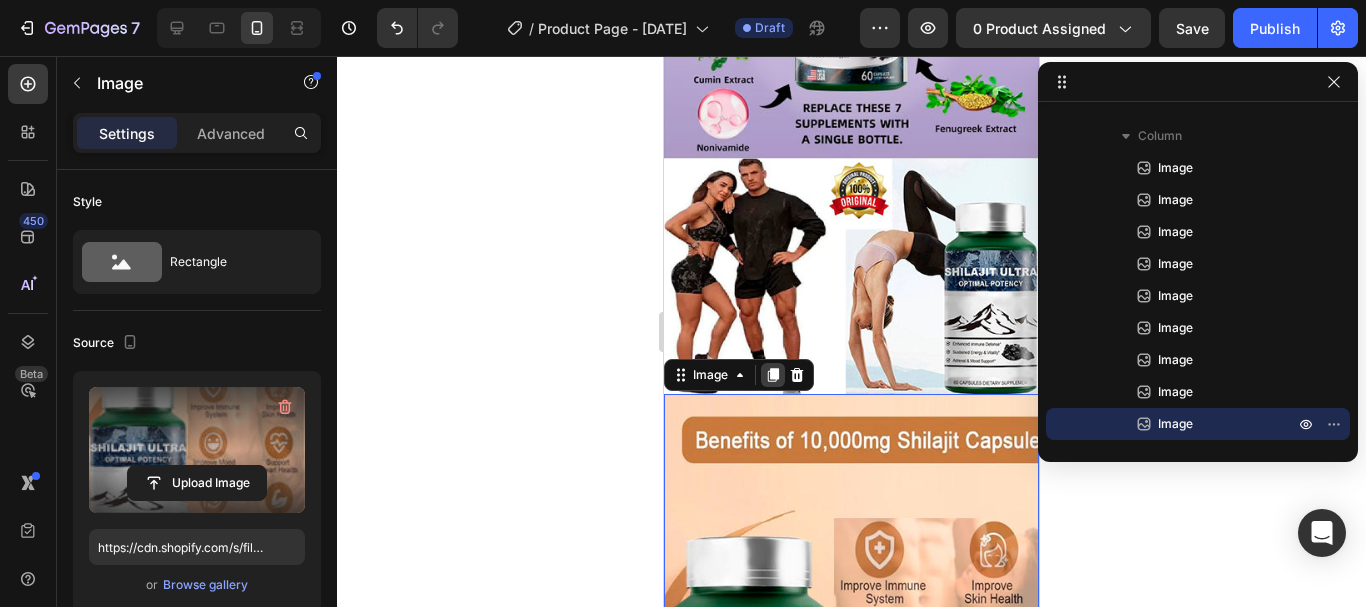 click 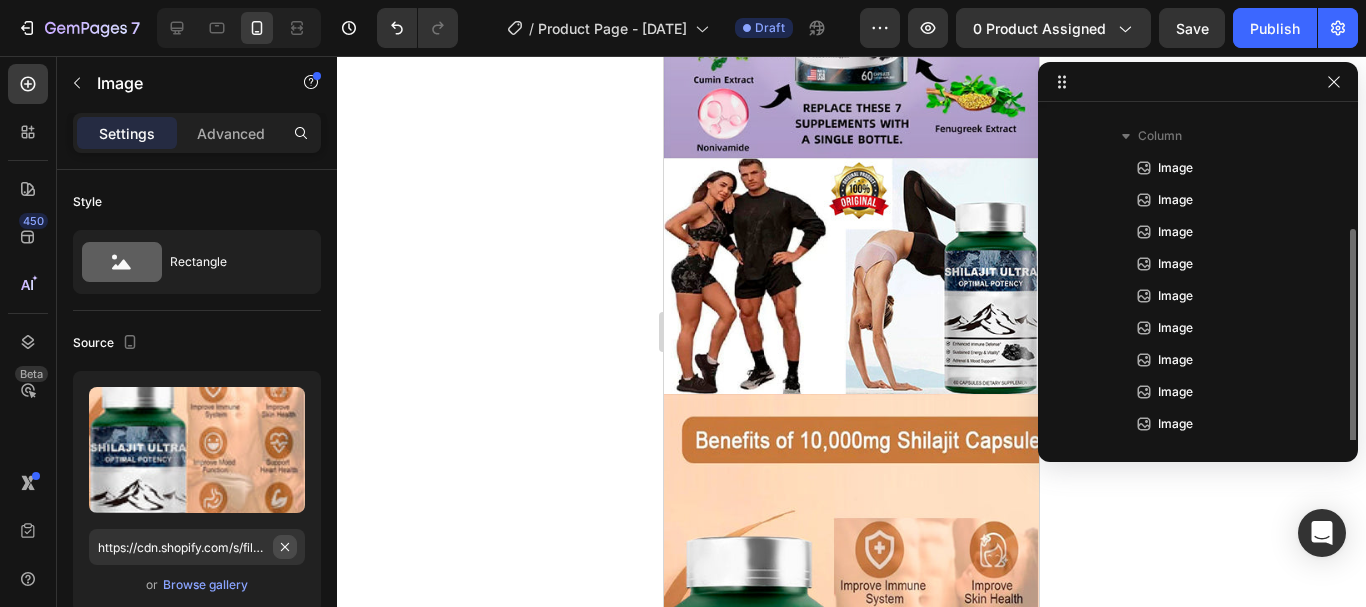 scroll, scrollTop: 4611, scrollLeft: 0, axis: vertical 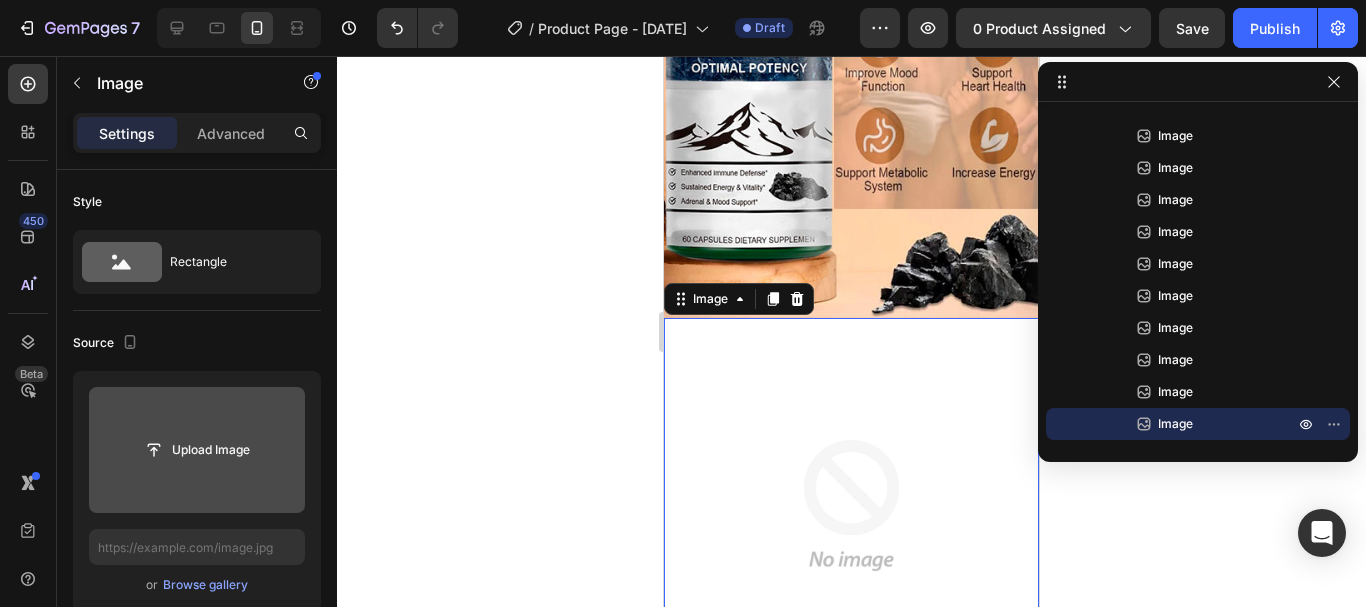 click 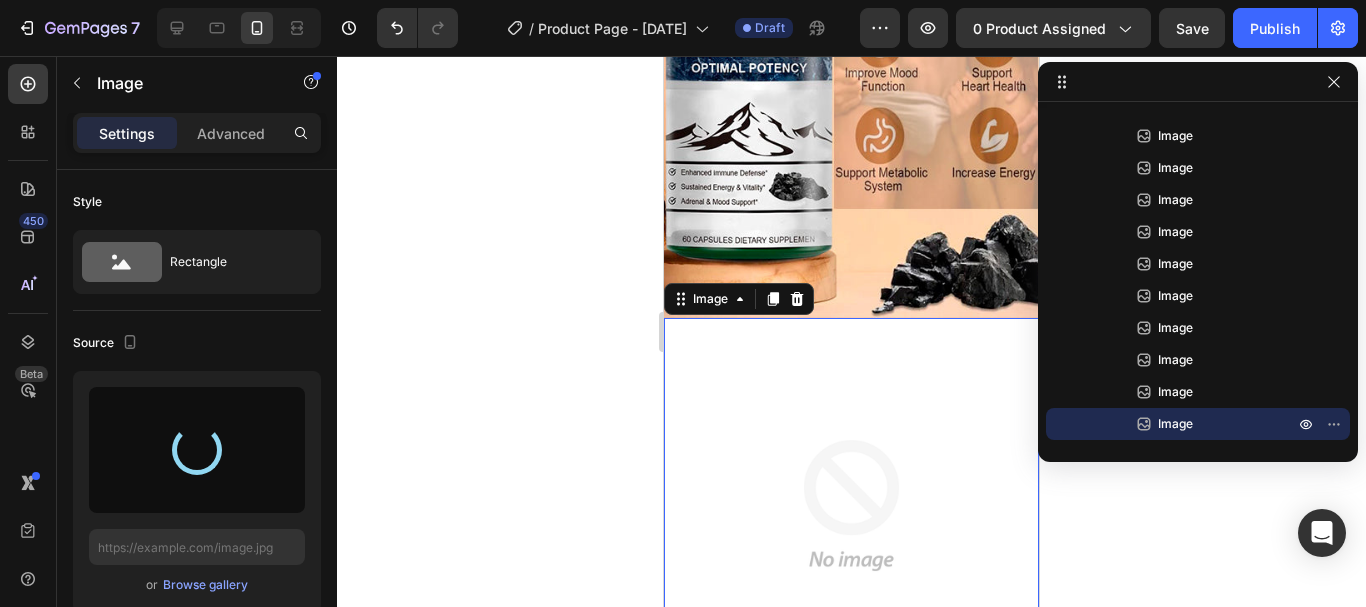 type on "https://cdn.shopify.com/s/files/1/0938/0819/7947/files/gempages_578102313449685692-50b618cf-99d6-45de-bcf5-f688b2de2bd6.jpg" 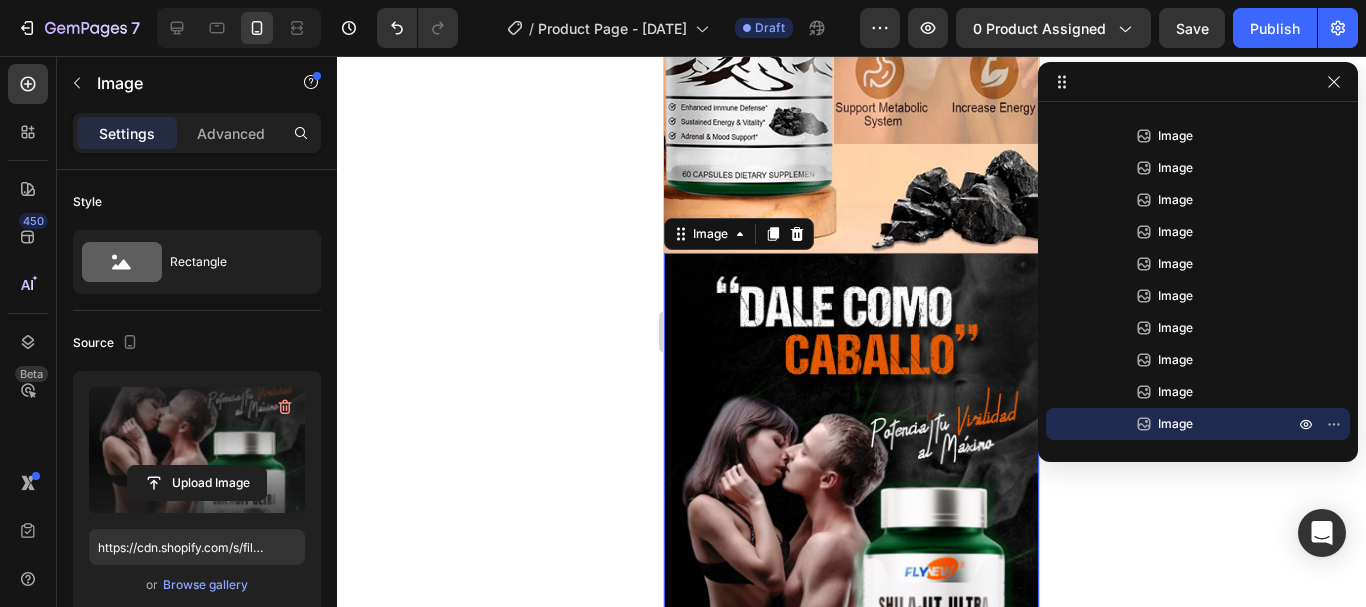 scroll, scrollTop: 4711, scrollLeft: 0, axis: vertical 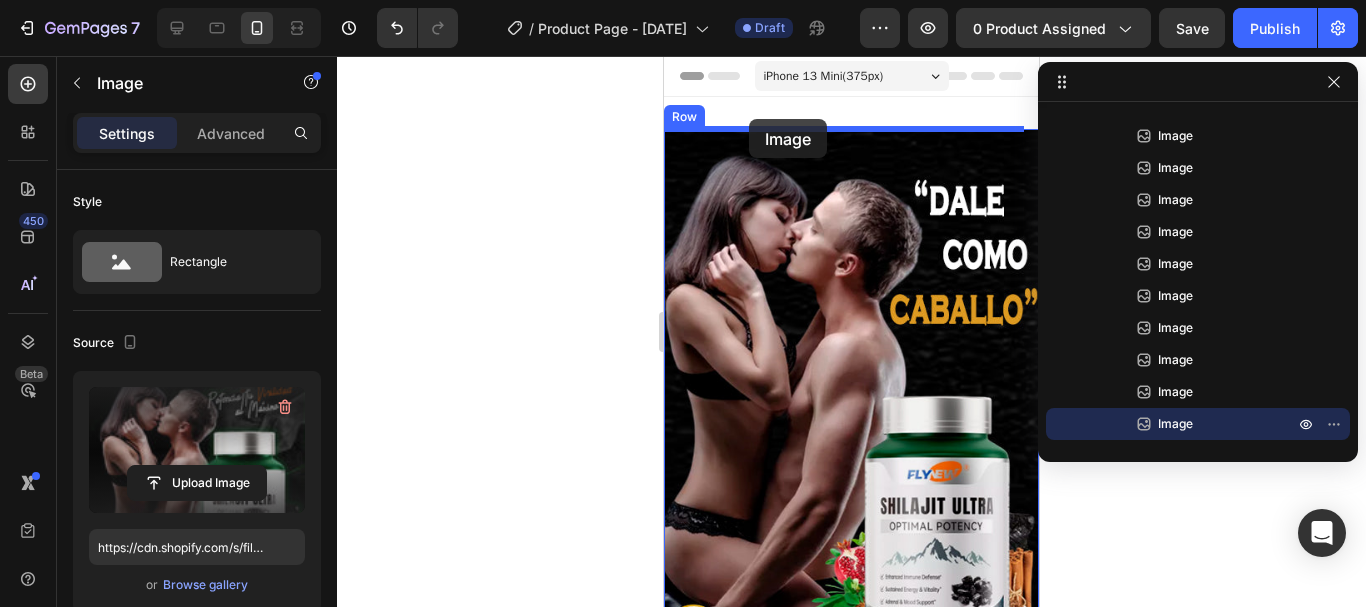 drag, startPoint x: 881, startPoint y: 292, endPoint x: 749, endPoint y: 119, distance: 217.60744 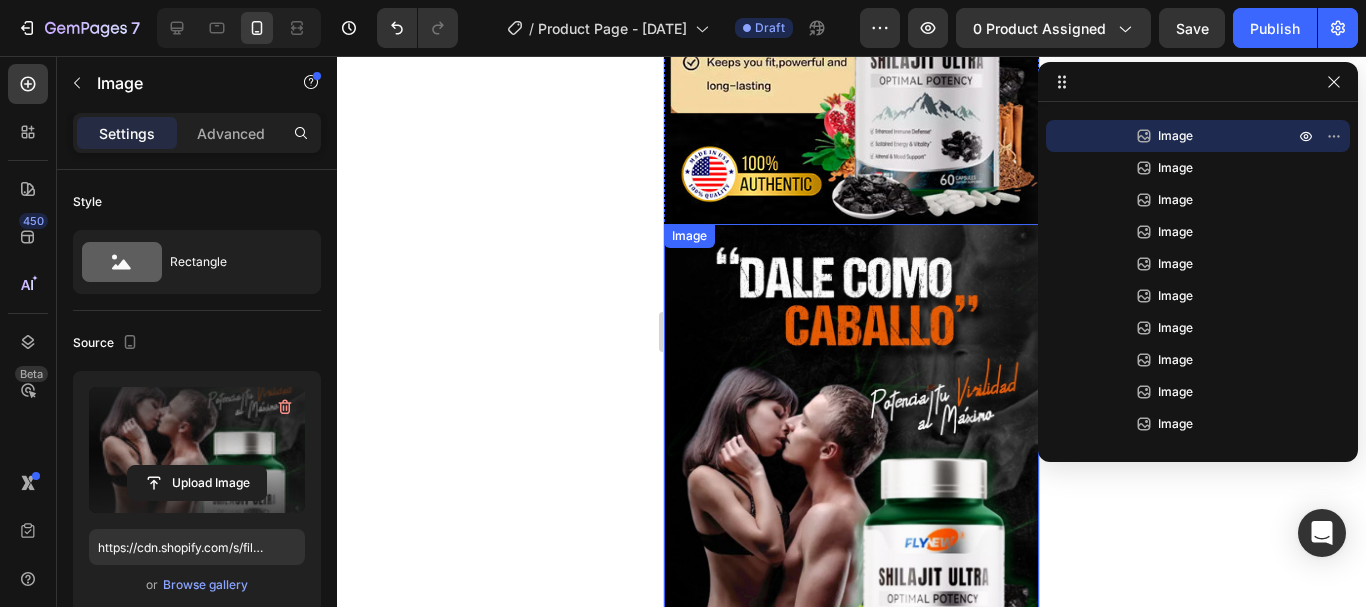 scroll, scrollTop: 1500, scrollLeft: 0, axis: vertical 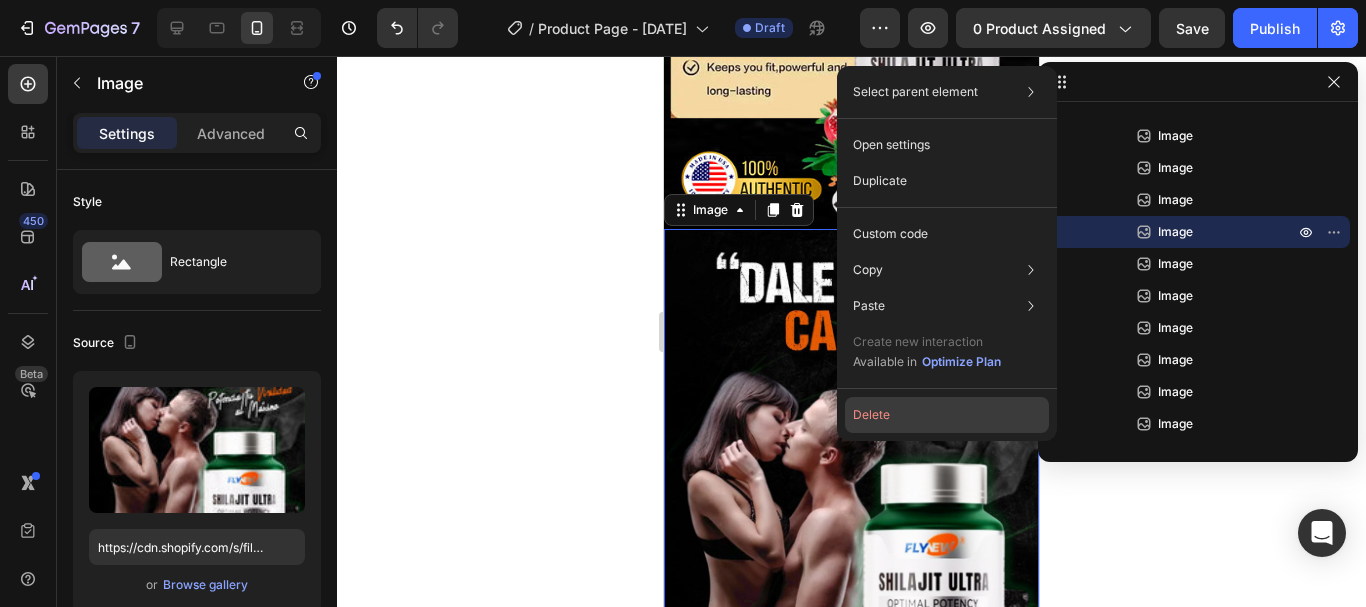 drag, startPoint x: 889, startPoint y: 410, endPoint x: 225, endPoint y: 353, distance: 666.442 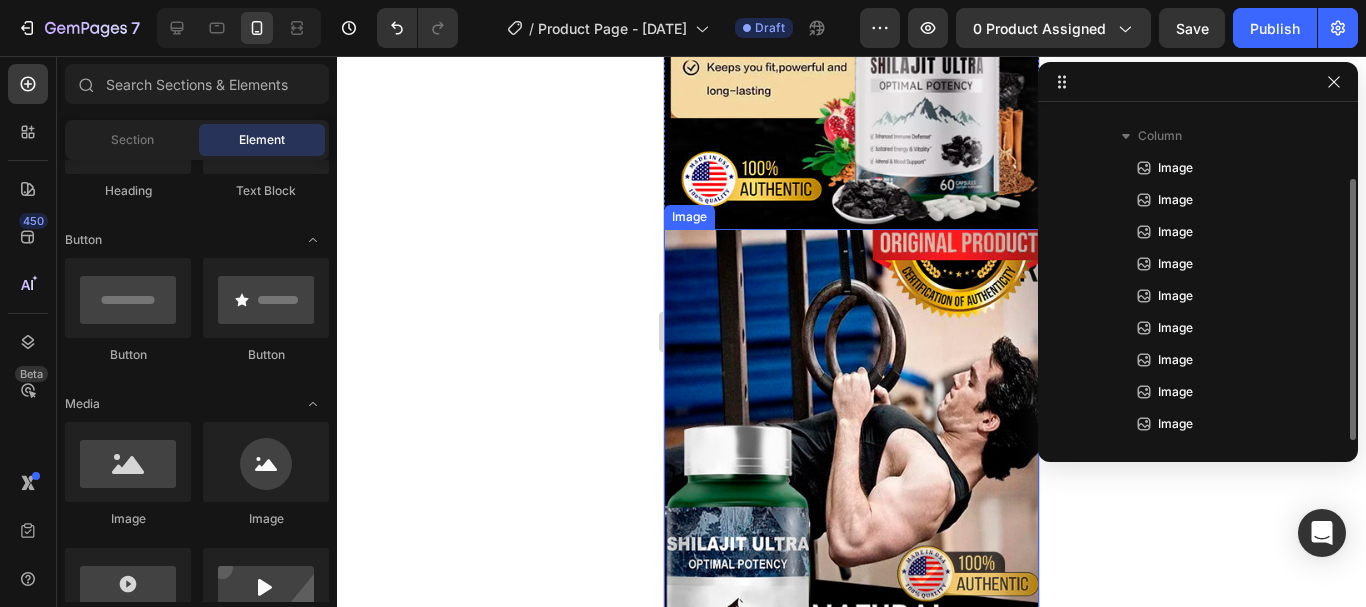 scroll, scrollTop: 86, scrollLeft: 0, axis: vertical 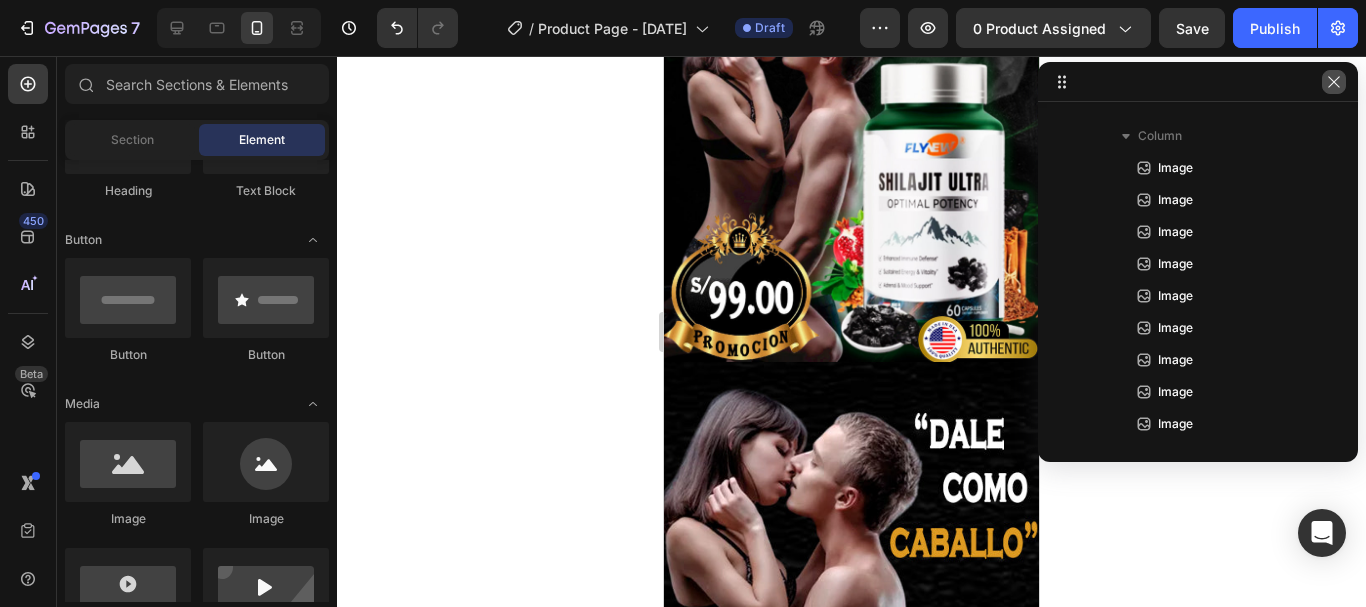 click 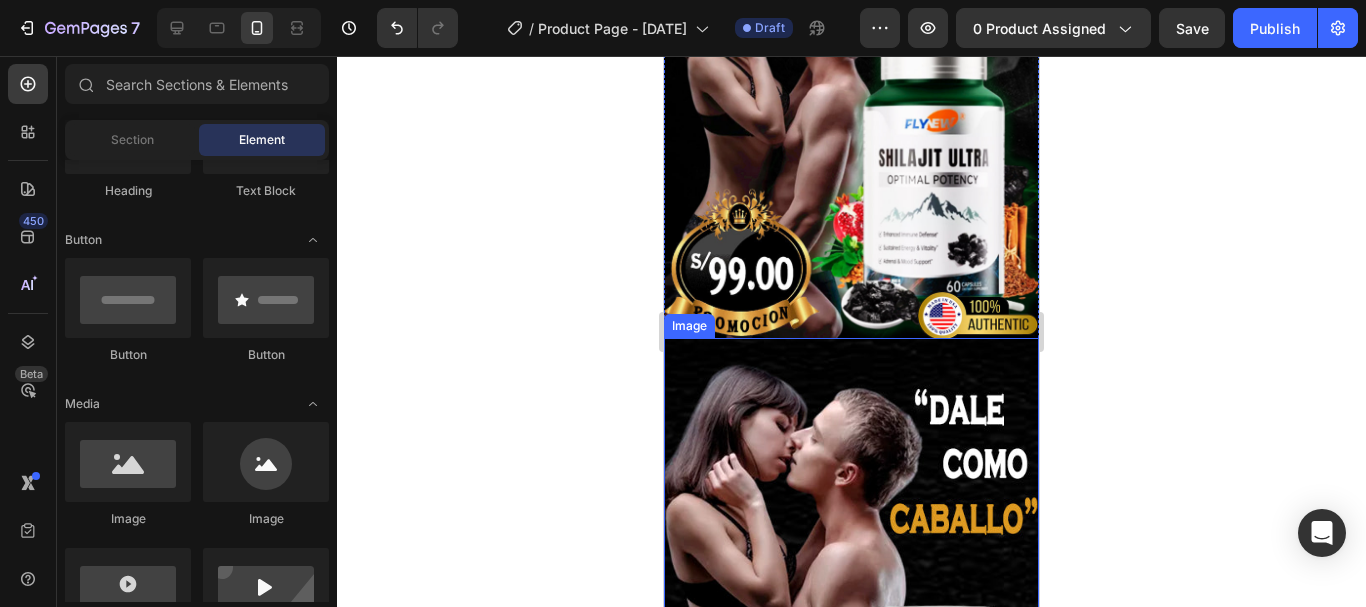 scroll, scrollTop: 400, scrollLeft: 0, axis: vertical 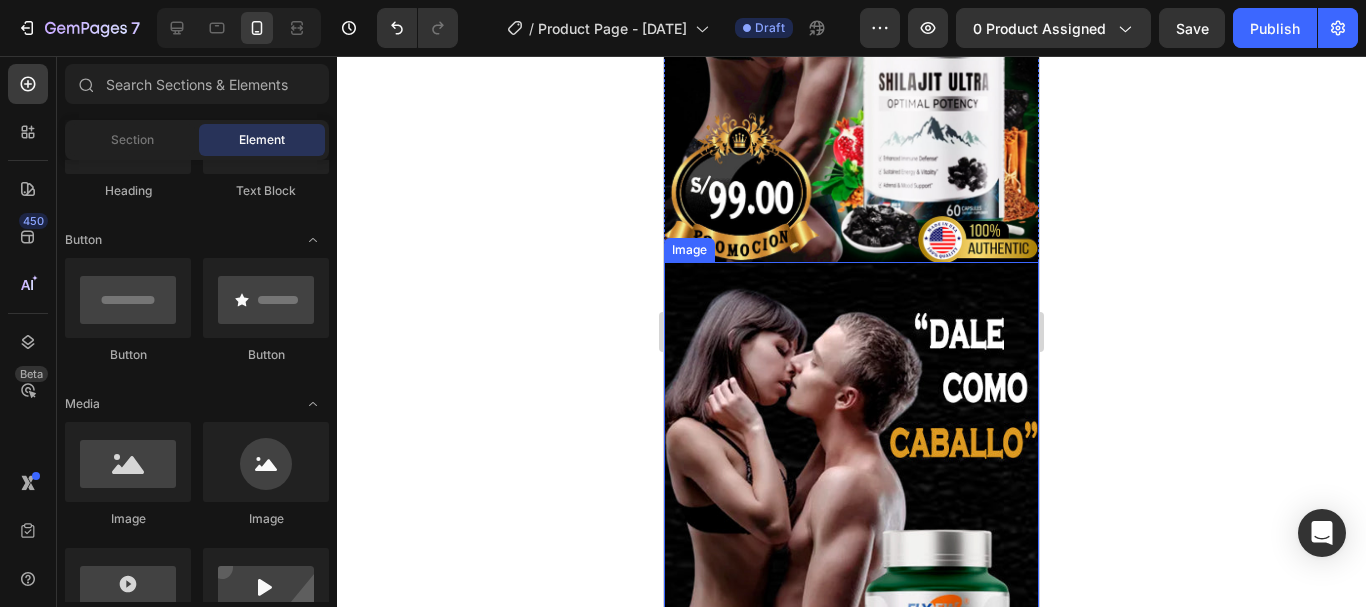 click at bounding box center (851, 528) 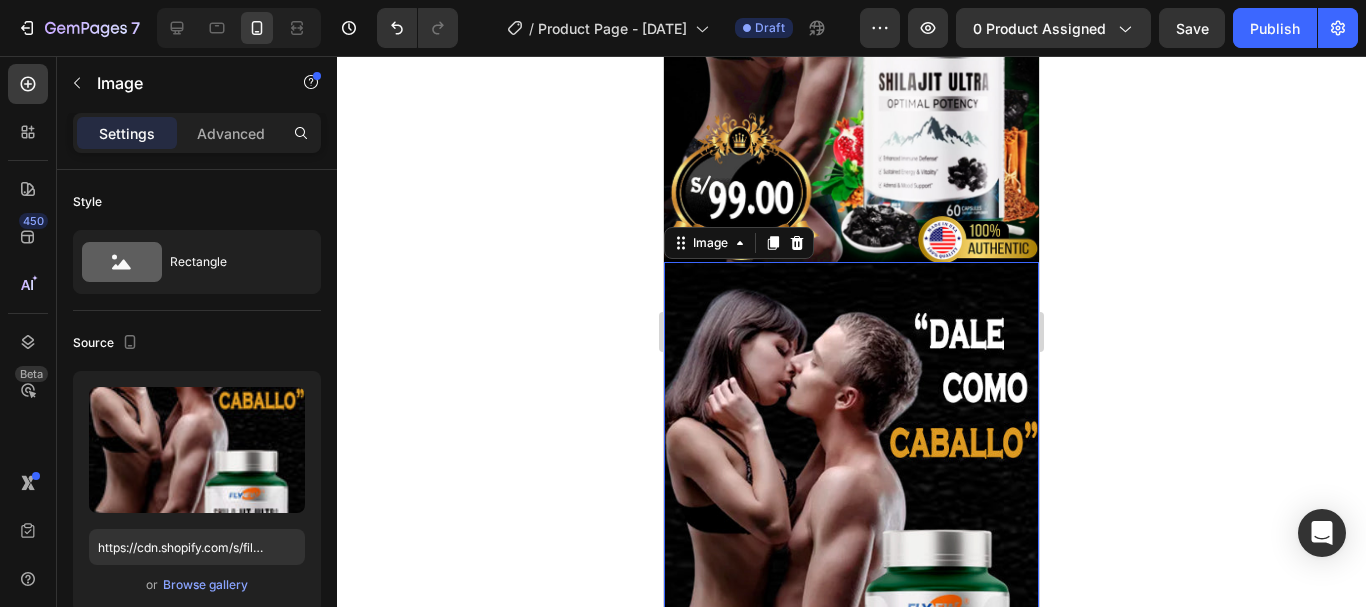 click 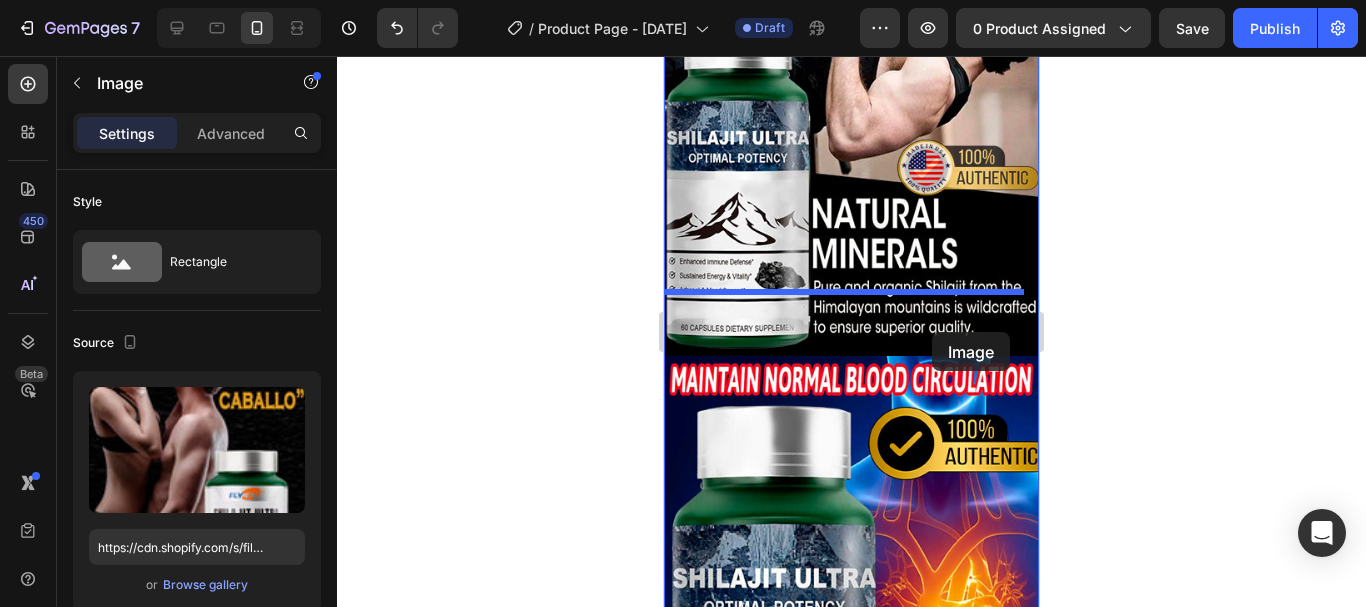 scroll, scrollTop: 1900, scrollLeft: 0, axis: vertical 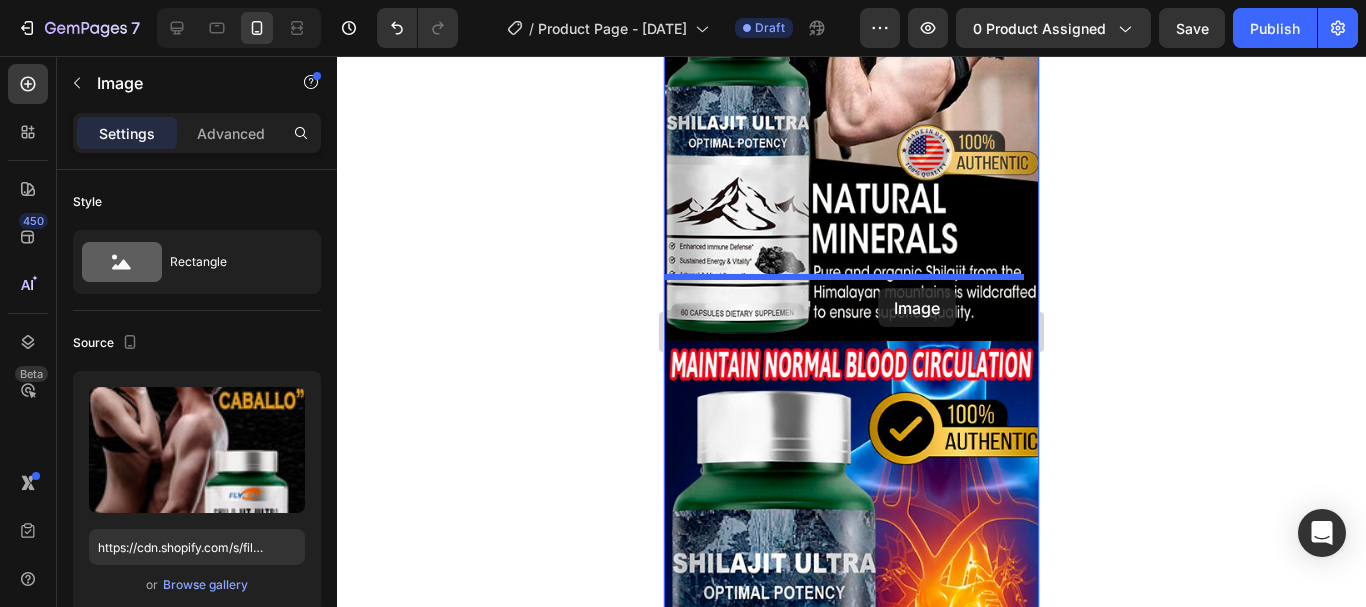 drag, startPoint x: 959, startPoint y: 312, endPoint x: 878, endPoint y: 288, distance: 84.48077 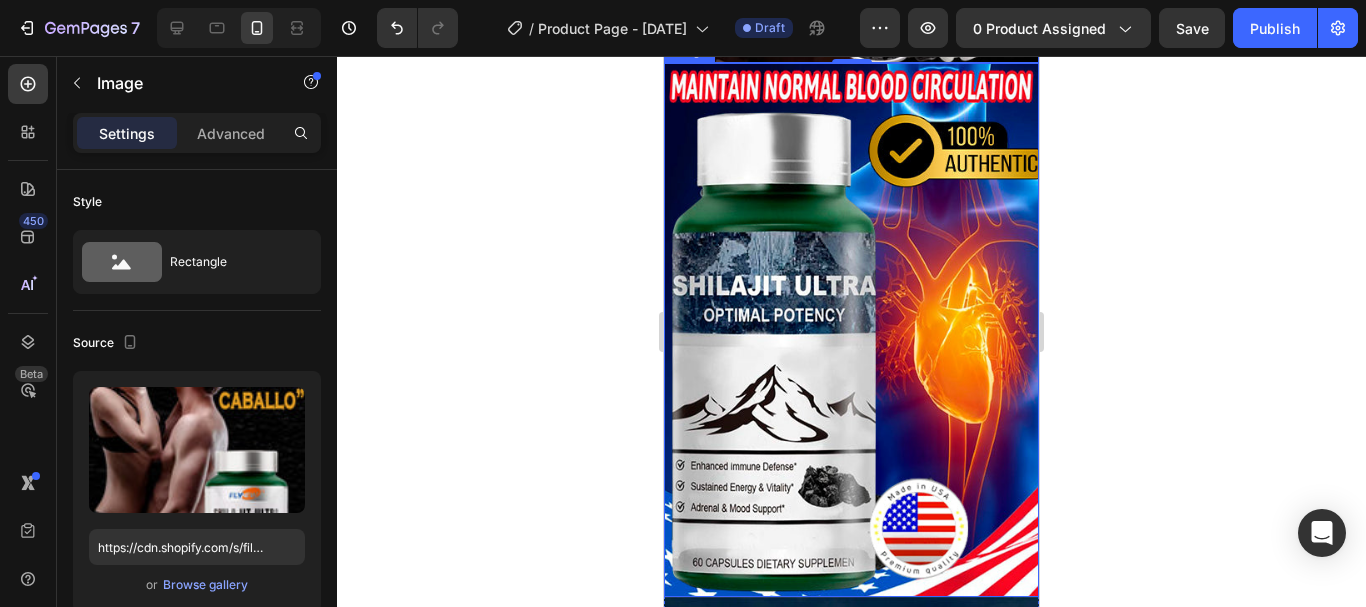 scroll, scrollTop: 2200, scrollLeft: 0, axis: vertical 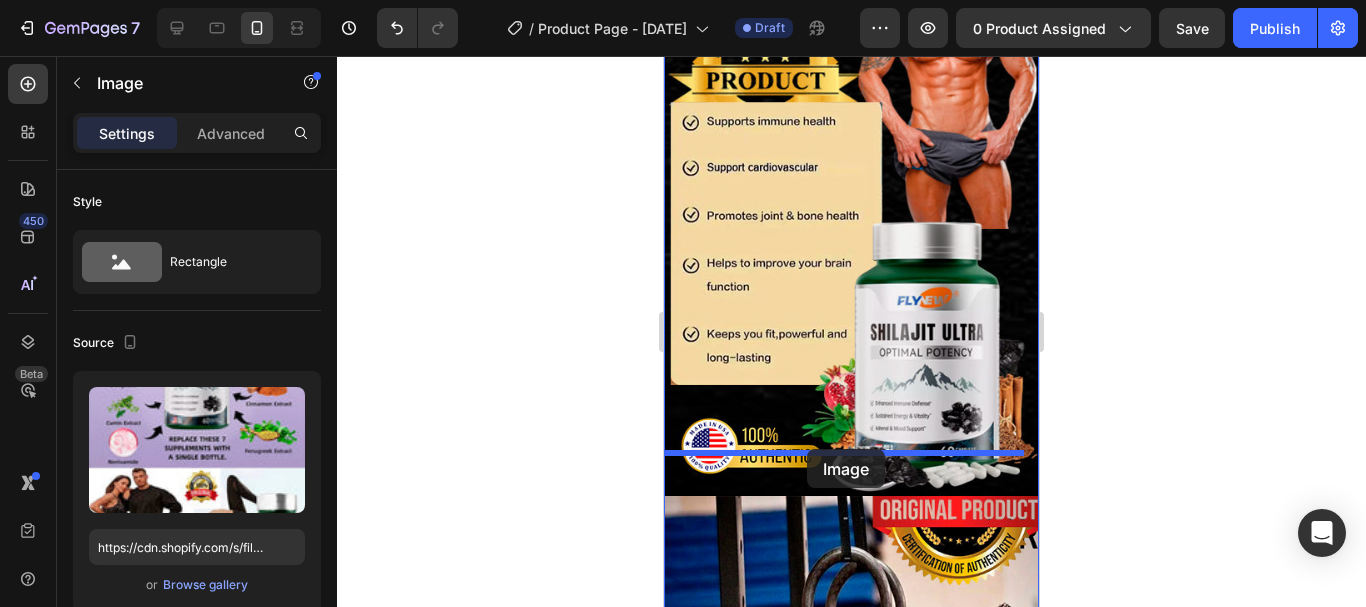 drag, startPoint x: 887, startPoint y: 403, endPoint x: 807, endPoint y: 449, distance: 92.28217 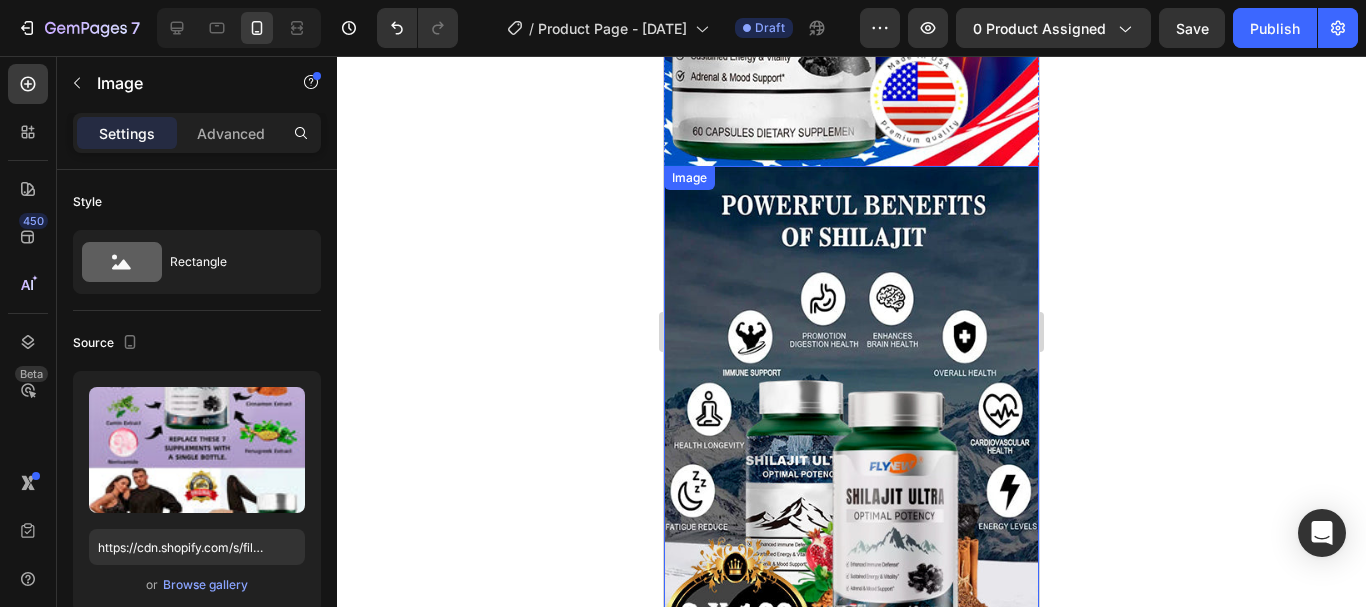 scroll, scrollTop: 3100, scrollLeft: 0, axis: vertical 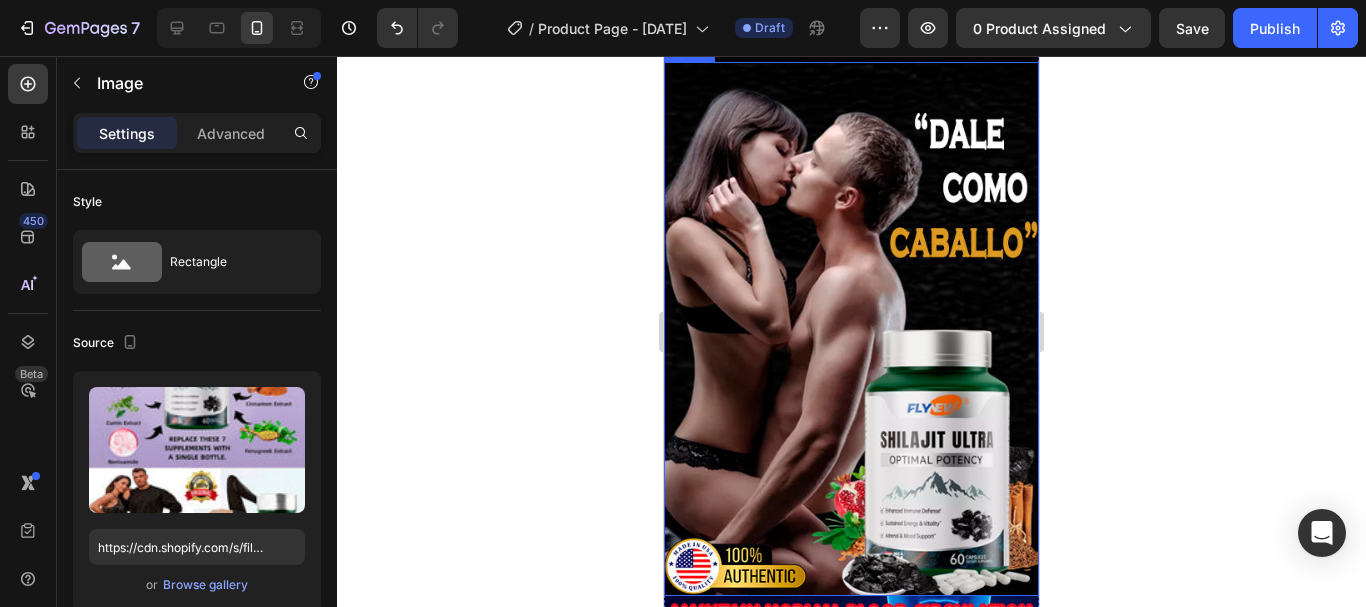 click at bounding box center [851, 328] 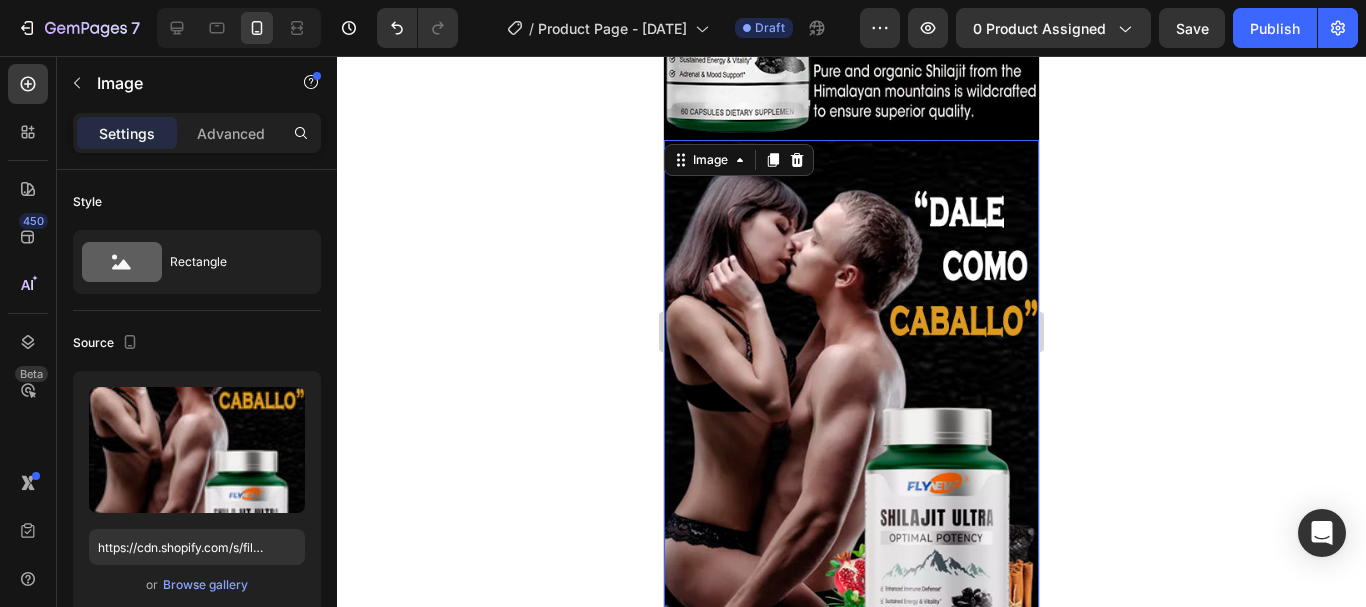 scroll, scrollTop: 2100, scrollLeft: 0, axis: vertical 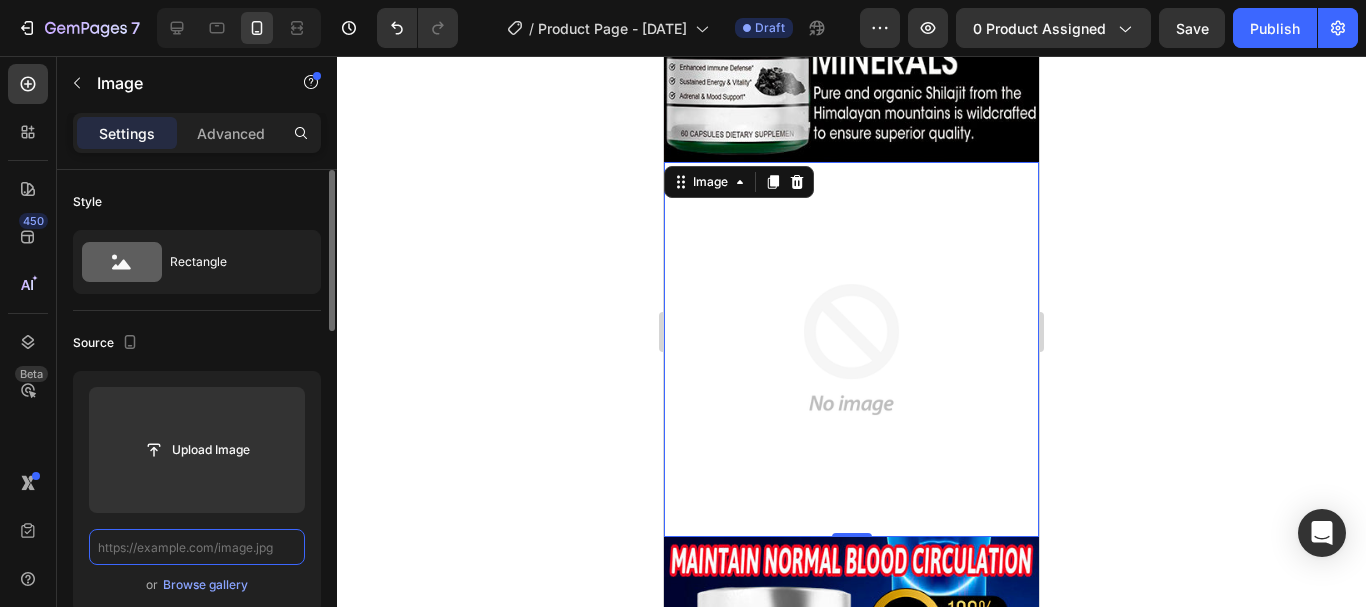 paste on "https://img.funnelish.com/13187/102034/1687120517-ezgif.com-gif-maker_5.webp?width=600" 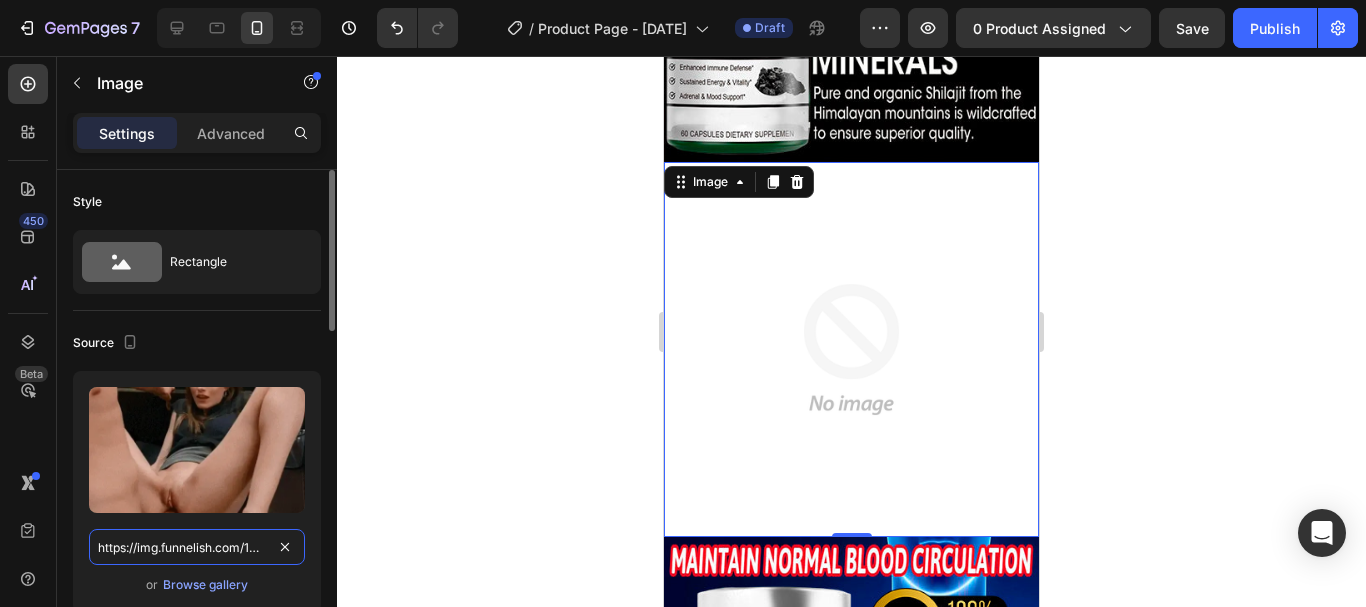 scroll, scrollTop: 0, scrollLeft: 366, axis: horizontal 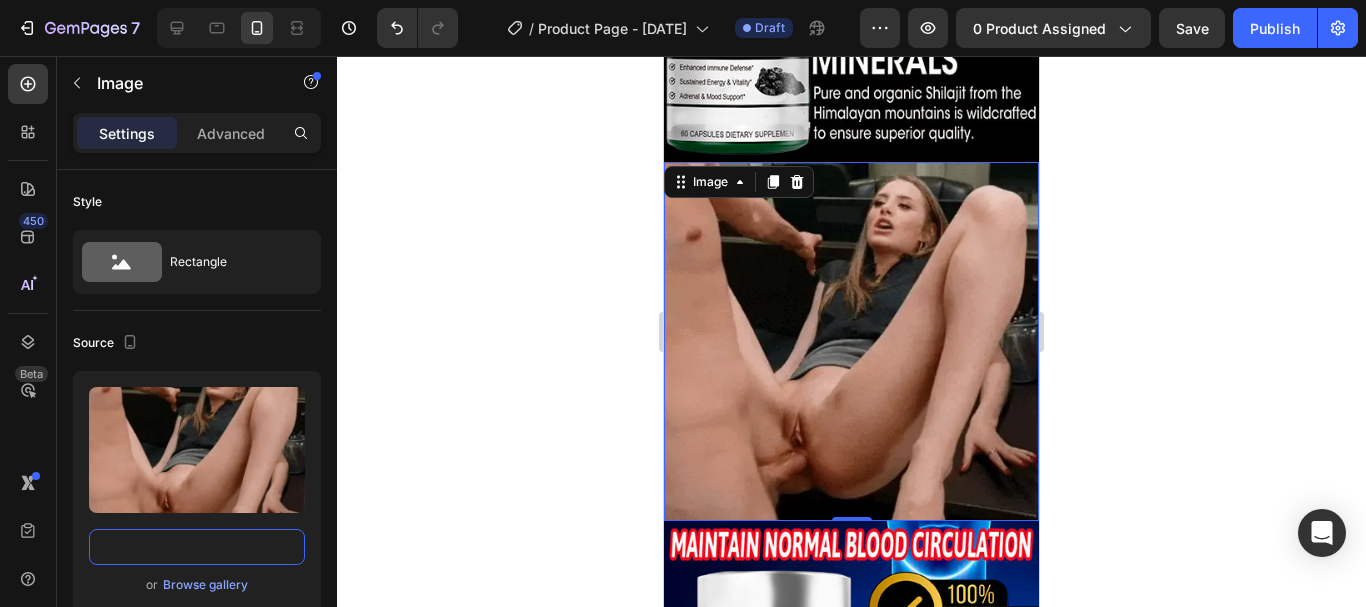 type on "https://img.funnelish.com/13187/102034/1687120517-ezgif.com-gif-maker_5.webp?width=600" 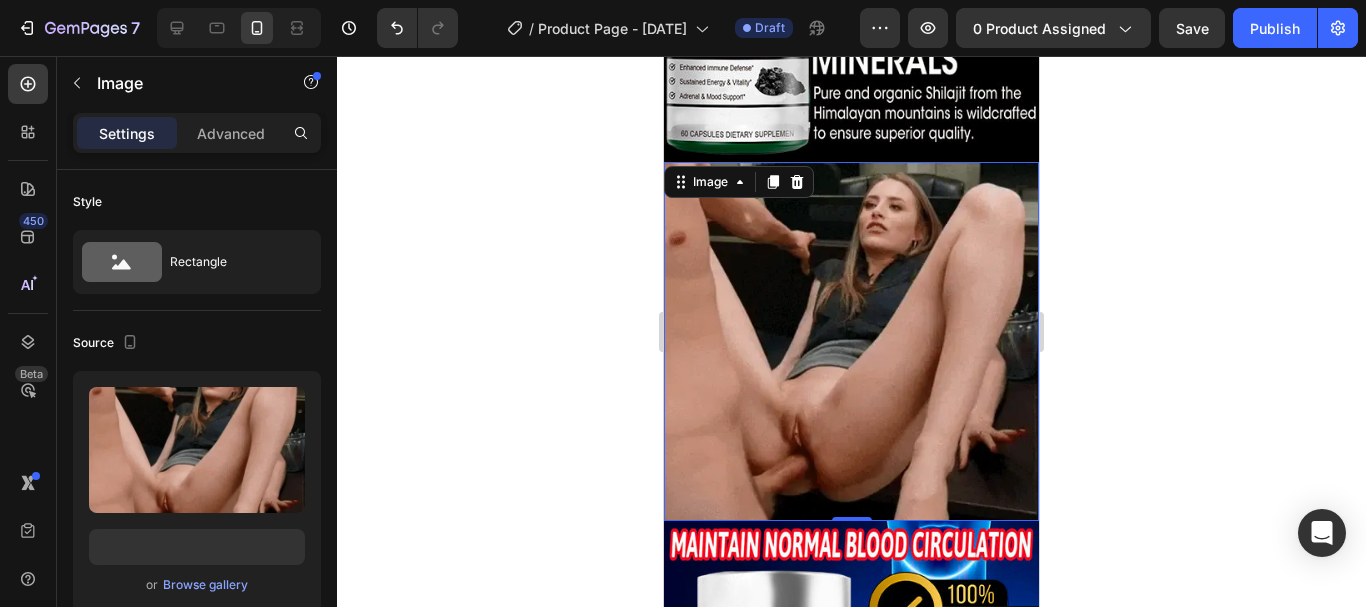 click 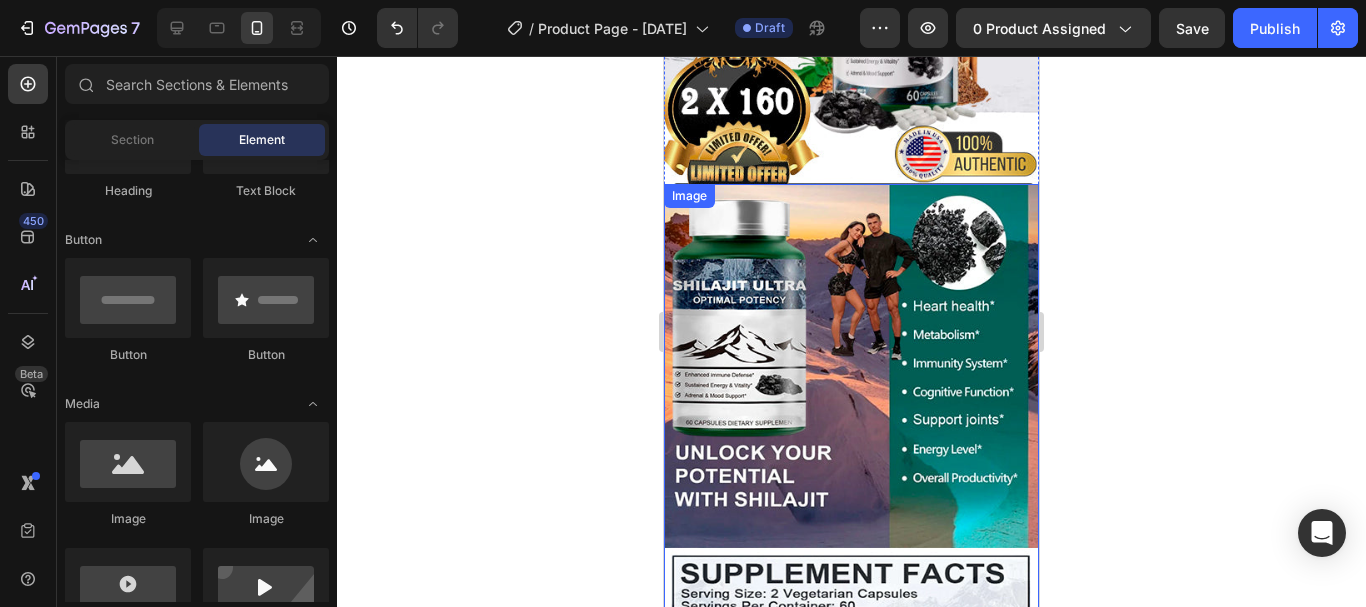 scroll, scrollTop: 3500, scrollLeft: 0, axis: vertical 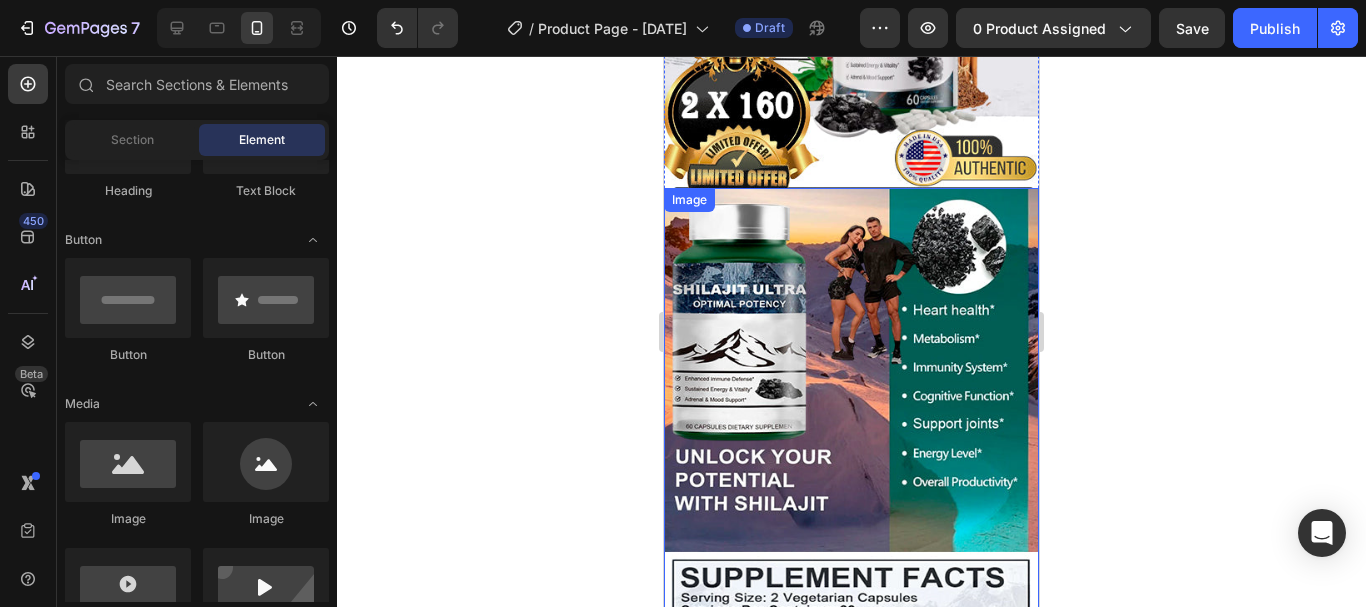 click at bounding box center [851, 454] 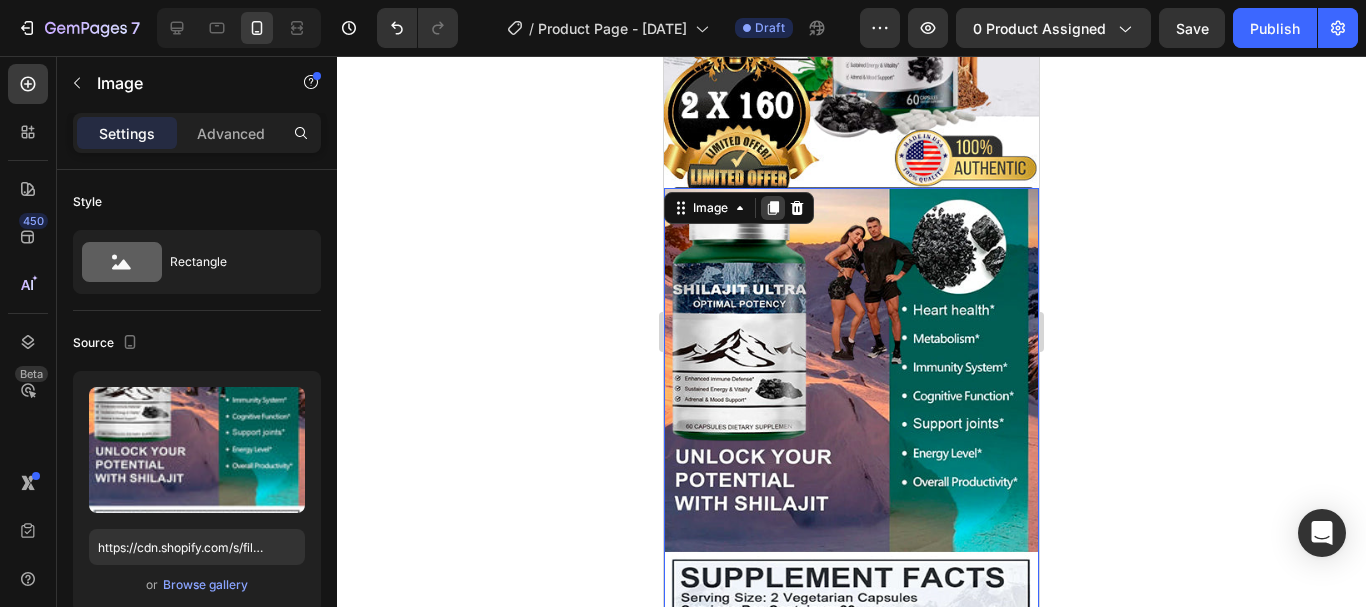 click 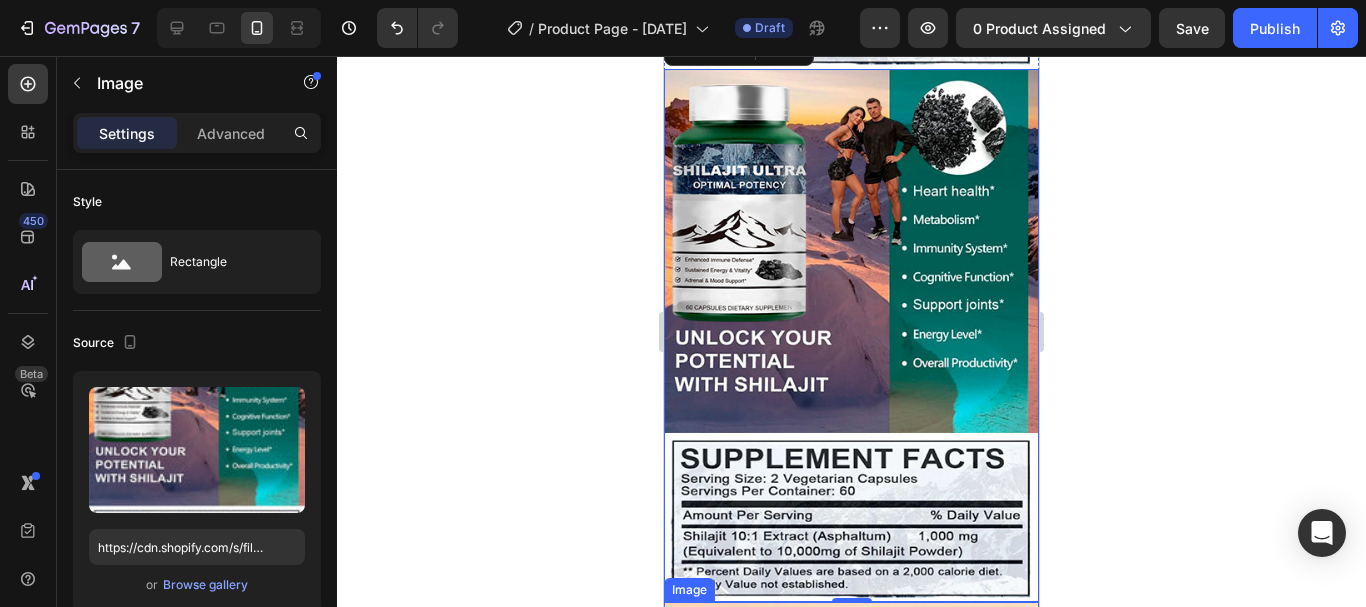 scroll, scrollTop: 4131, scrollLeft: 0, axis: vertical 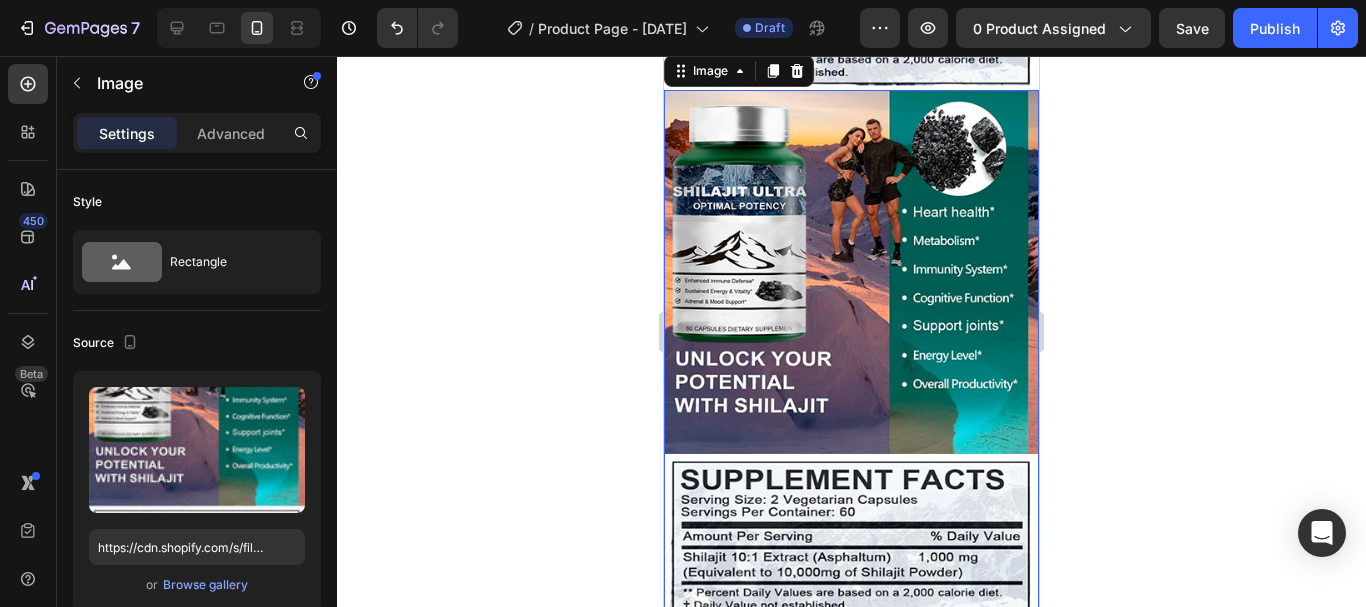 click at bounding box center (851, 356) 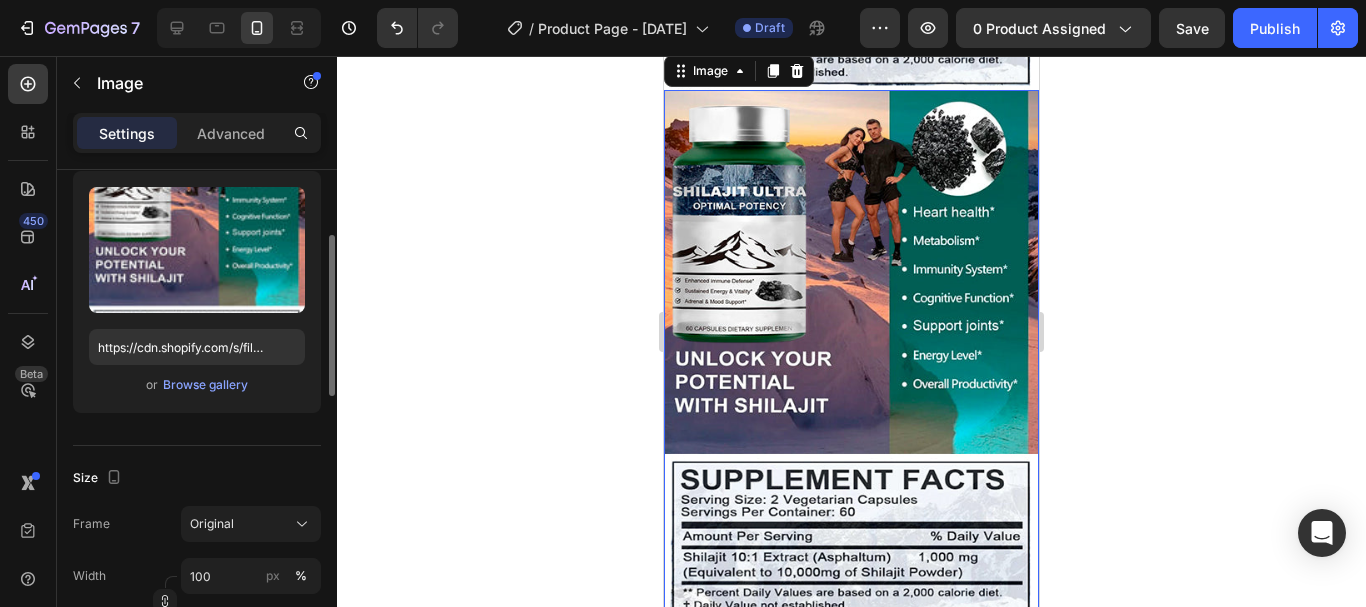scroll, scrollTop: 0, scrollLeft: 0, axis: both 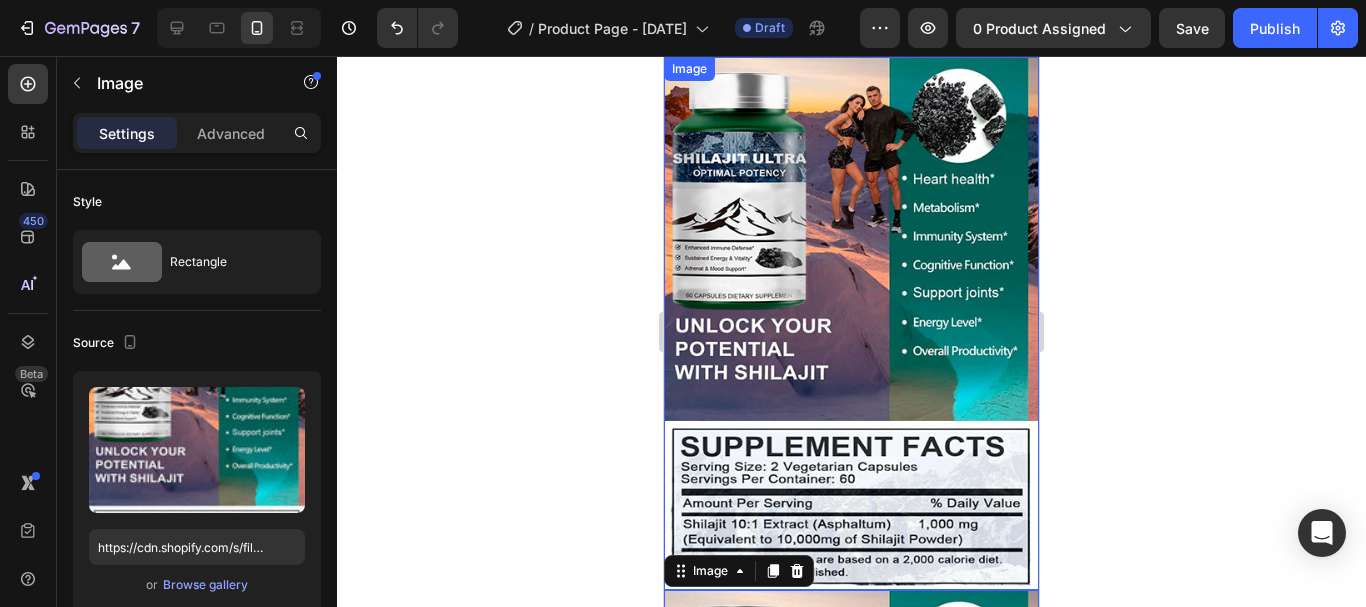 click at bounding box center (851, 323) 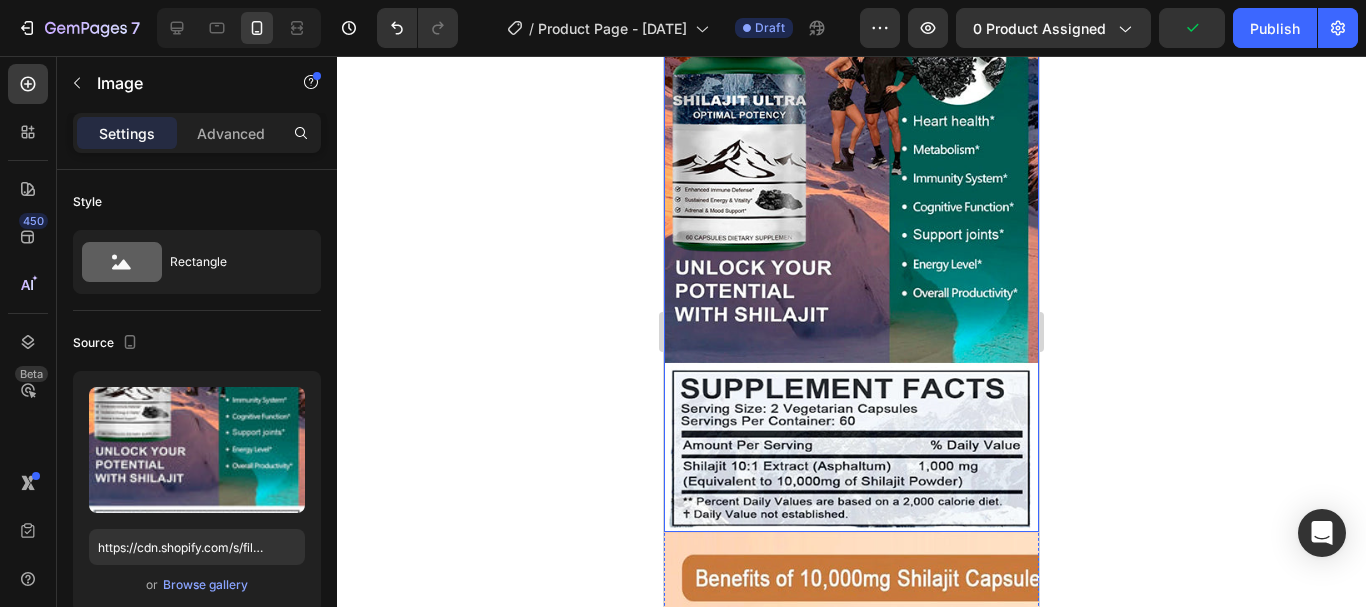 scroll, scrollTop: 4231, scrollLeft: 0, axis: vertical 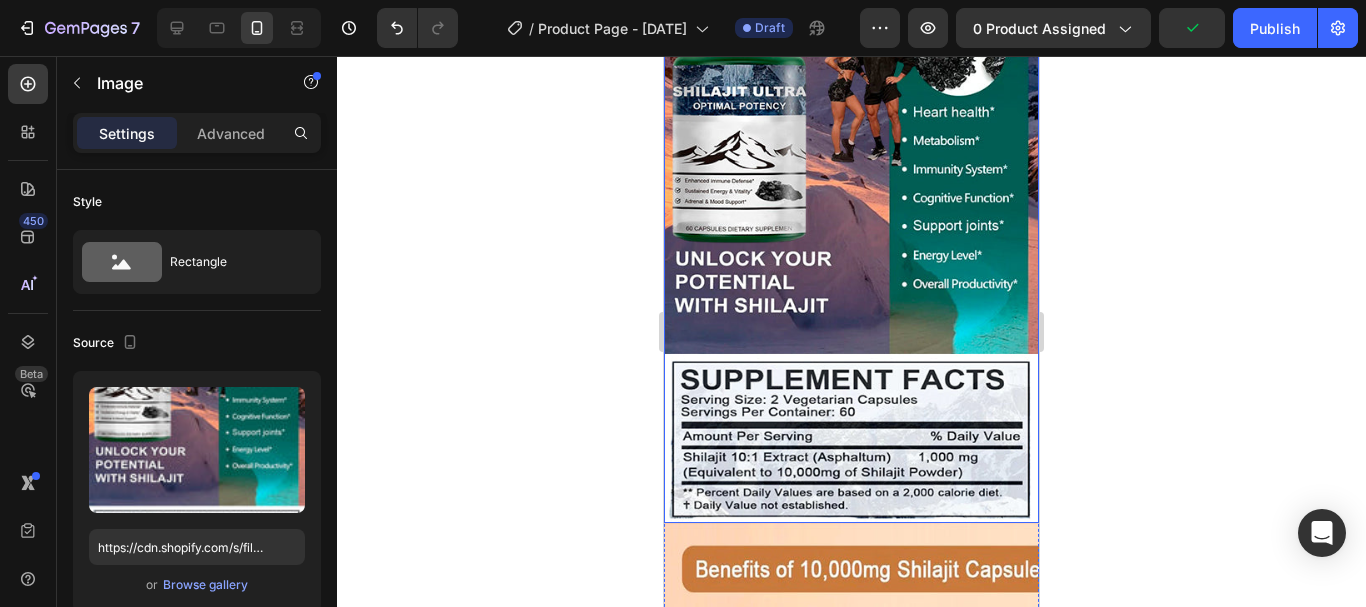 click at bounding box center [851, 256] 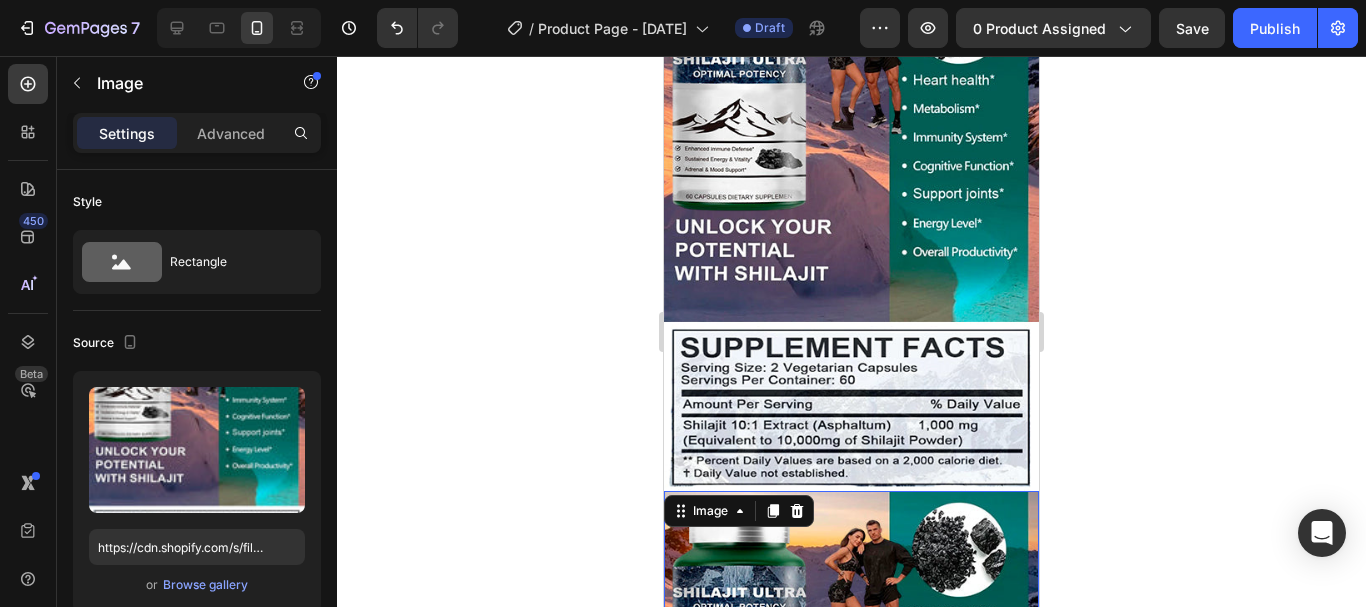 scroll, scrollTop: 3731, scrollLeft: 0, axis: vertical 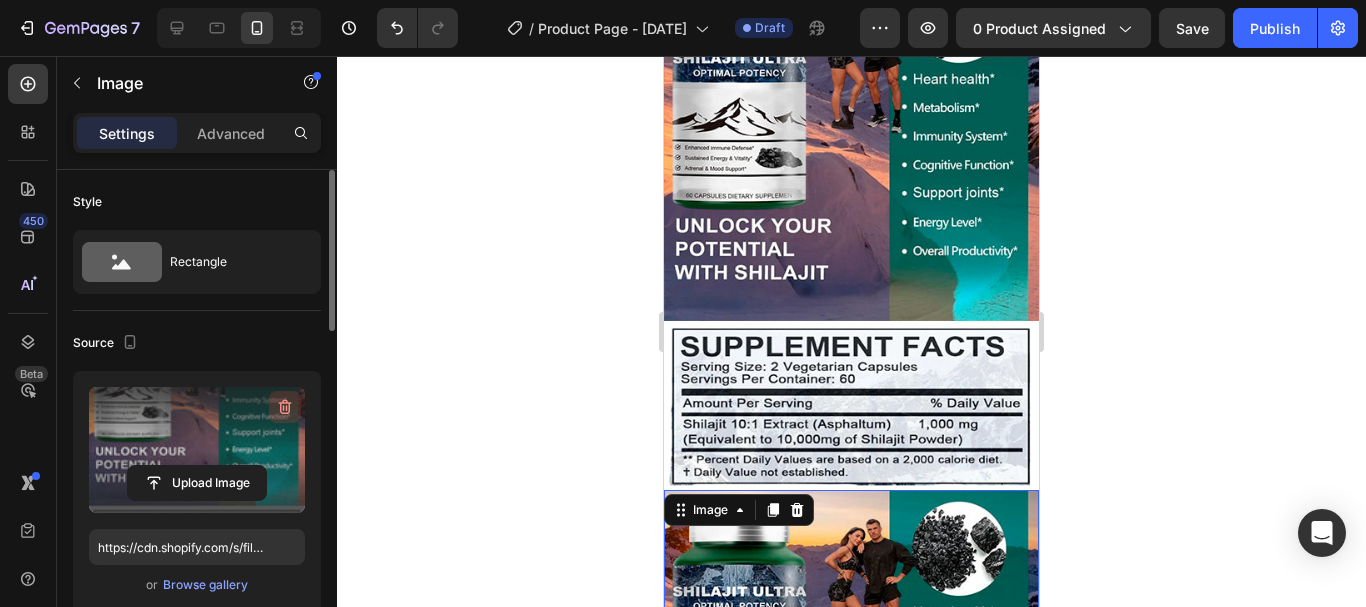 click 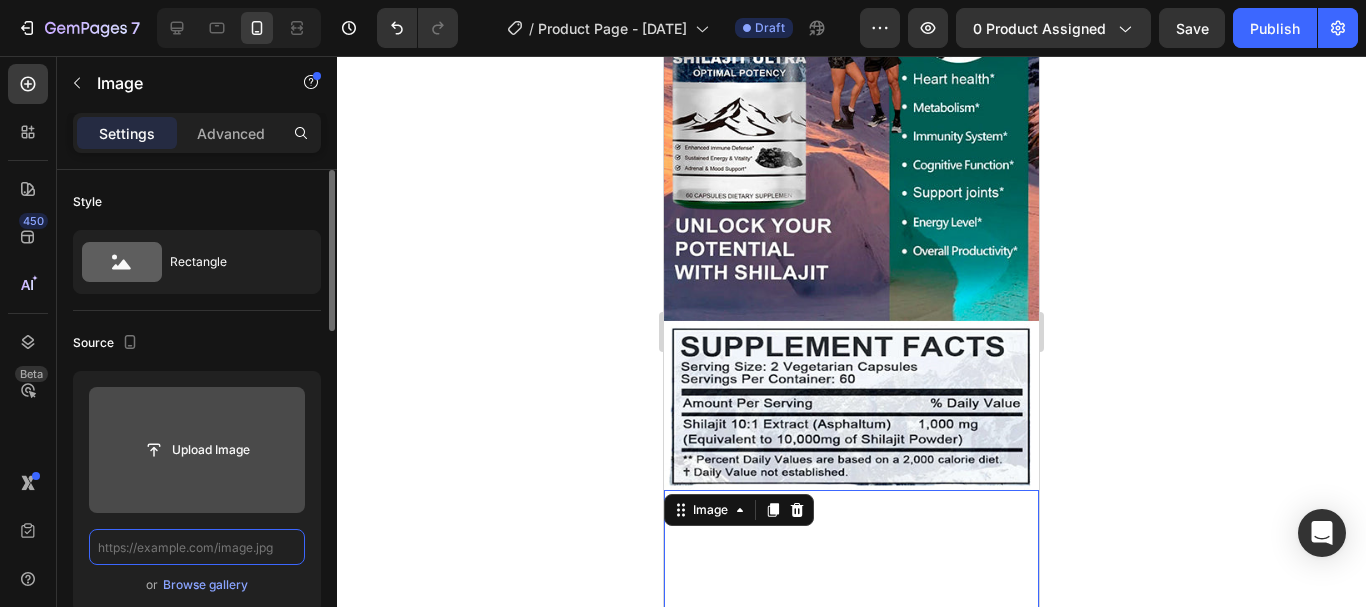 click at bounding box center [197, 547] 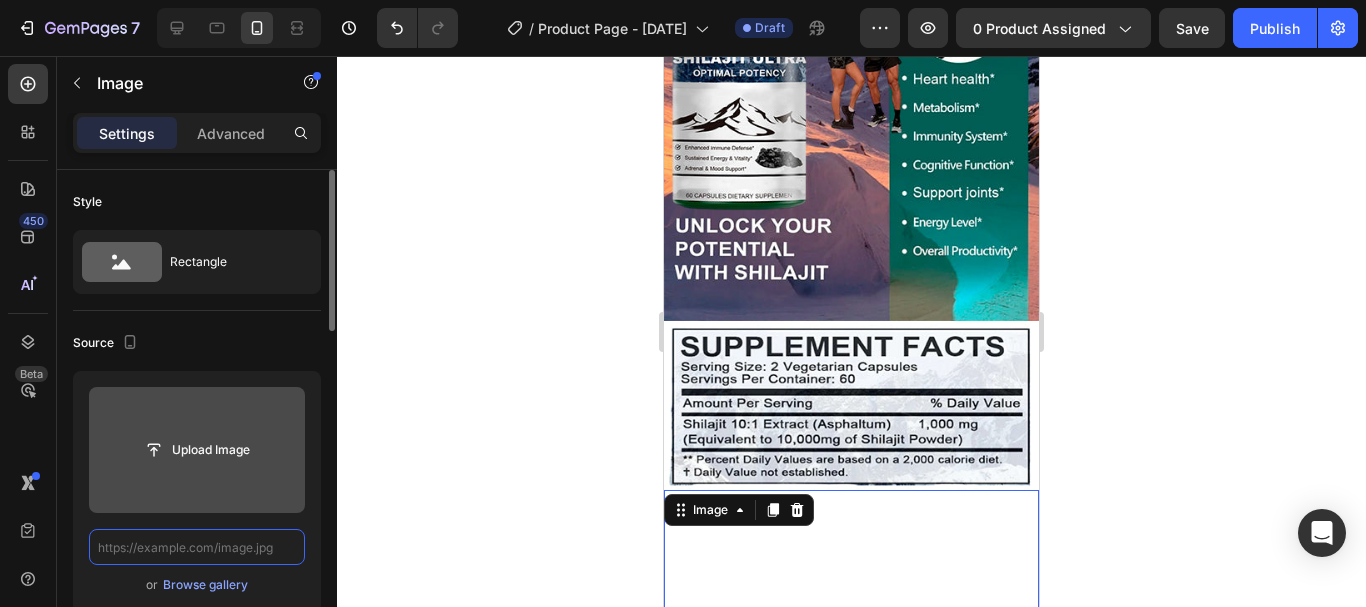 click at bounding box center (197, 547) 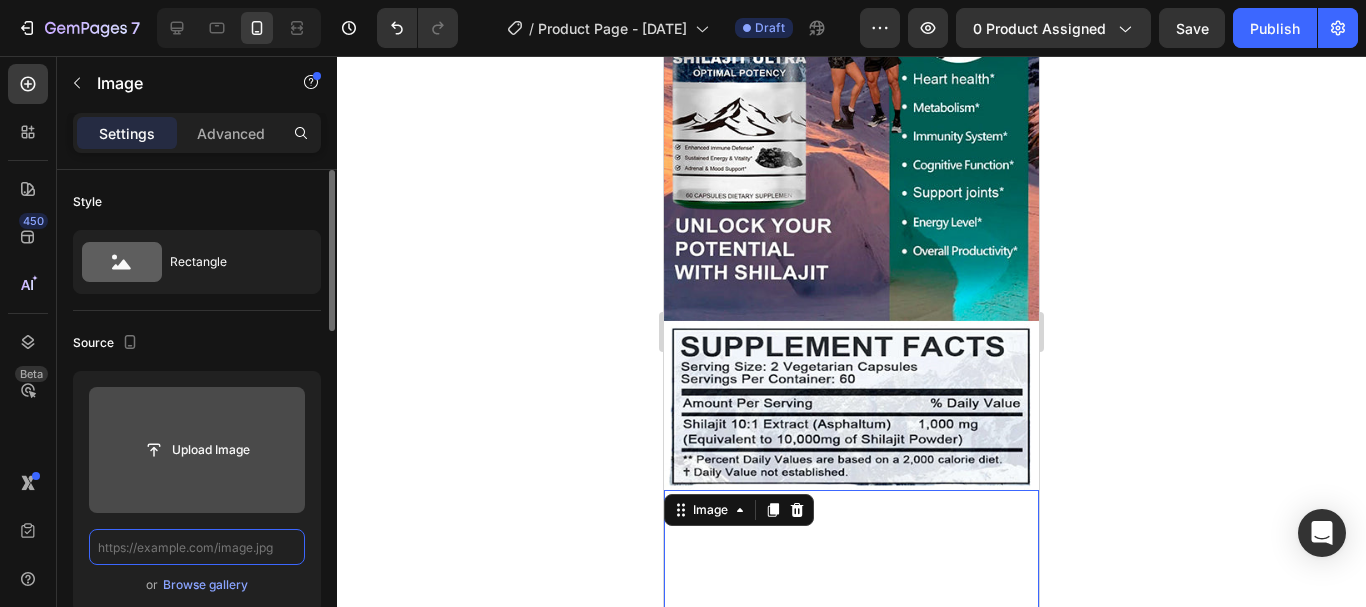 paste on "https://img.funnelish.com/13187/102034/1687120635-ezgif.com-gif-maker_4_b580fa25-fb7b-4558-b54c-634bfcf27e9f.webp?width=600" 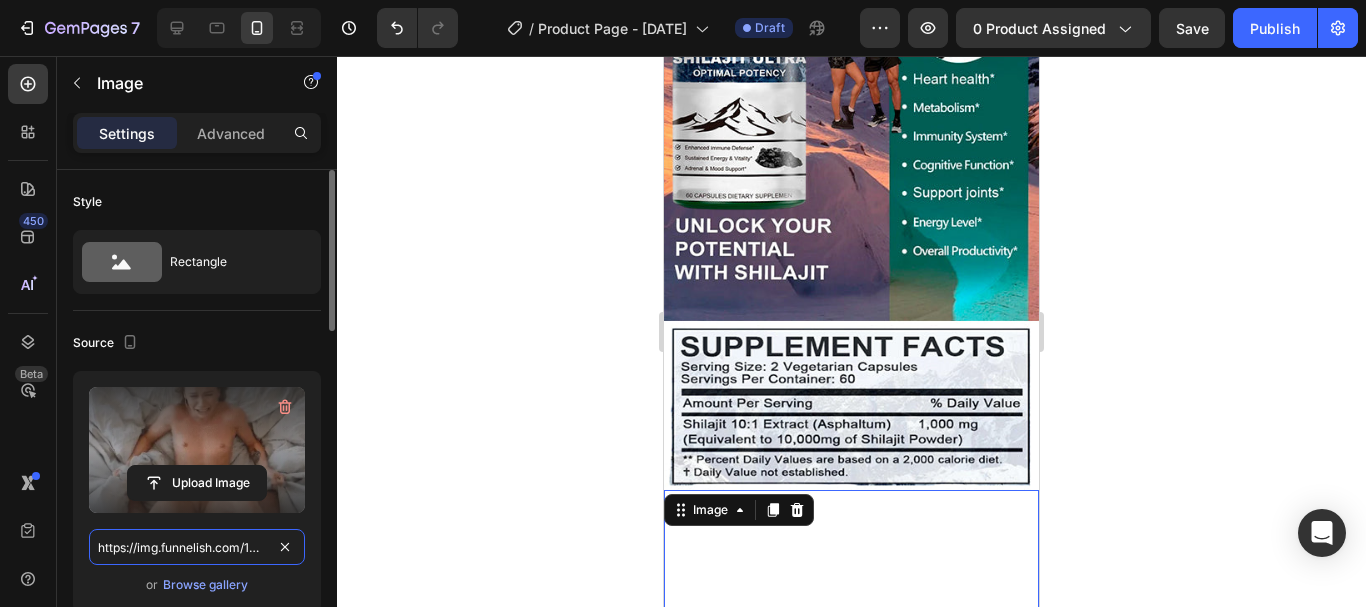 scroll, scrollTop: 0, scrollLeft: 614, axis: horizontal 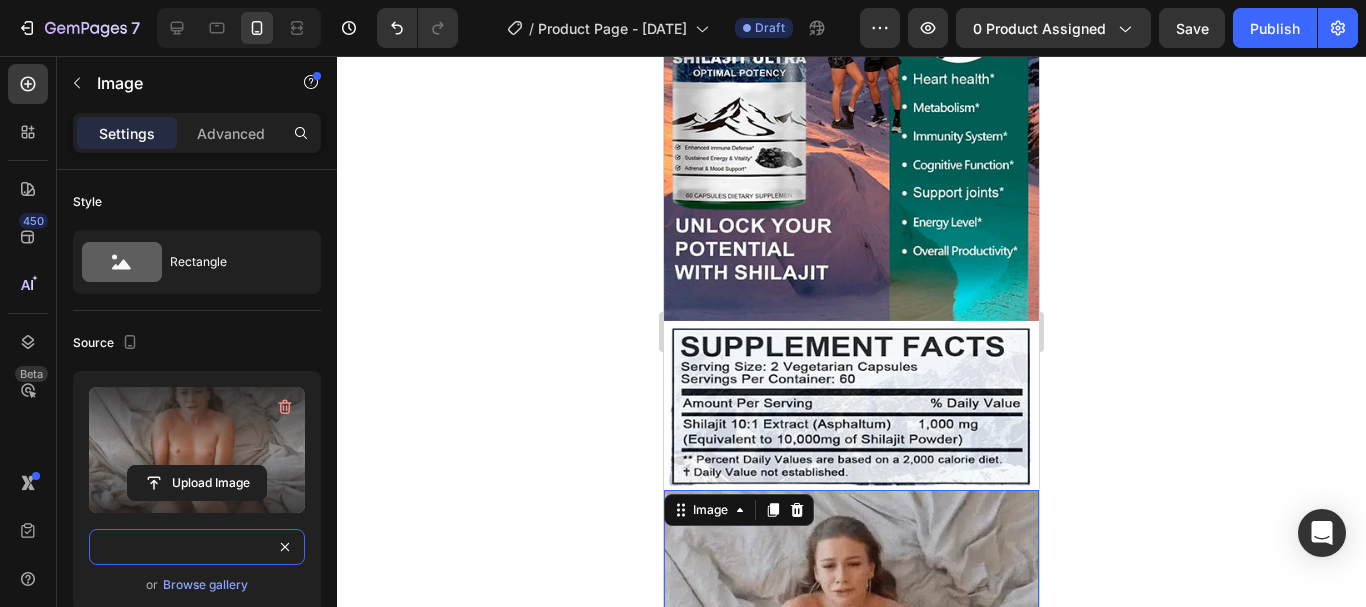 type on "https://img.funnelish.com/13187/102034/1687120635-ezgif.com-gif-maker_4_b580fa25-fb7b-4558-b54c-634bfcf27e9f.webp?width=600" 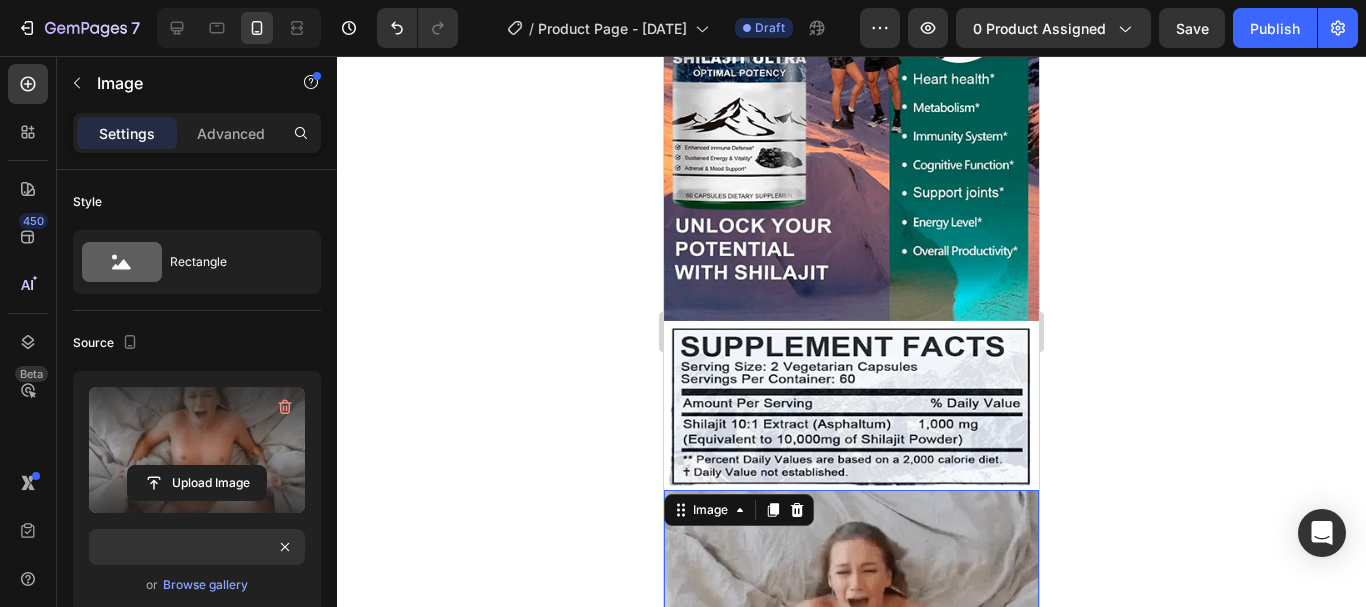 scroll, scrollTop: 0, scrollLeft: 0, axis: both 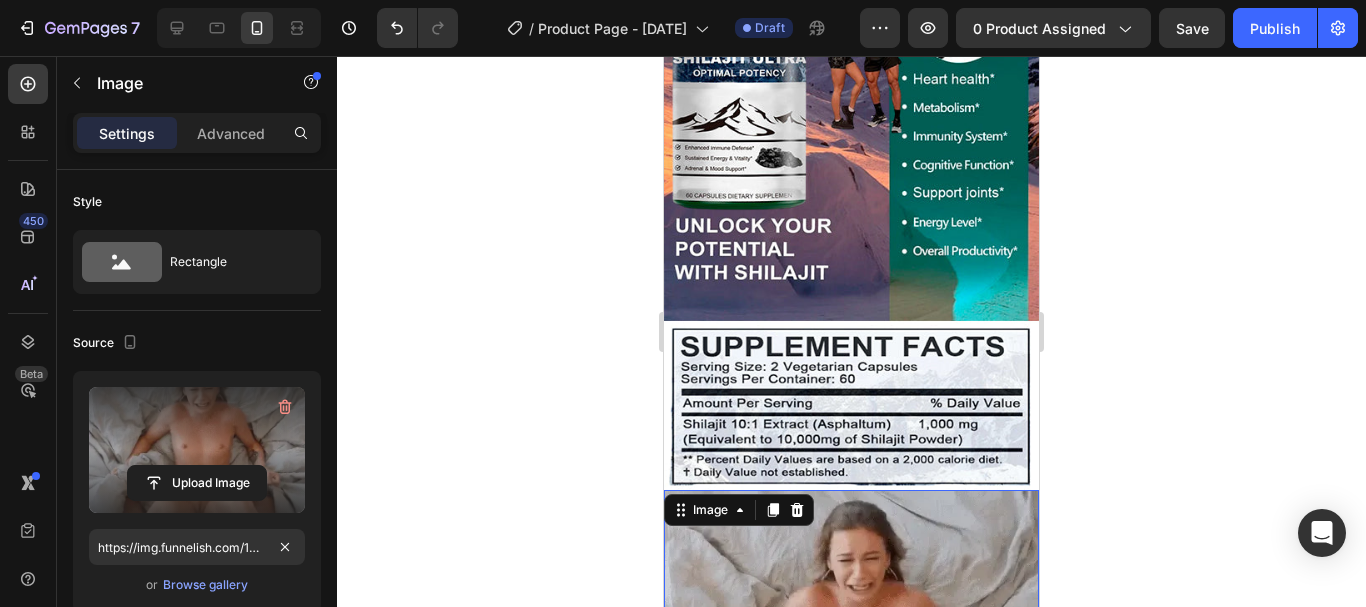 click 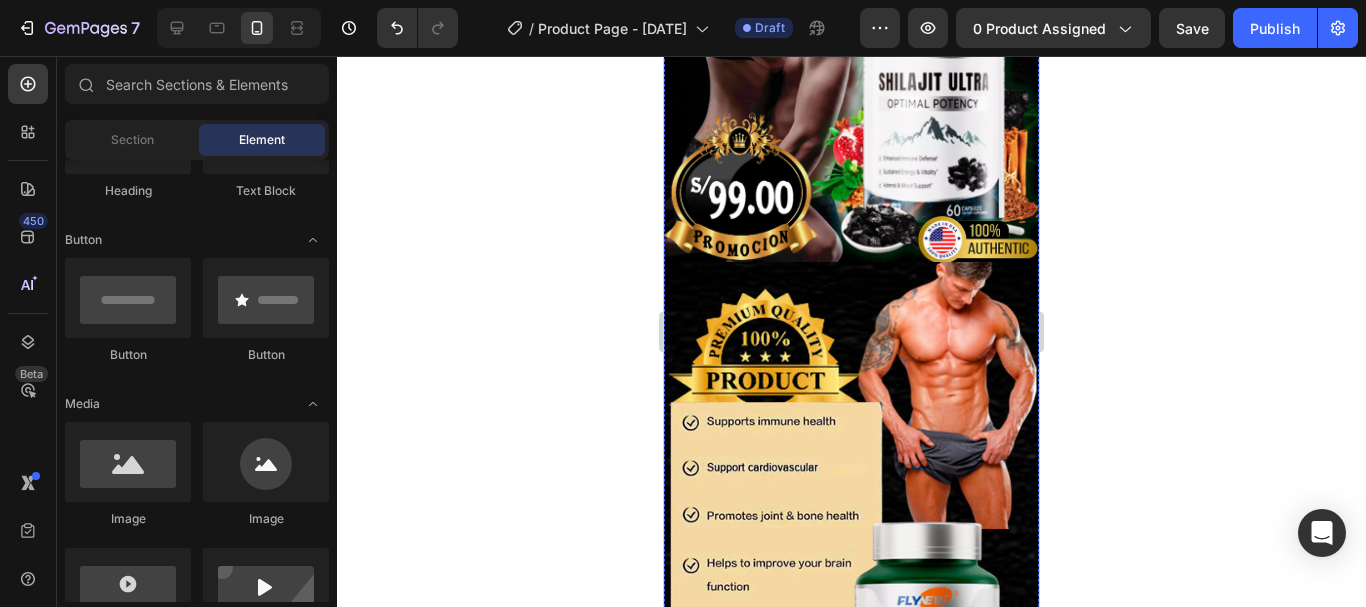 scroll, scrollTop: 0, scrollLeft: 0, axis: both 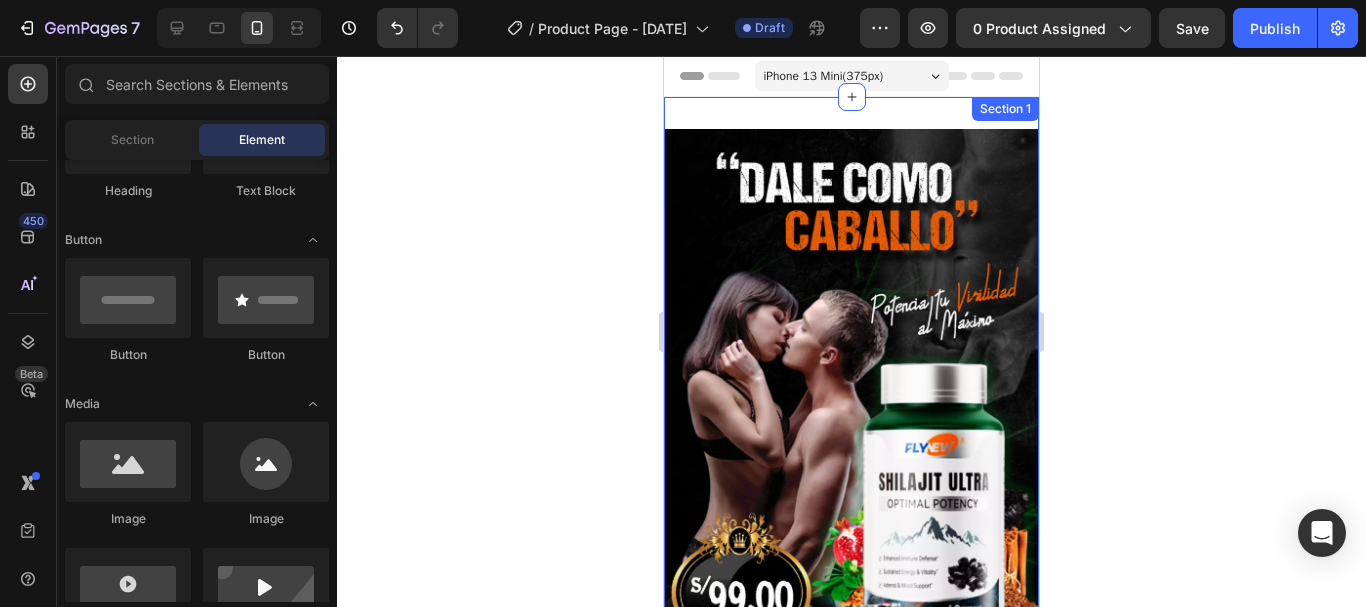 click on "Image Image Image Image Image Image Image Image Image Image Row Section 1" at bounding box center (851, 2625) 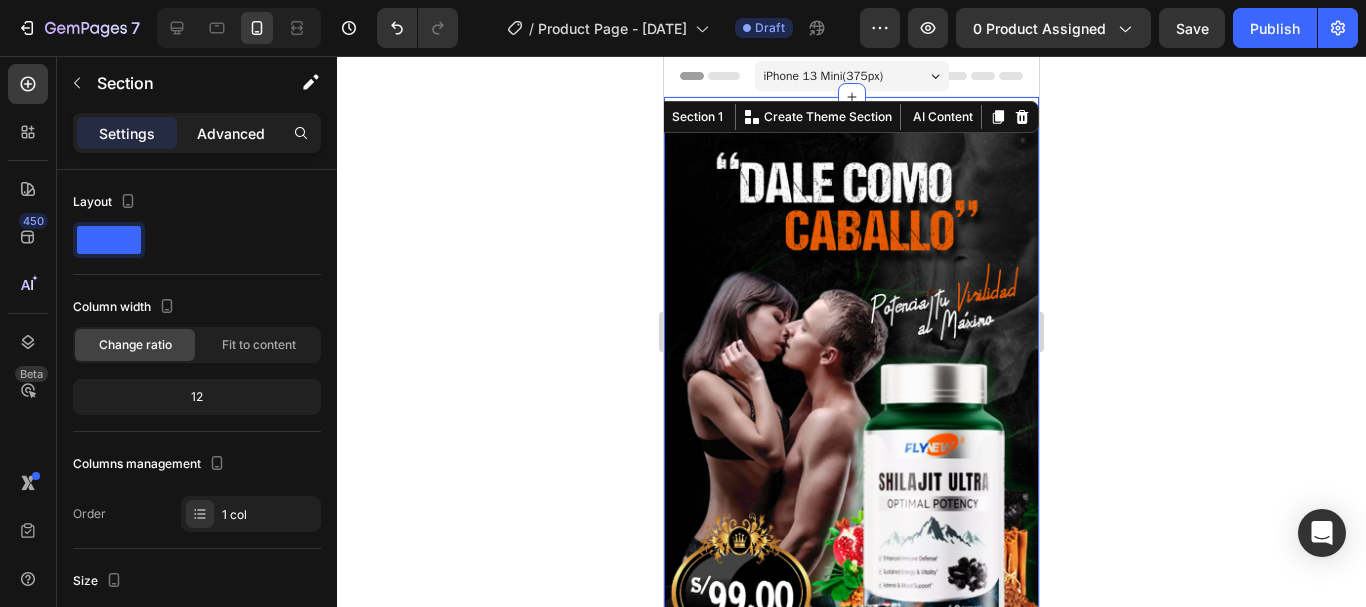 click on "Advanced" at bounding box center (231, 133) 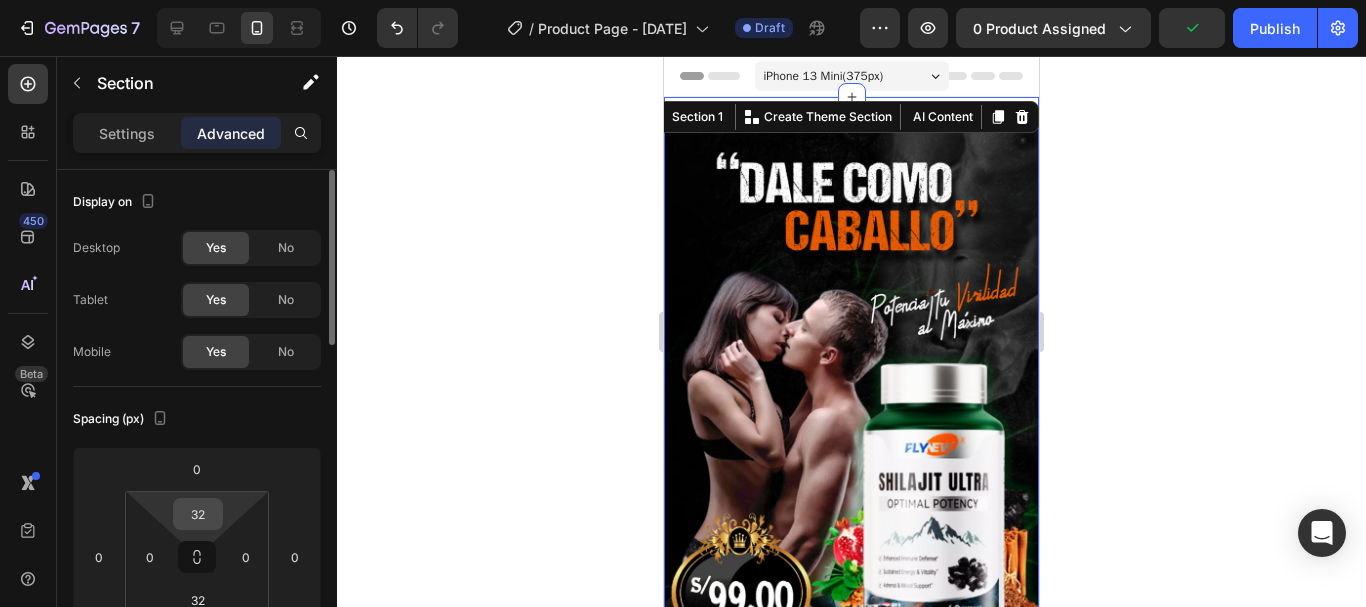 click on "32" at bounding box center [198, 514] 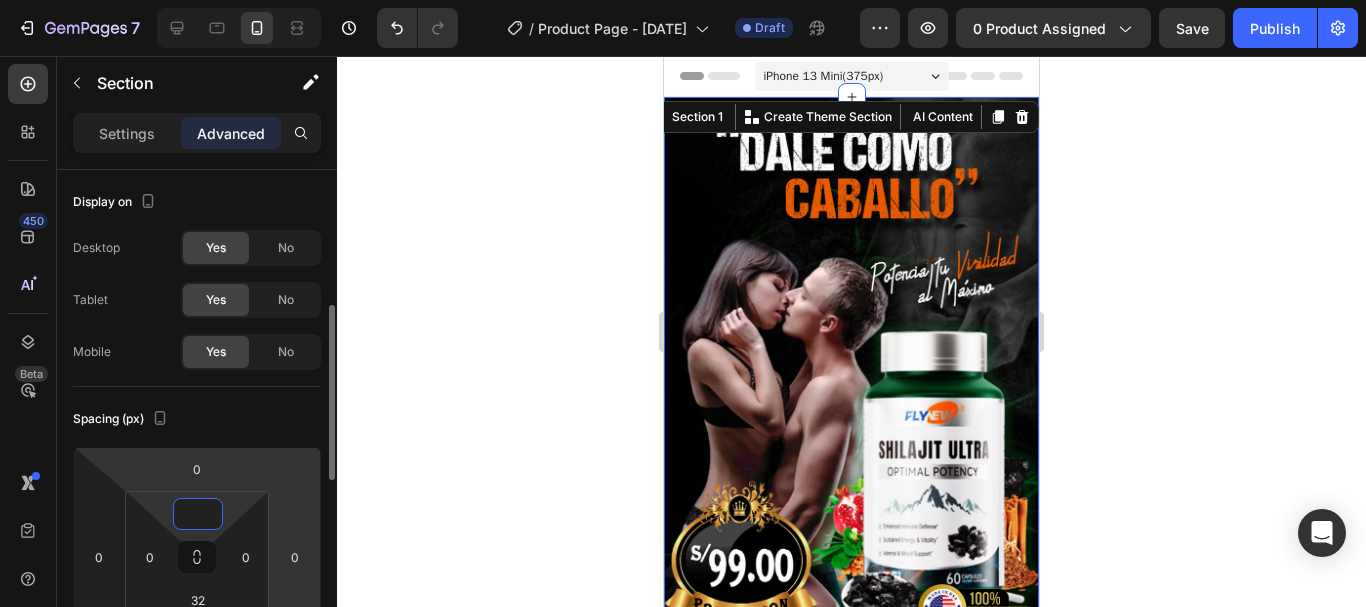 scroll, scrollTop: 300, scrollLeft: 0, axis: vertical 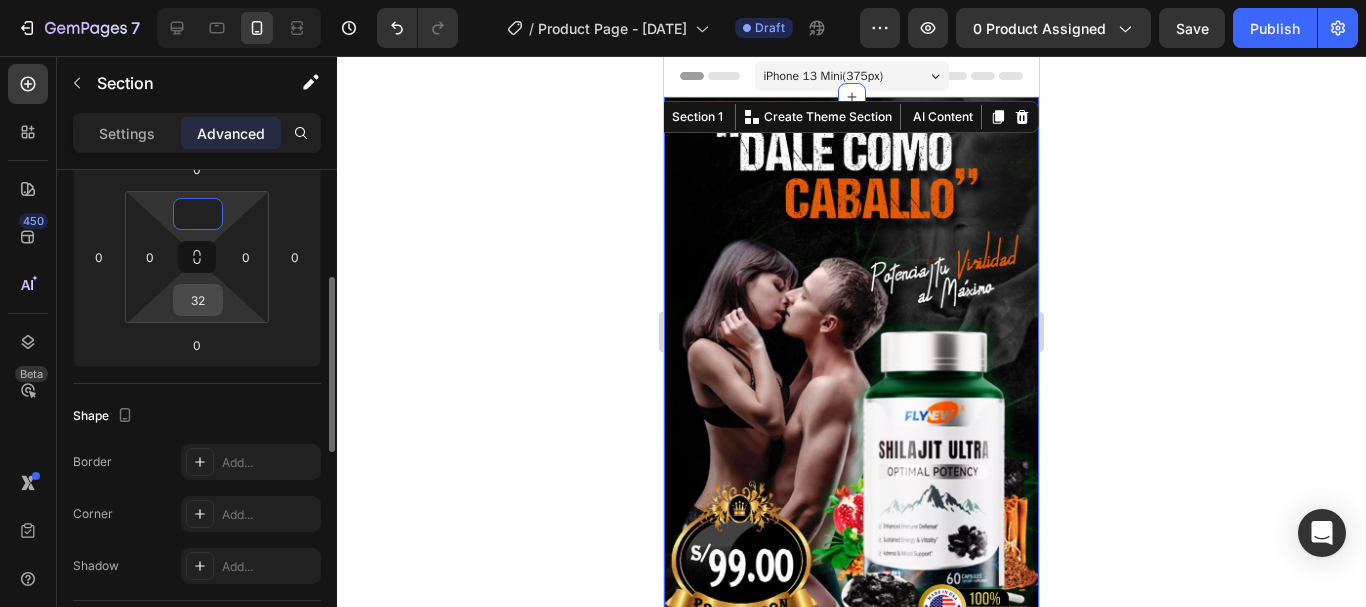 type on "0" 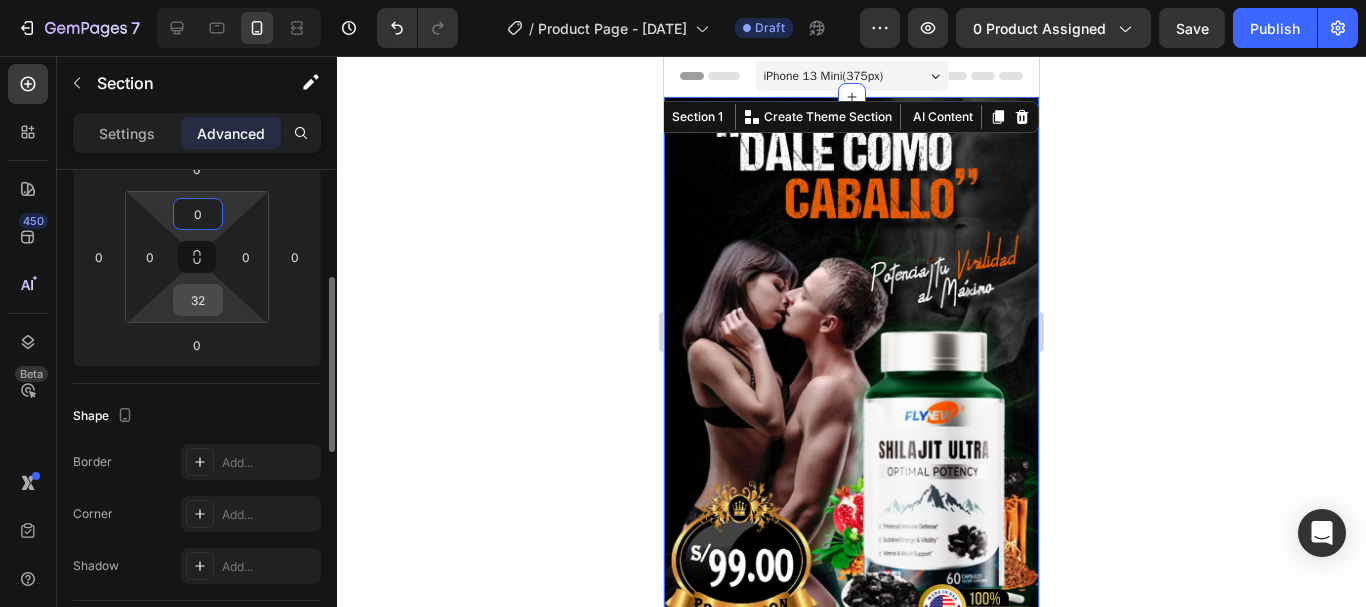 click on "32" at bounding box center [198, 300] 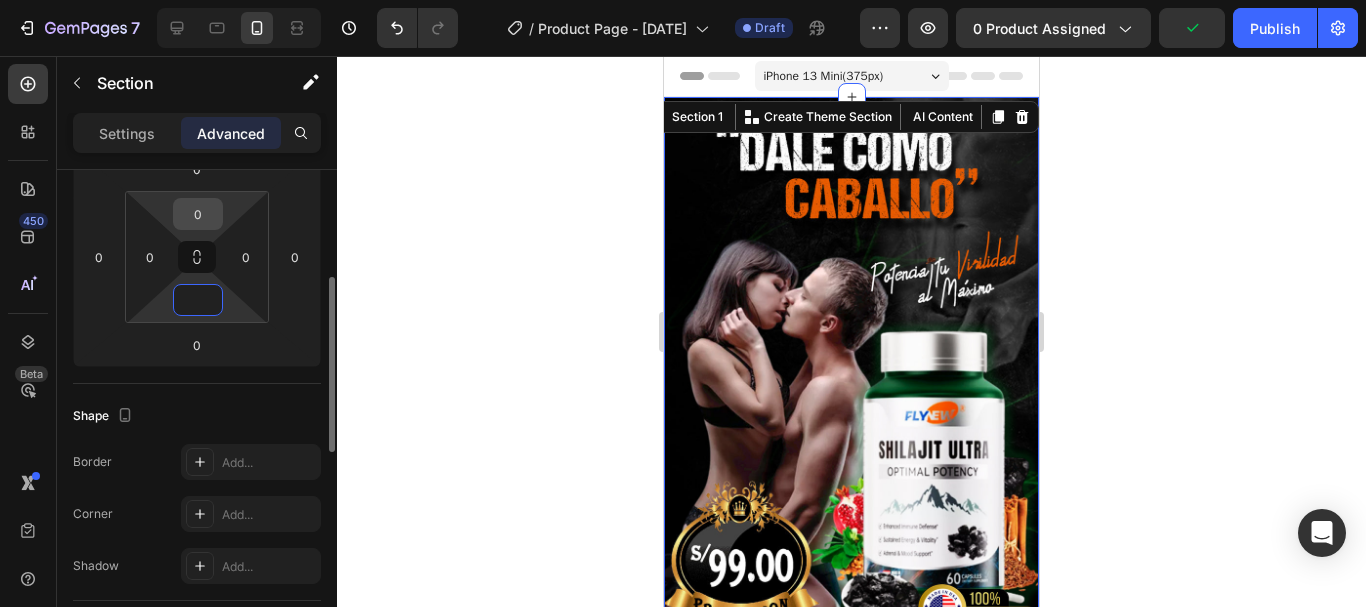 type on "0" 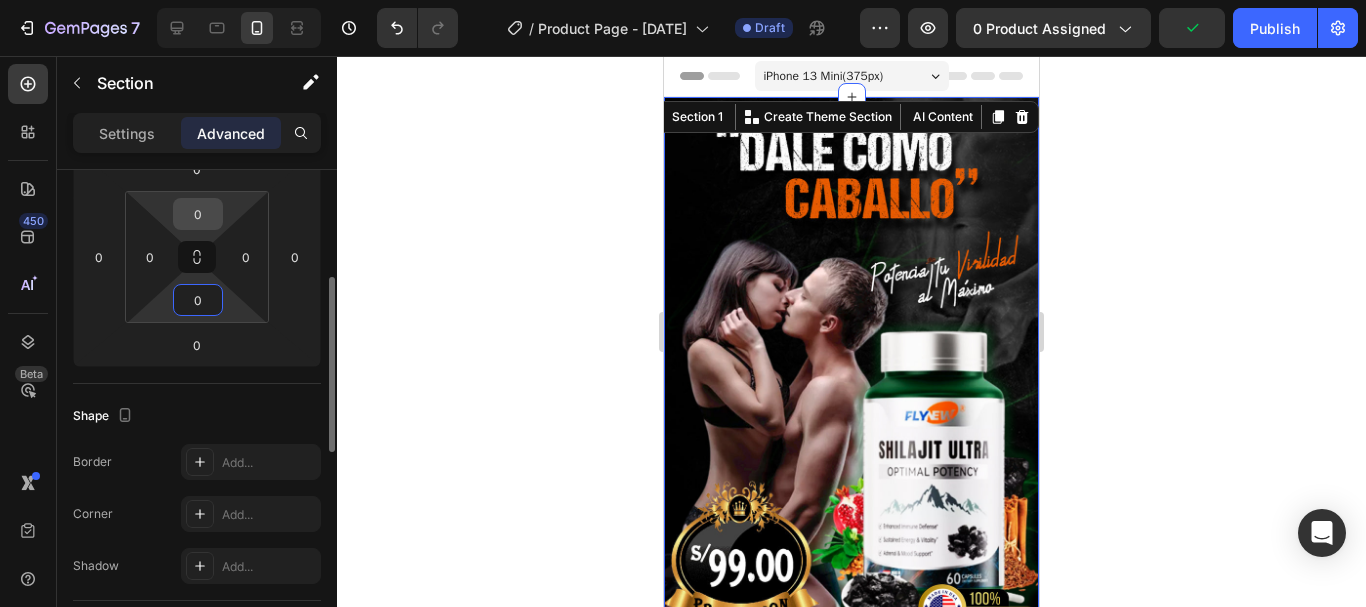 click on "0" at bounding box center [198, 214] 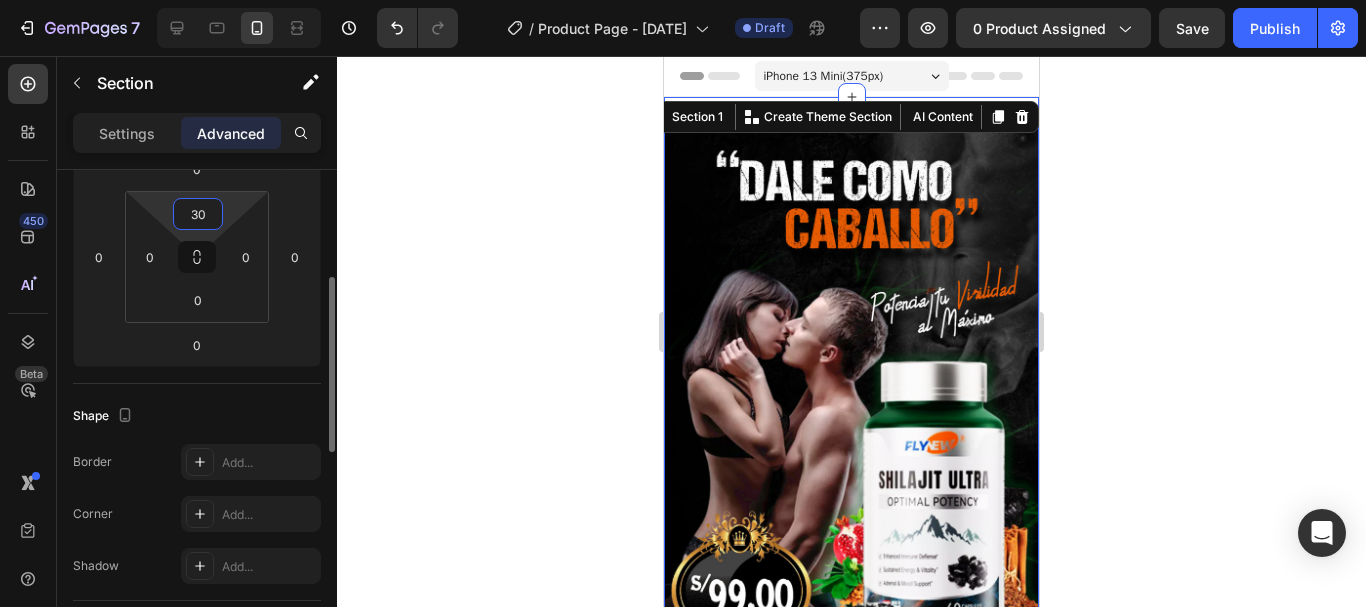 type on "3" 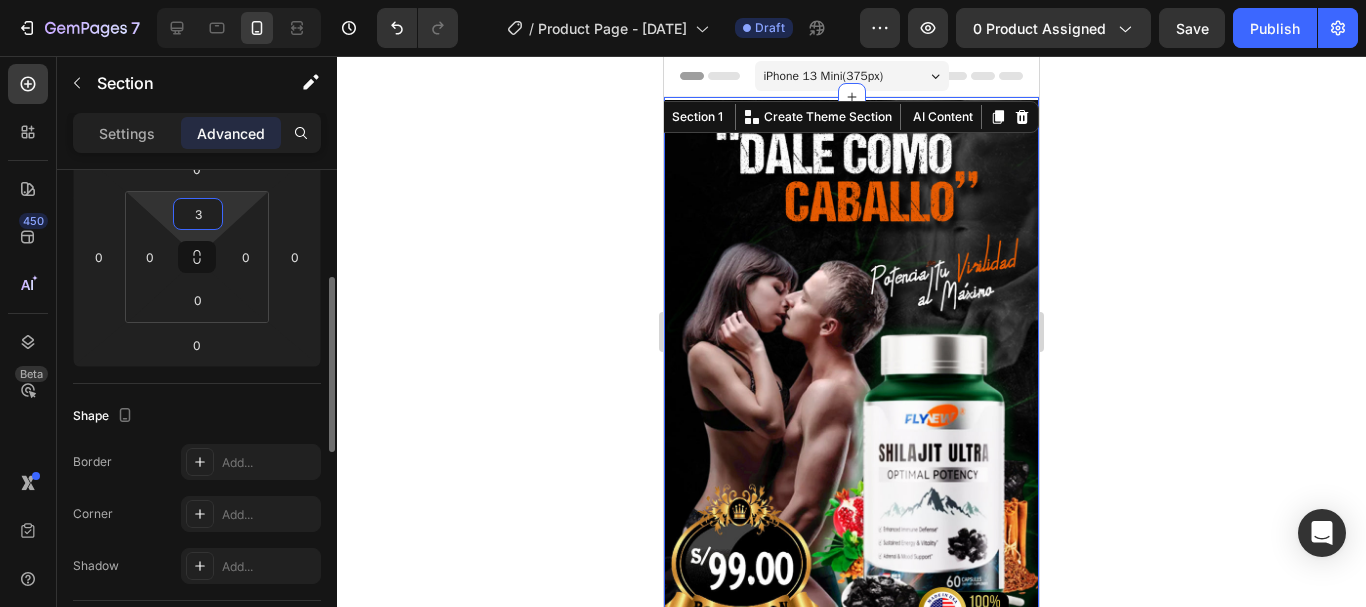 type 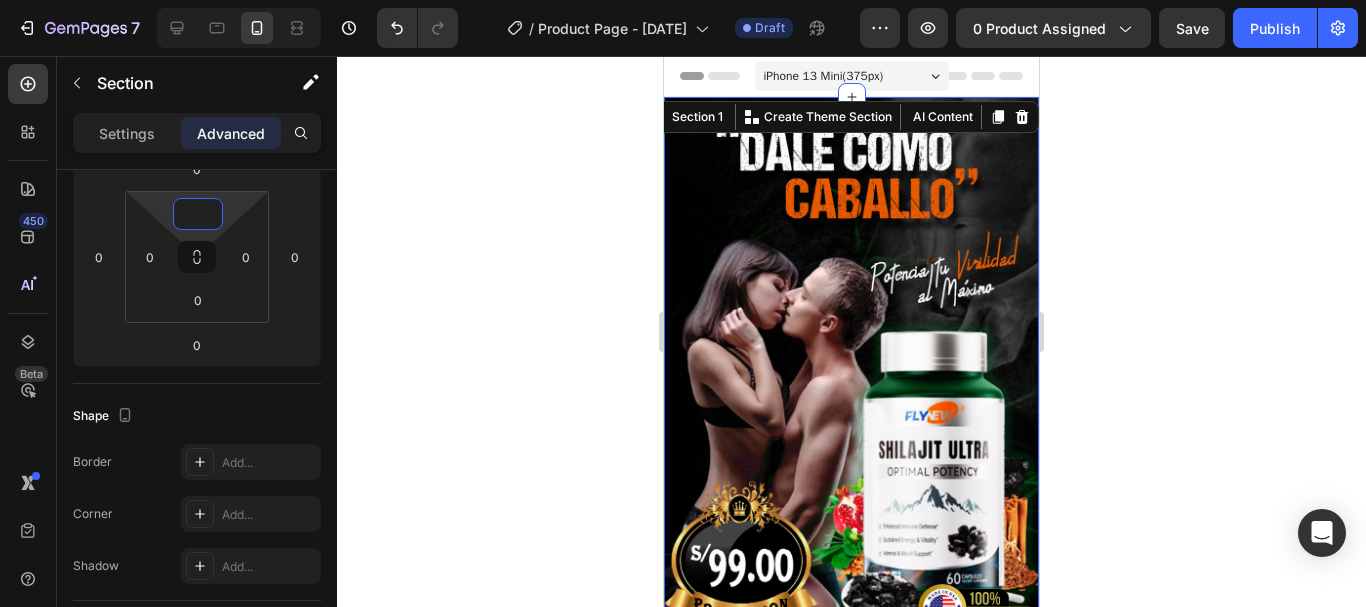 click on "Header" at bounding box center (721, 76) 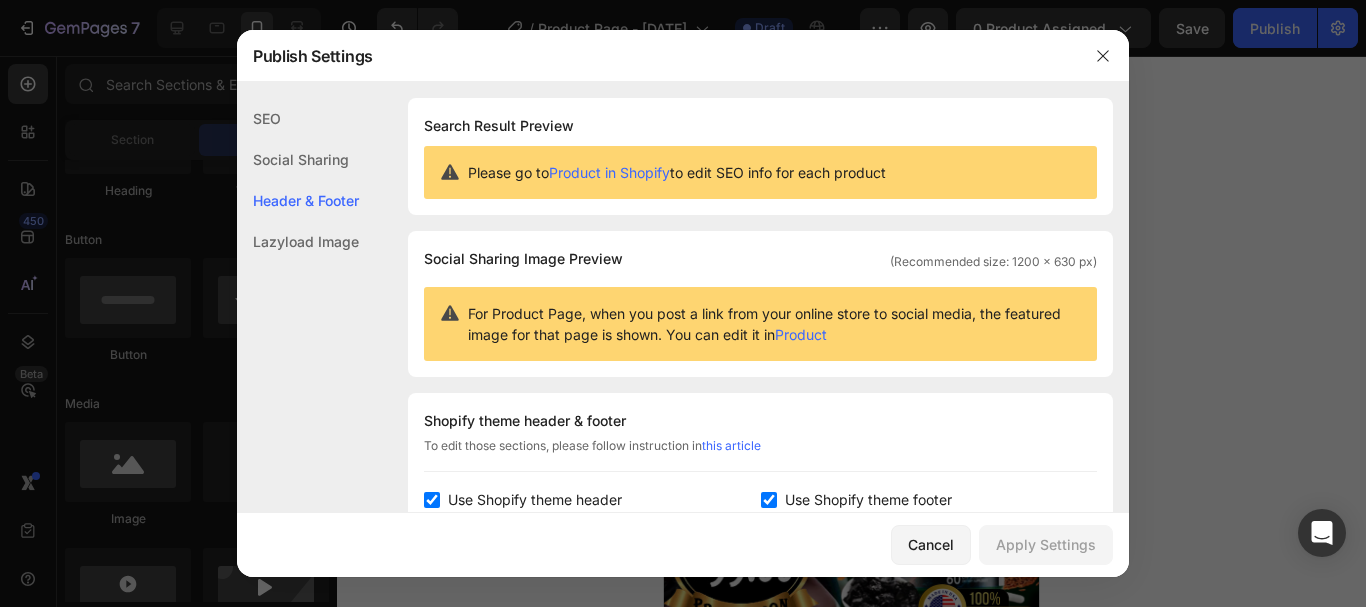 scroll, scrollTop: 291, scrollLeft: 0, axis: vertical 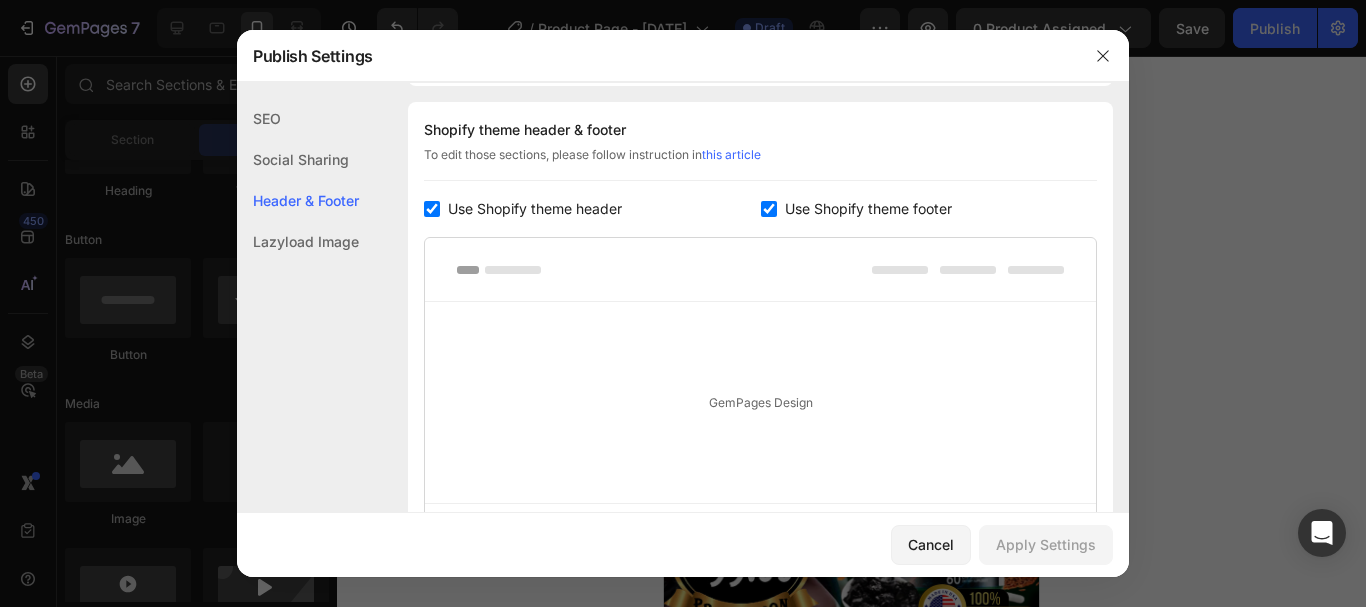 click on "Use Shopify theme header" at bounding box center (531, 209) 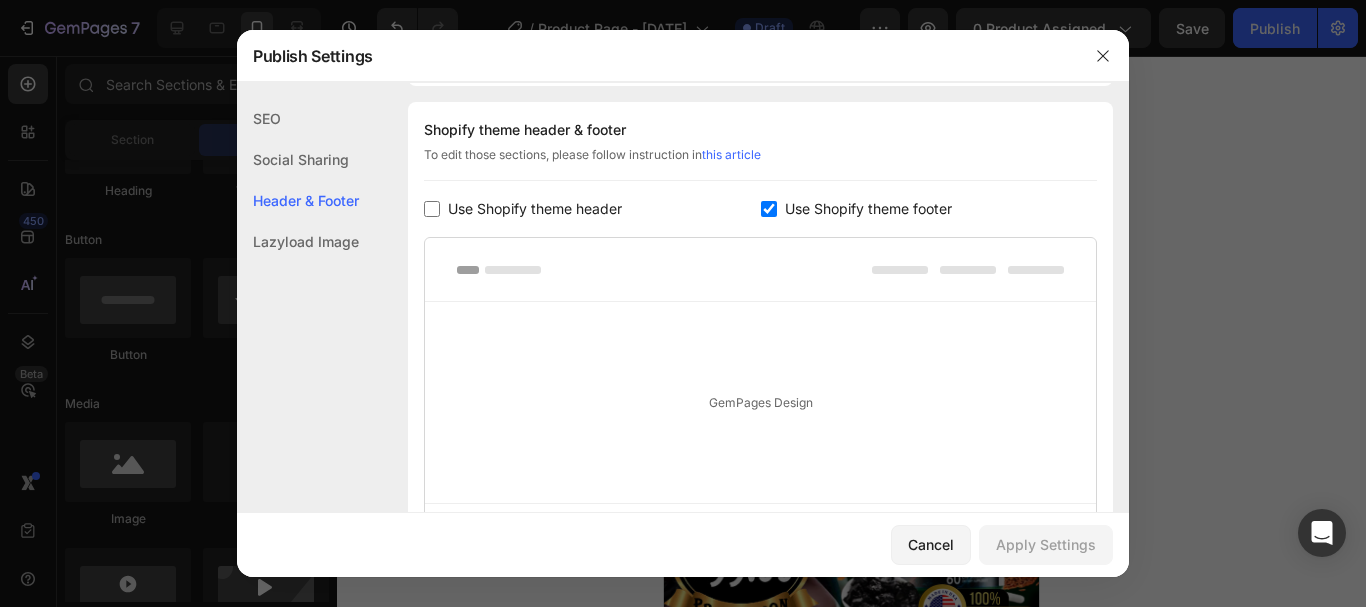 checkbox on "false" 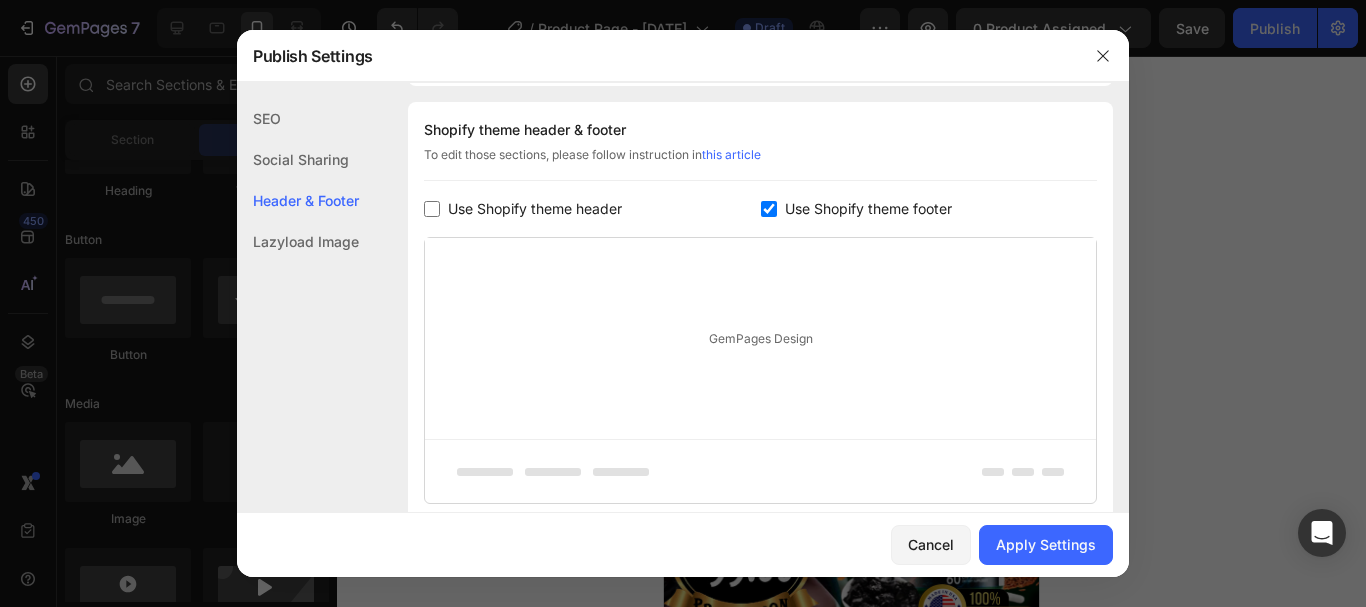 click on "Use Shopify theme footer" at bounding box center (868, 209) 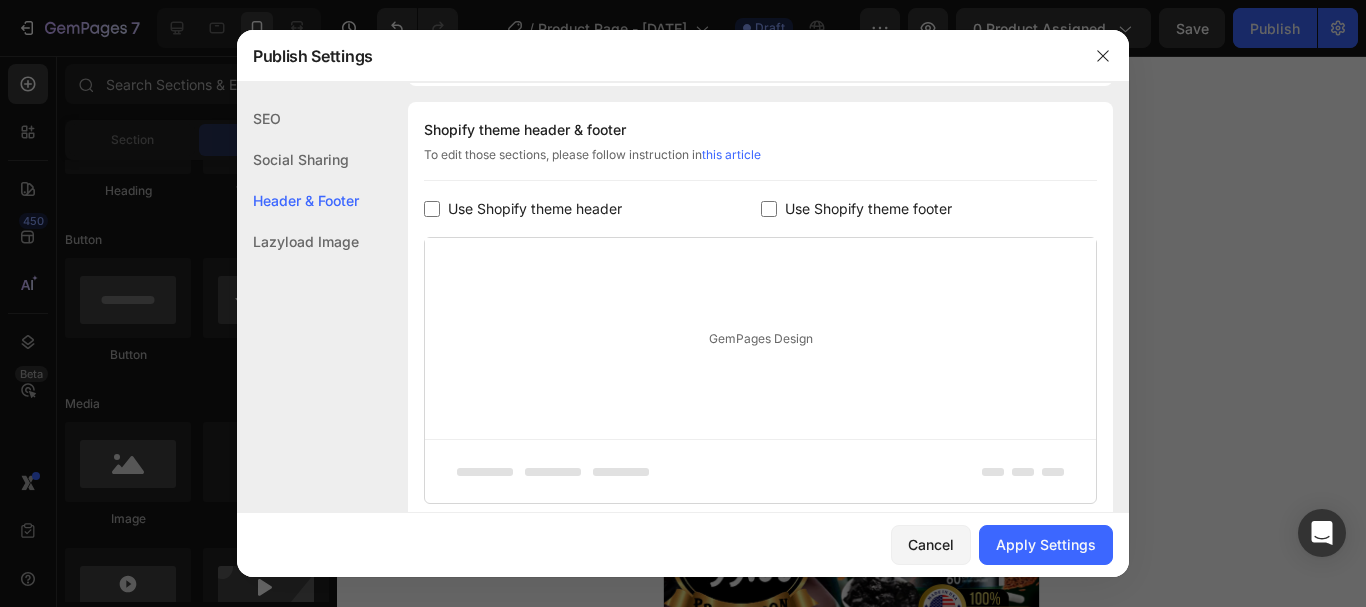 checkbox on "false" 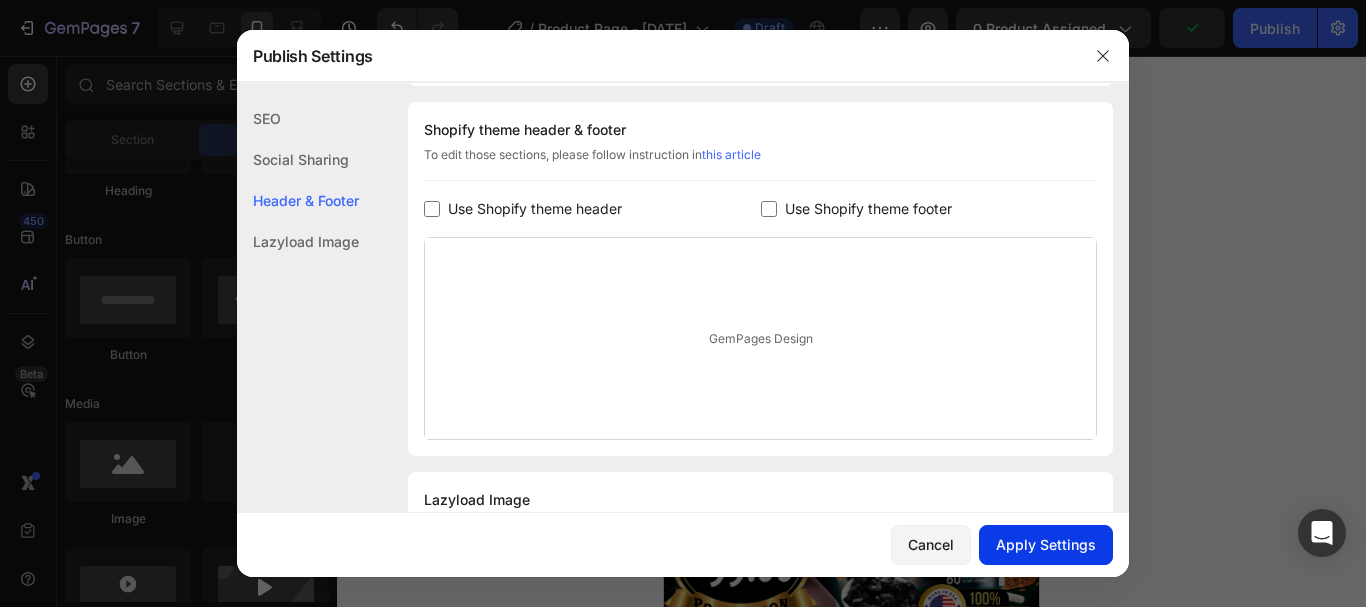 click on "Apply Settings" at bounding box center [1046, 544] 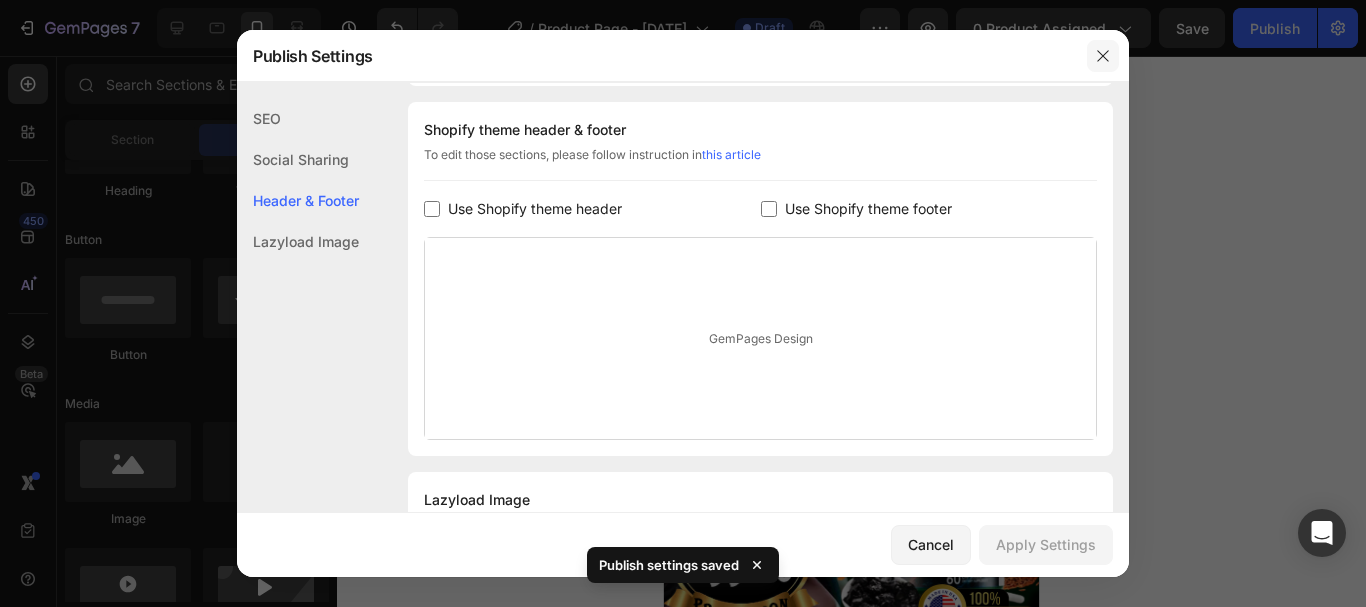 click at bounding box center (1103, 56) 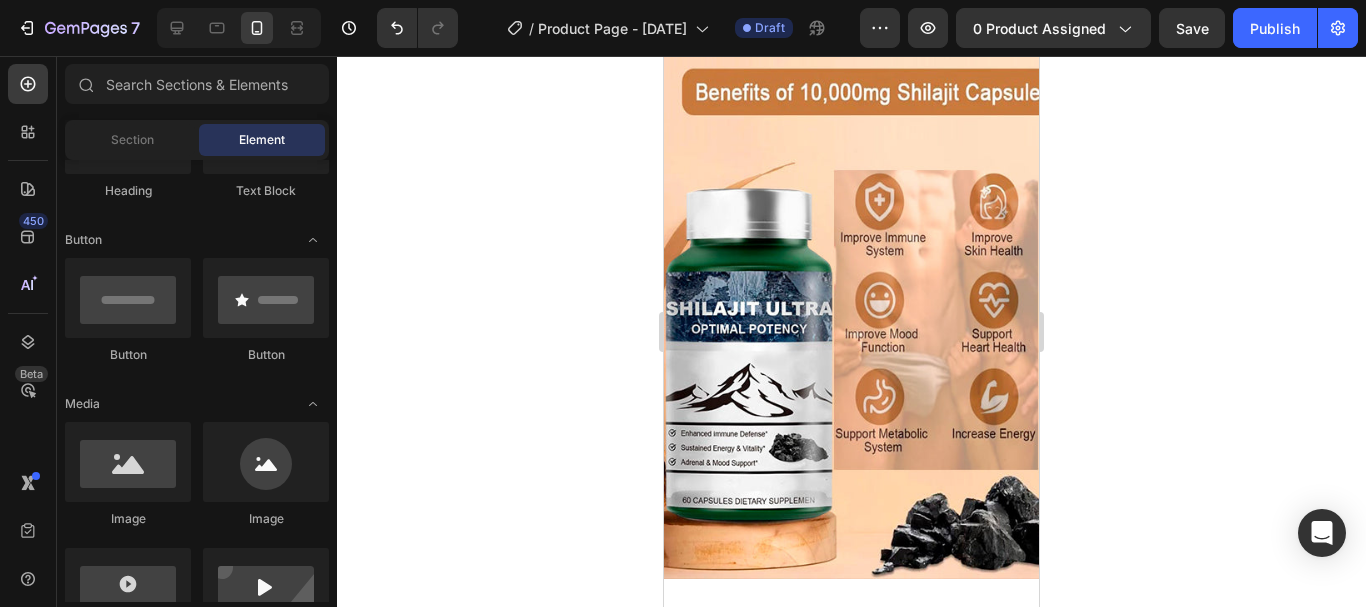 scroll, scrollTop: 4459, scrollLeft: 0, axis: vertical 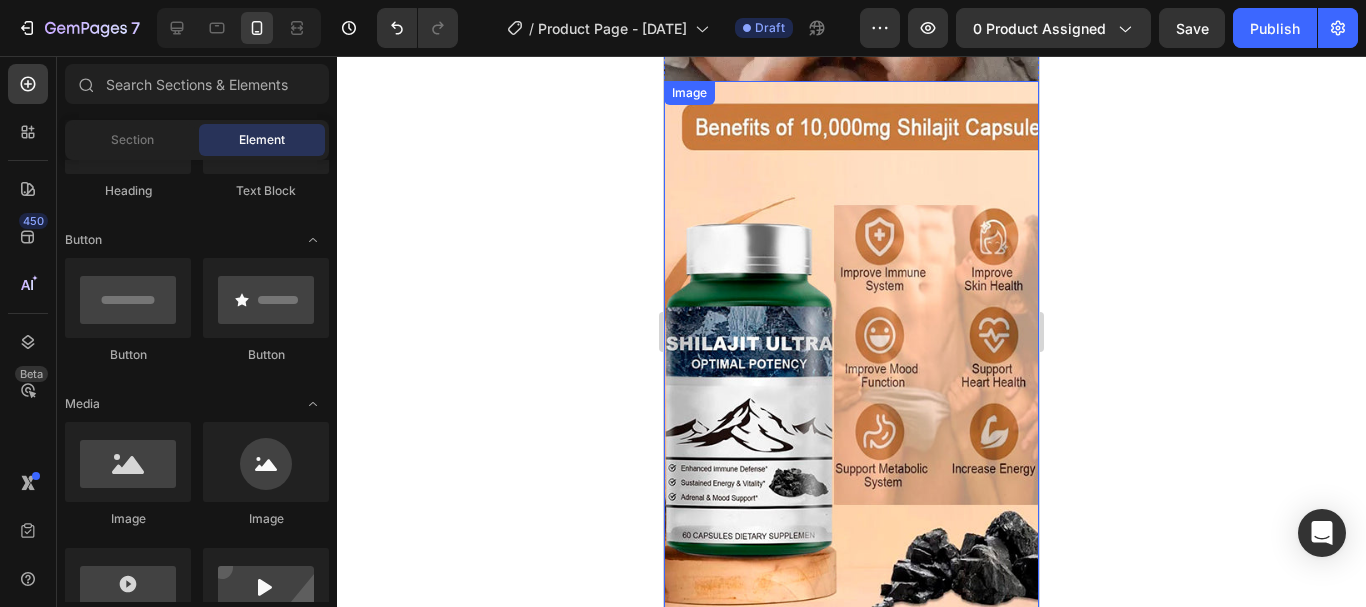 click at bounding box center [851, 347] 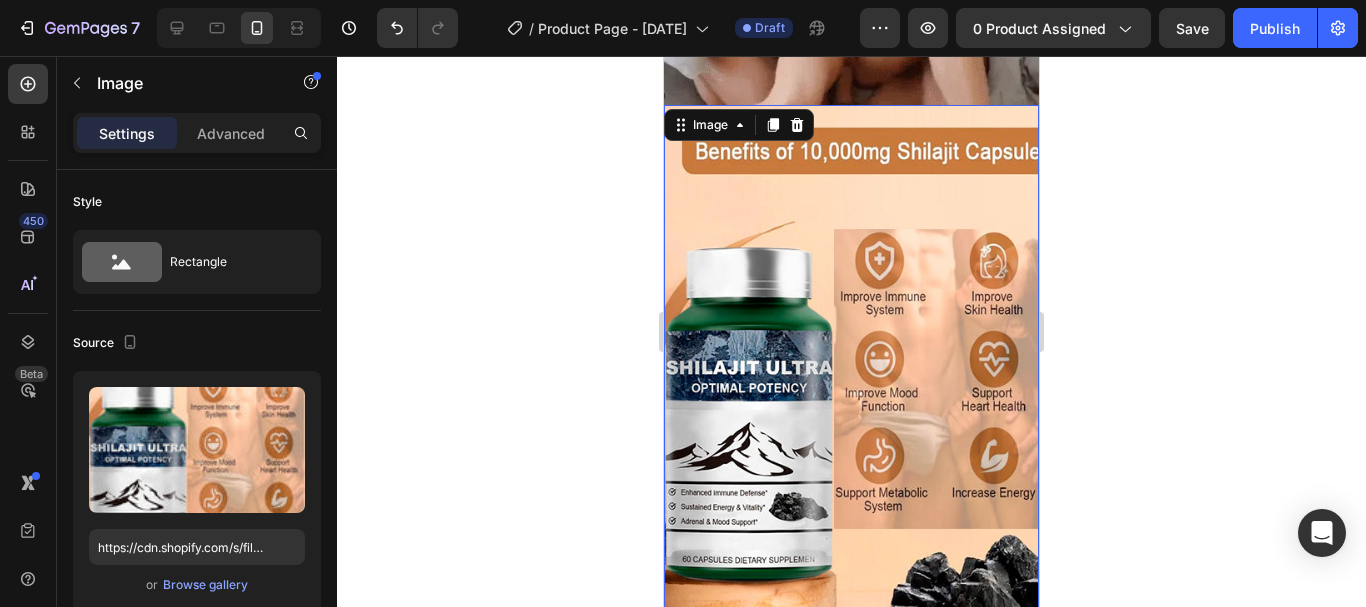 scroll, scrollTop: 4259, scrollLeft: 0, axis: vertical 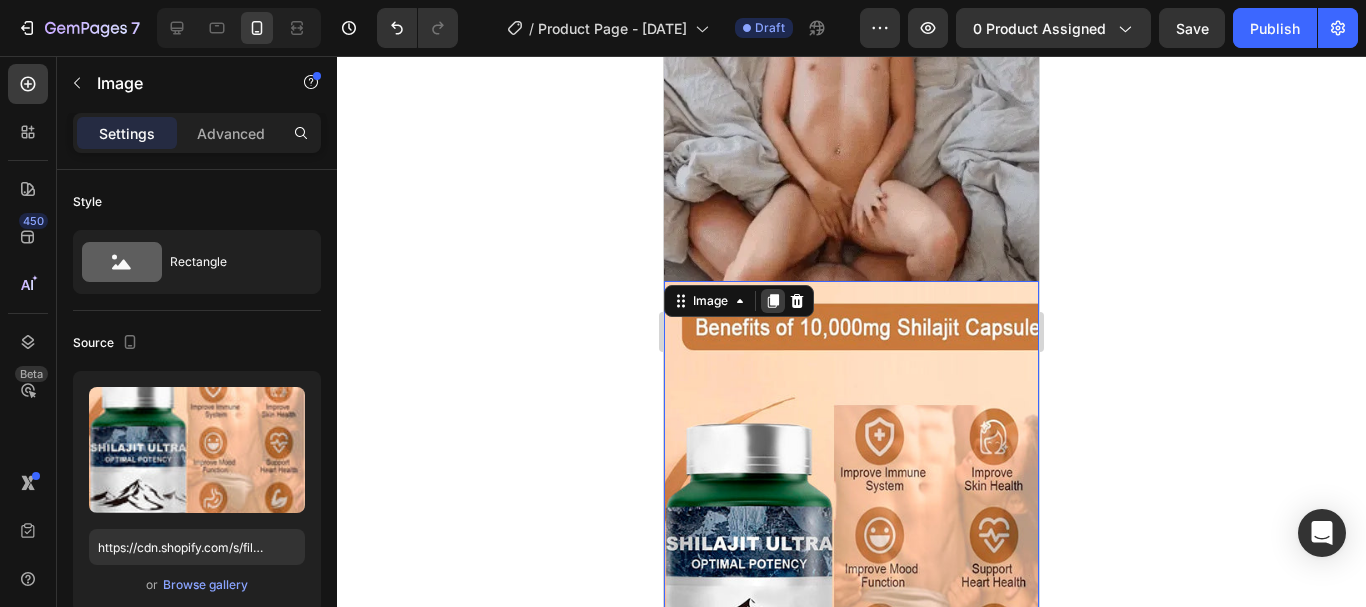 drag, startPoint x: 784, startPoint y: 123, endPoint x: 1107, endPoint y: 377, distance: 410.90753 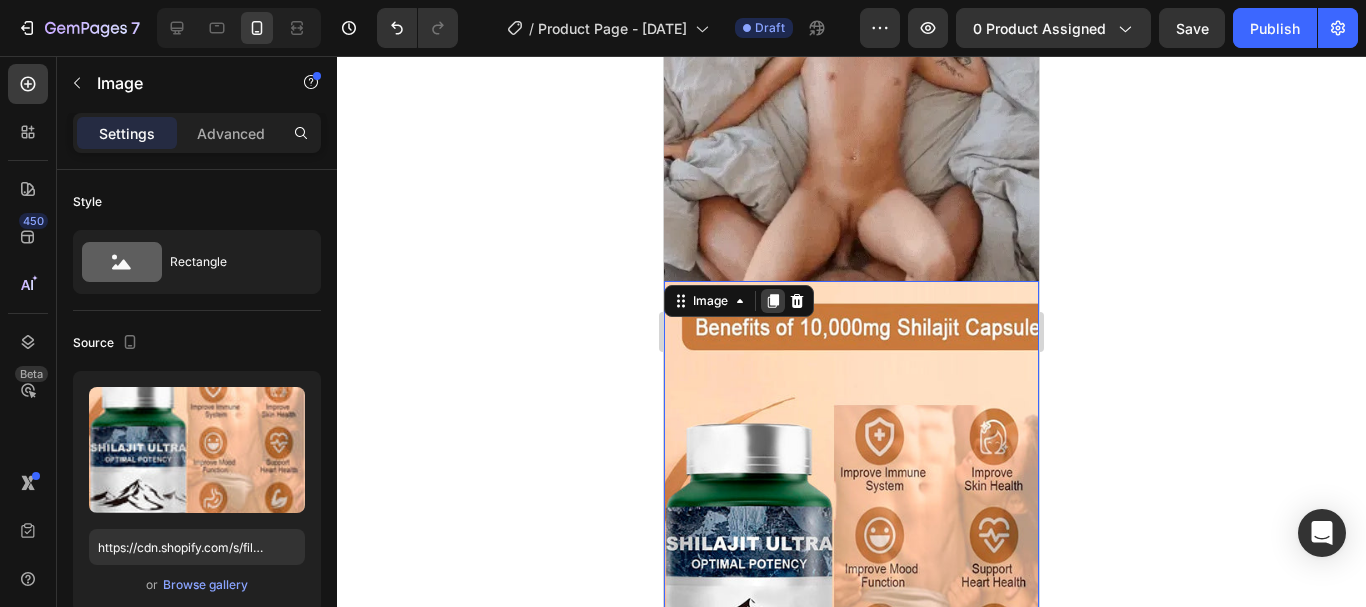 click at bounding box center [773, 301] 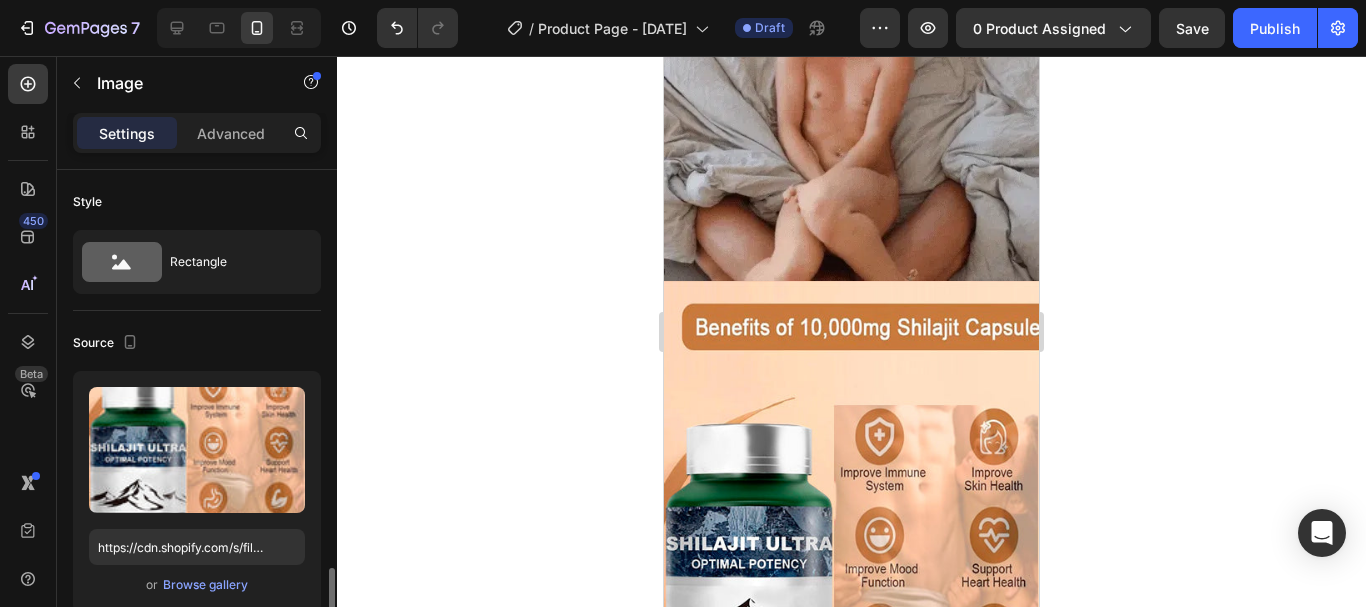 scroll, scrollTop: 300, scrollLeft: 0, axis: vertical 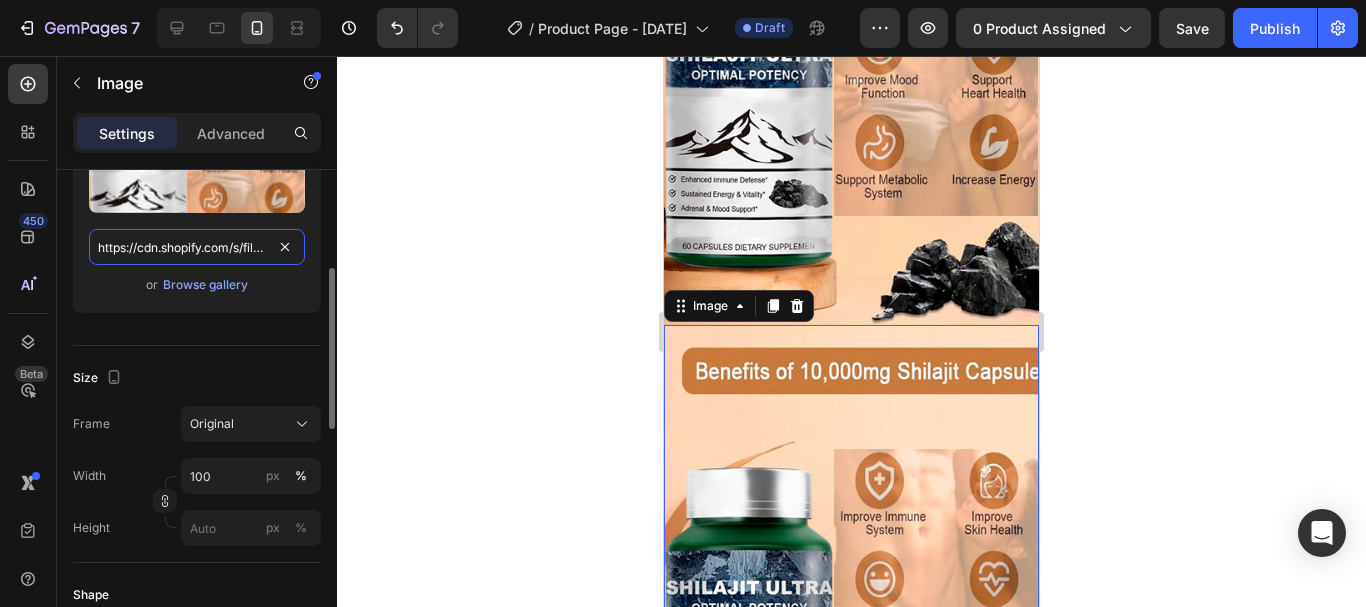 click on "https://cdn.shopify.com/s/files/1/0938/0819/7947/files/gempages_578102313449685692-e06e1ae5-c9c4-4d4b-9c6d-56df0cb82cee.jpg" at bounding box center (197, 247) 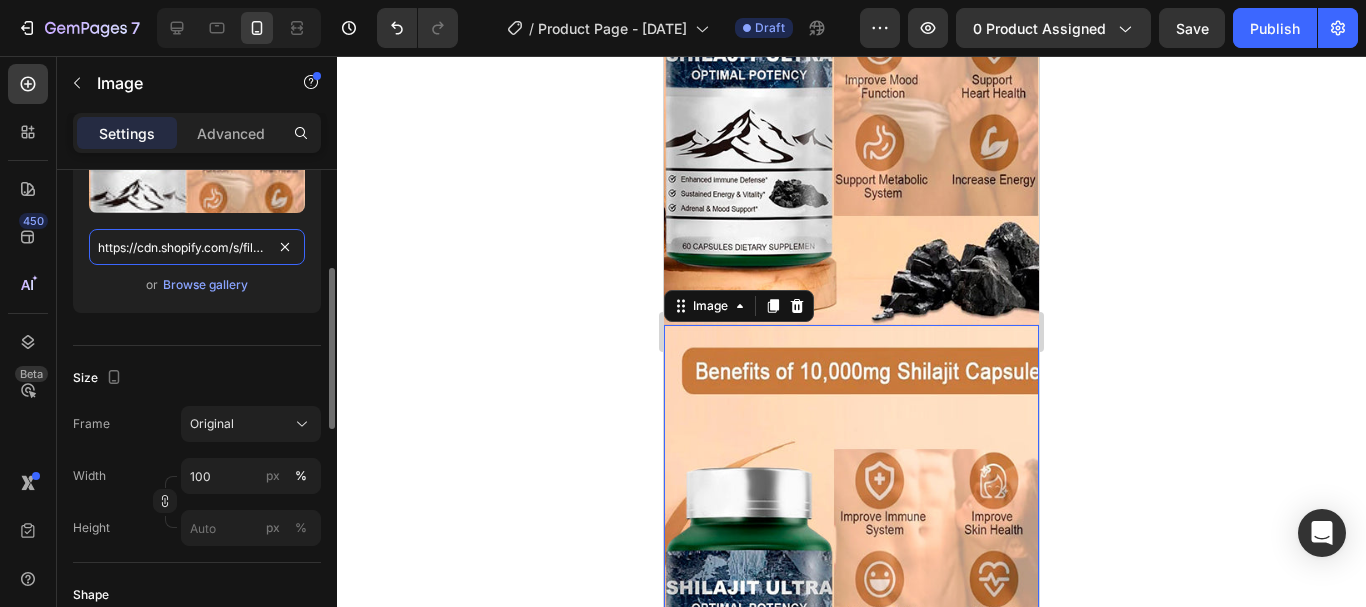 paste on "www.tutramite.pe/cms/ckfinder/fotos/images/yape(2).pn" 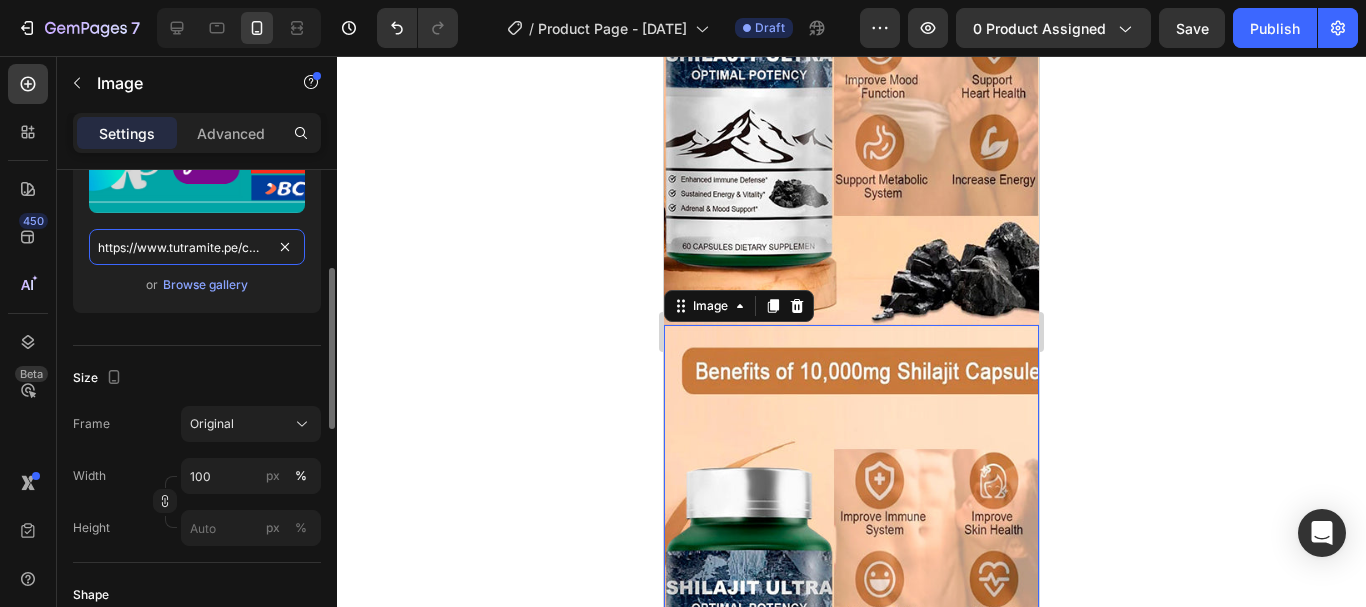 scroll, scrollTop: 0, scrollLeft: 205, axis: horizontal 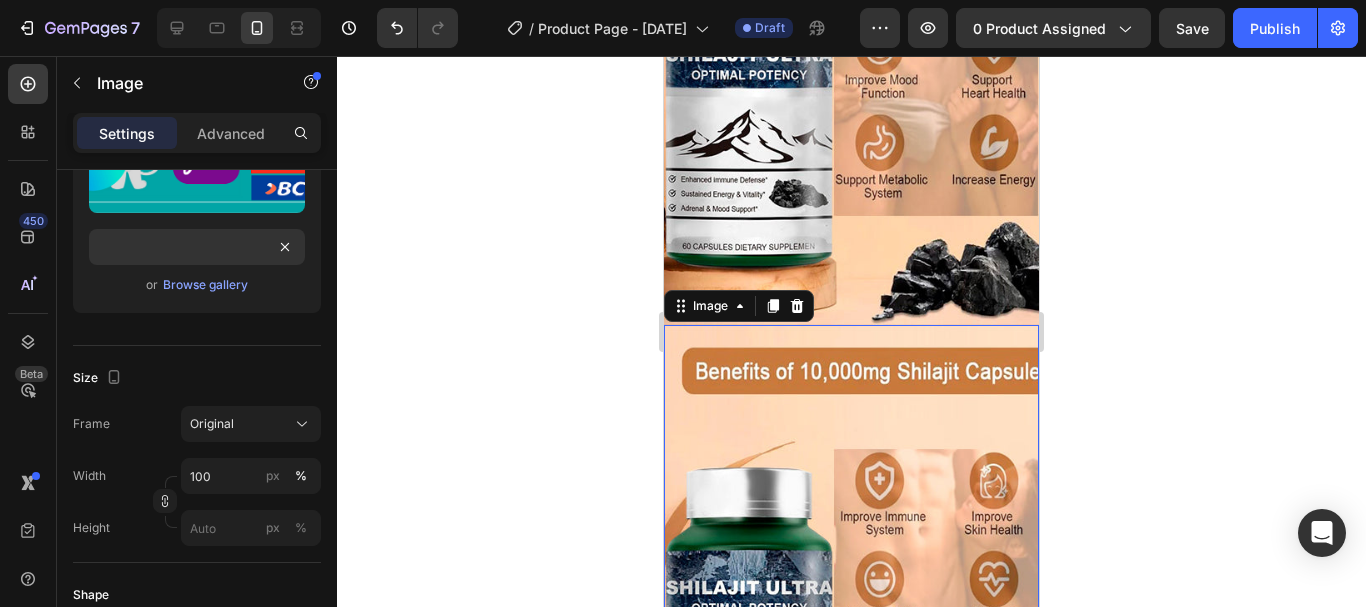 click 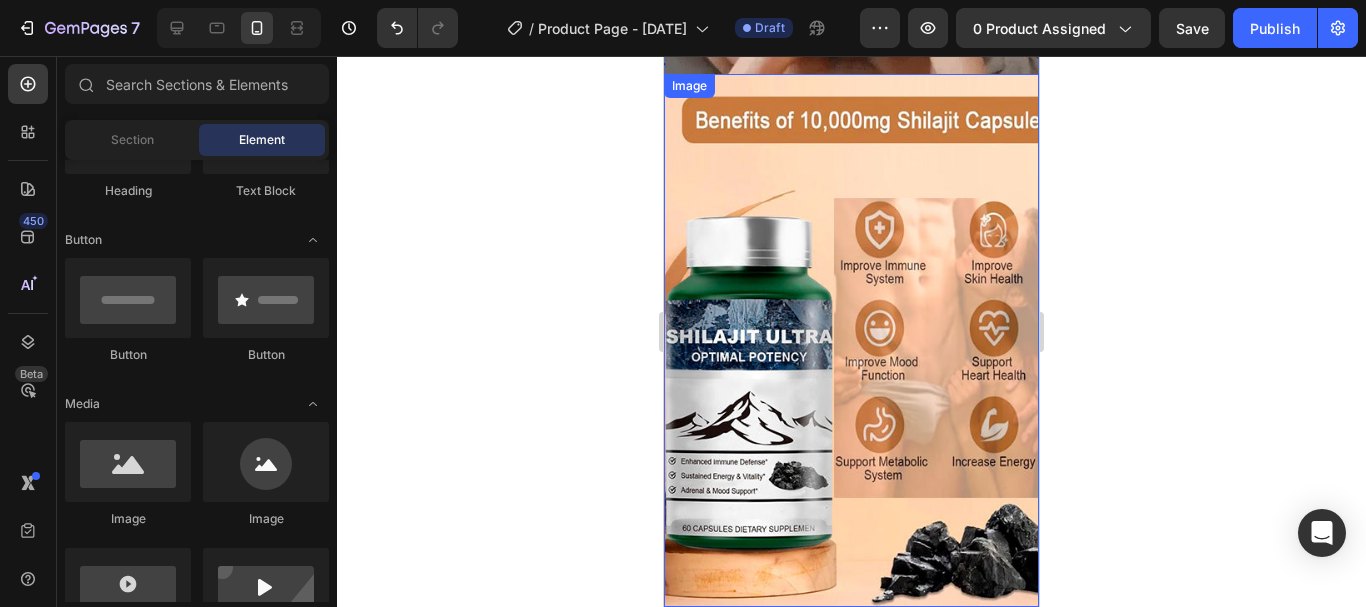 scroll, scrollTop: 4648, scrollLeft: 0, axis: vertical 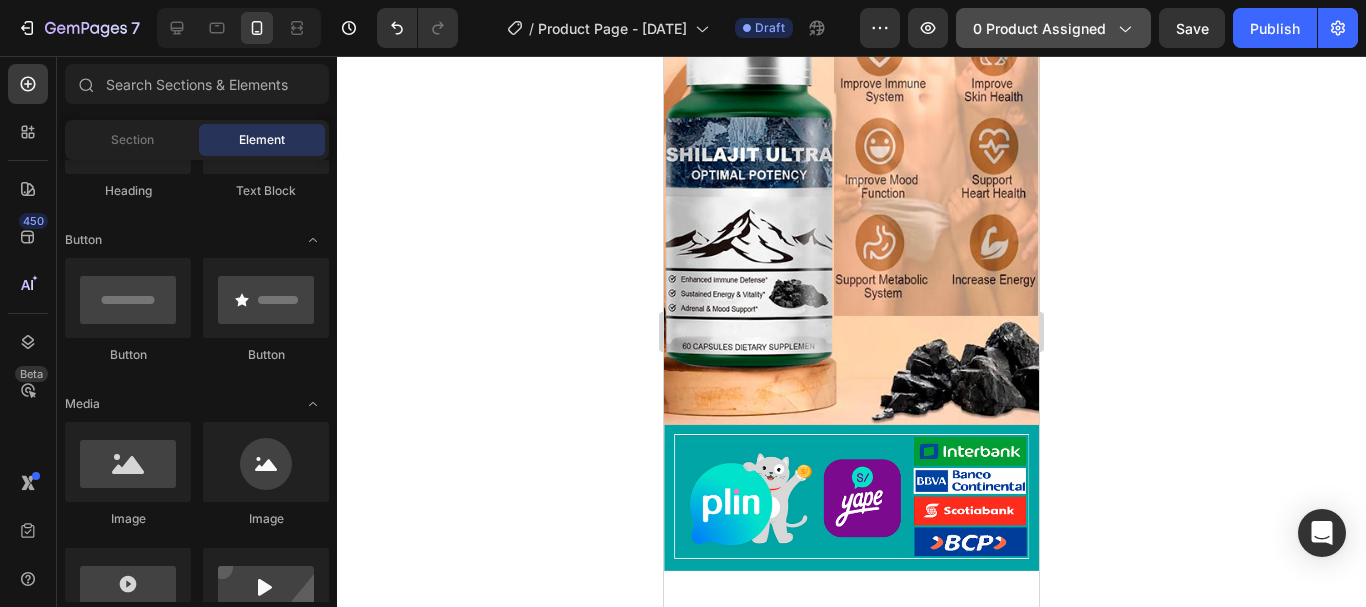 click on "0 product assigned" 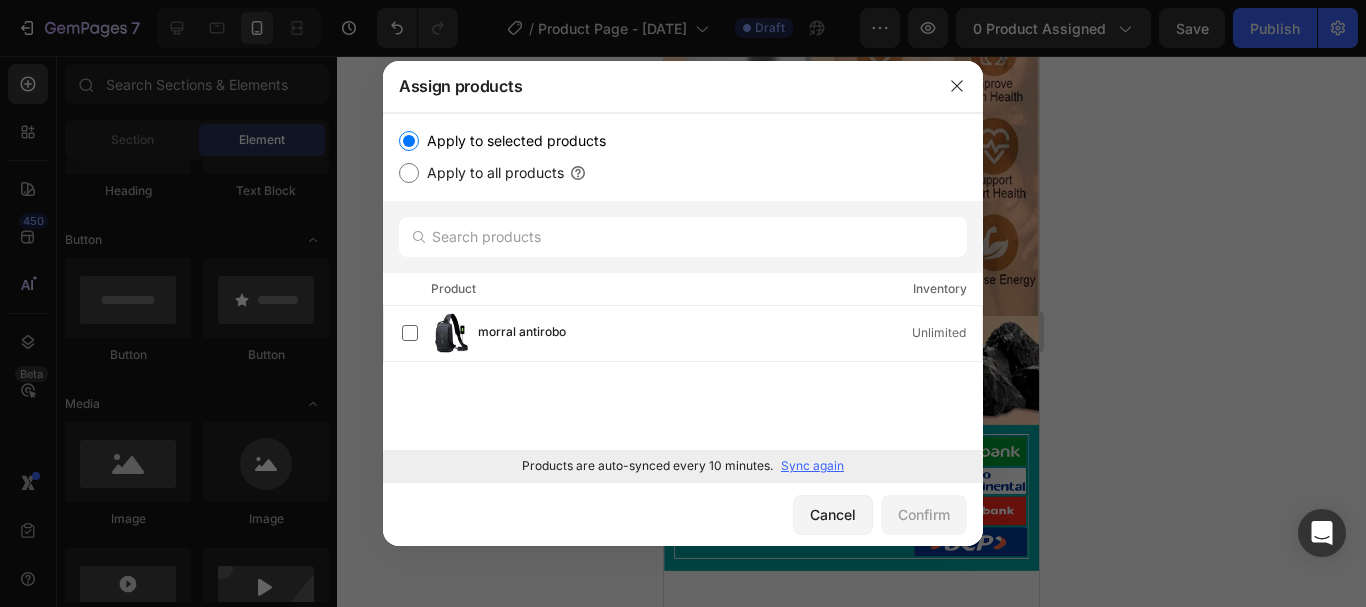 click on "Sync again" at bounding box center [812, 466] 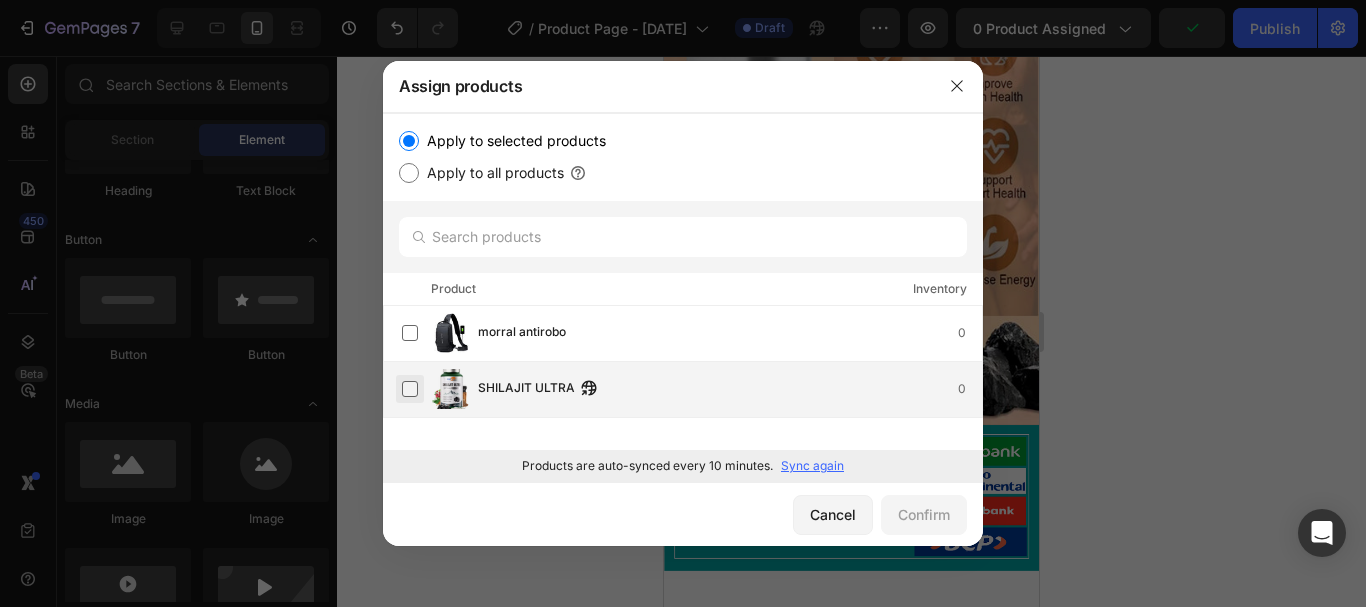 click at bounding box center [410, 389] 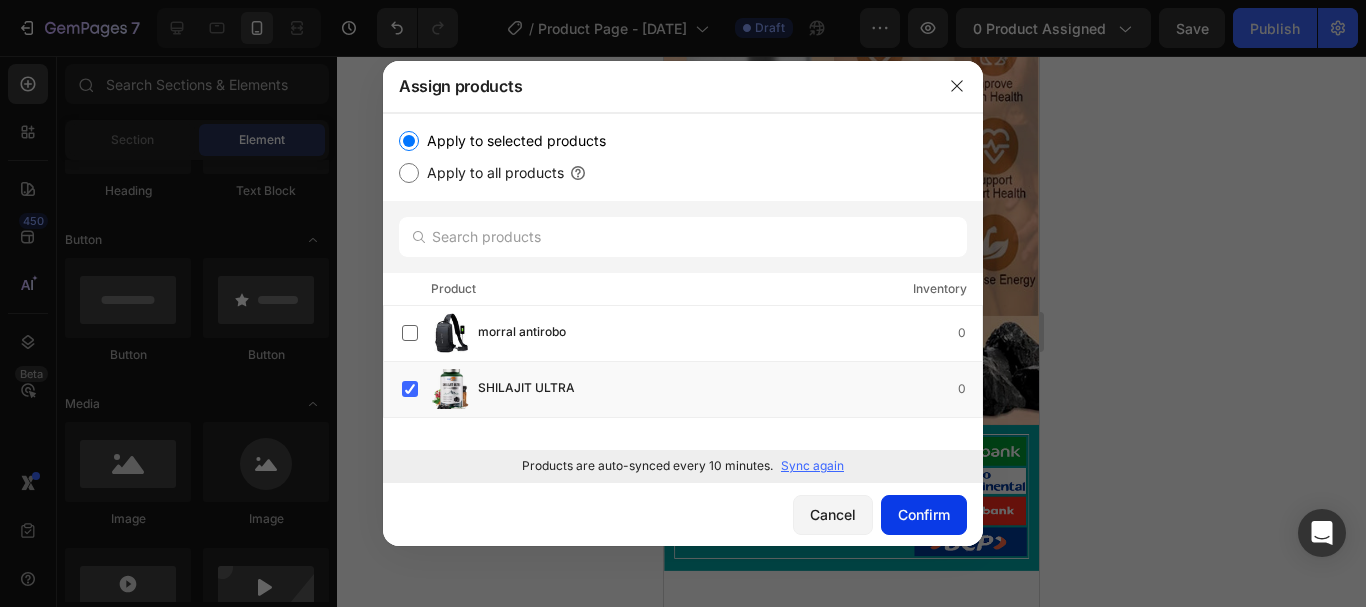 click on "Confirm" at bounding box center (924, 514) 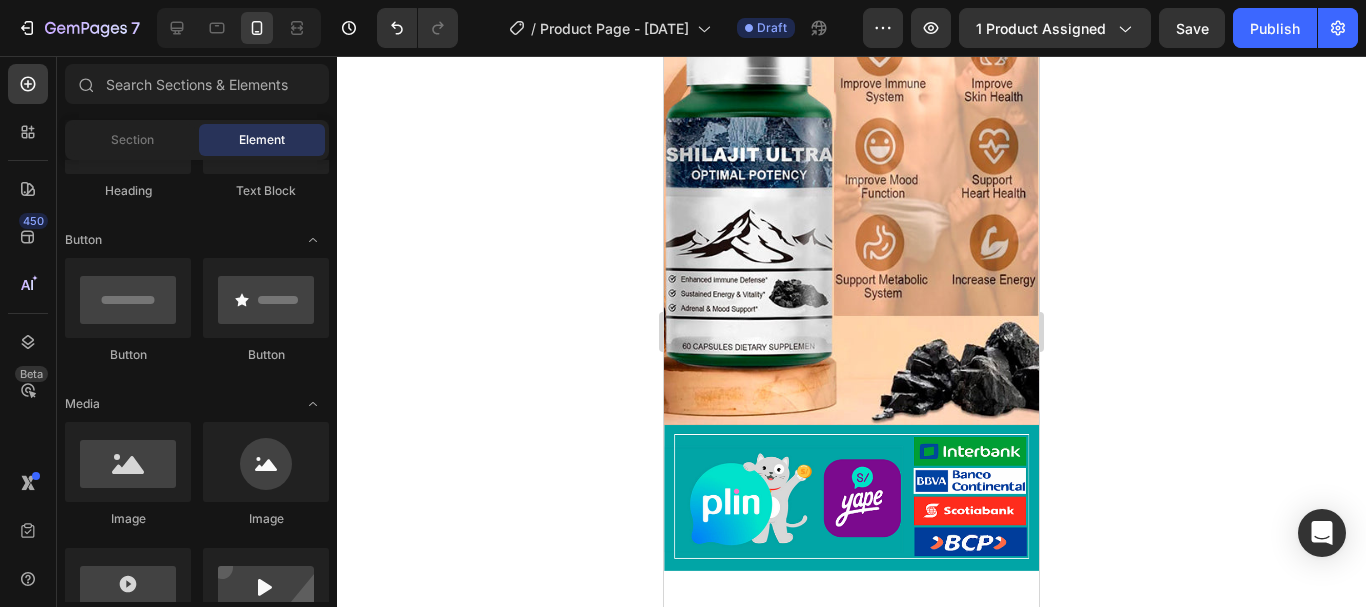 drag, startPoint x: 1056, startPoint y: 33, endPoint x: 1237, endPoint y: 165, distance: 224.0201 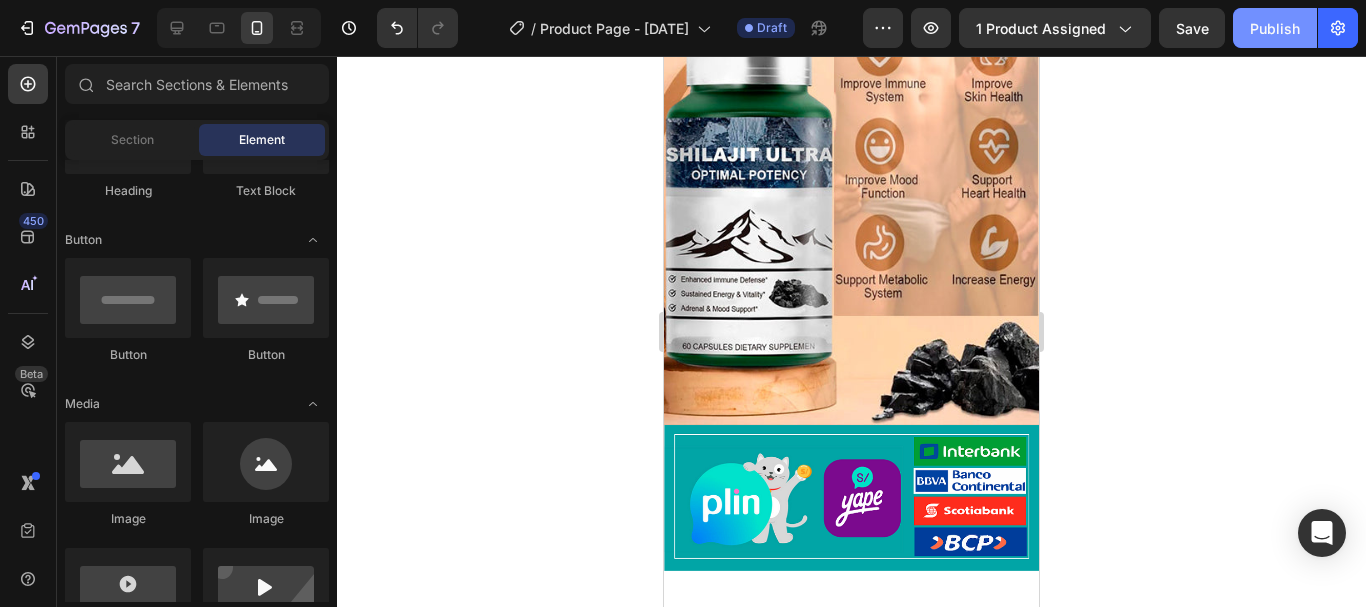 click on "Publish" at bounding box center (1275, 28) 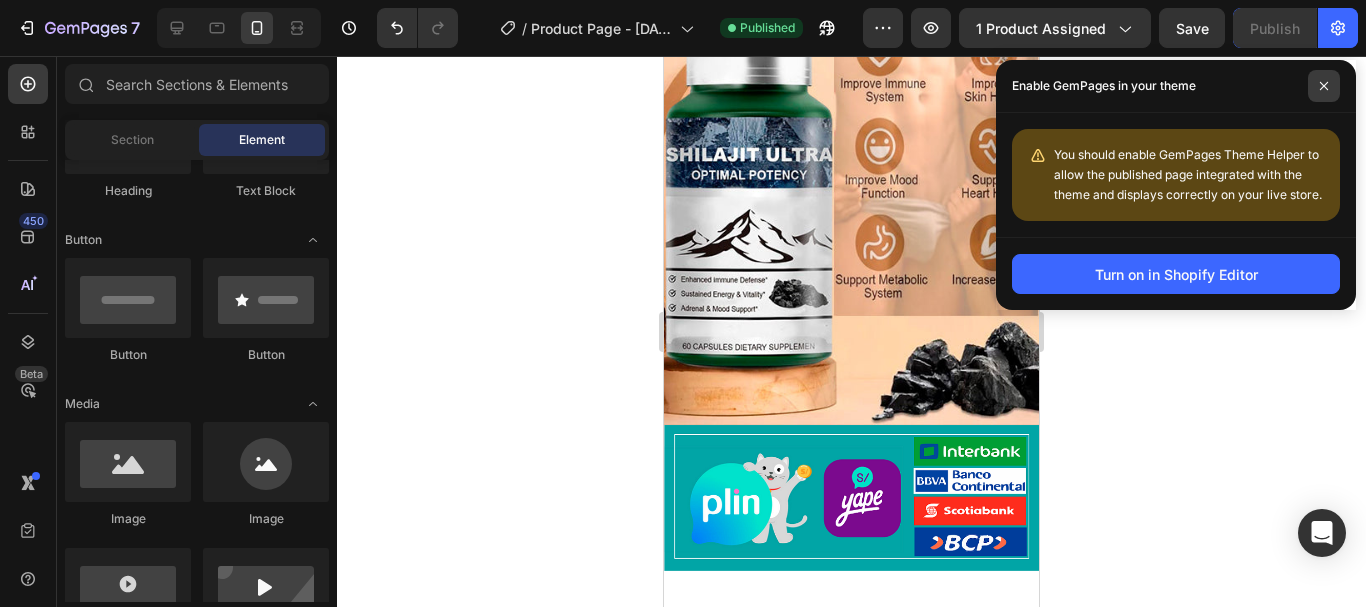 click at bounding box center [1324, 86] 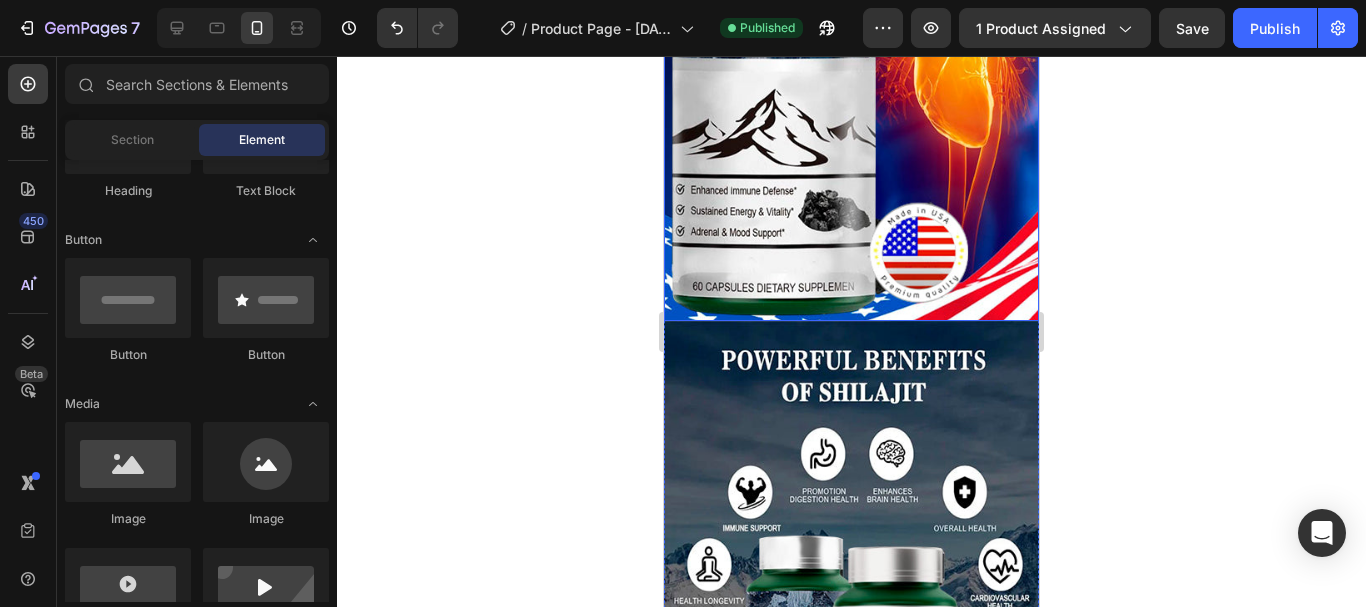 scroll, scrollTop: 2799, scrollLeft: 0, axis: vertical 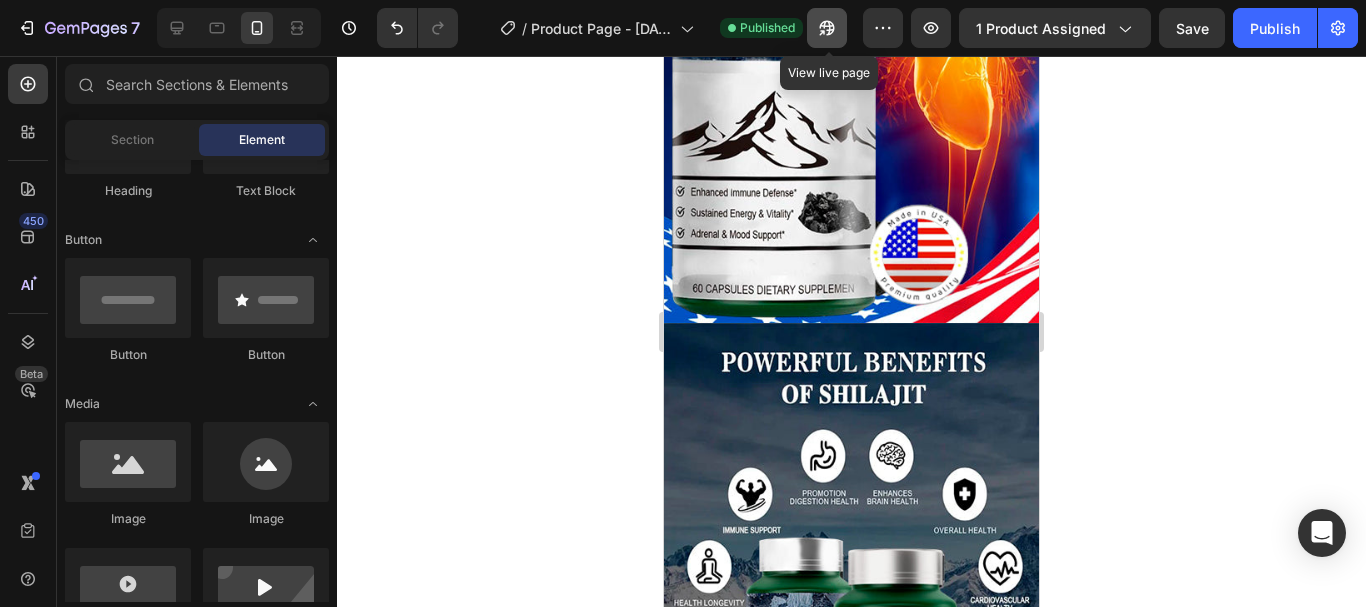 click 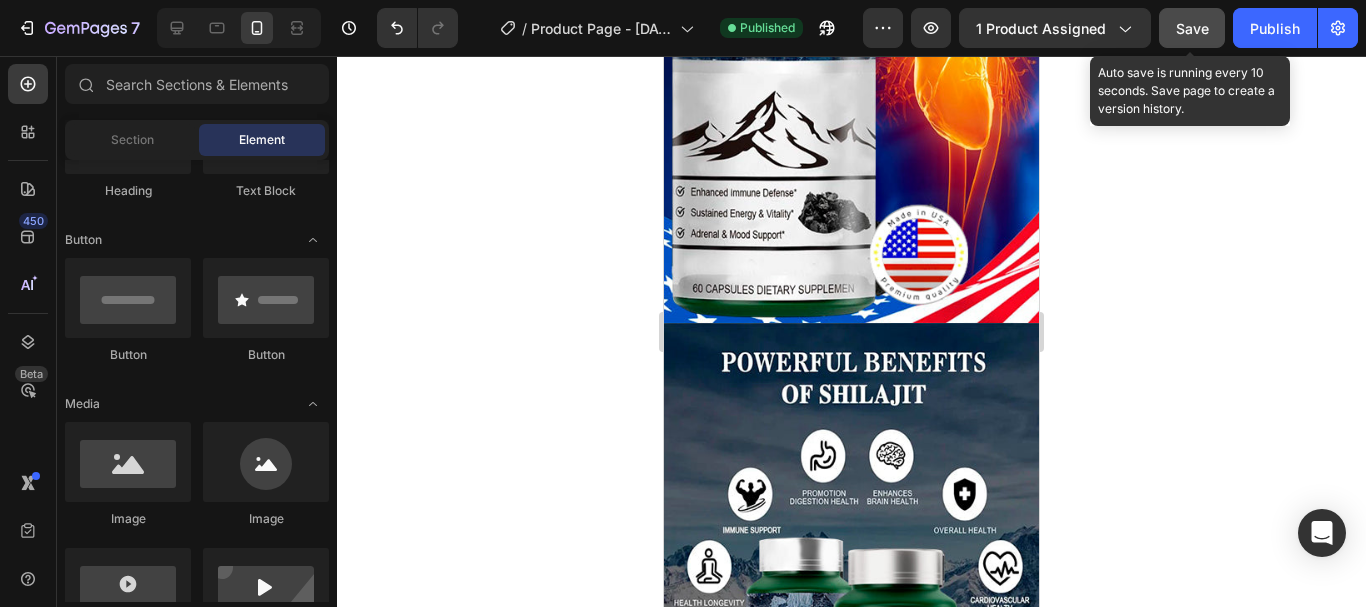 click on "Save" 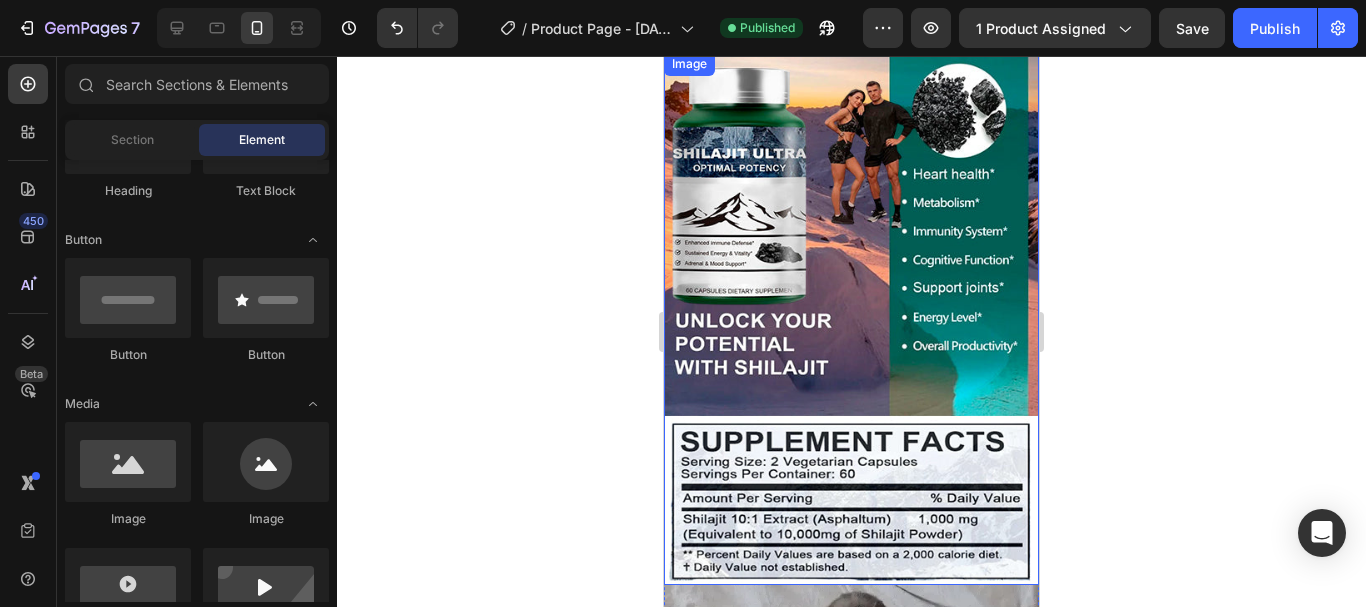 scroll, scrollTop: 3599, scrollLeft: 0, axis: vertical 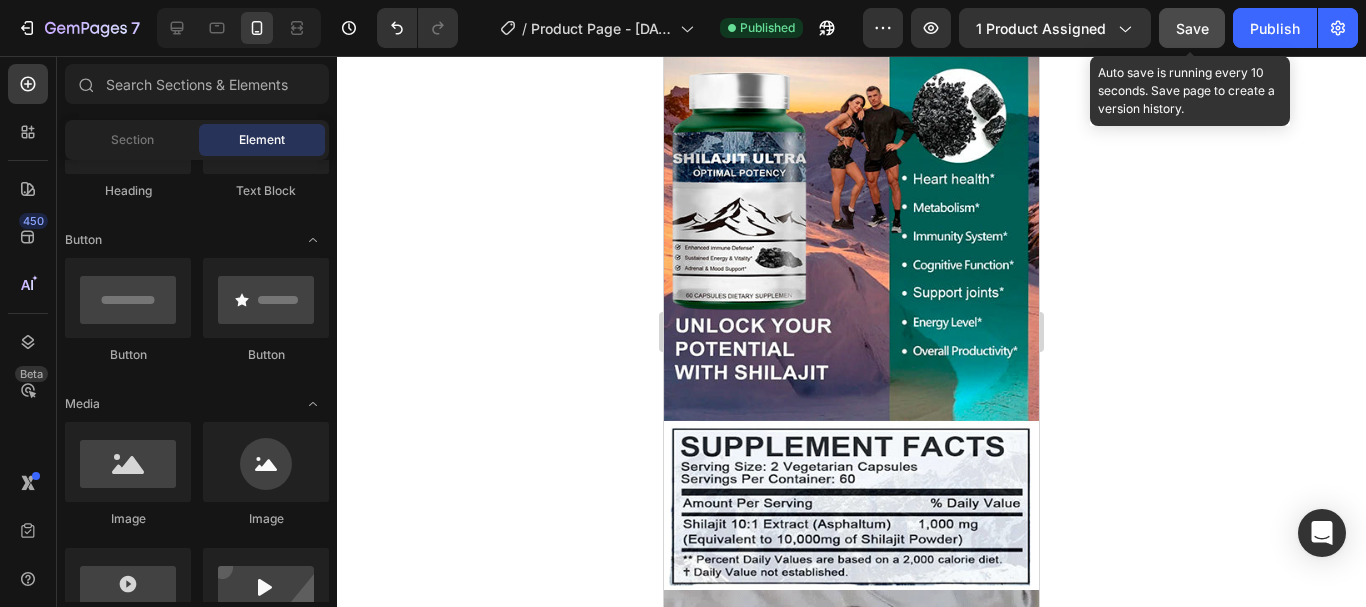 click on "Save" 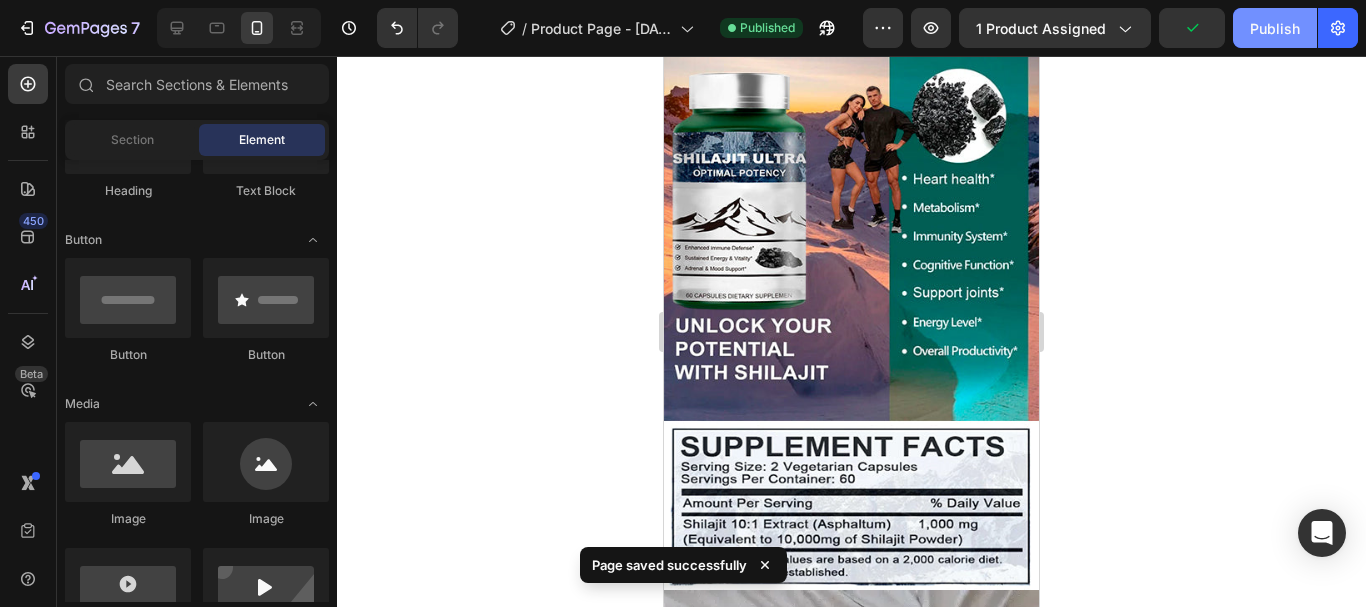 click on "Publish" at bounding box center [1275, 28] 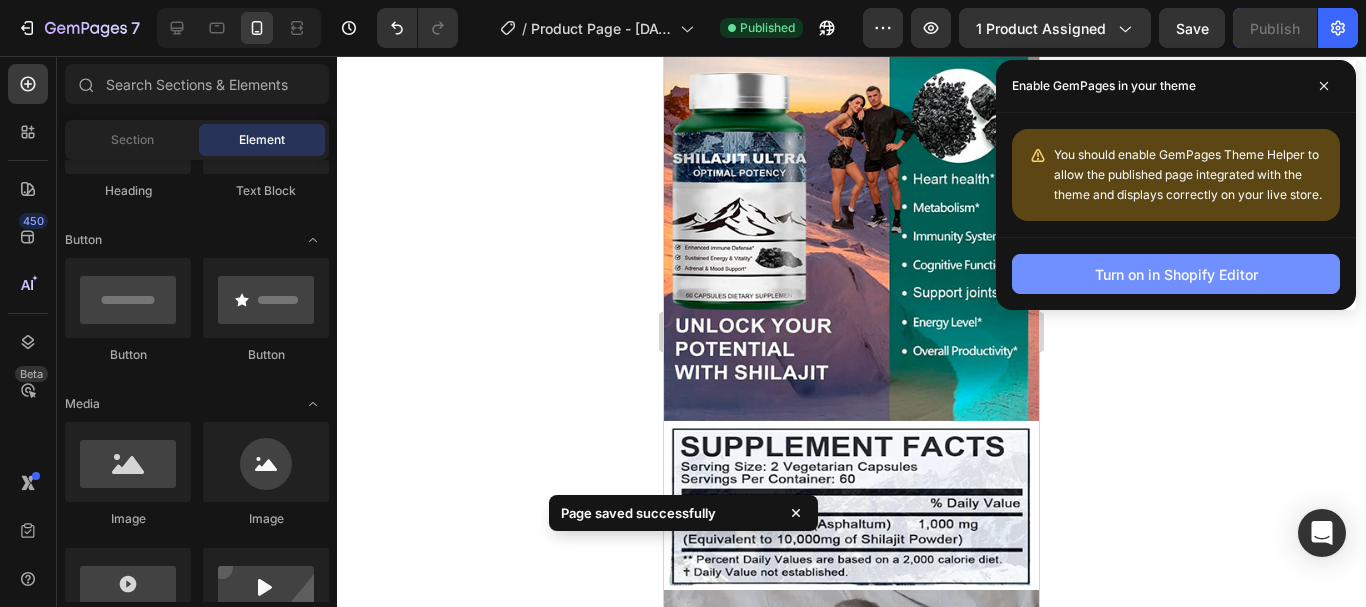 click on "Turn on in Shopify Editor" at bounding box center [1176, 274] 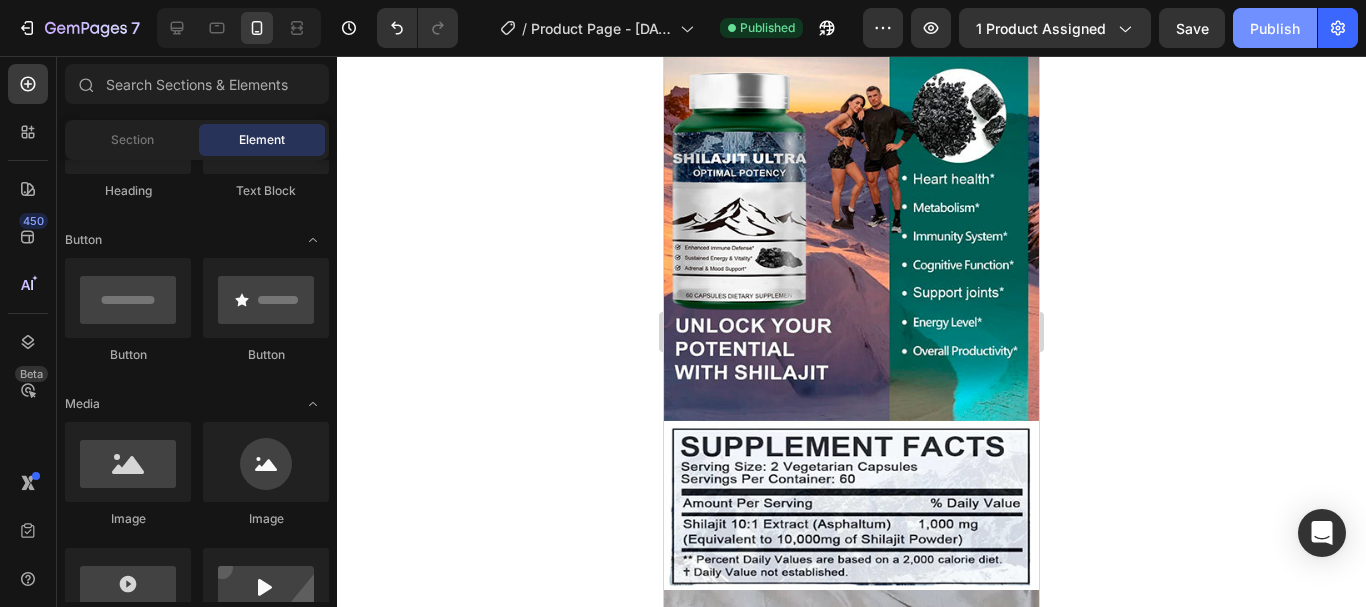 click on "Publish" at bounding box center [1275, 28] 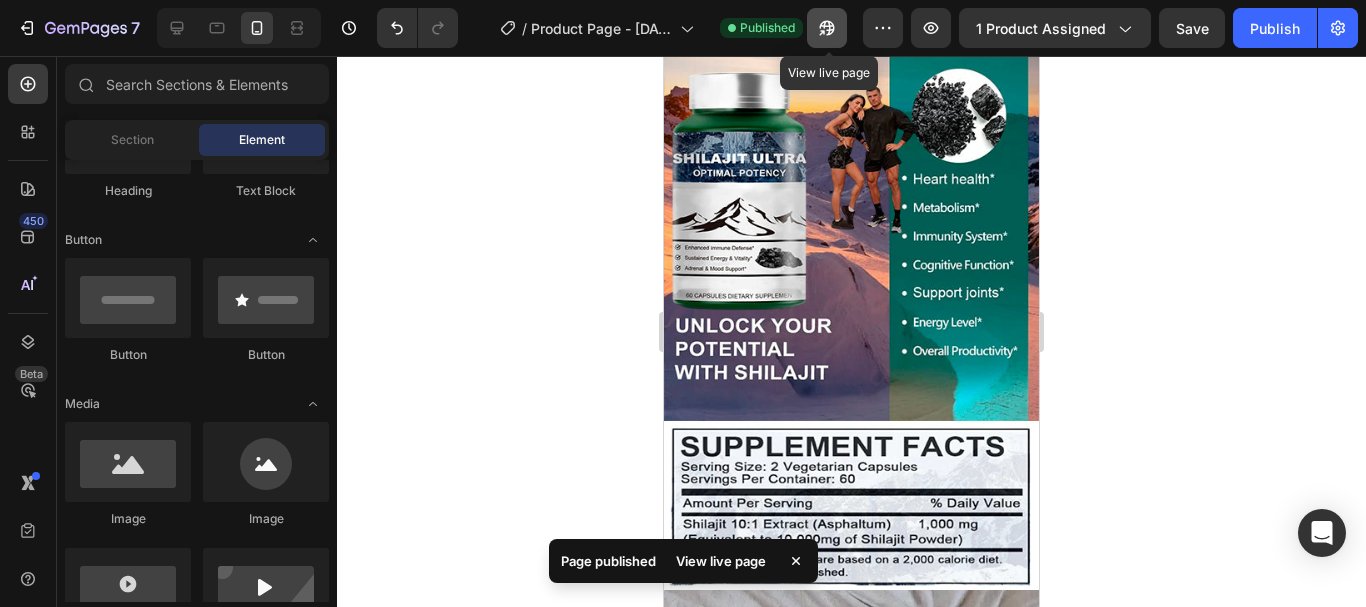 click 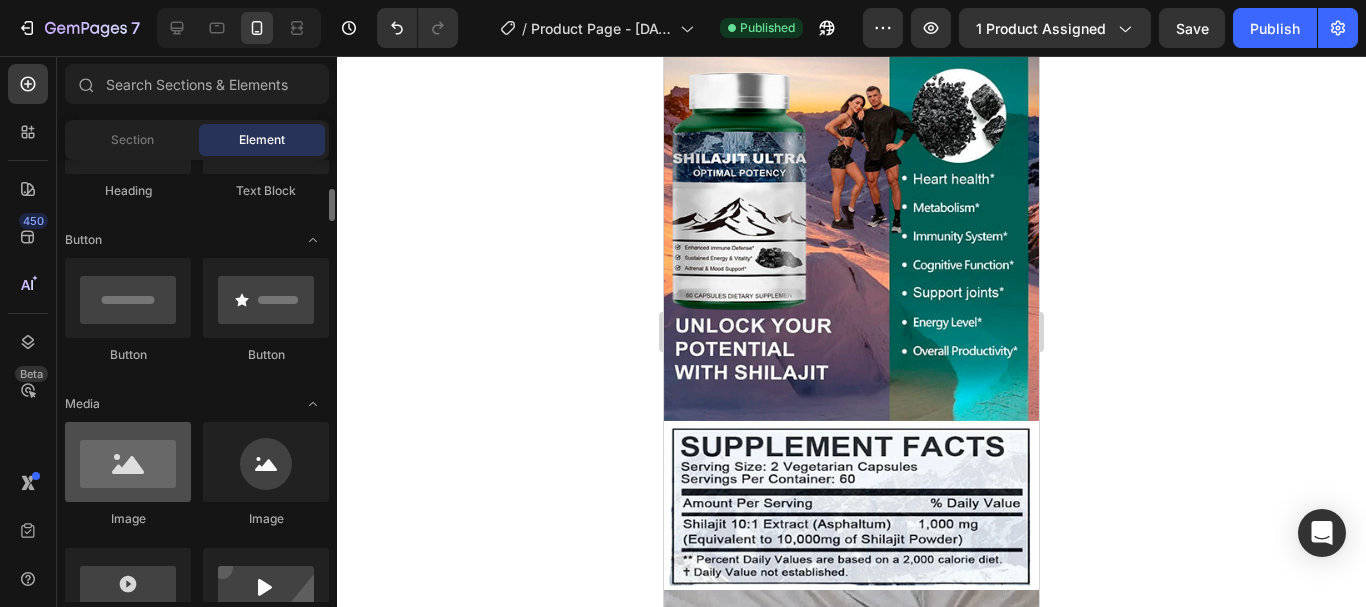 scroll, scrollTop: 300, scrollLeft: 0, axis: vertical 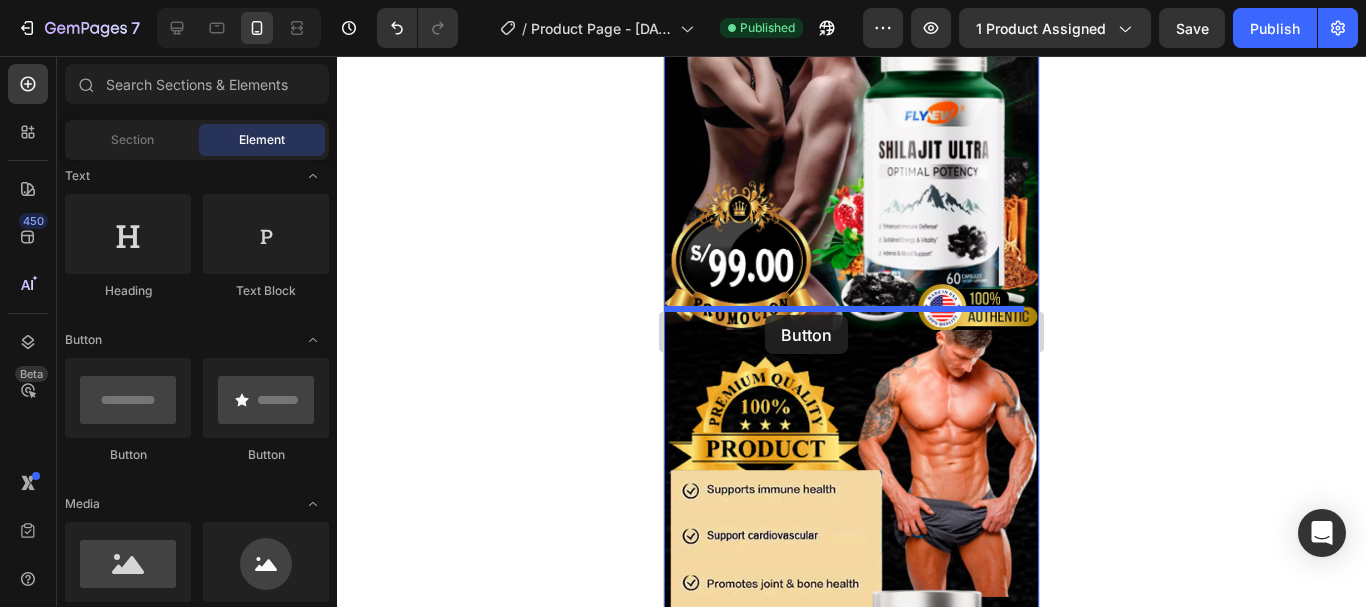 drag, startPoint x: 793, startPoint y: 462, endPoint x: 765, endPoint y: 315, distance: 149.64291 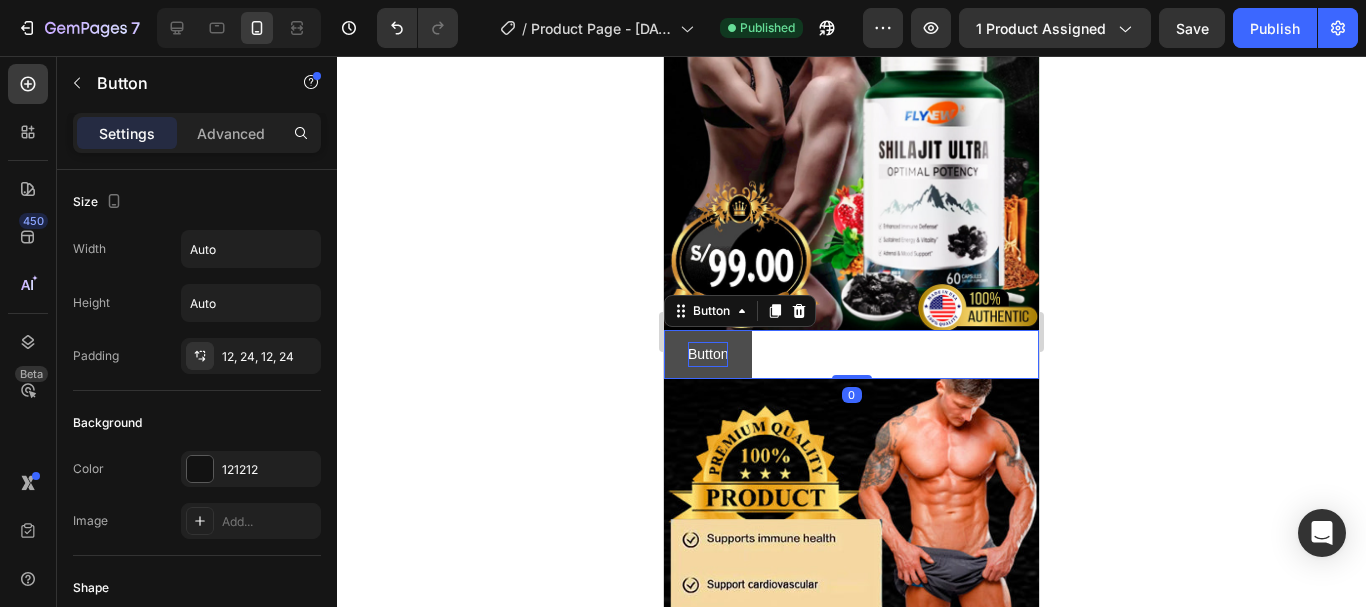 click on "Button" at bounding box center (708, 354) 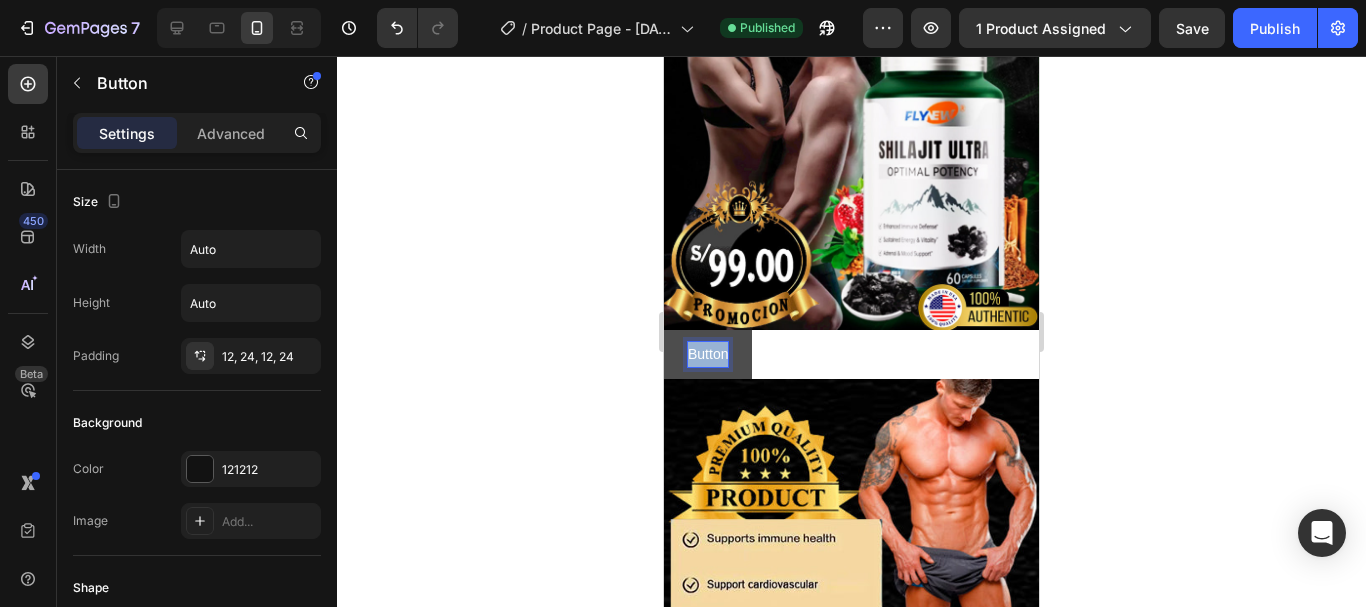 click on "Button" at bounding box center (708, 354) 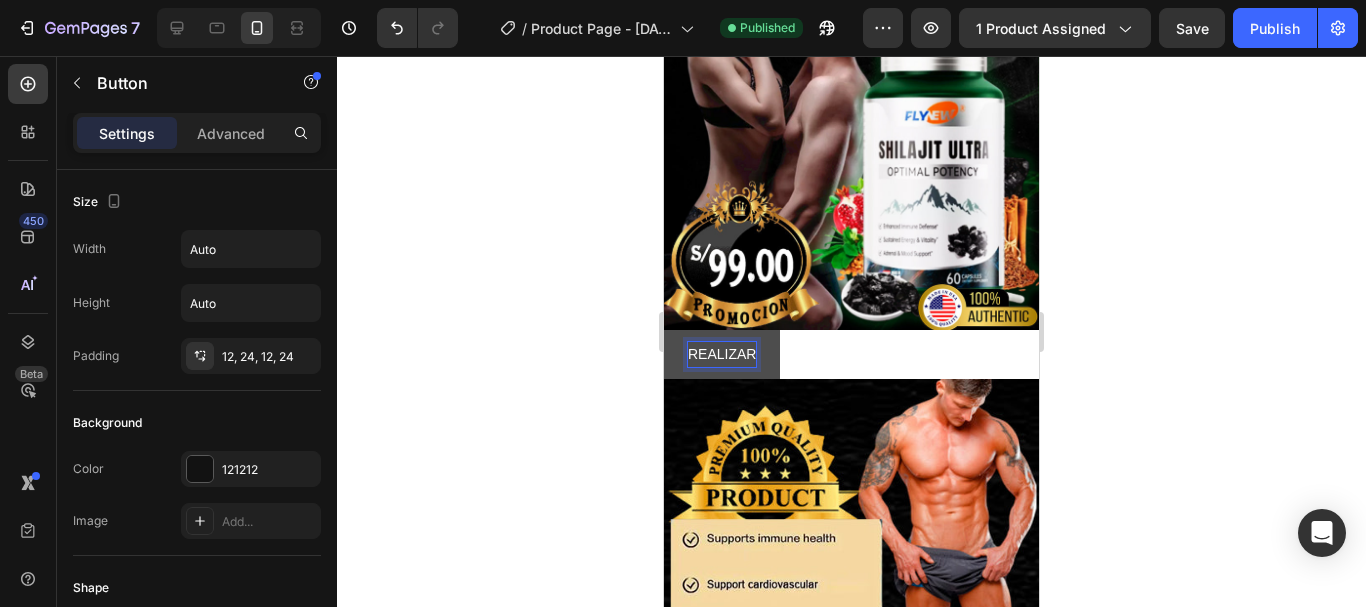 click on "REALIZAR" at bounding box center [722, 354] 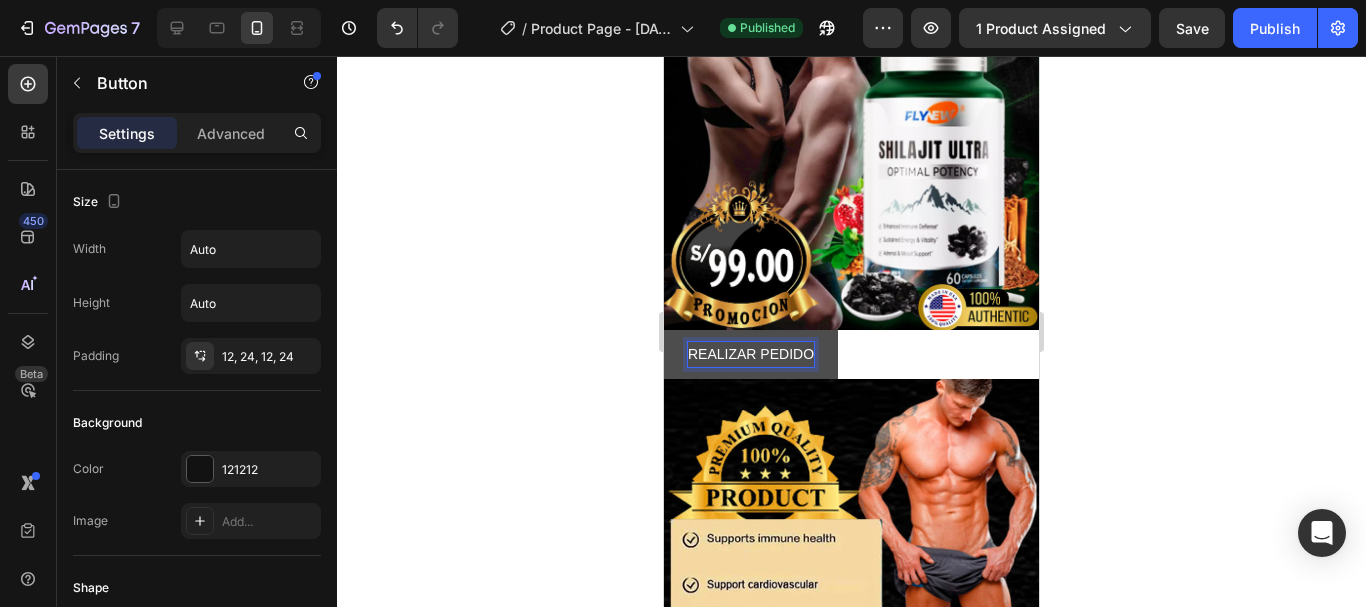 click on "REALIZAR PEDIDO" at bounding box center (751, 354) 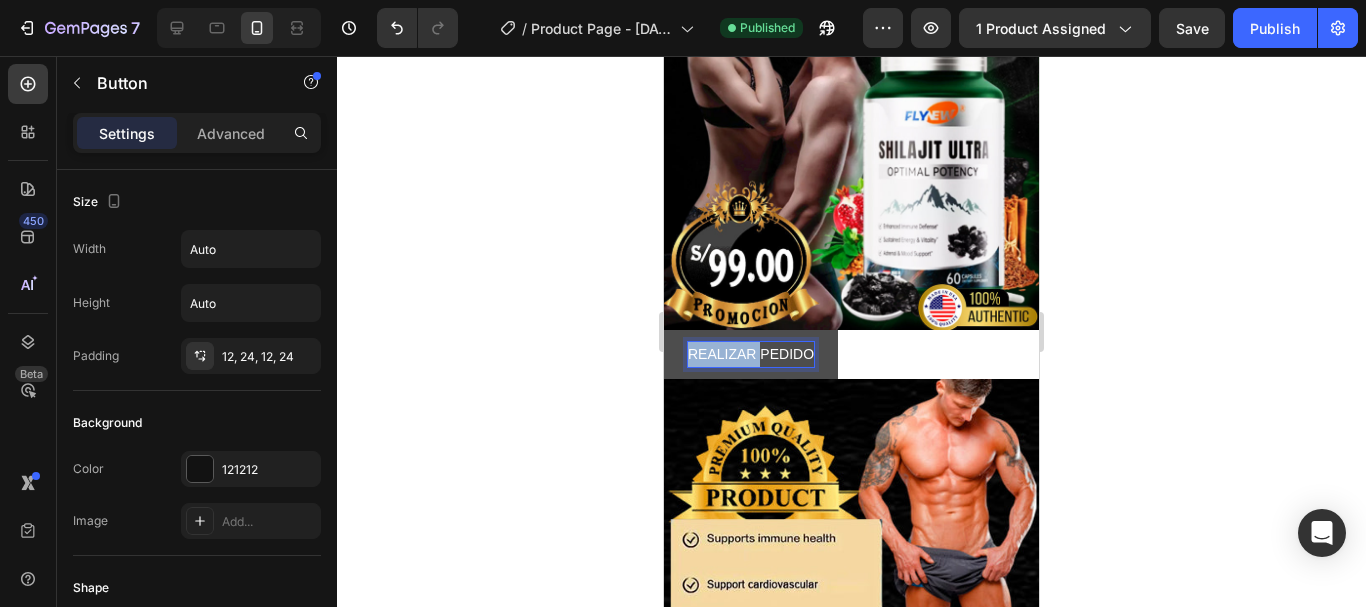 click on "REALIZAR PEDIDO" at bounding box center [751, 354] 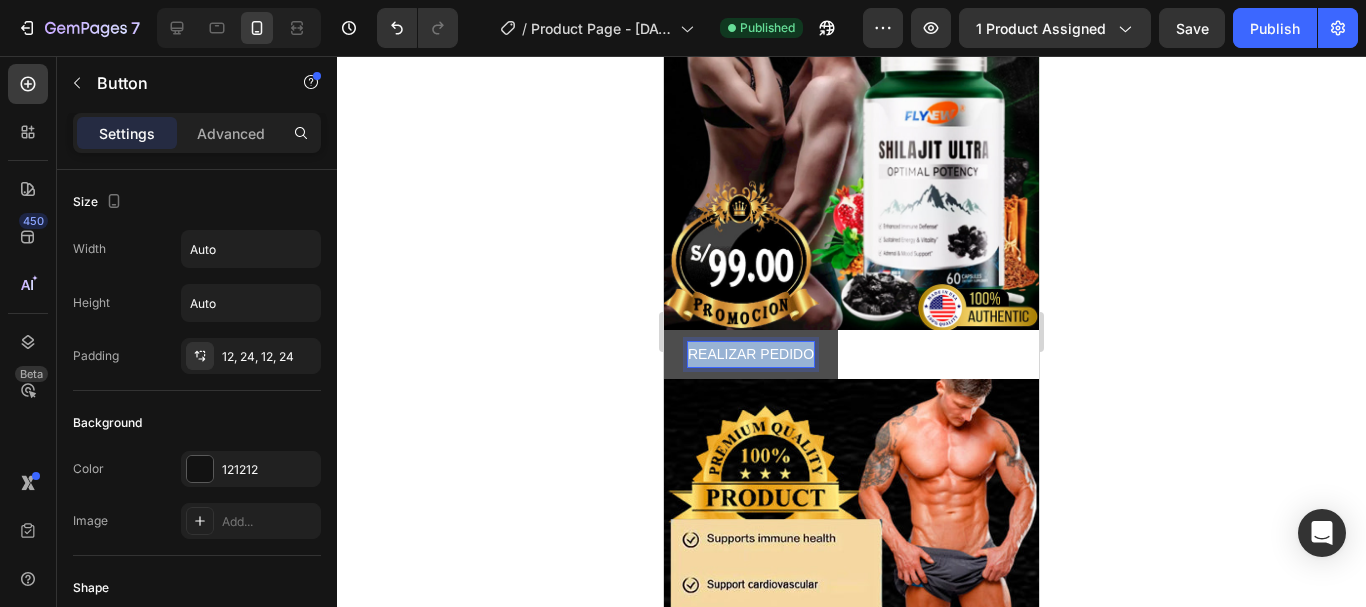 click on "REALIZAR PEDIDO" at bounding box center [751, 354] 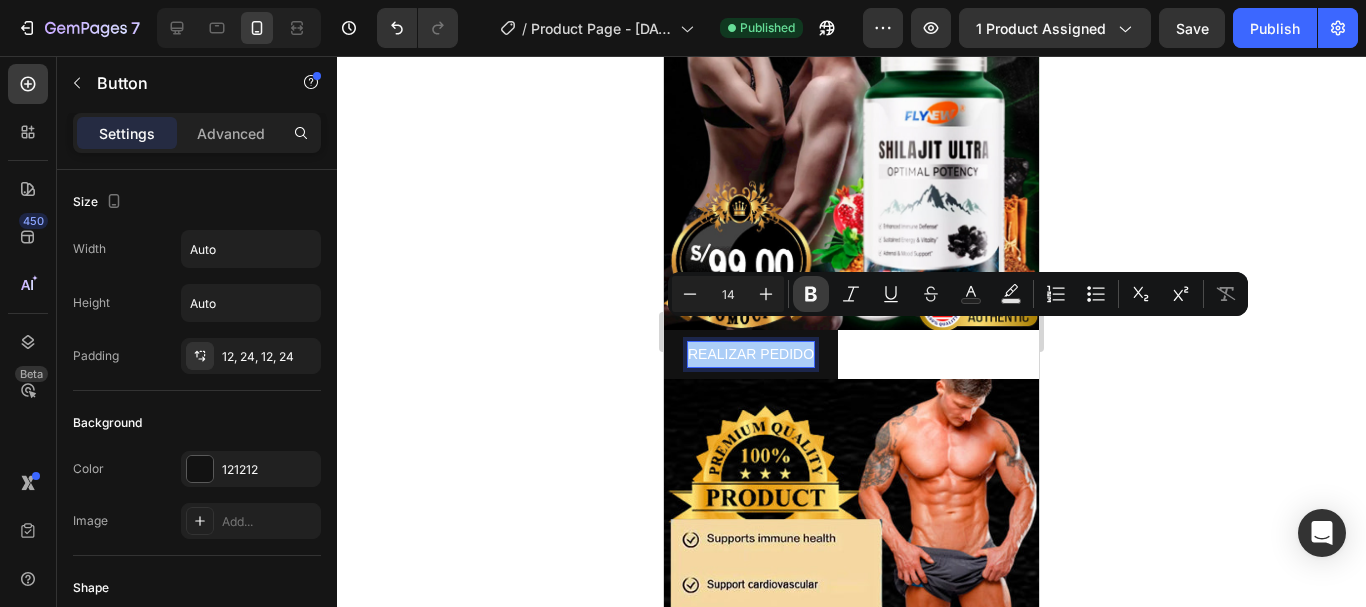 click 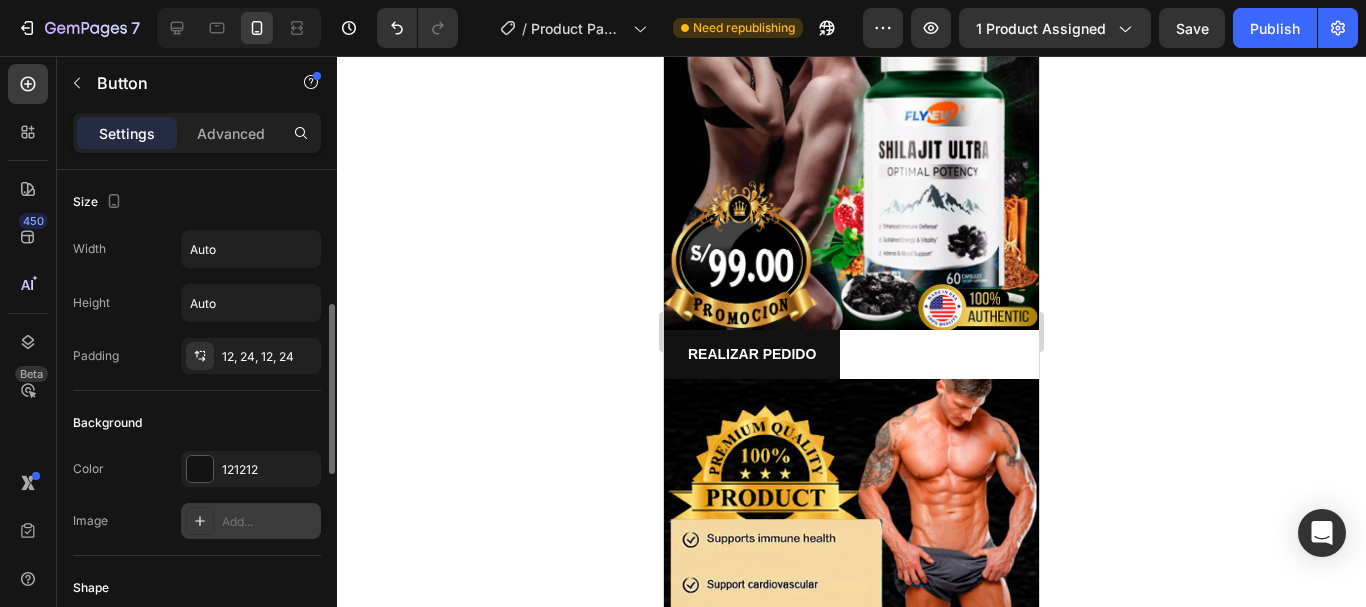 scroll, scrollTop: 100, scrollLeft: 0, axis: vertical 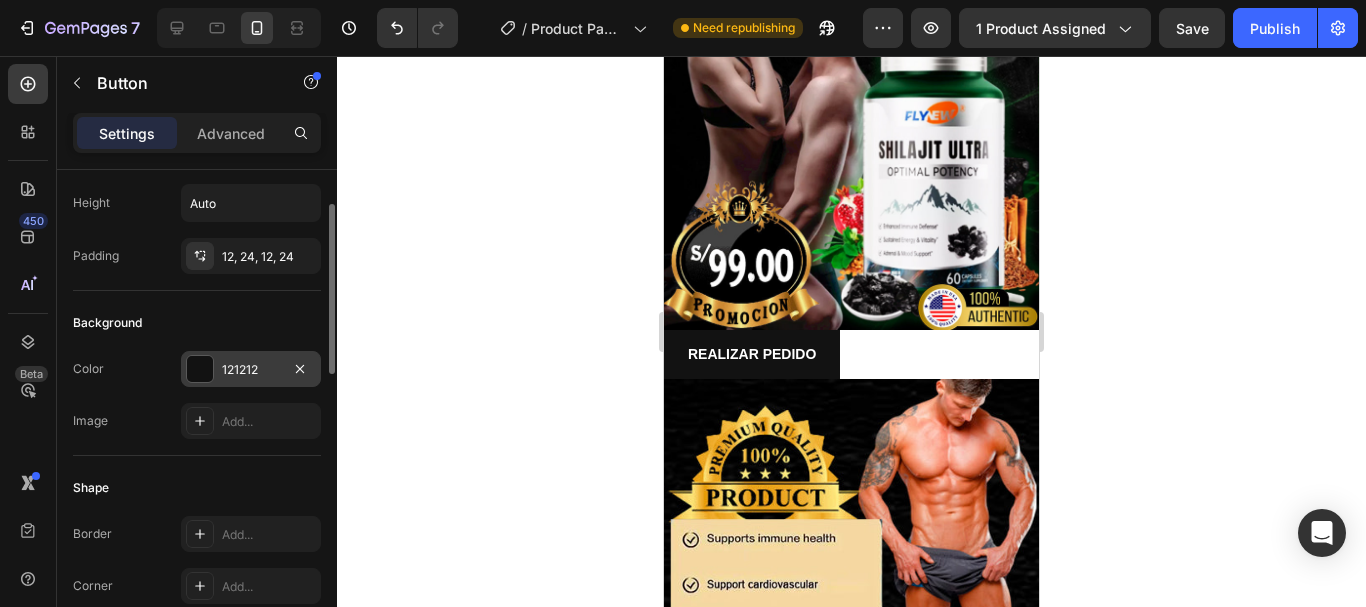 click at bounding box center (200, 369) 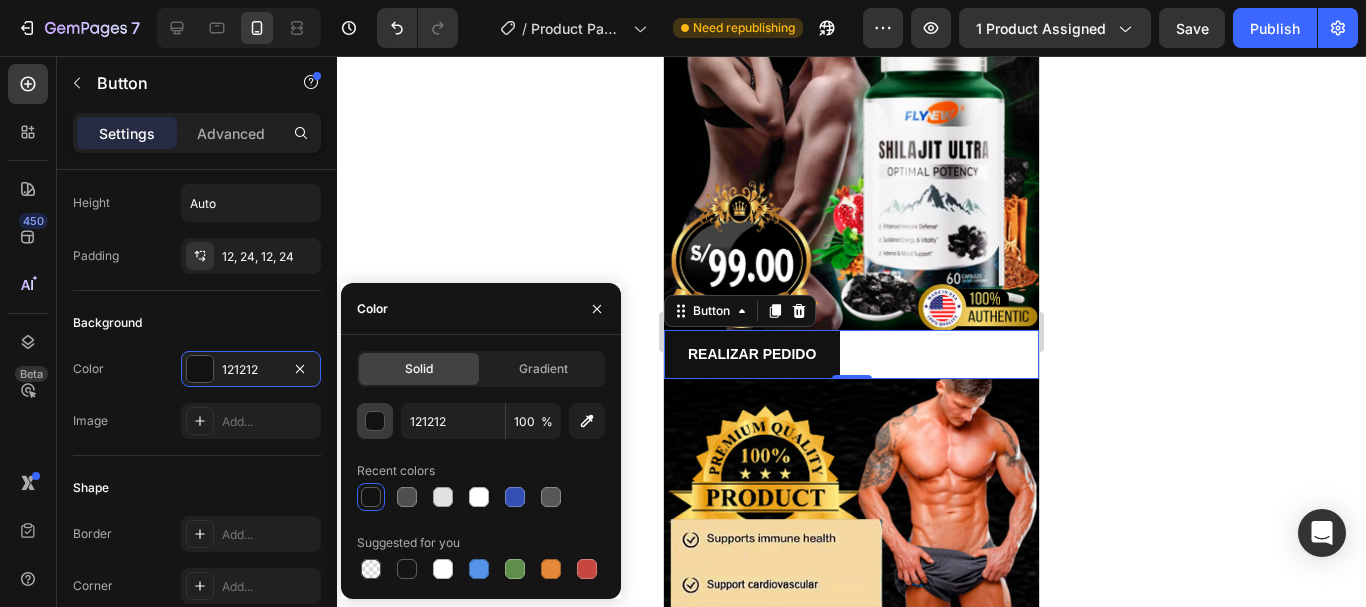 click at bounding box center (375, 421) 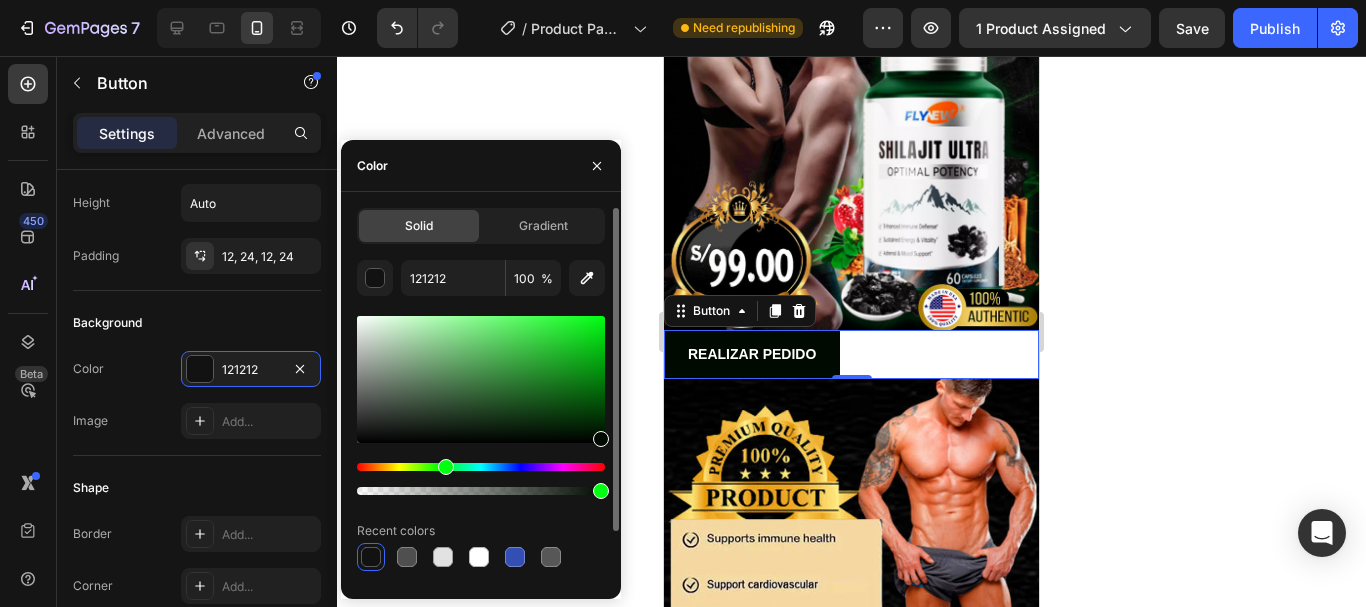 click at bounding box center (481, 467) 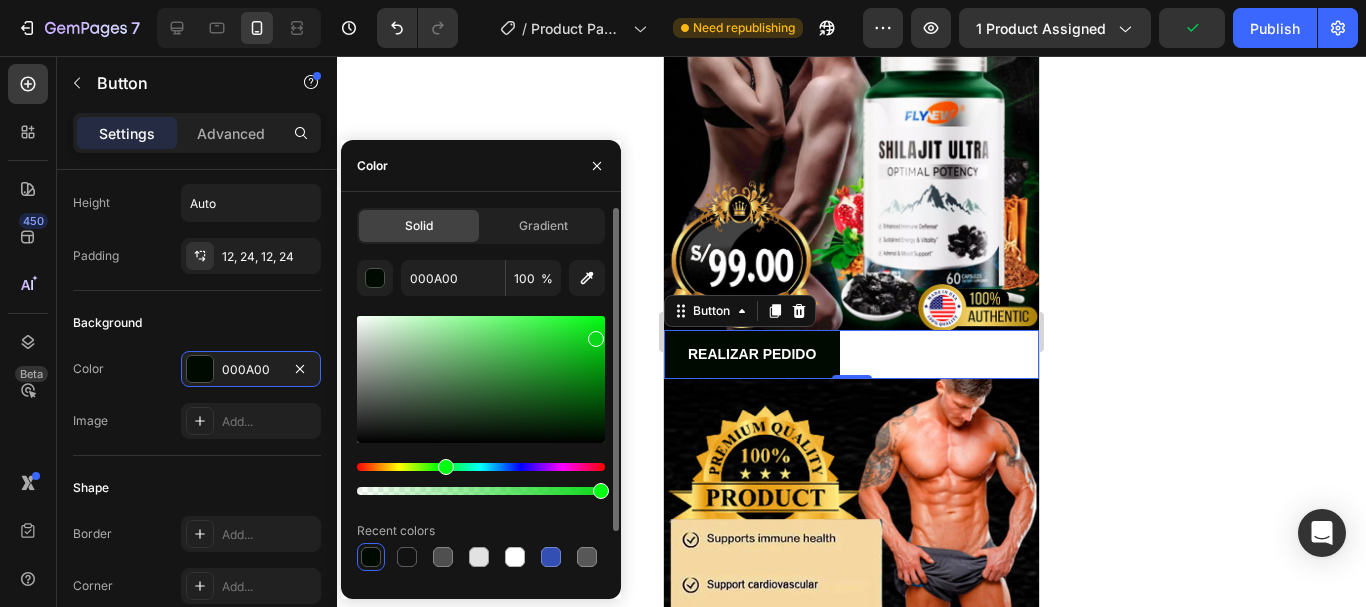 click at bounding box center (481, 379) 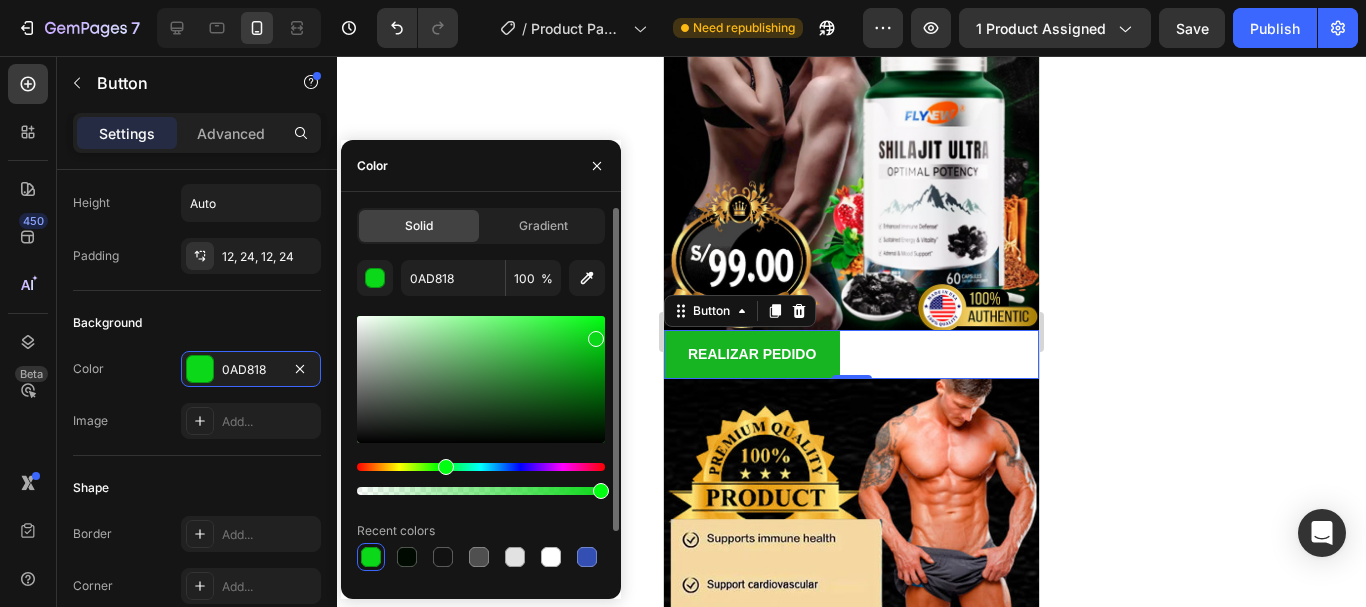 click at bounding box center (481, 379) 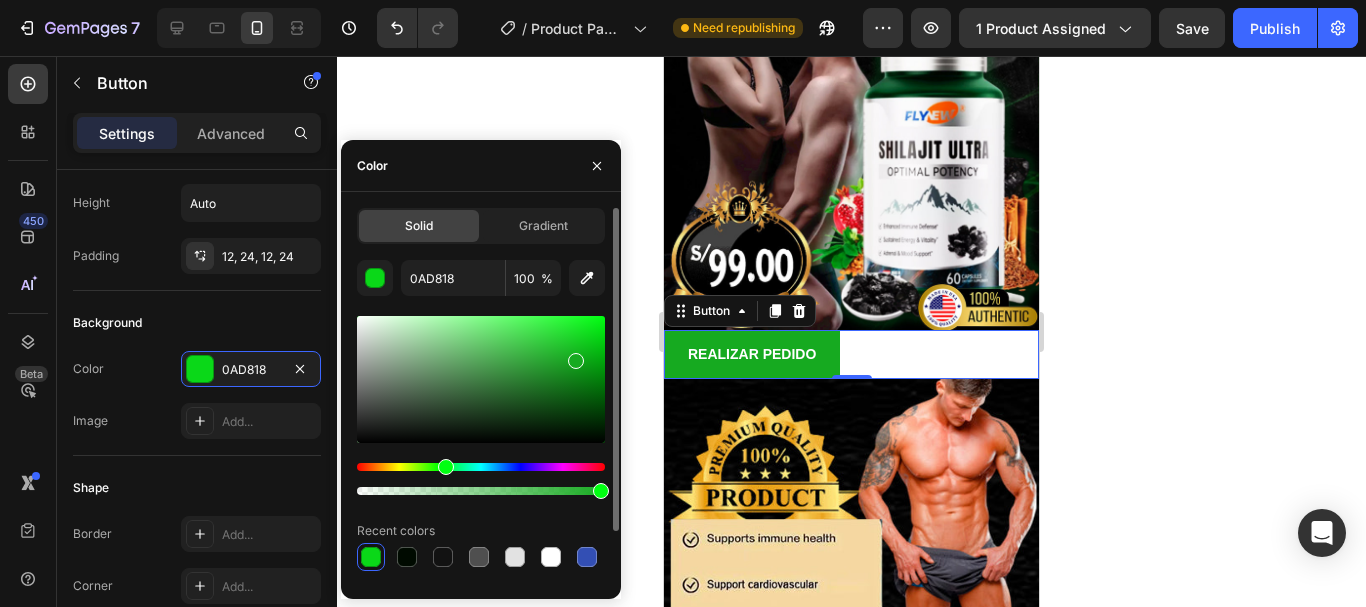 click at bounding box center (481, 379) 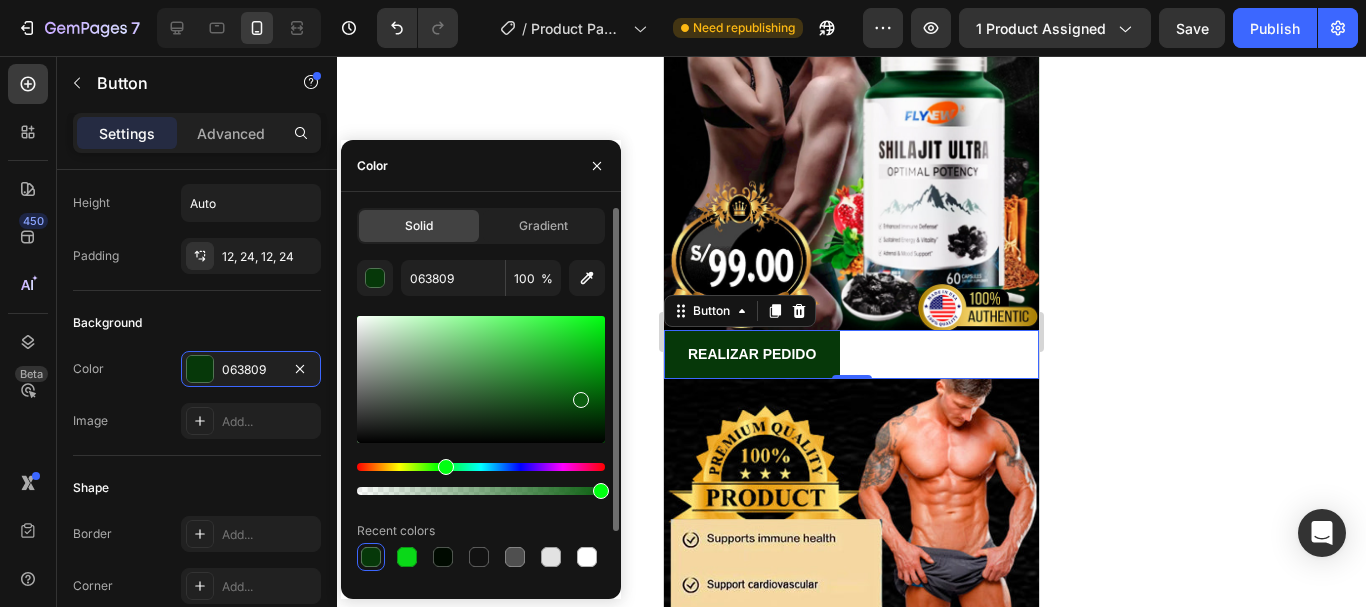 click at bounding box center [481, 379] 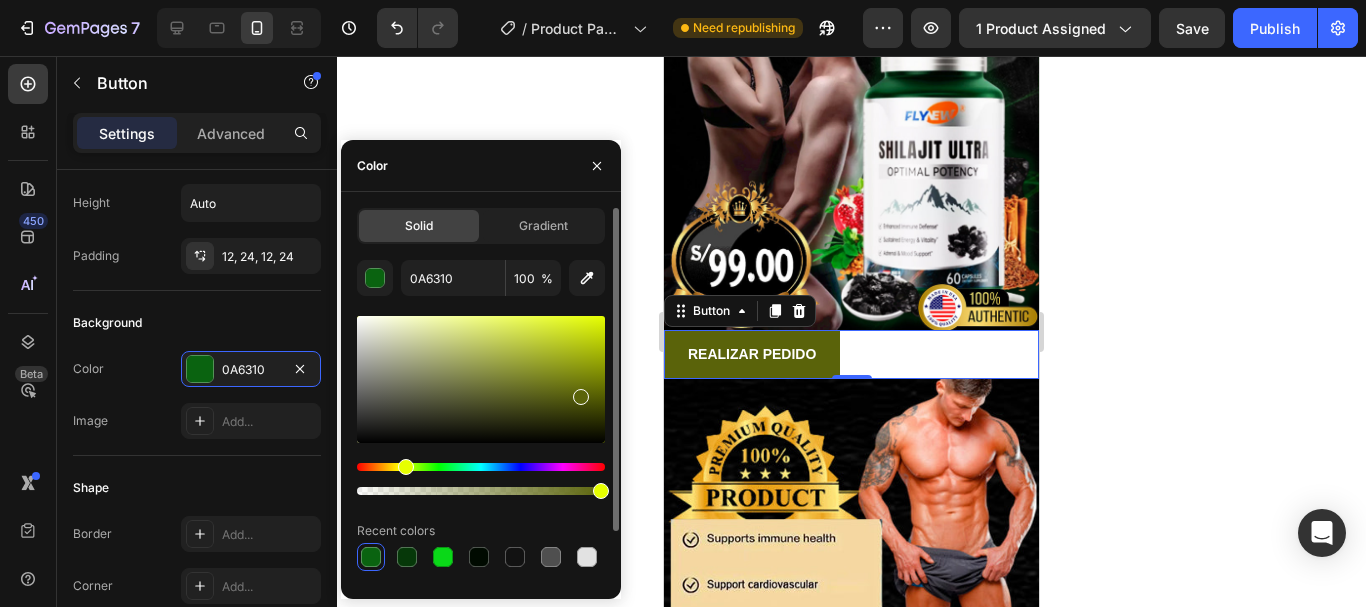 click at bounding box center (481, 467) 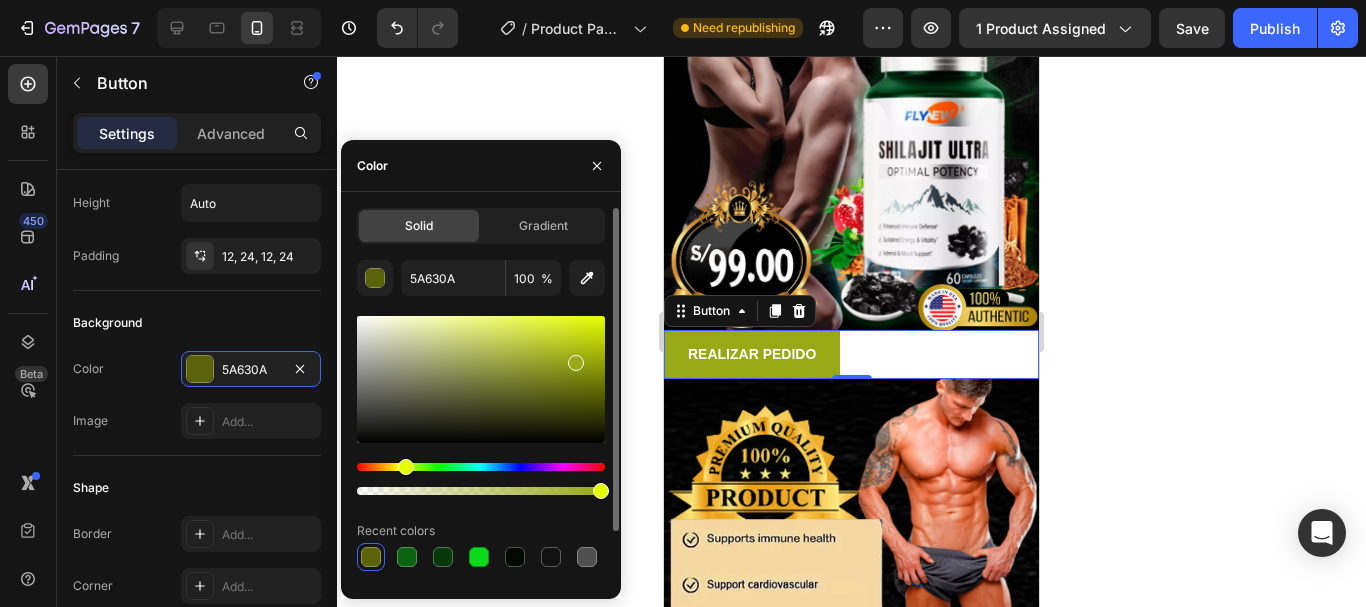 click at bounding box center (481, 379) 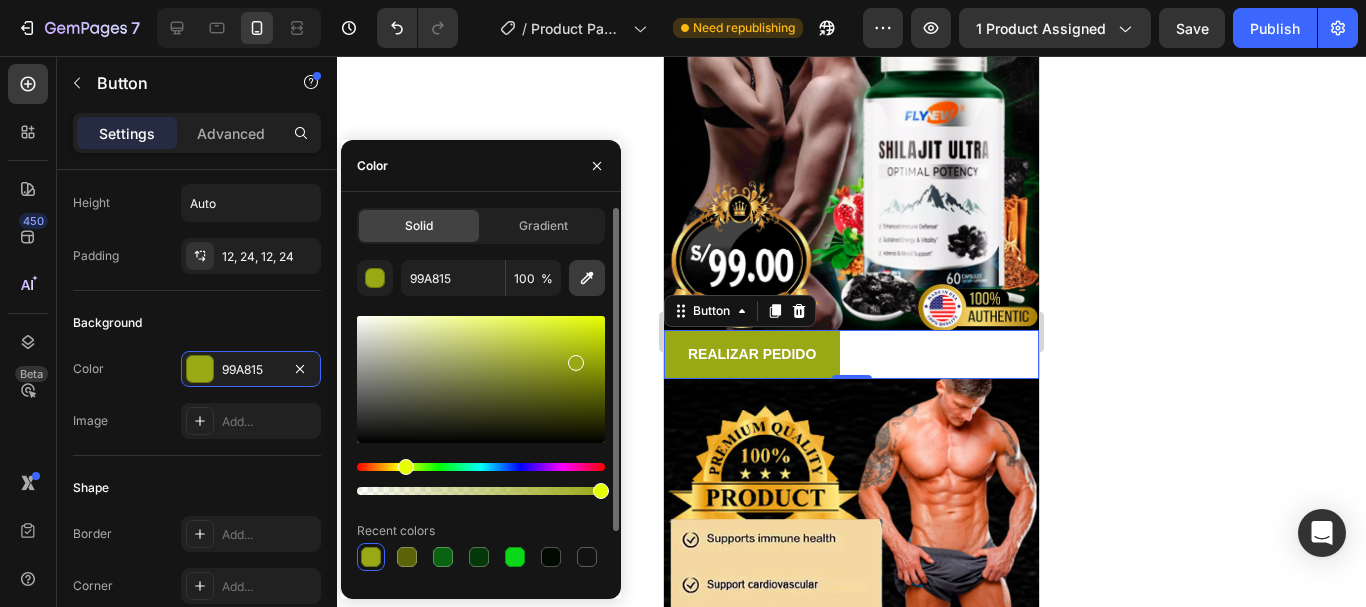 click 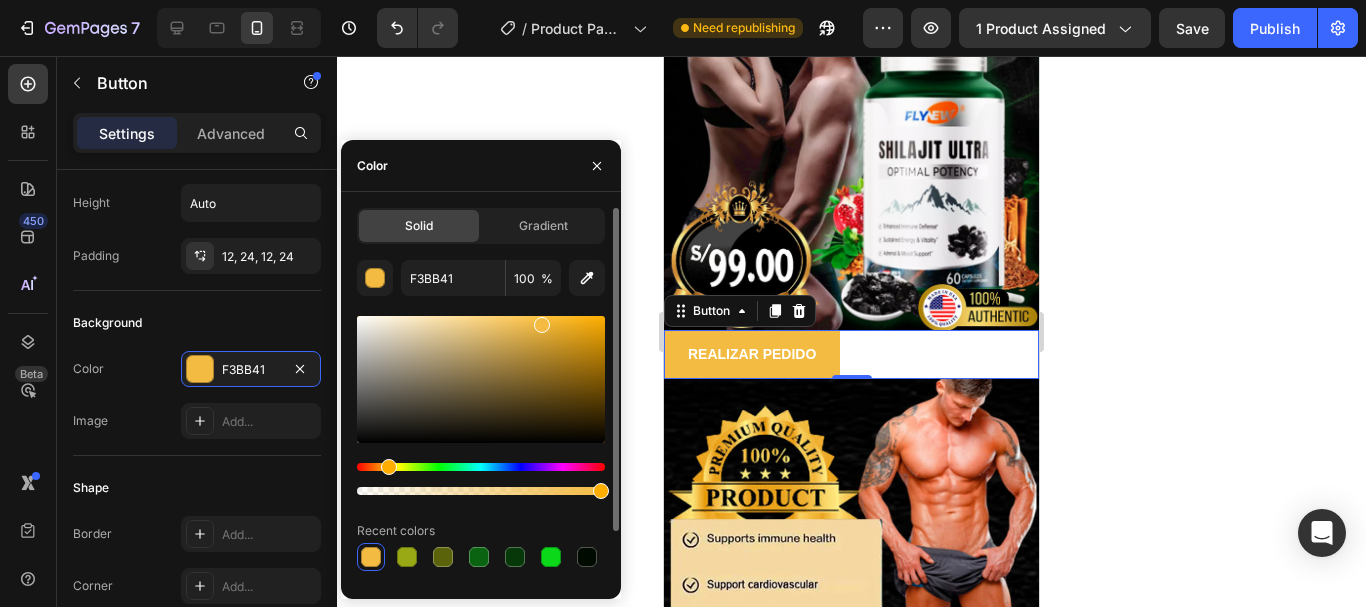 click at bounding box center [481, 467] 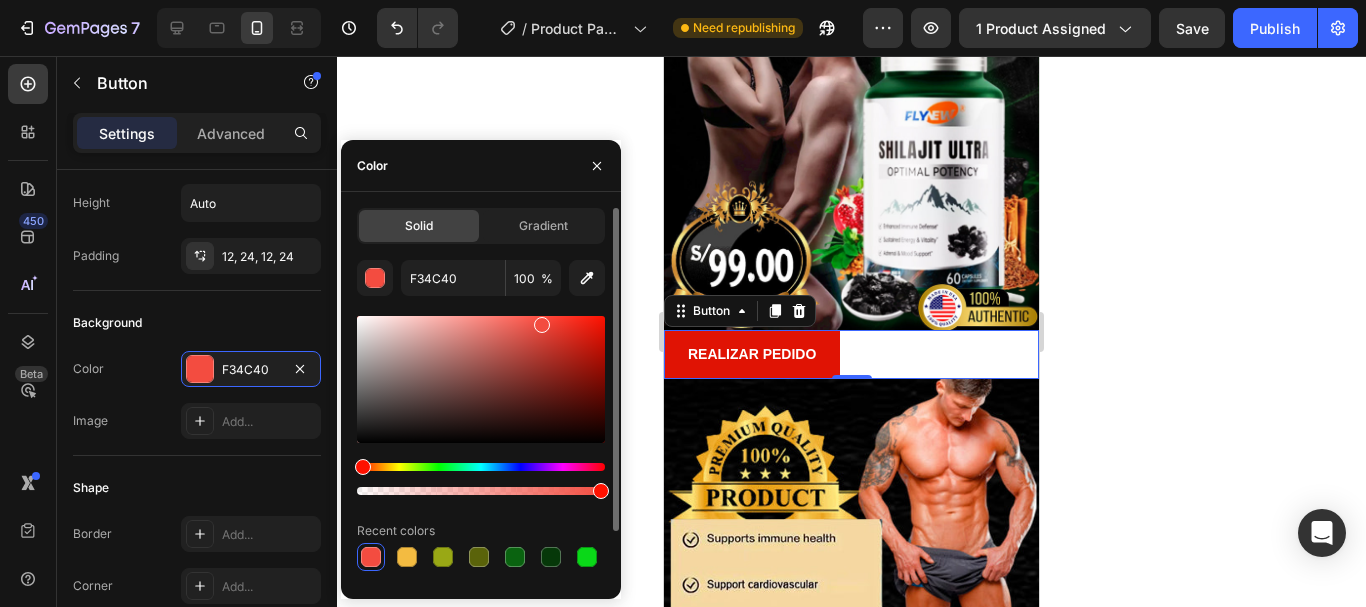 click at bounding box center (481, 379) 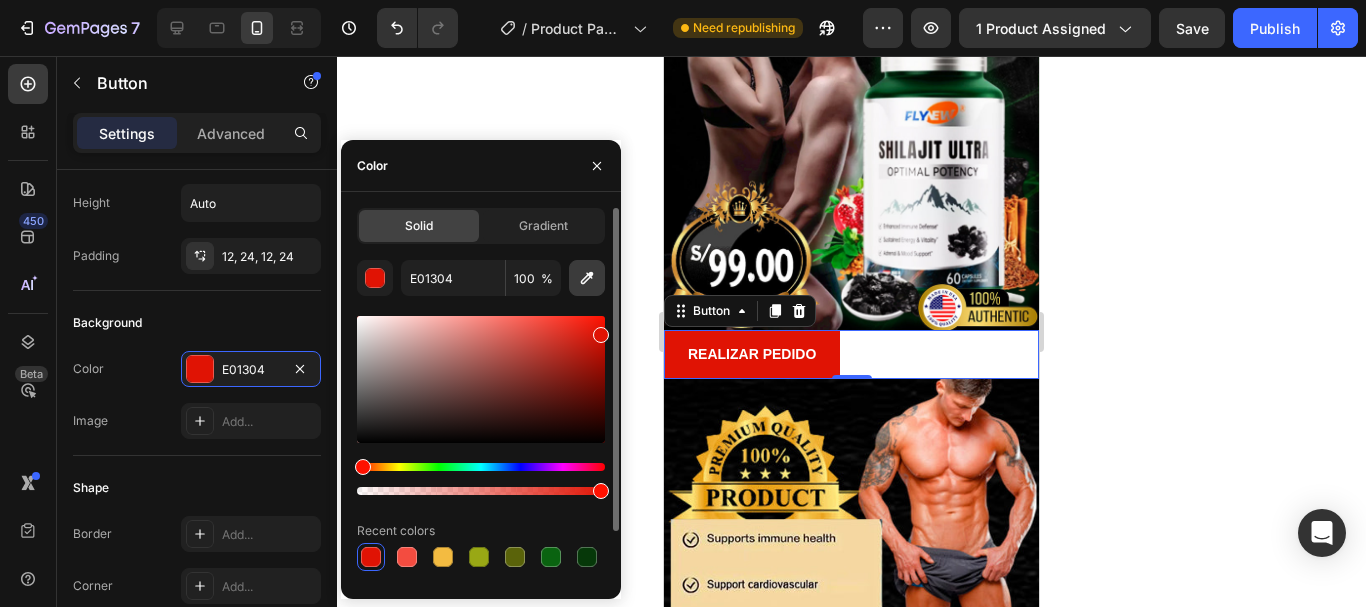 click 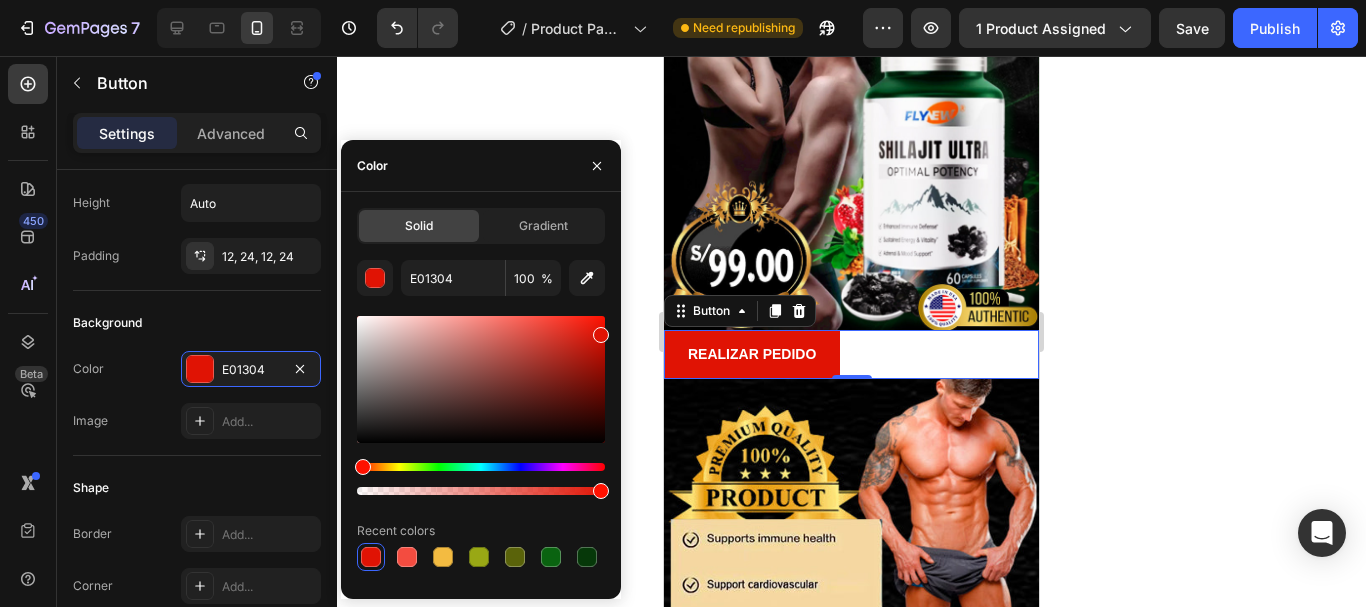 type on "151515" 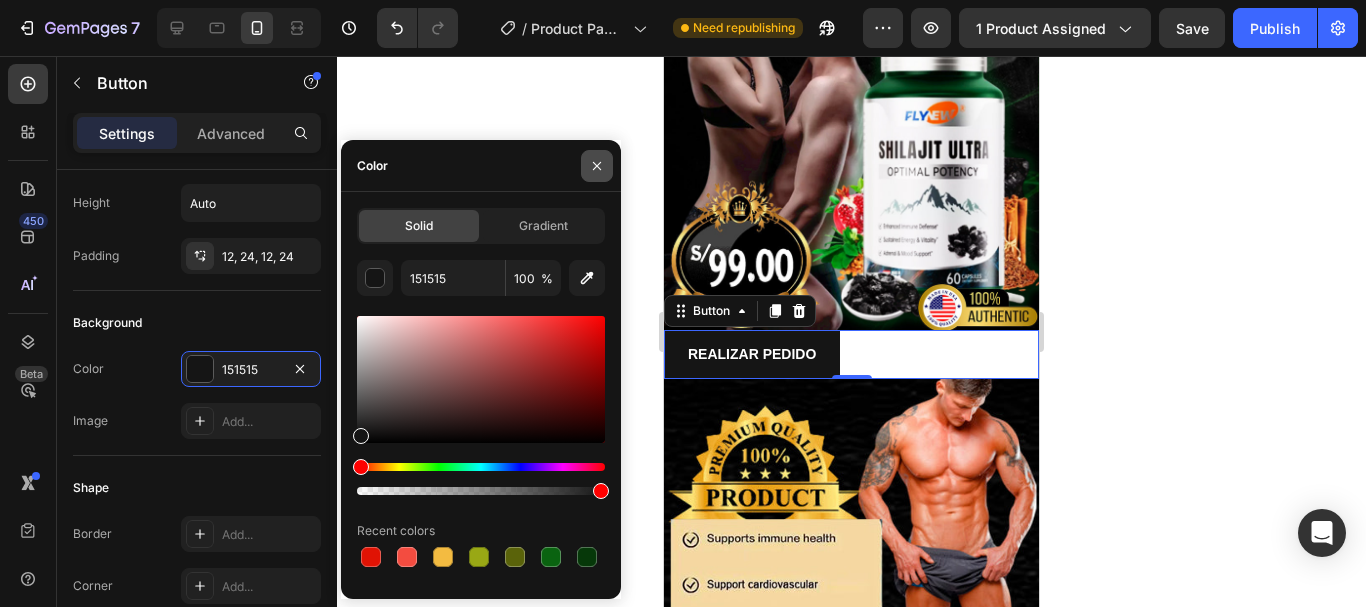 click 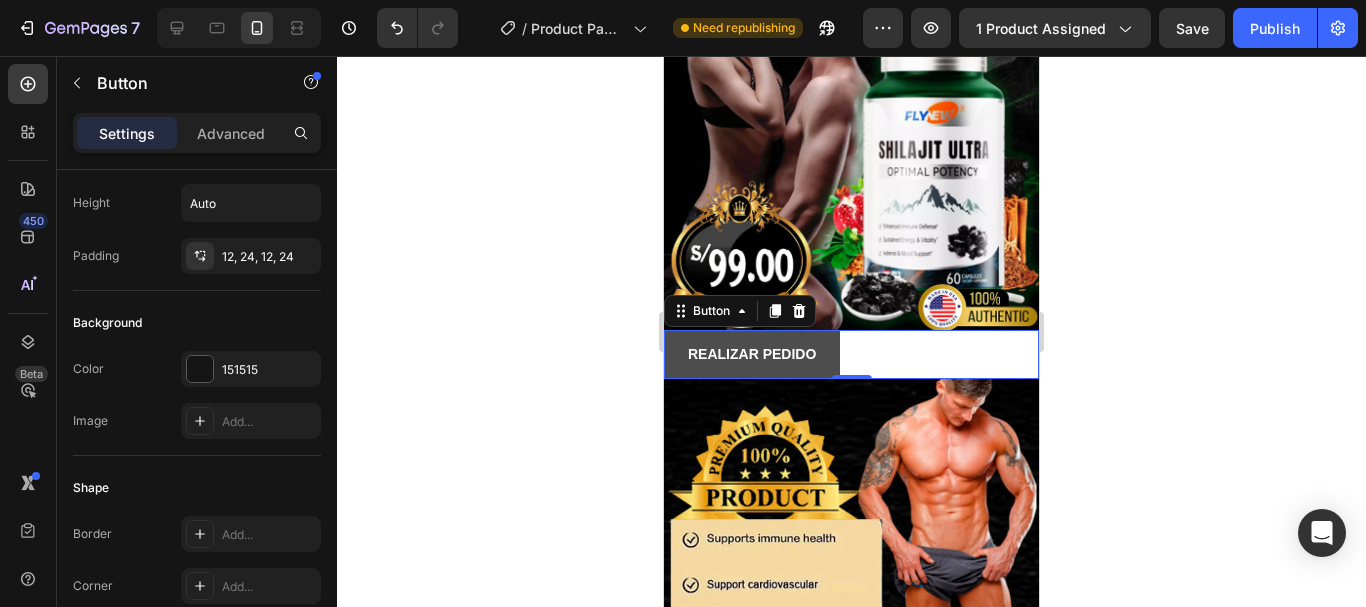 click on "REALIZAR PEDIDO" at bounding box center [752, 354] 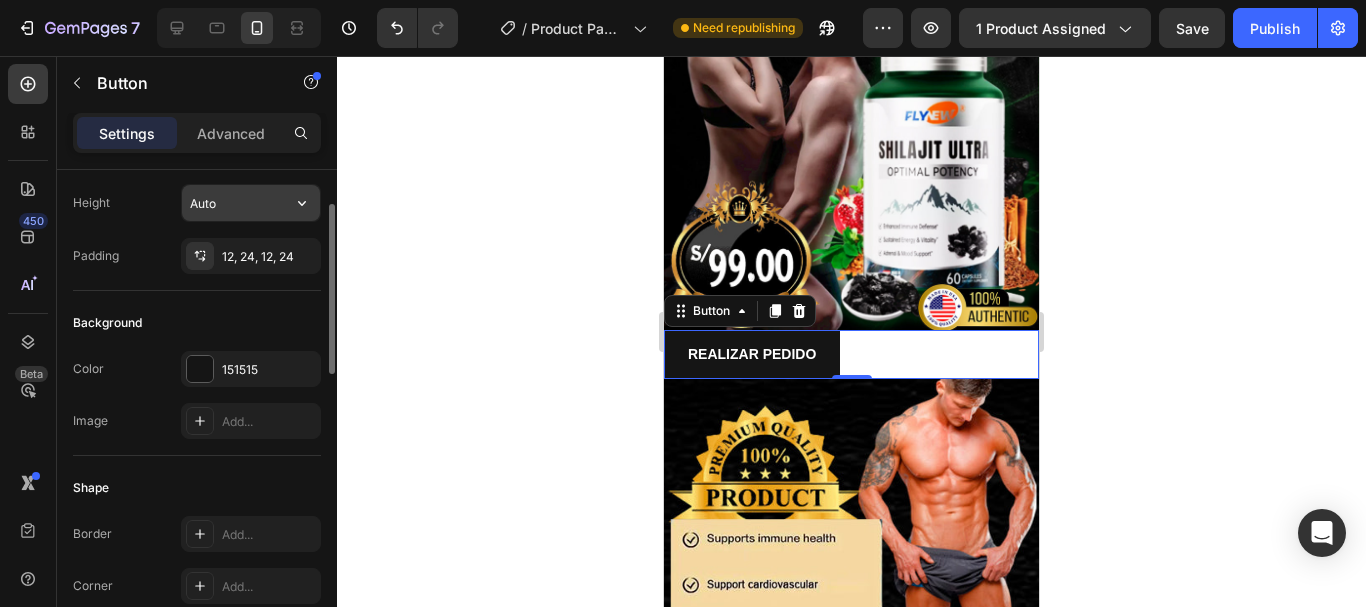 click on "Auto" at bounding box center (251, 203) 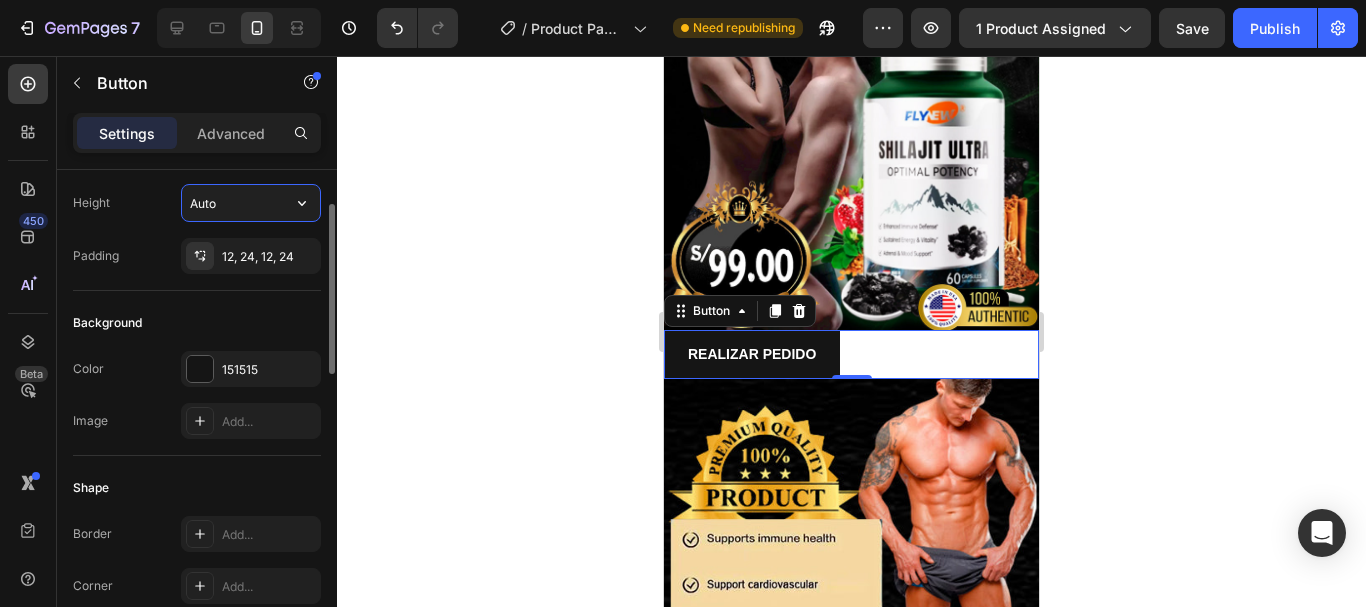 click on "Auto" at bounding box center (251, 203) 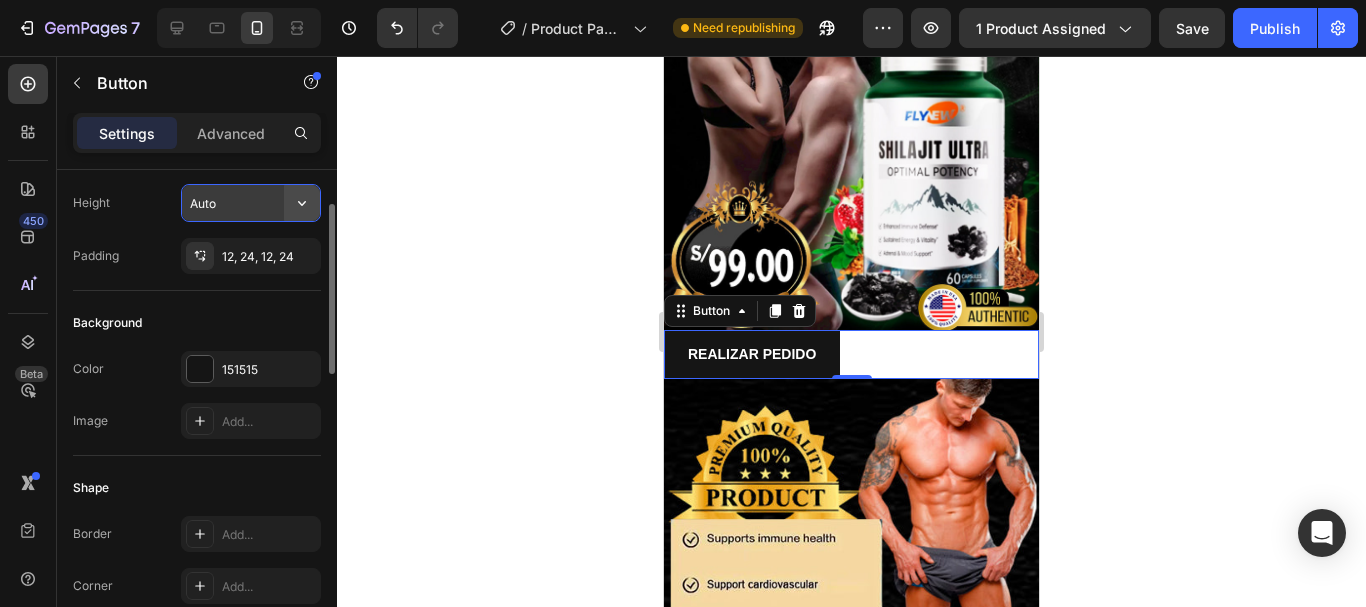 click 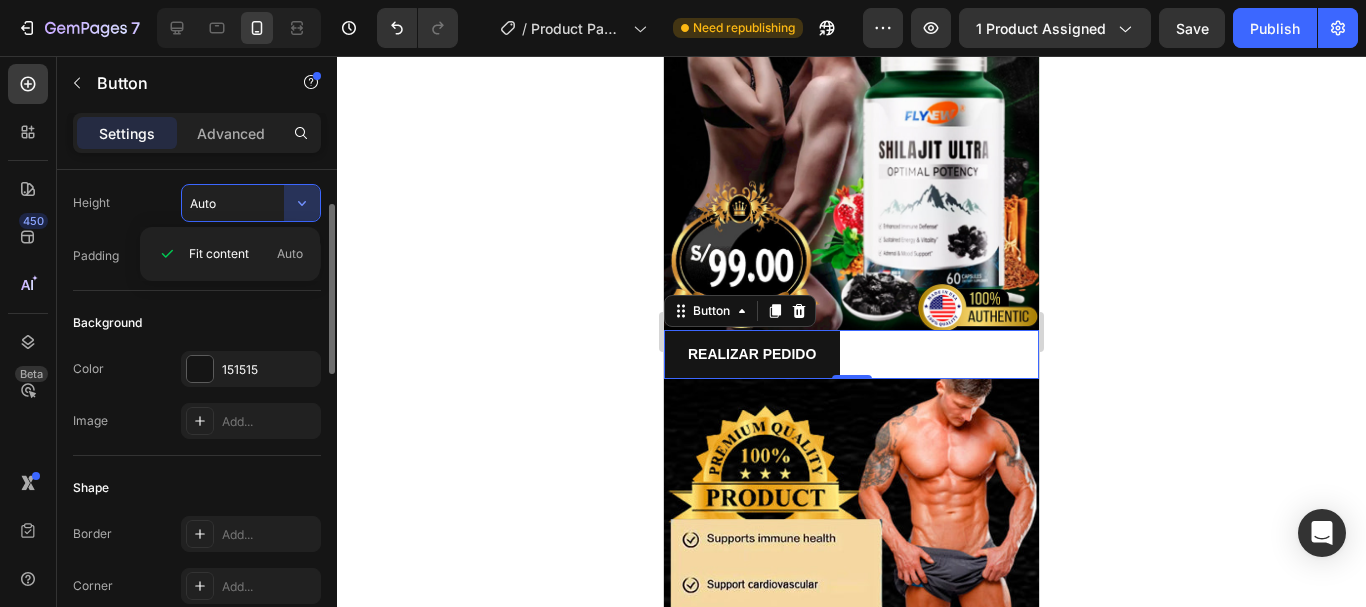 click on "Auto" at bounding box center (251, 203) 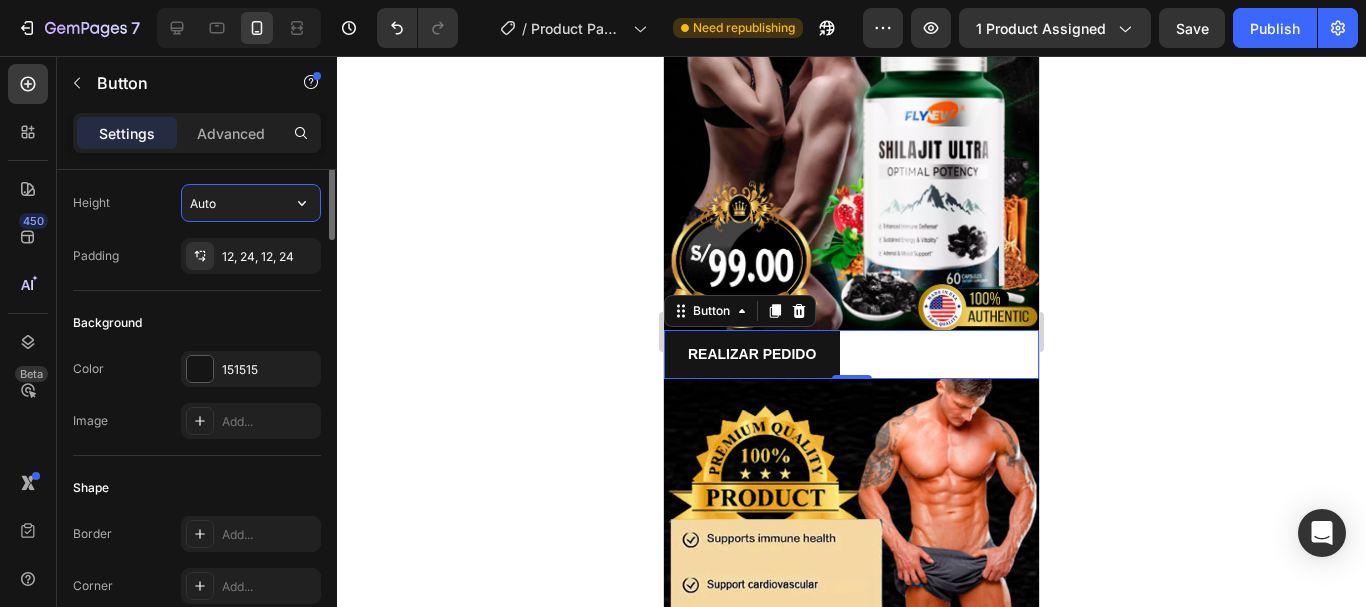 scroll, scrollTop: 0, scrollLeft: 0, axis: both 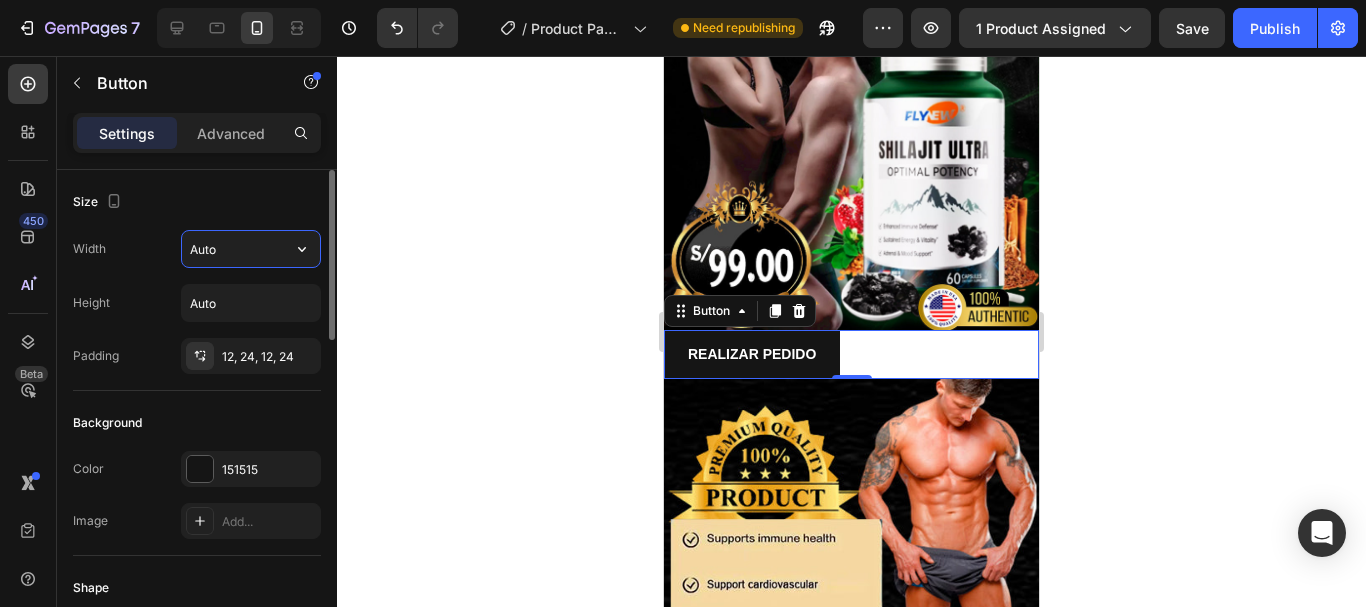 click on "Auto" at bounding box center (251, 249) 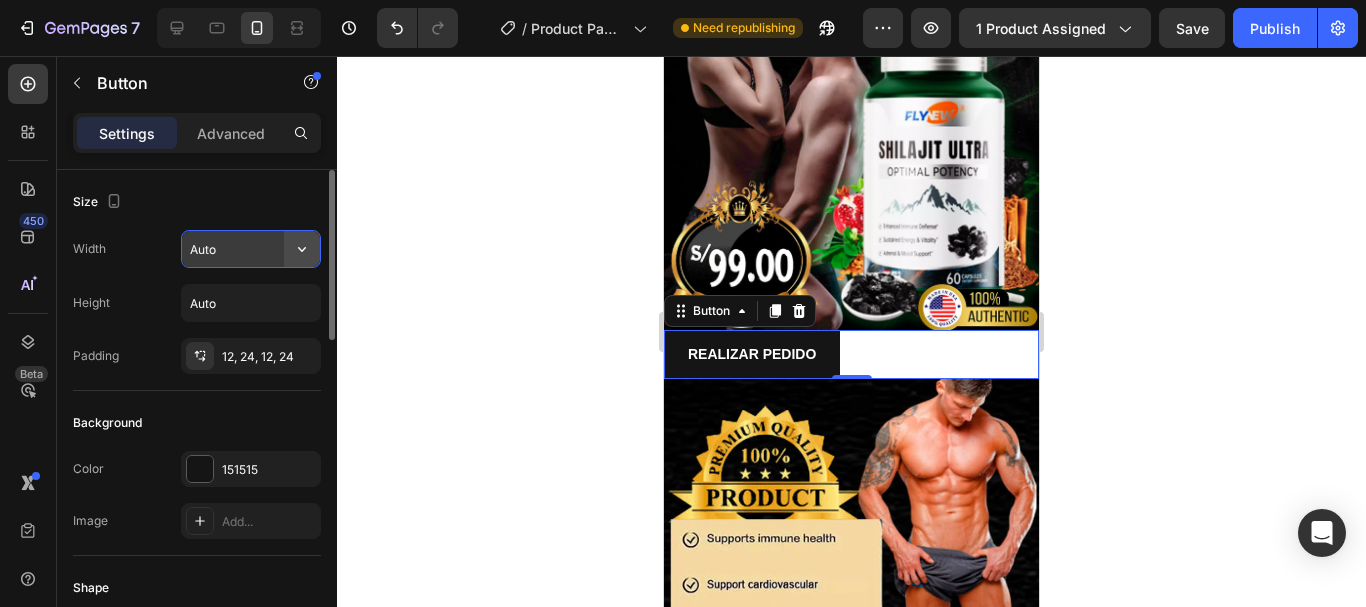 click 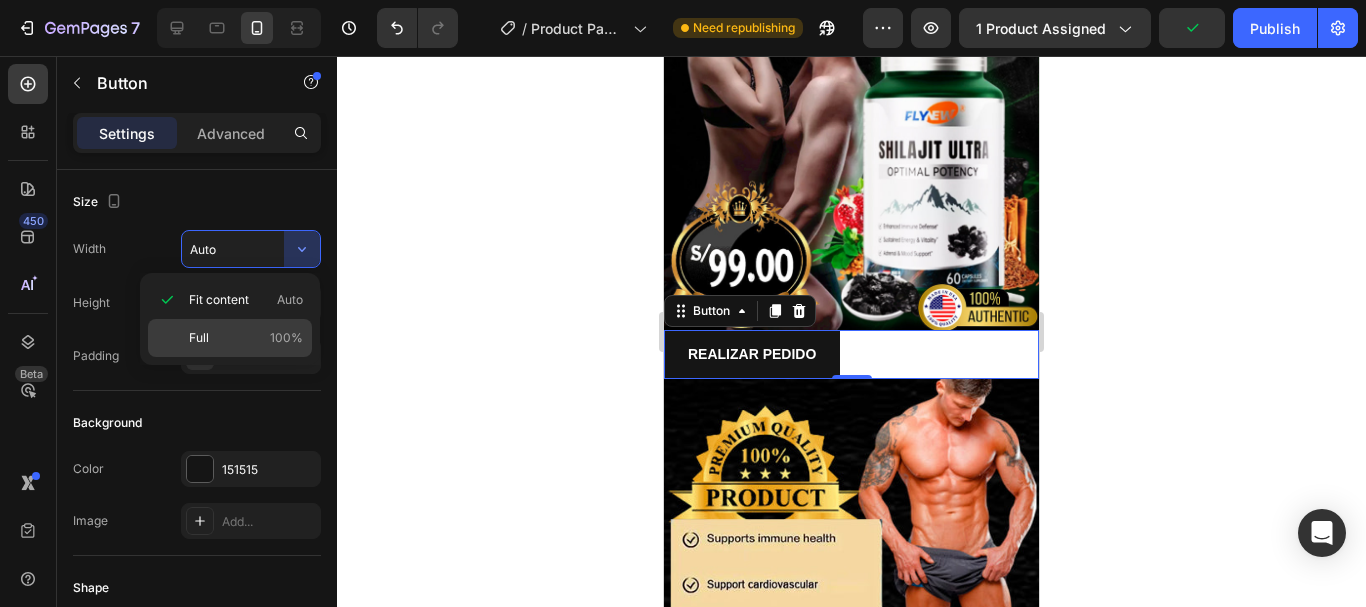 click on "Full 100%" 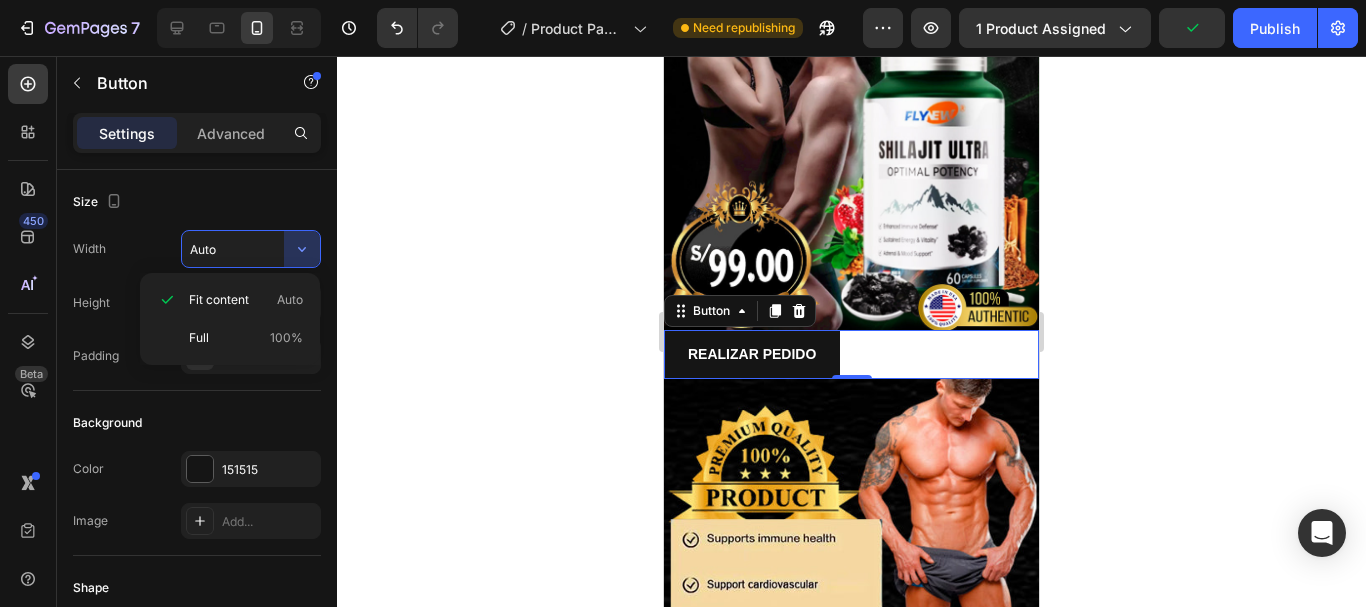 type on "100%" 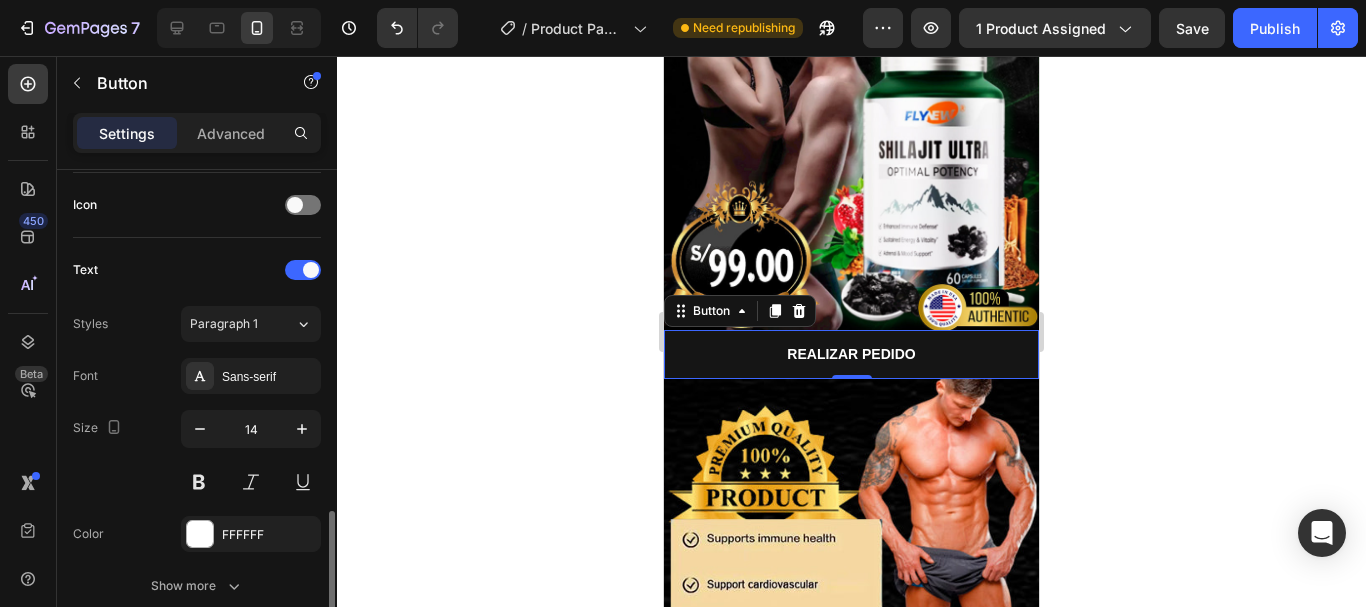 scroll, scrollTop: 700, scrollLeft: 0, axis: vertical 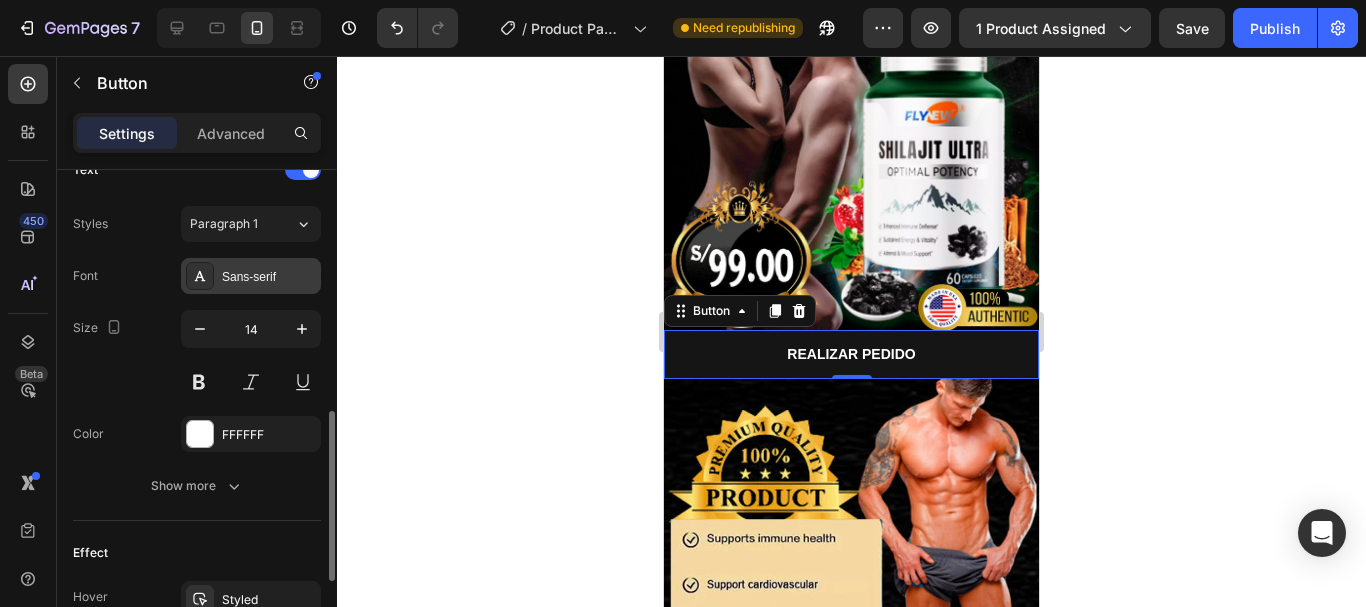 click on "Sans-serif" at bounding box center (269, 277) 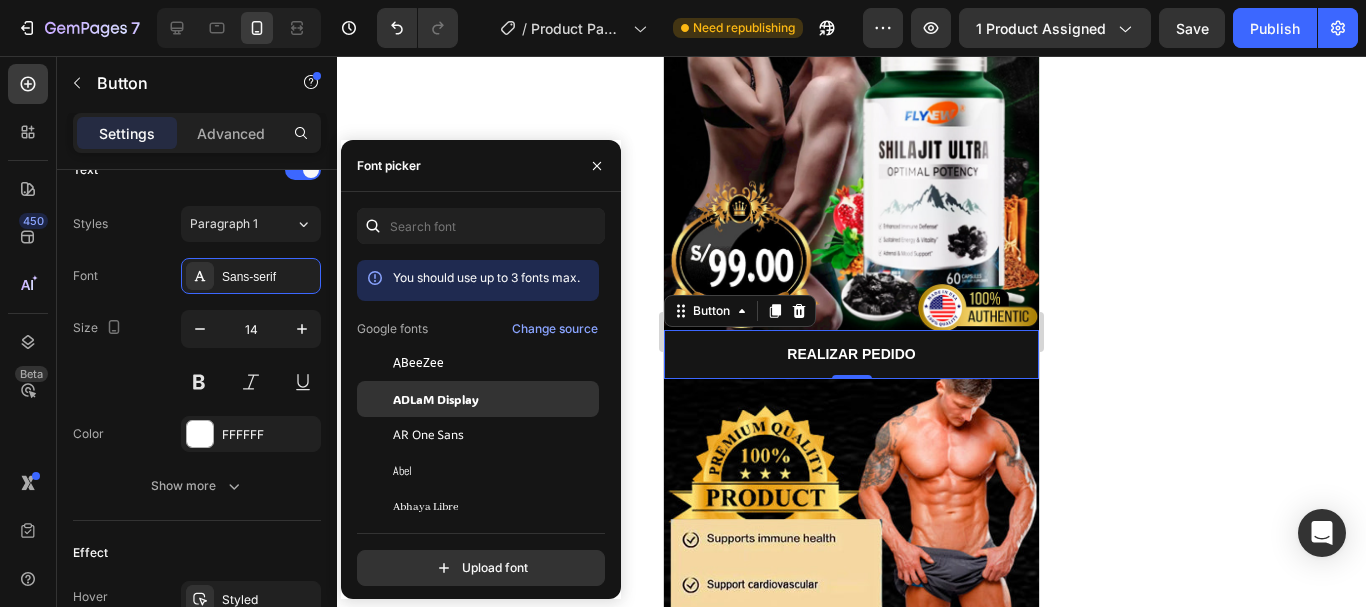 click on "ADLaM Display" at bounding box center (436, 399) 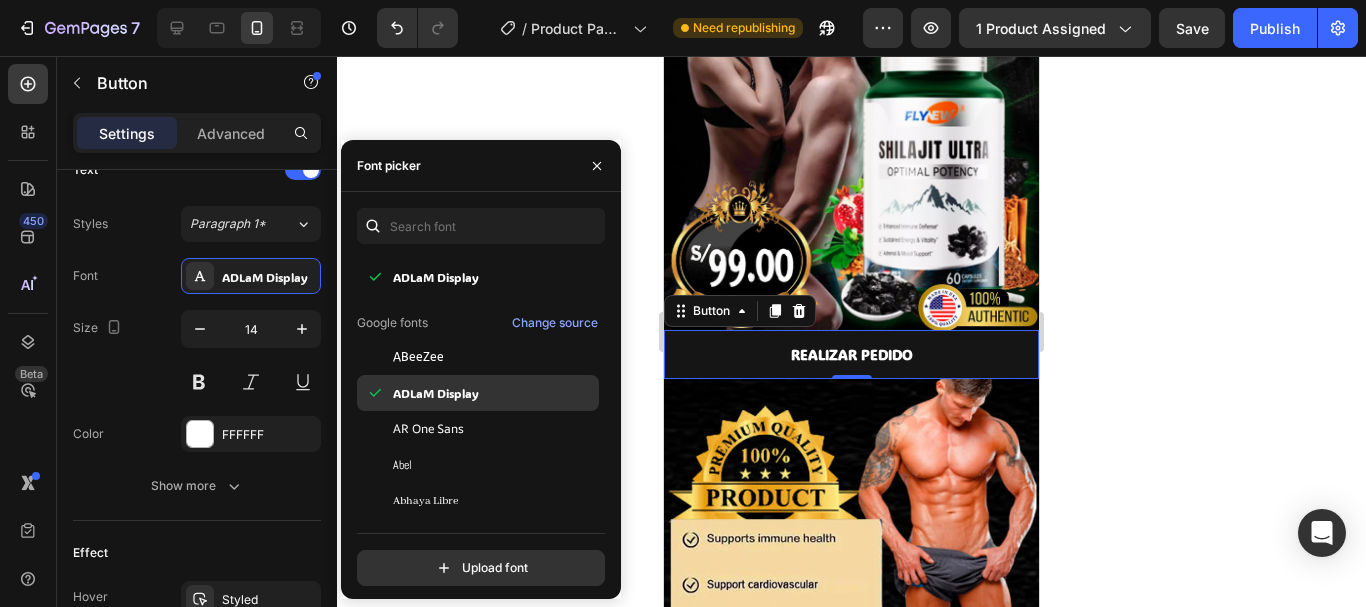 scroll, scrollTop: 100, scrollLeft: 0, axis: vertical 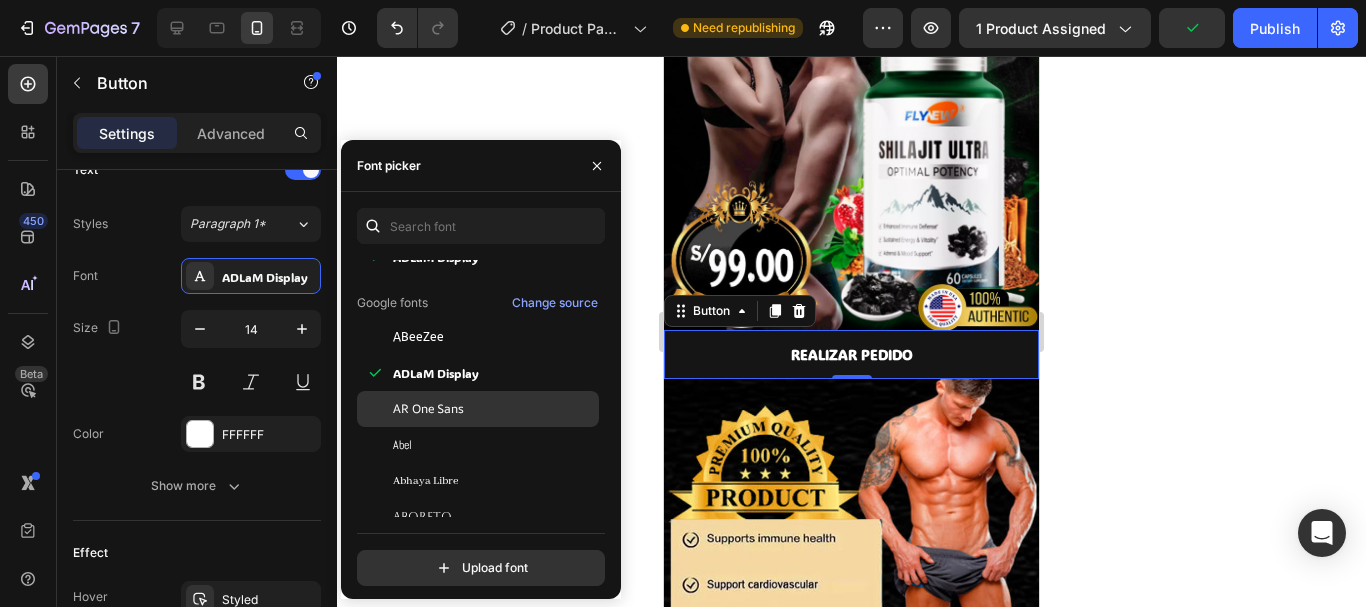 click on "AR One Sans" at bounding box center [428, 409] 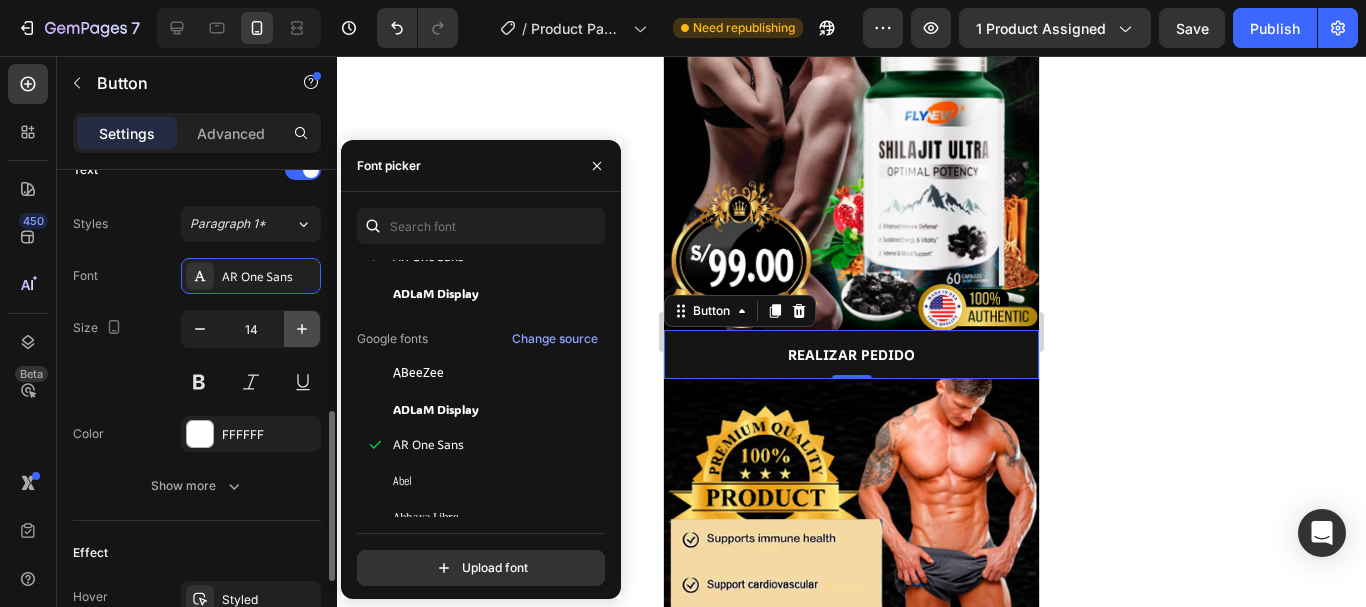 click 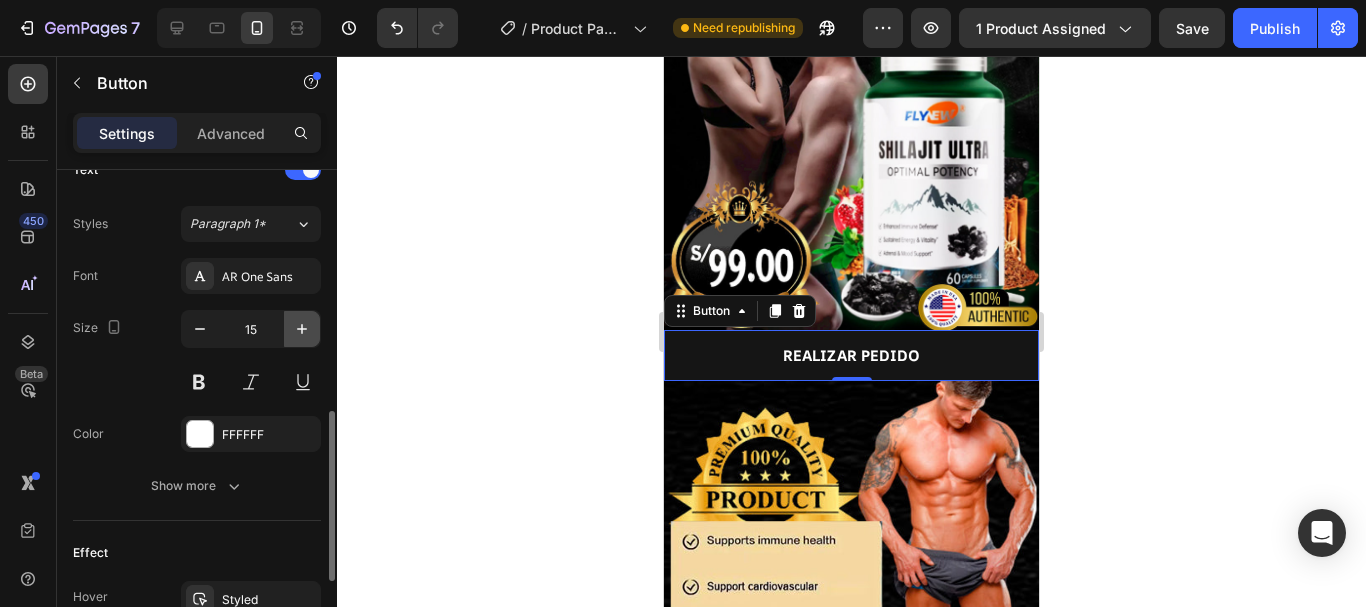 click 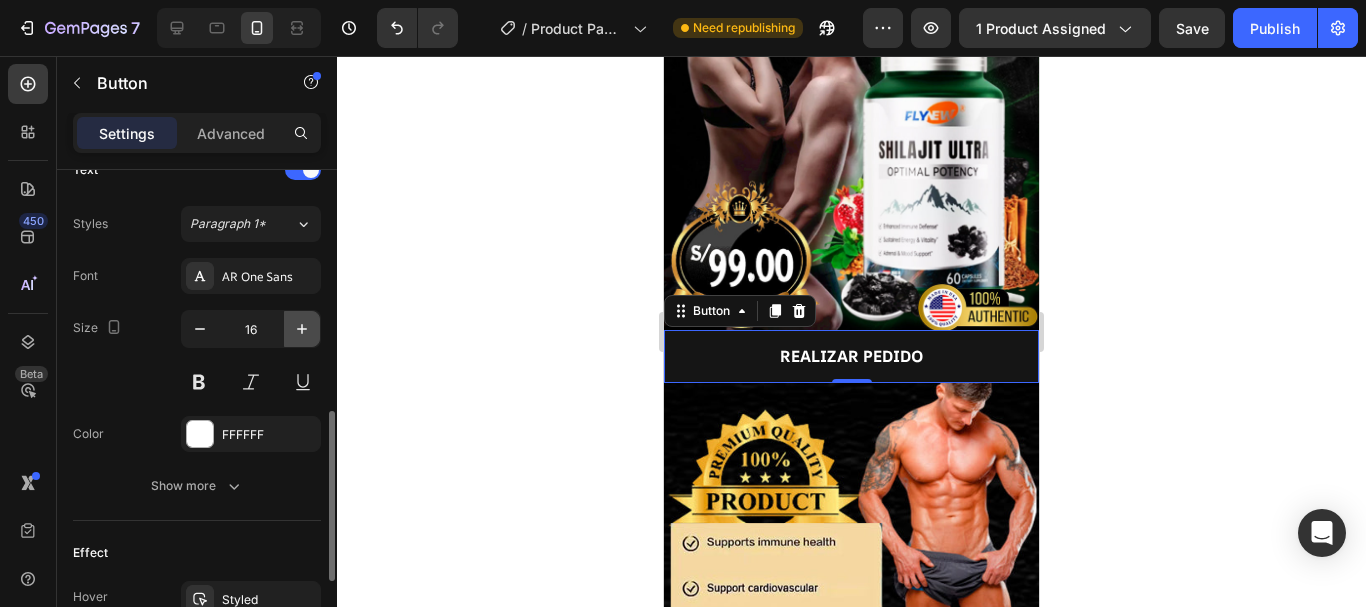 click 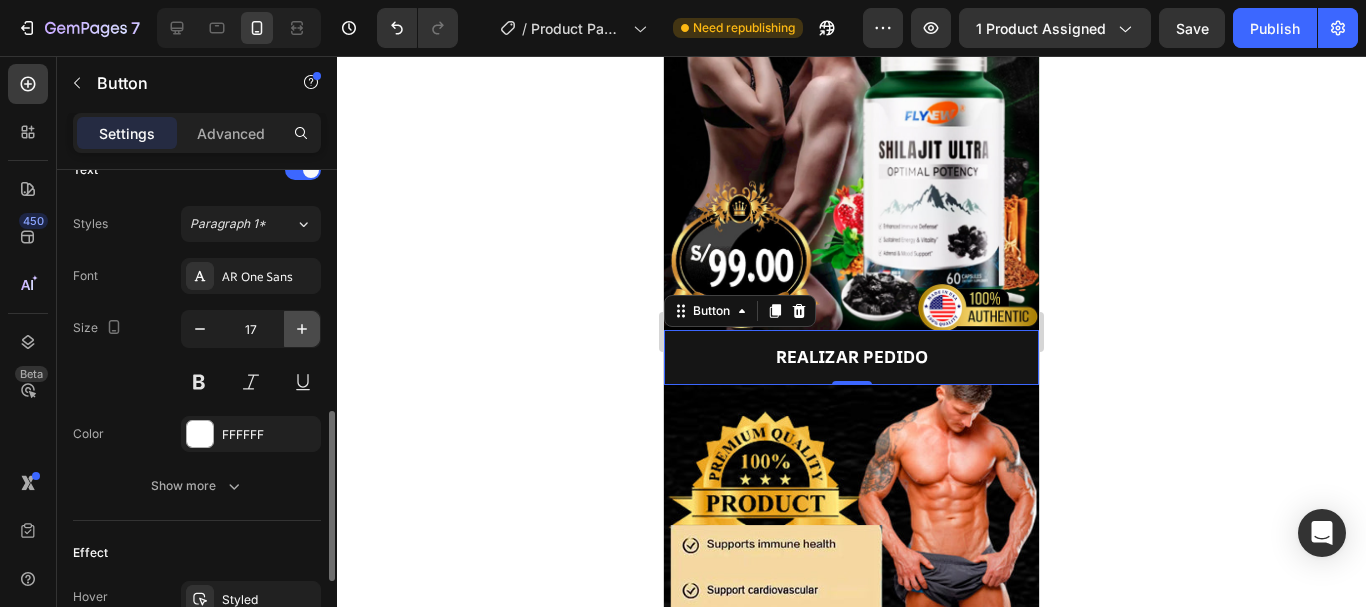 click 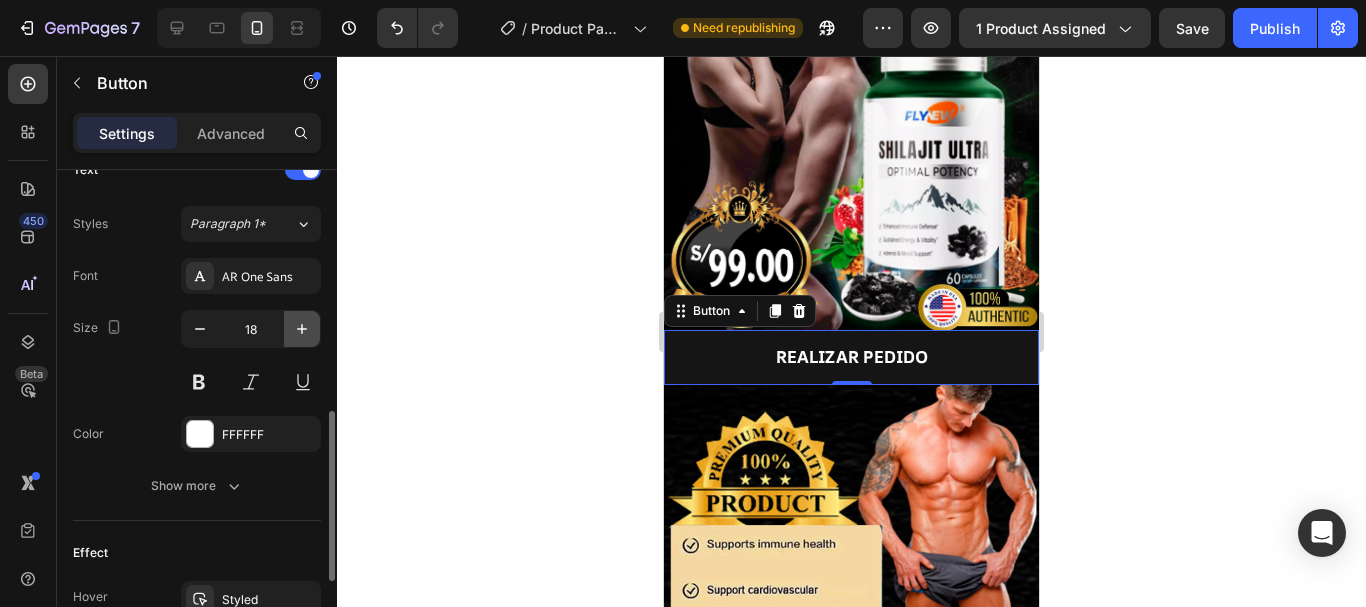 click 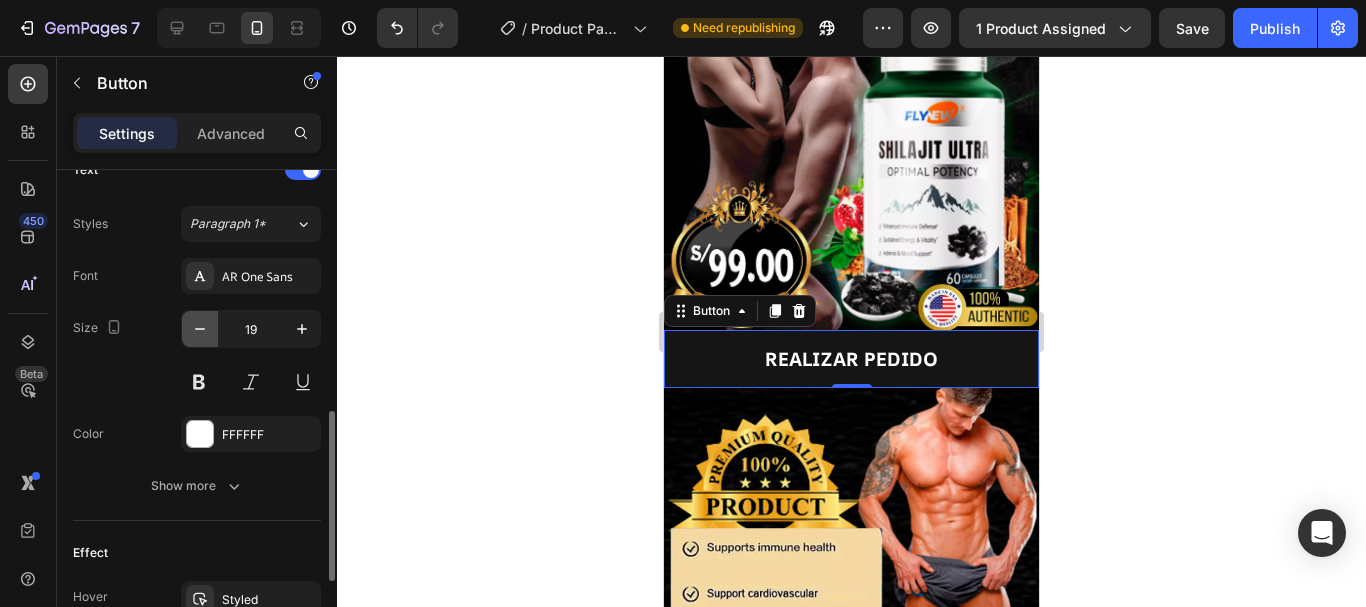 click 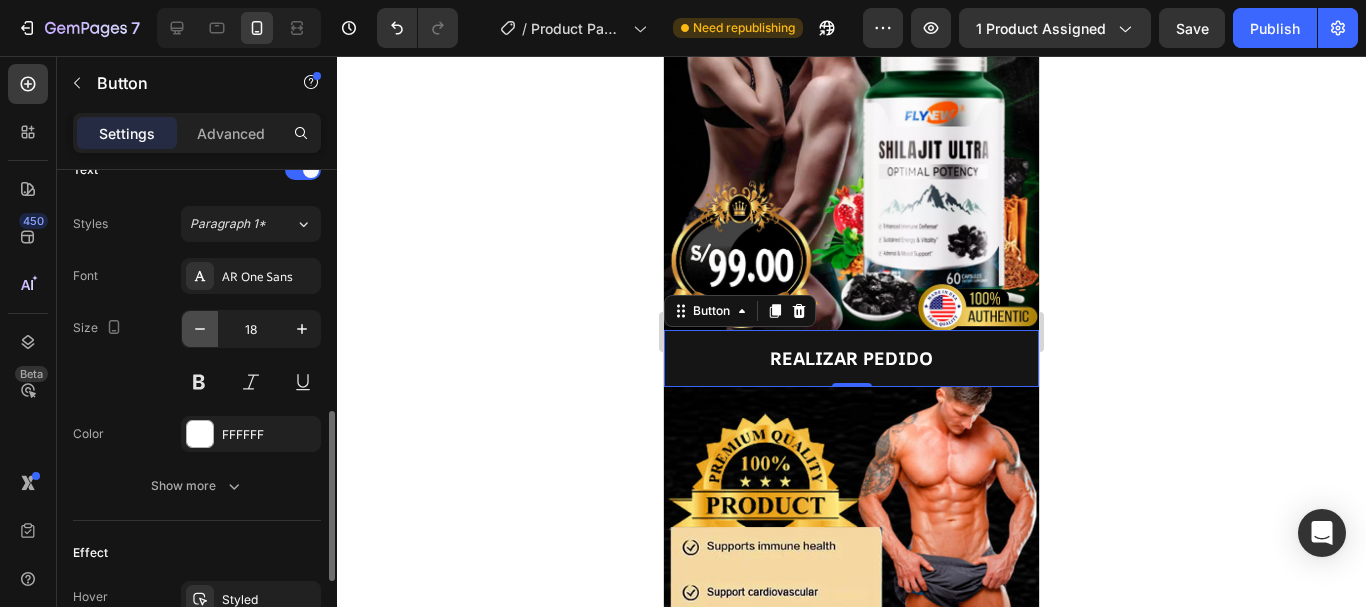 click 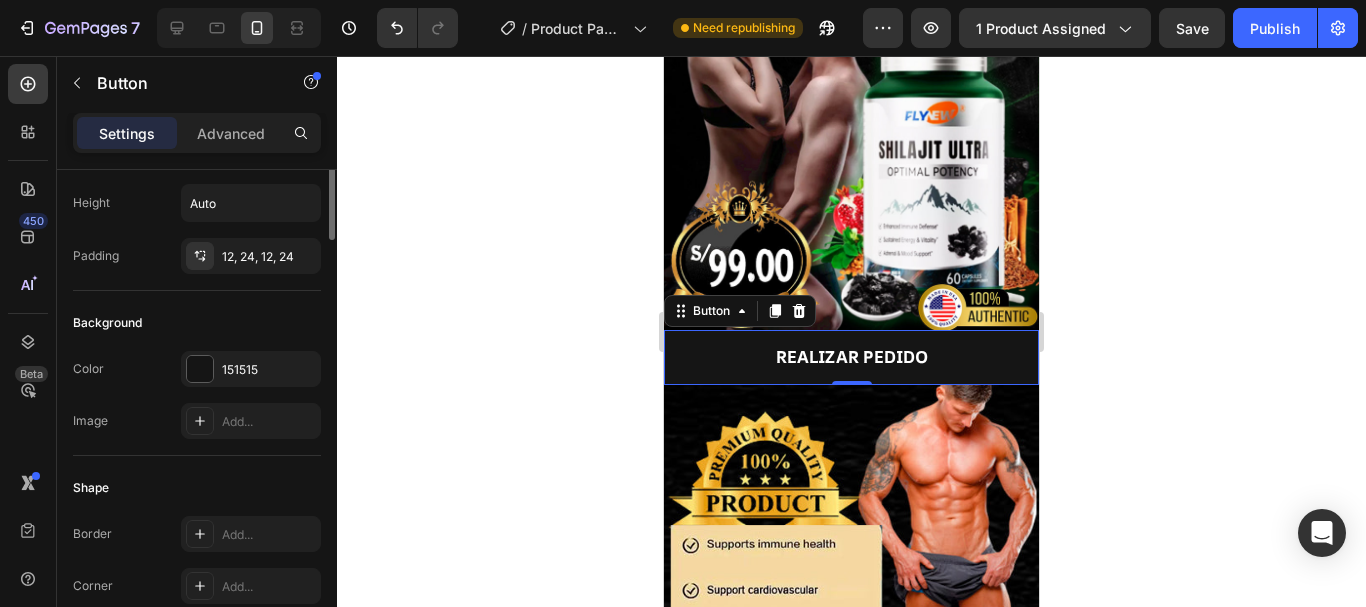 scroll, scrollTop: 0, scrollLeft: 0, axis: both 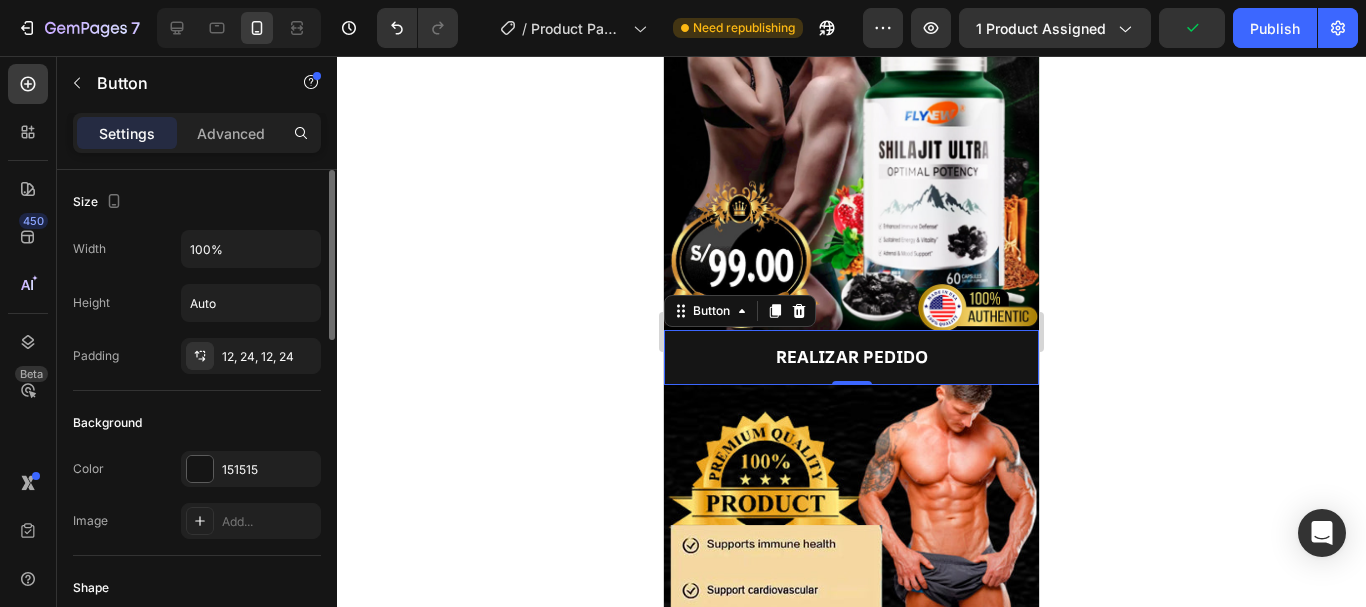 drag, startPoint x: 208, startPoint y: 133, endPoint x: 224, endPoint y: 191, distance: 60.166435 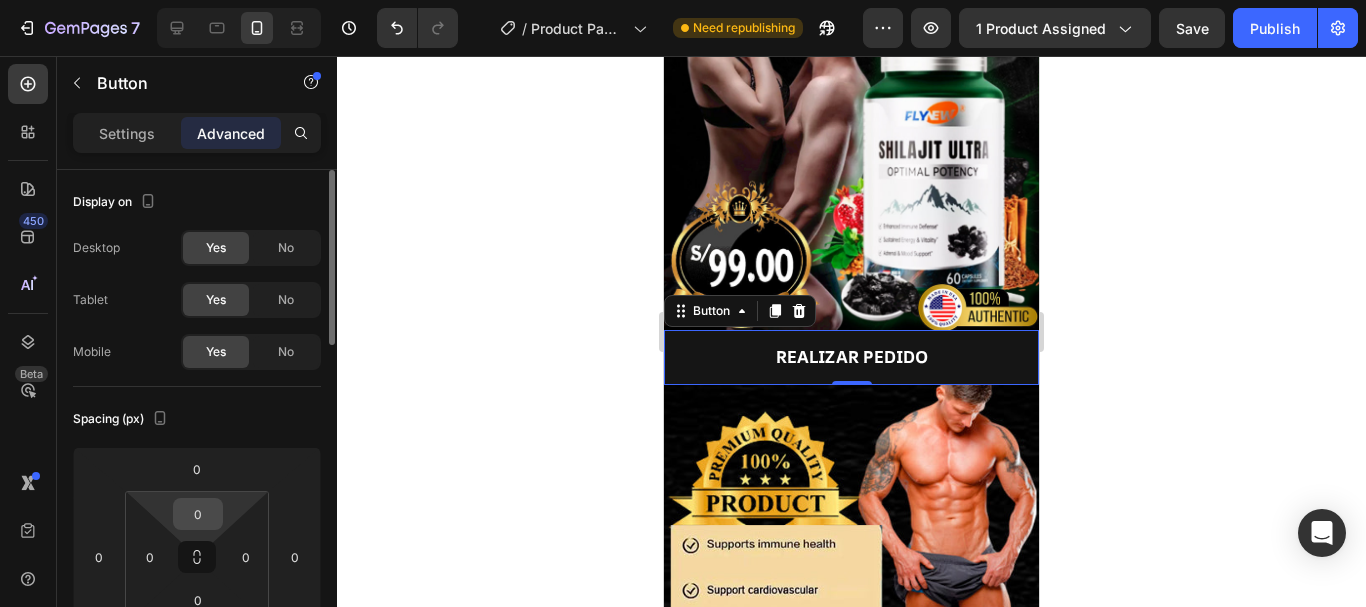 click on "0" at bounding box center [198, 514] 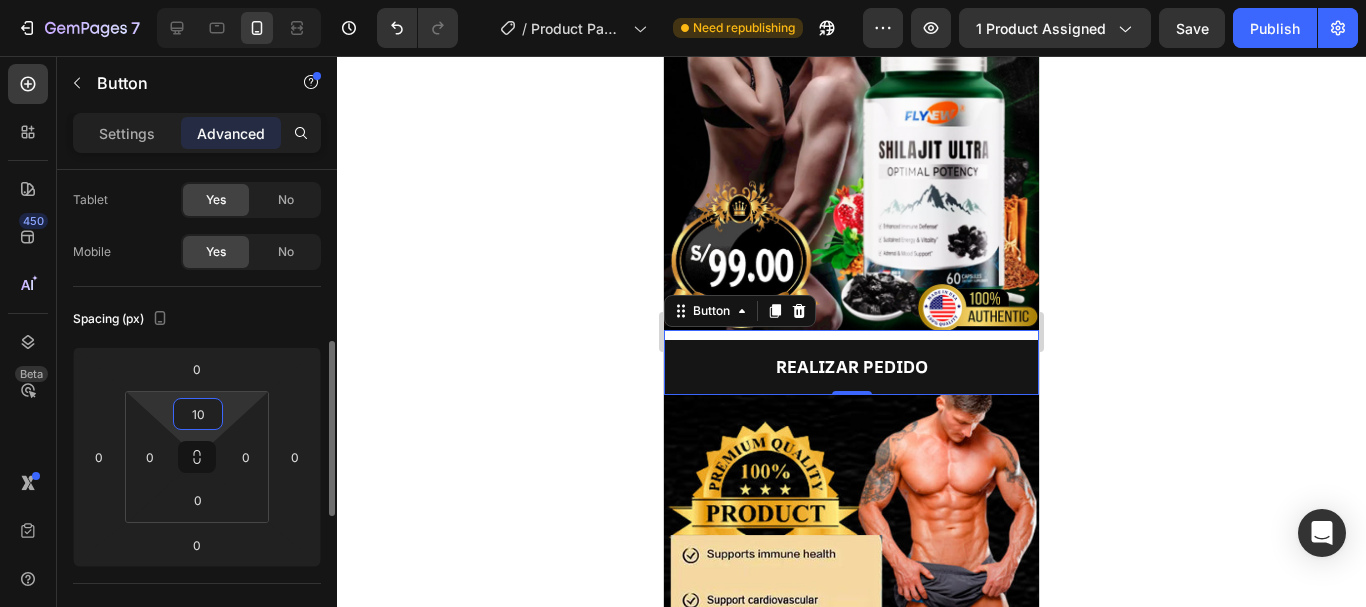 scroll, scrollTop: 200, scrollLeft: 0, axis: vertical 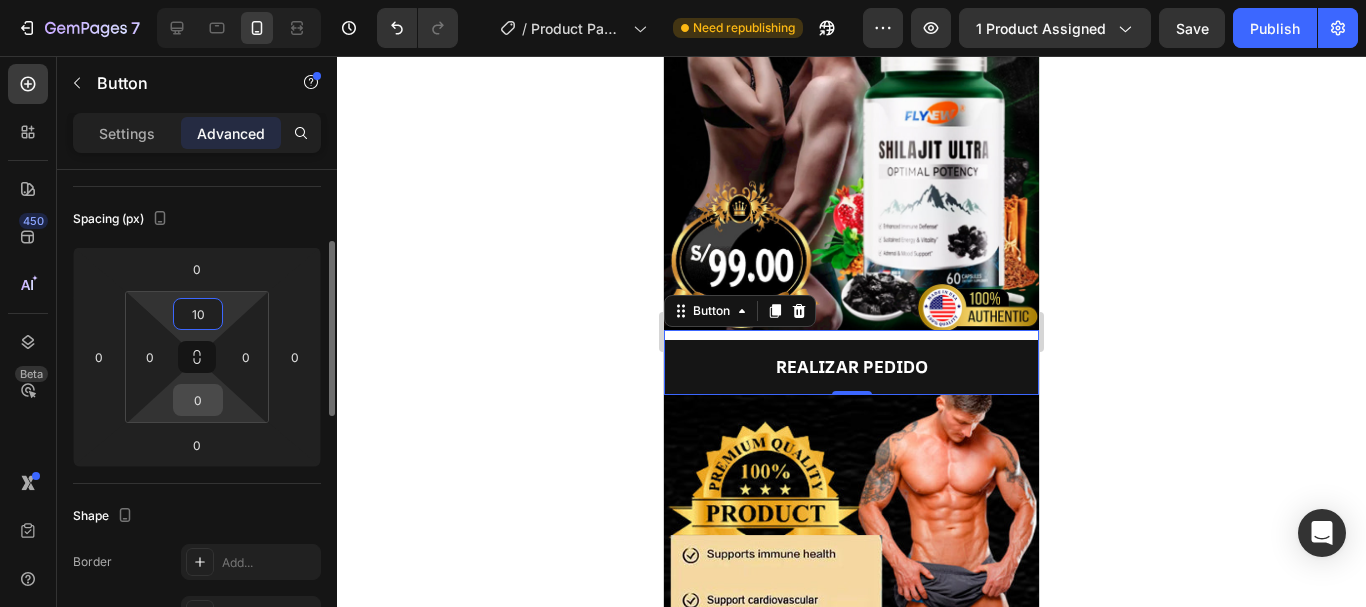type on "10" 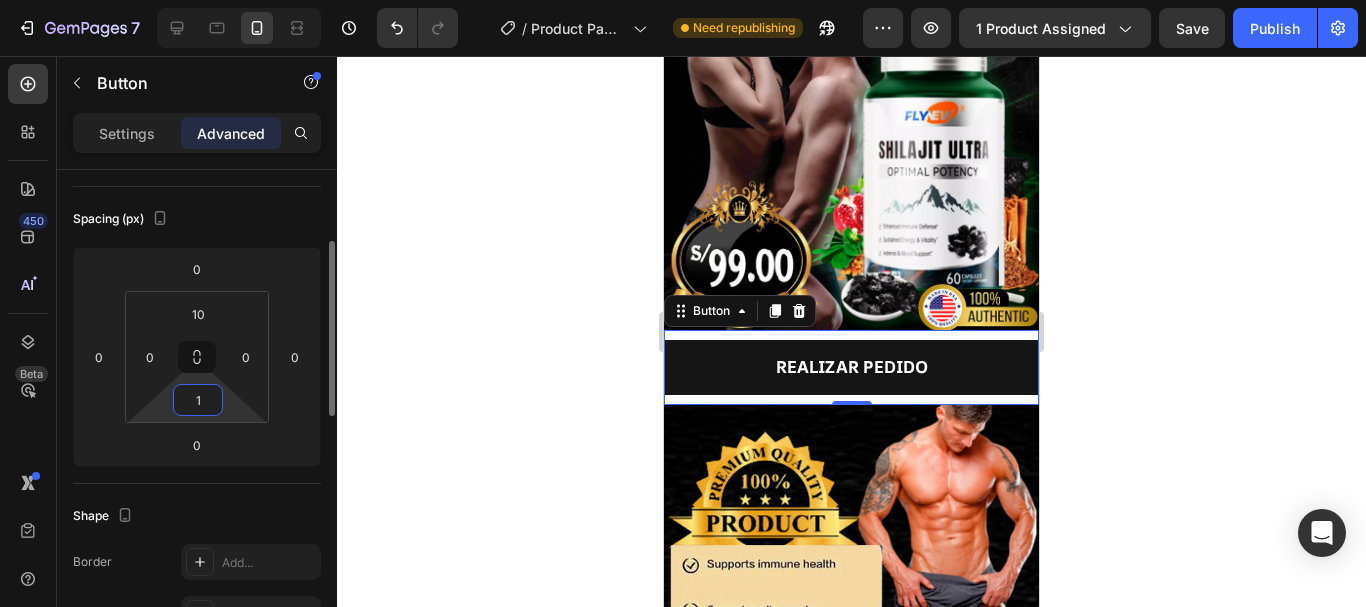 type on "10" 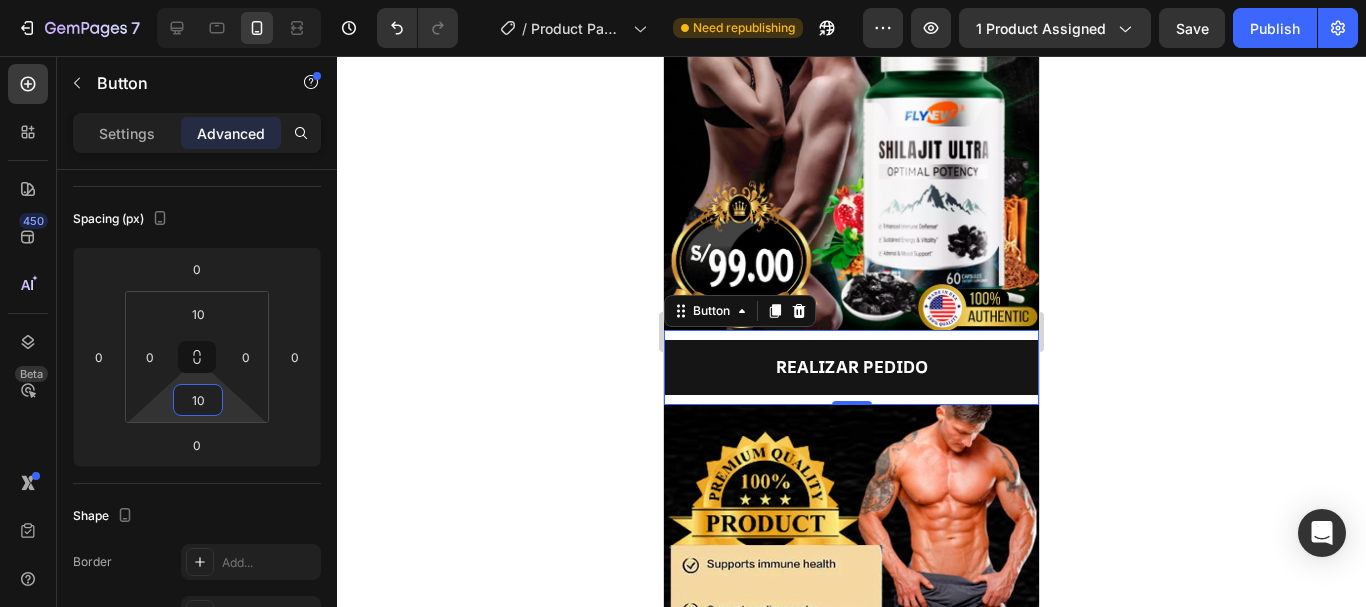 click 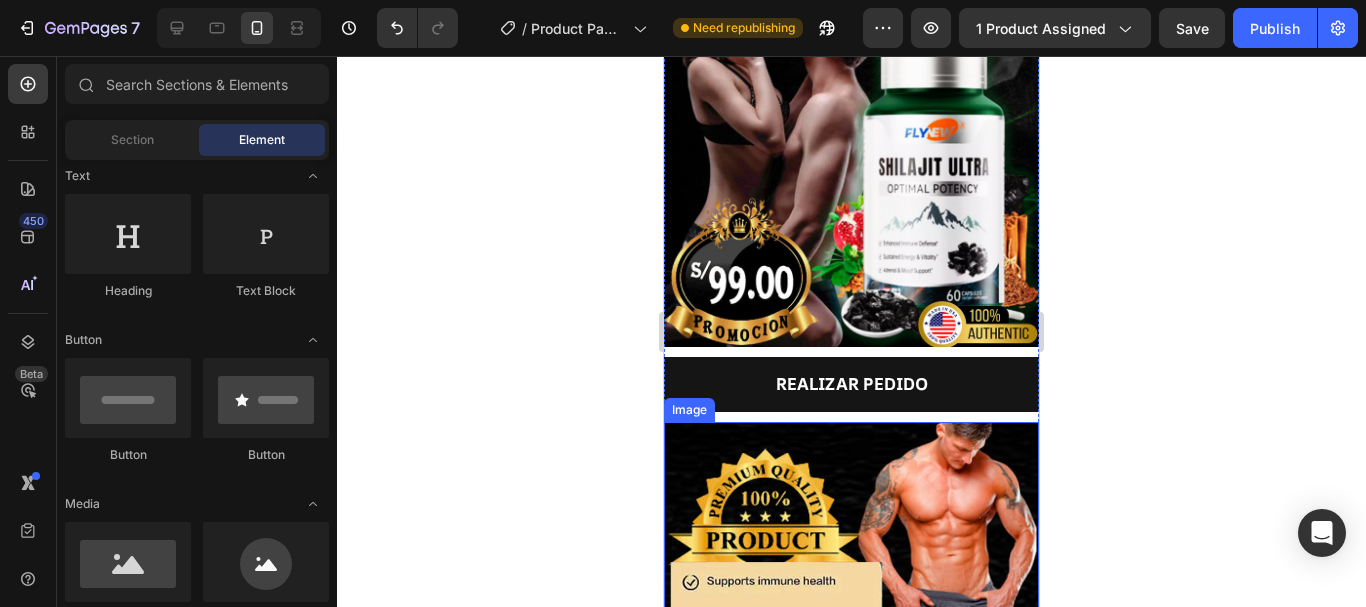 scroll, scrollTop: 300, scrollLeft: 0, axis: vertical 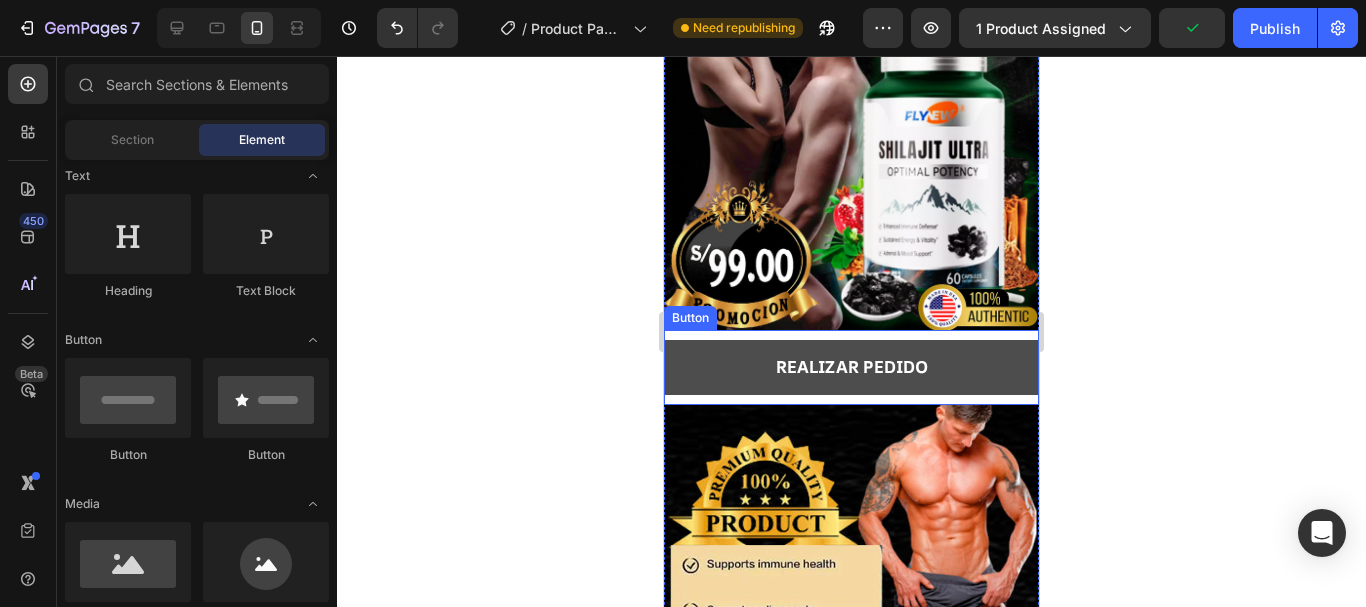 click on "REALIZAR PEDIDO" at bounding box center [851, 367] 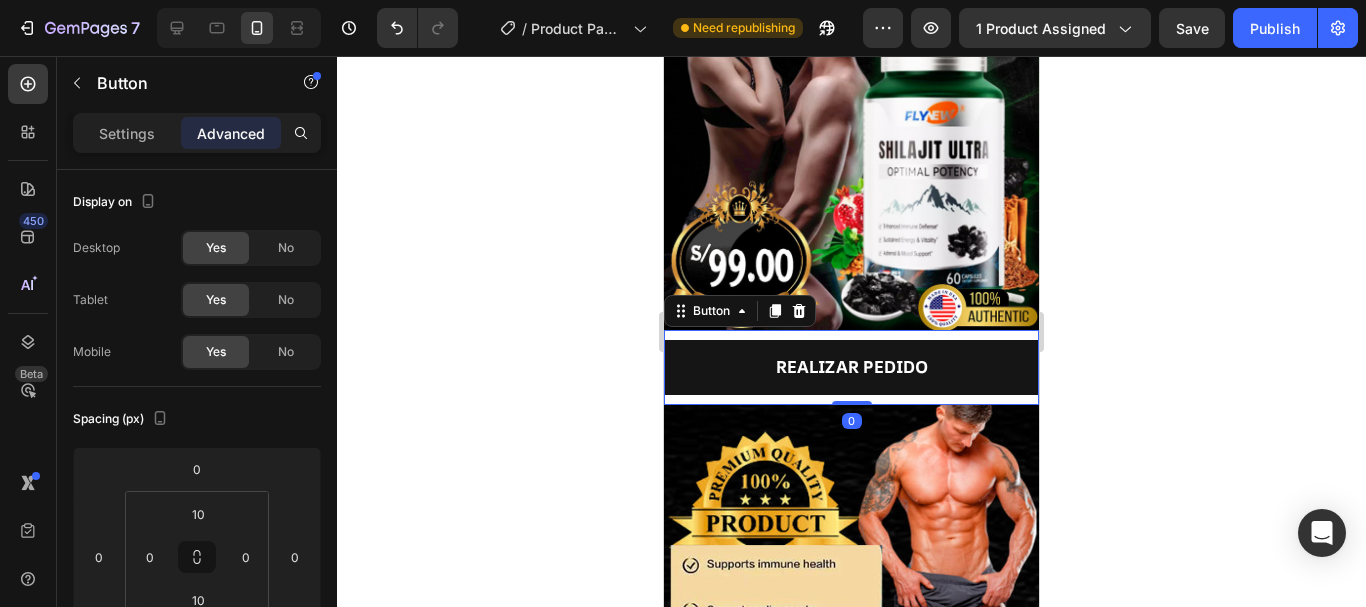 click on "Settings Advanced" at bounding box center [197, 133] 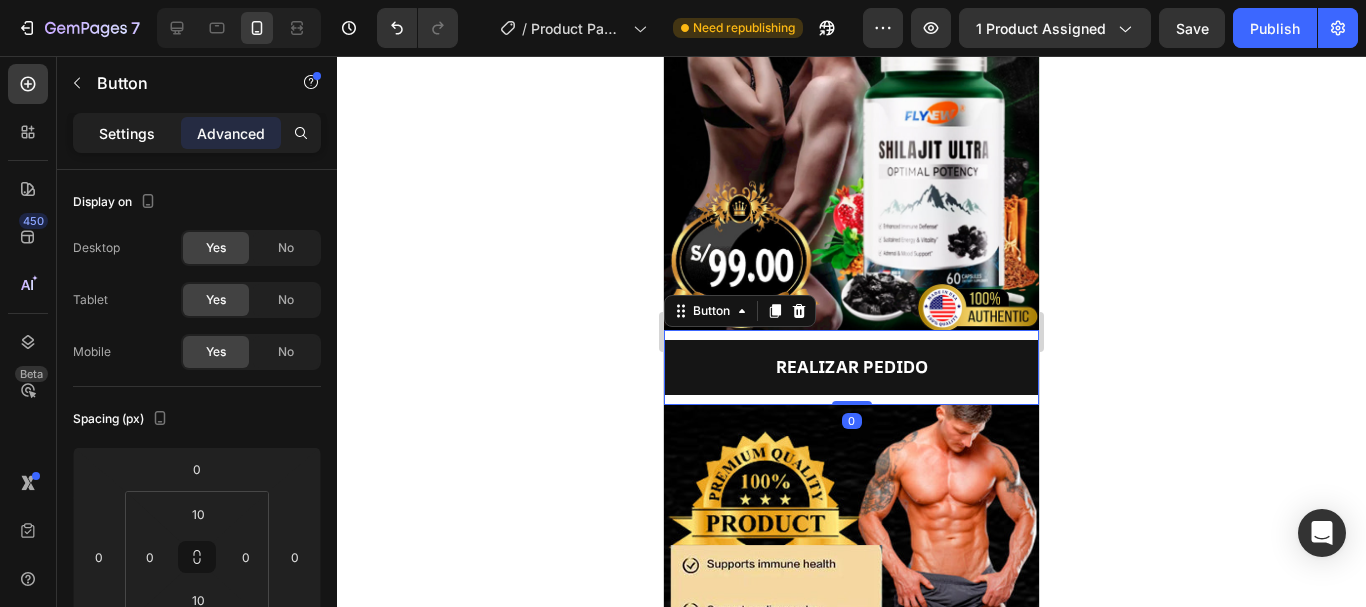 click on "Settings" 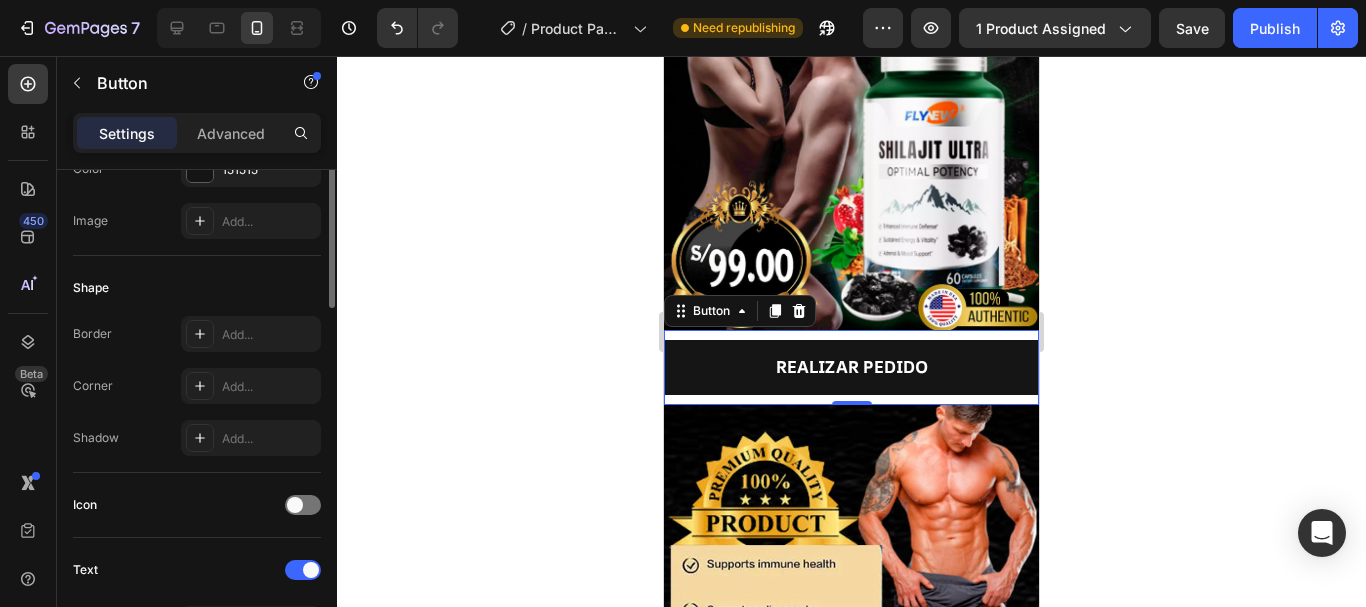 scroll, scrollTop: 100, scrollLeft: 0, axis: vertical 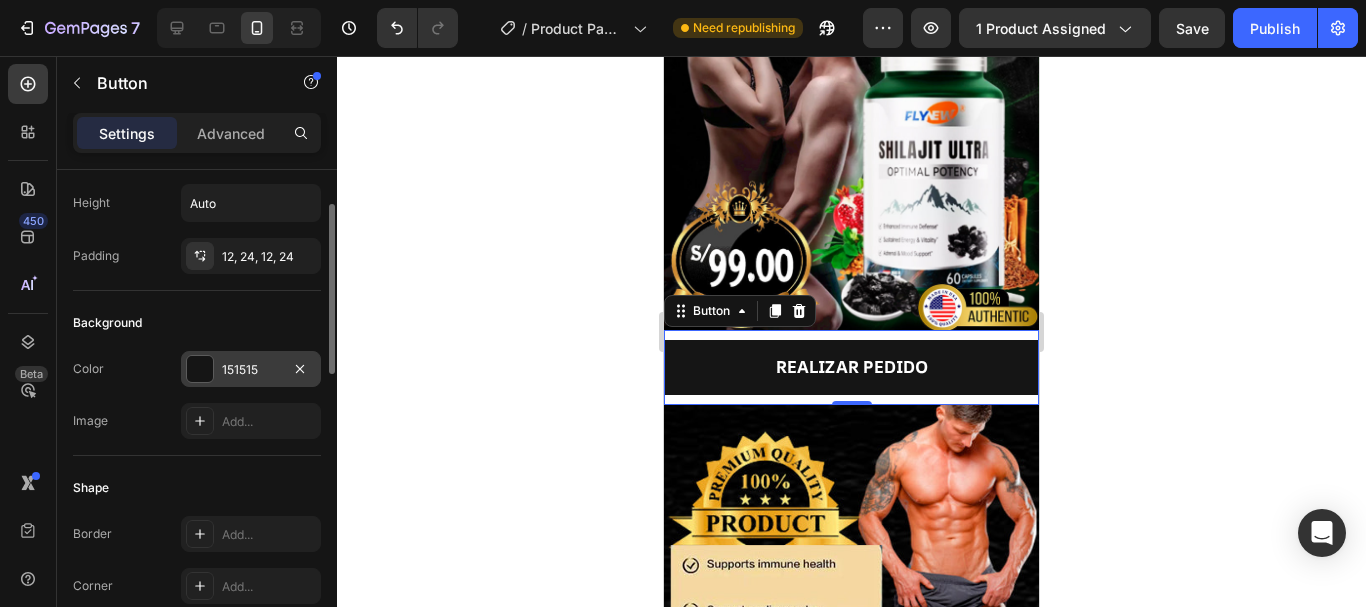 click at bounding box center (200, 369) 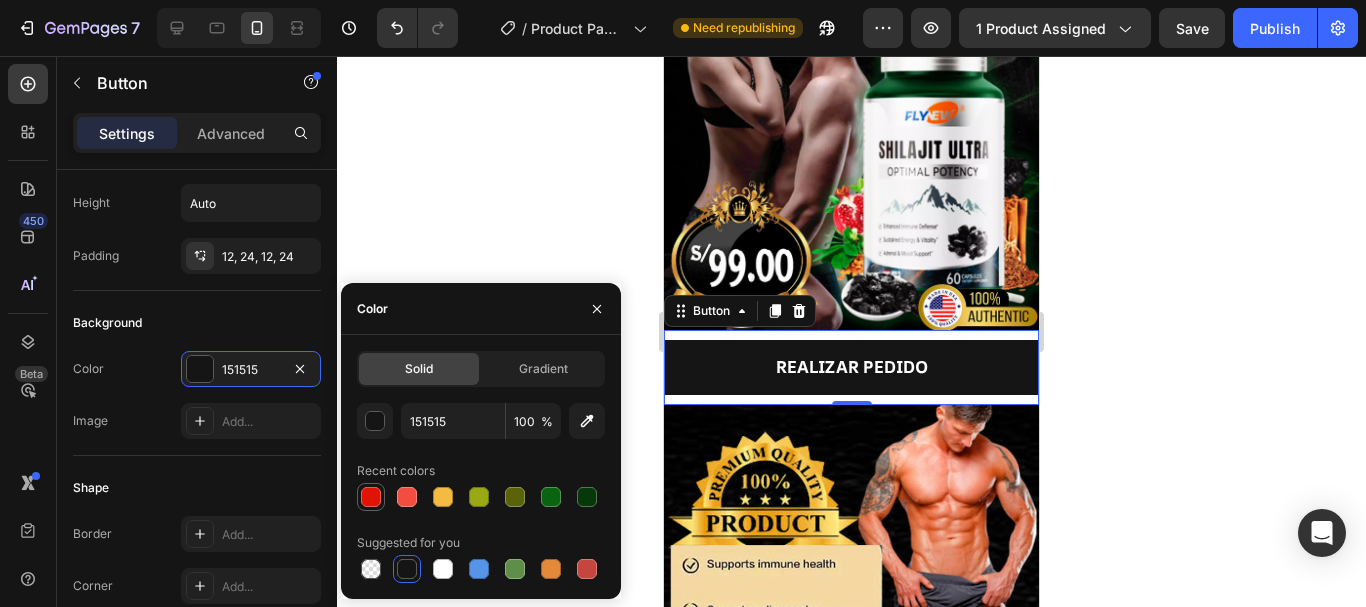 click at bounding box center (371, 497) 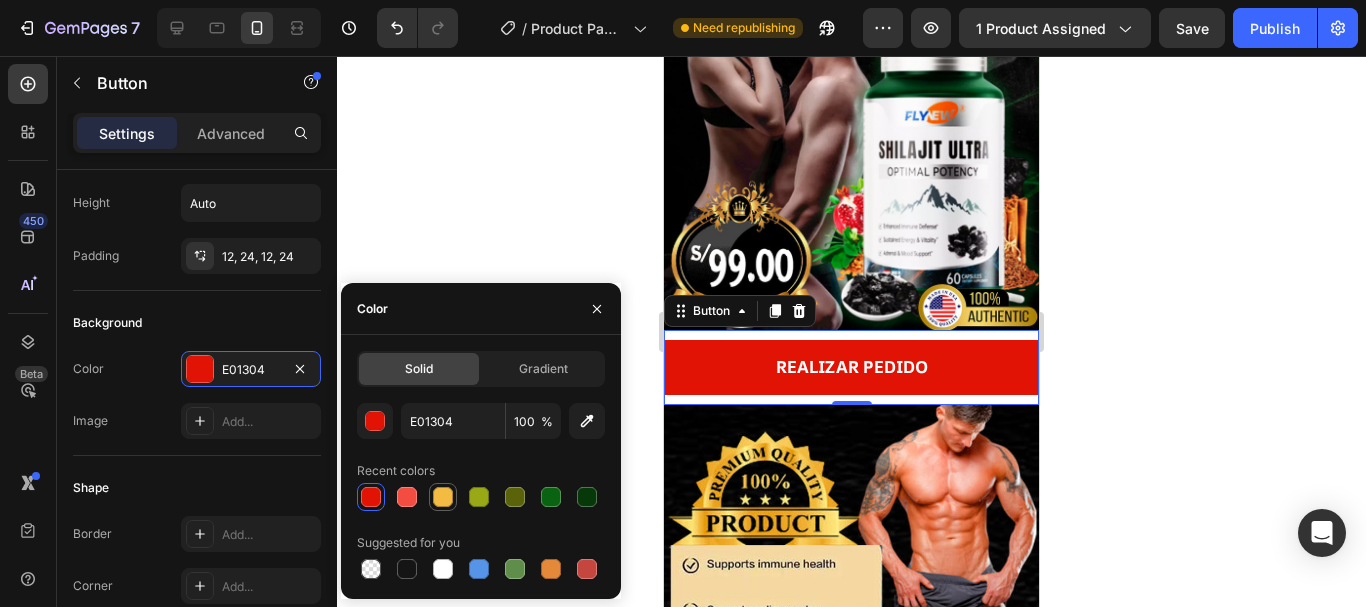 click at bounding box center [443, 497] 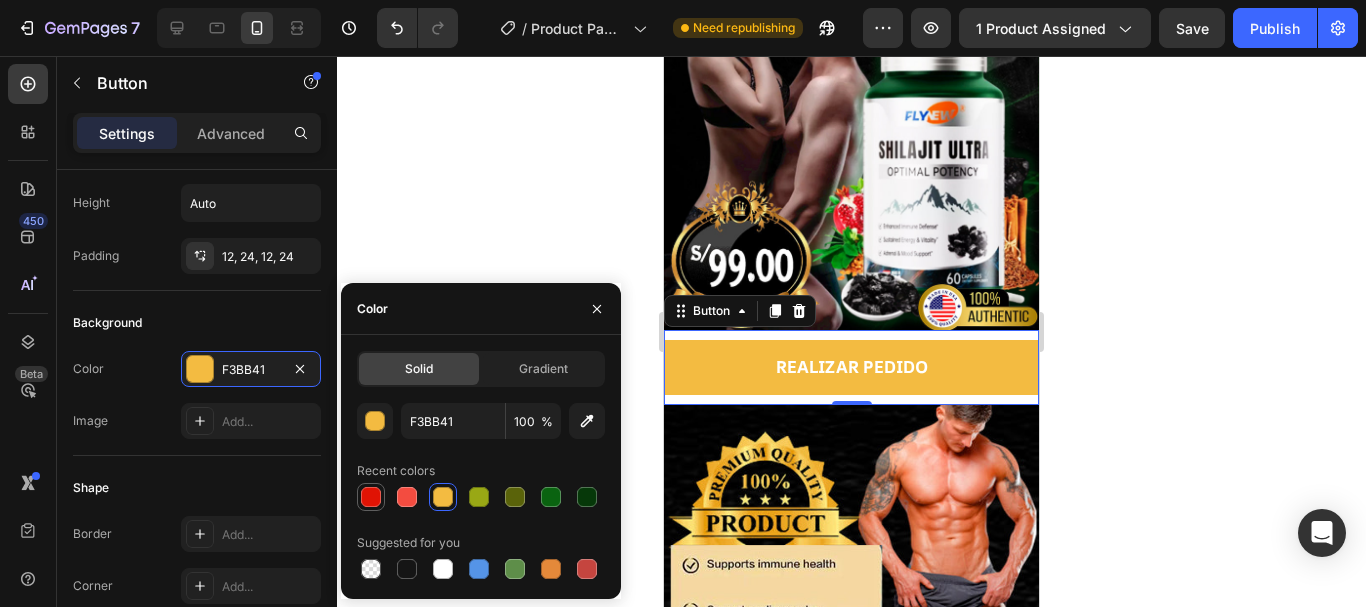 click at bounding box center [371, 497] 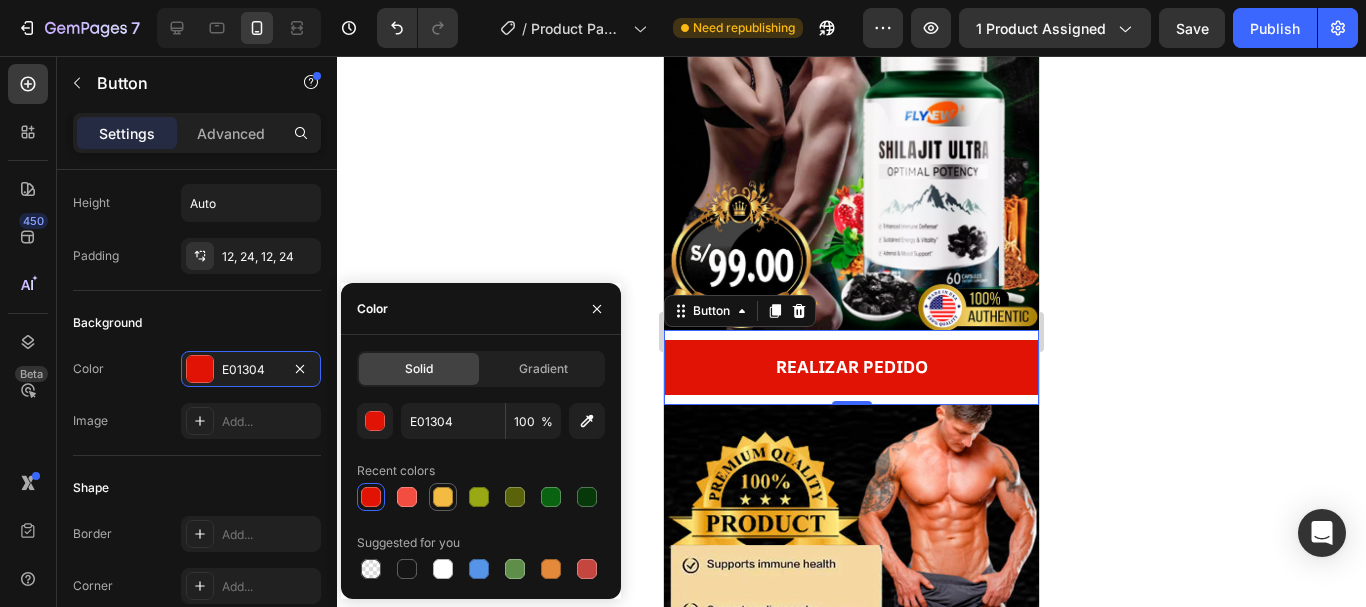 click at bounding box center [443, 497] 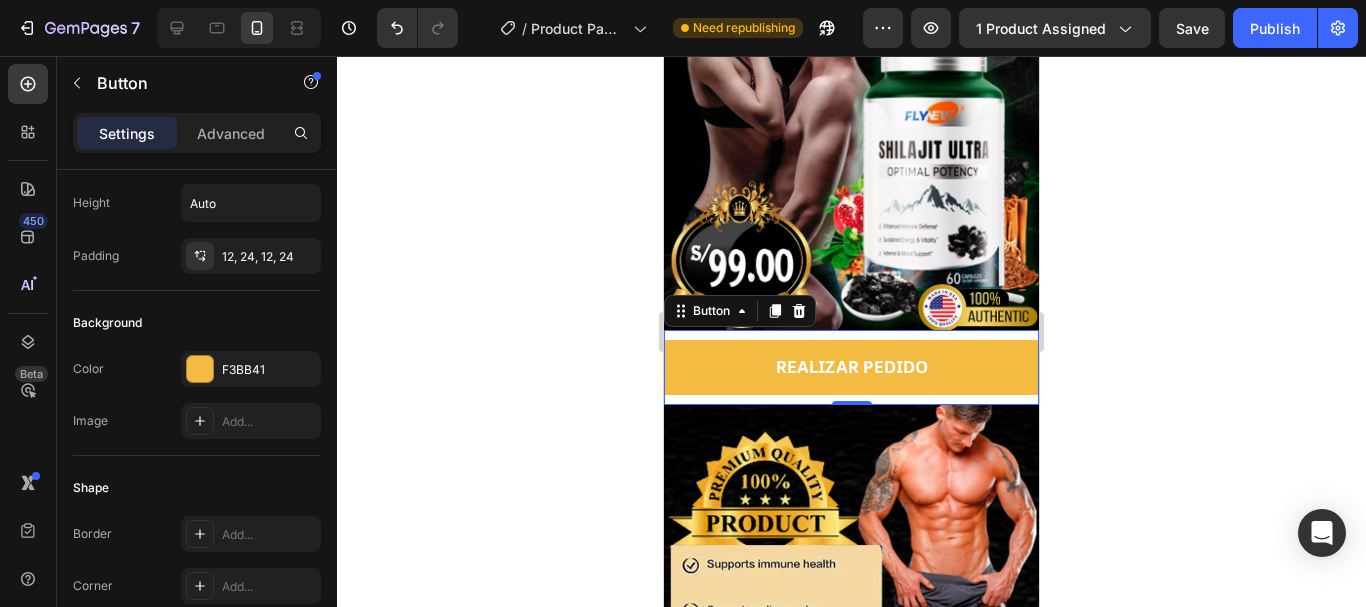 click 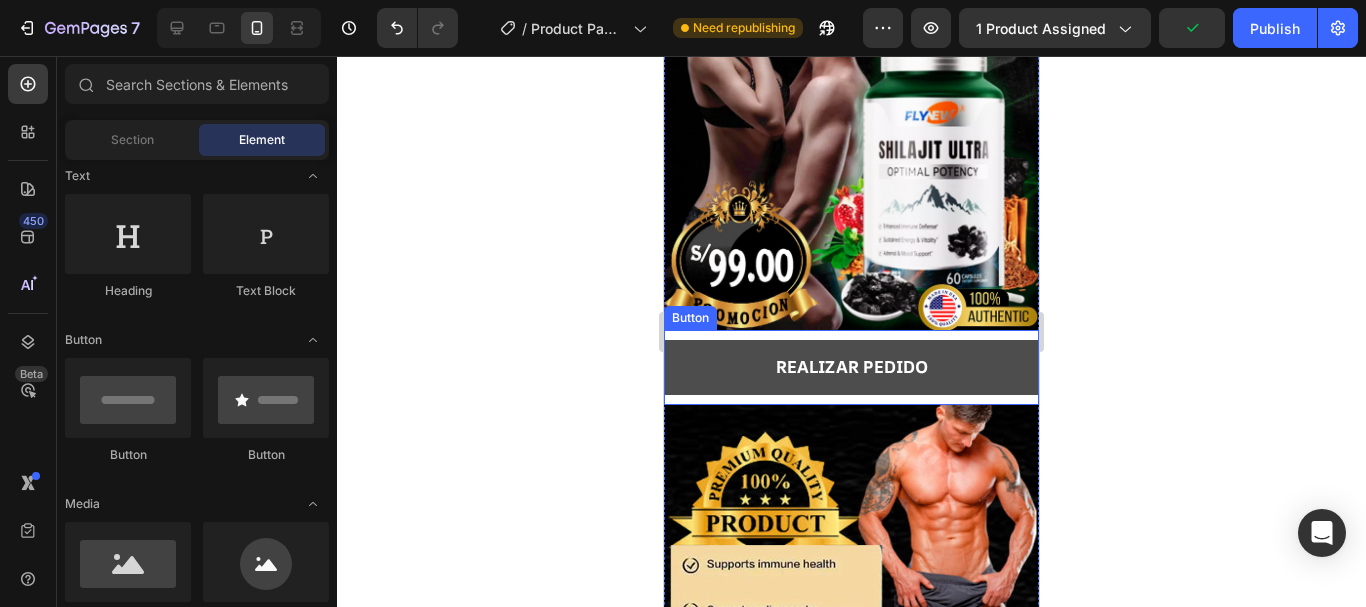 click on "REALIZAR PEDIDO" at bounding box center [851, 367] 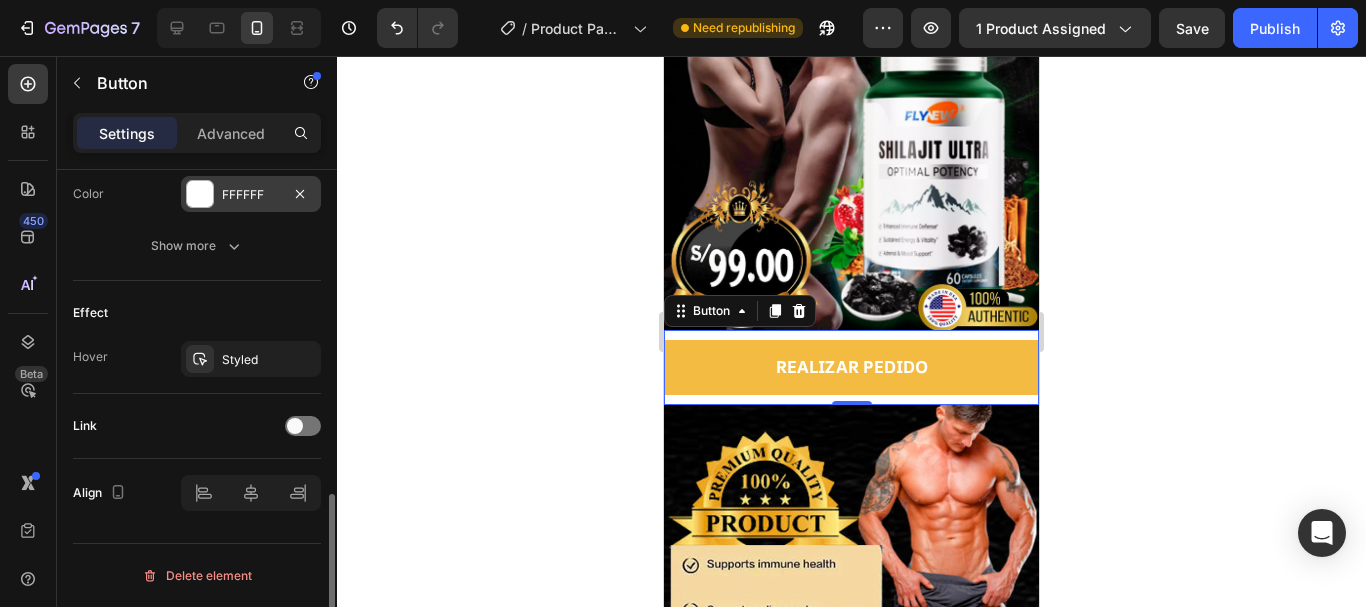 scroll, scrollTop: 740, scrollLeft: 0, axis: vertical 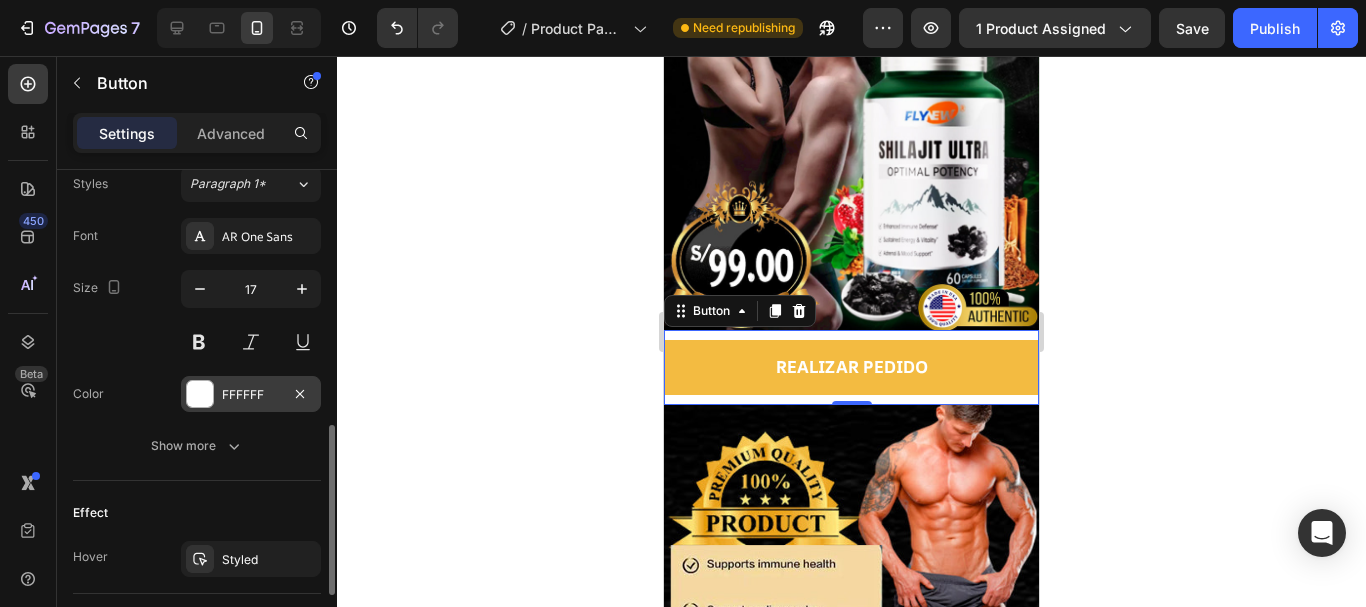 click at bounding box center [200, 394] 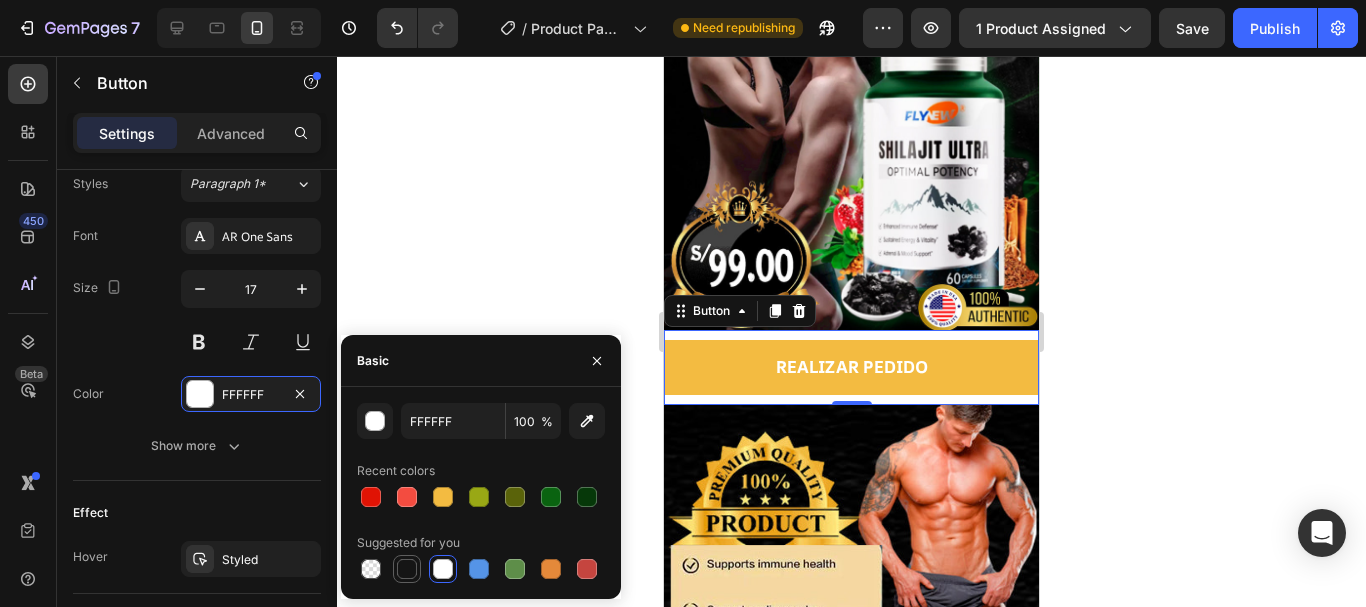 click at bounding box center (407, 569) 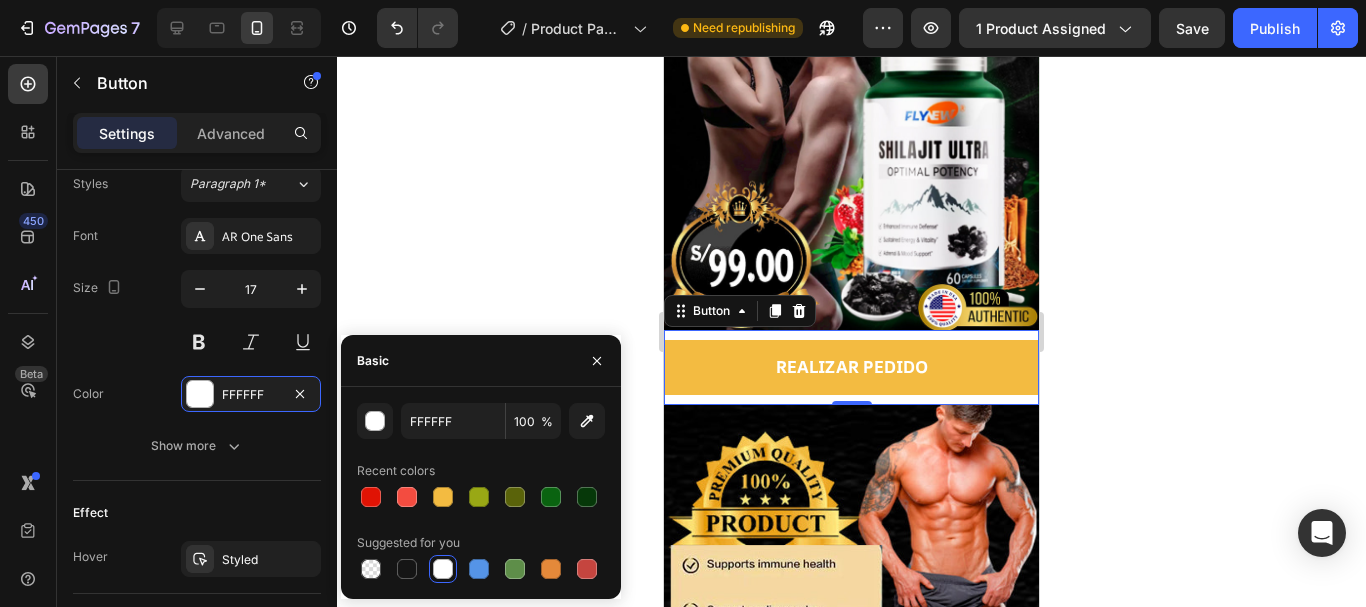 type on "151515" 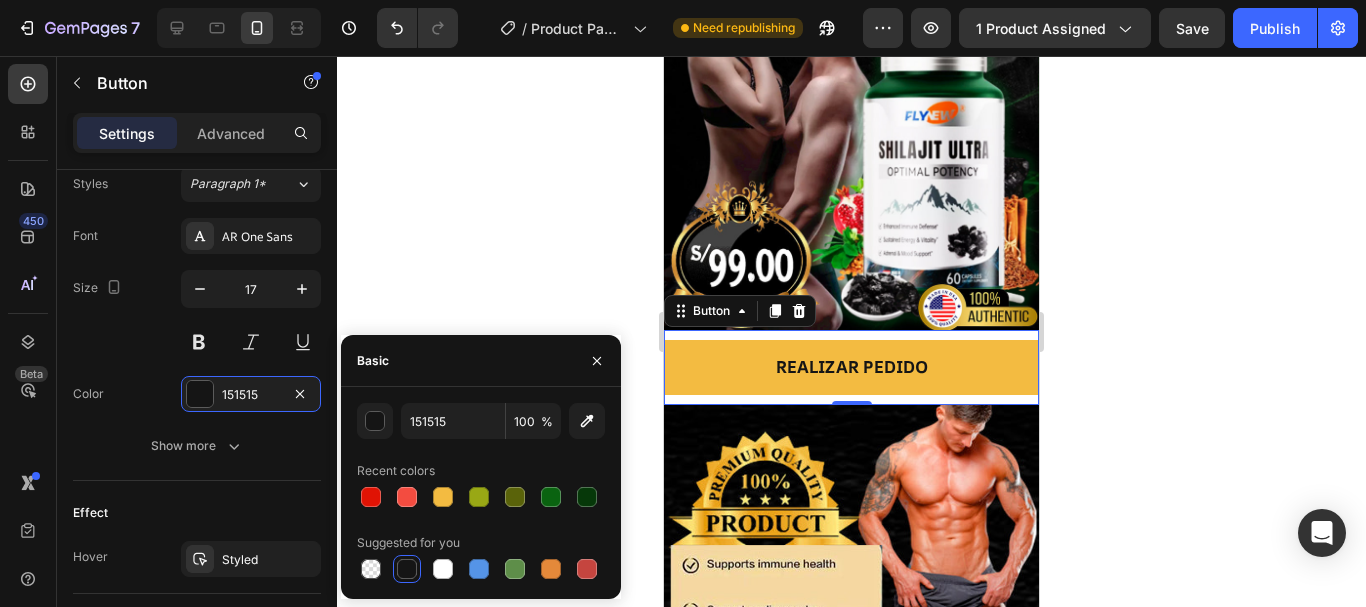 click 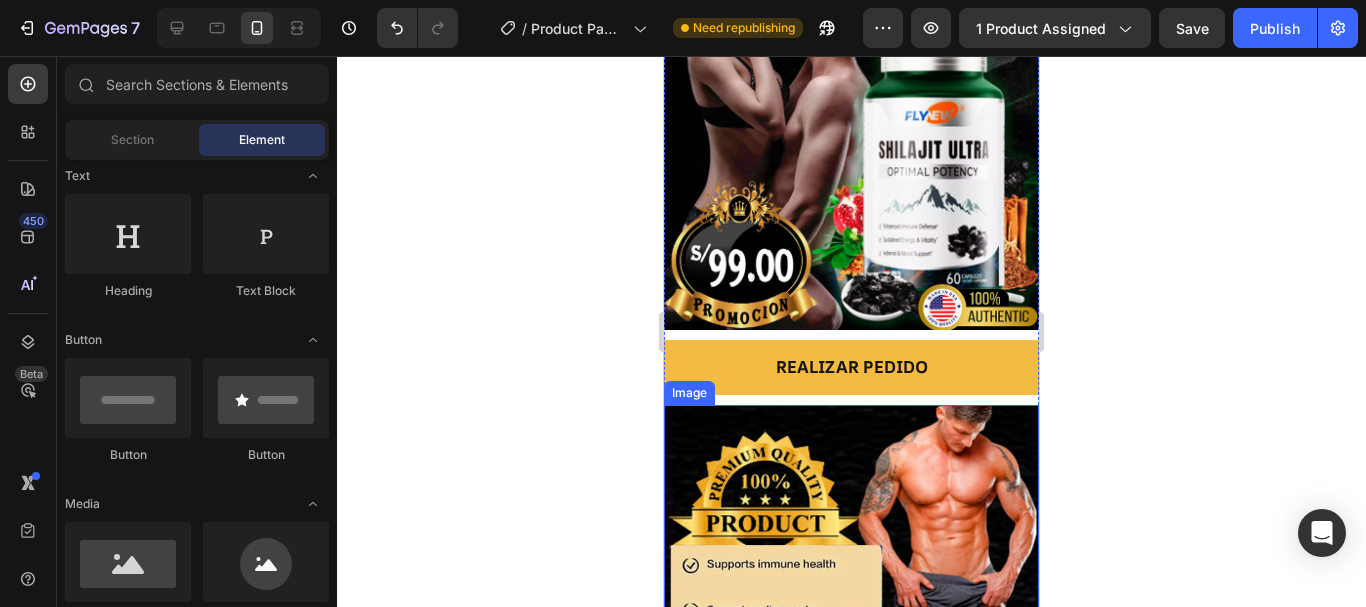 scroll, scrollTop: 400, scrollLeft: 0, axis: vertical 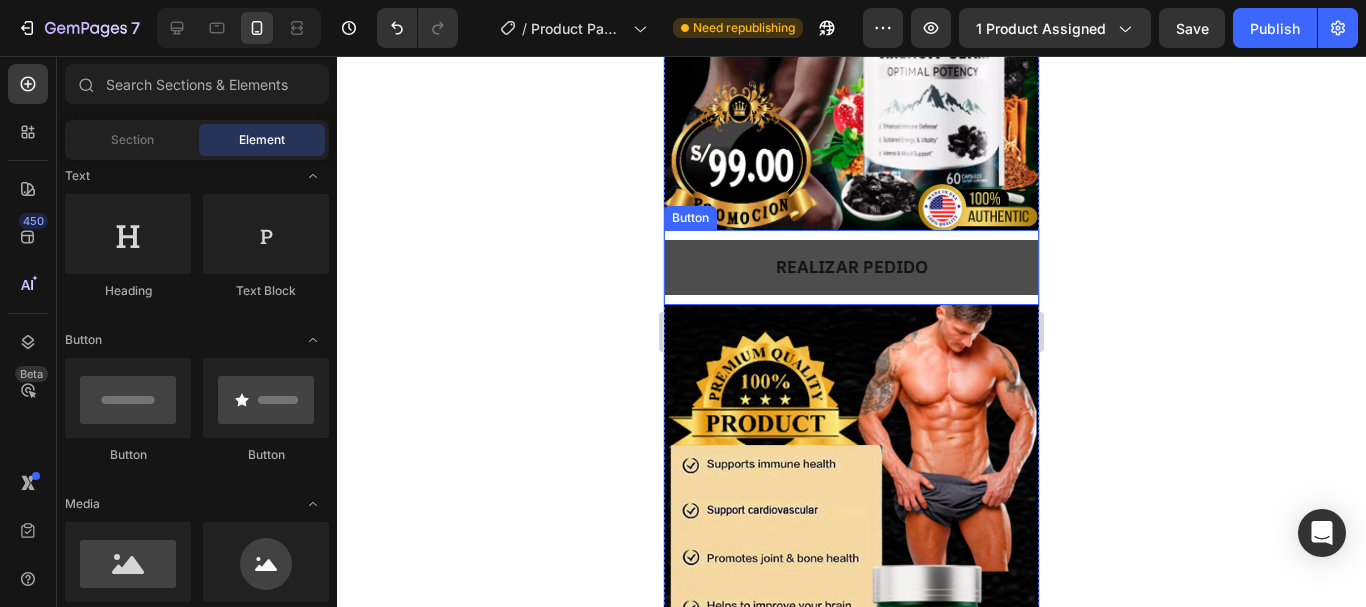 click on "REALIZAR PEDIDO" at bounding box center [851, 267] 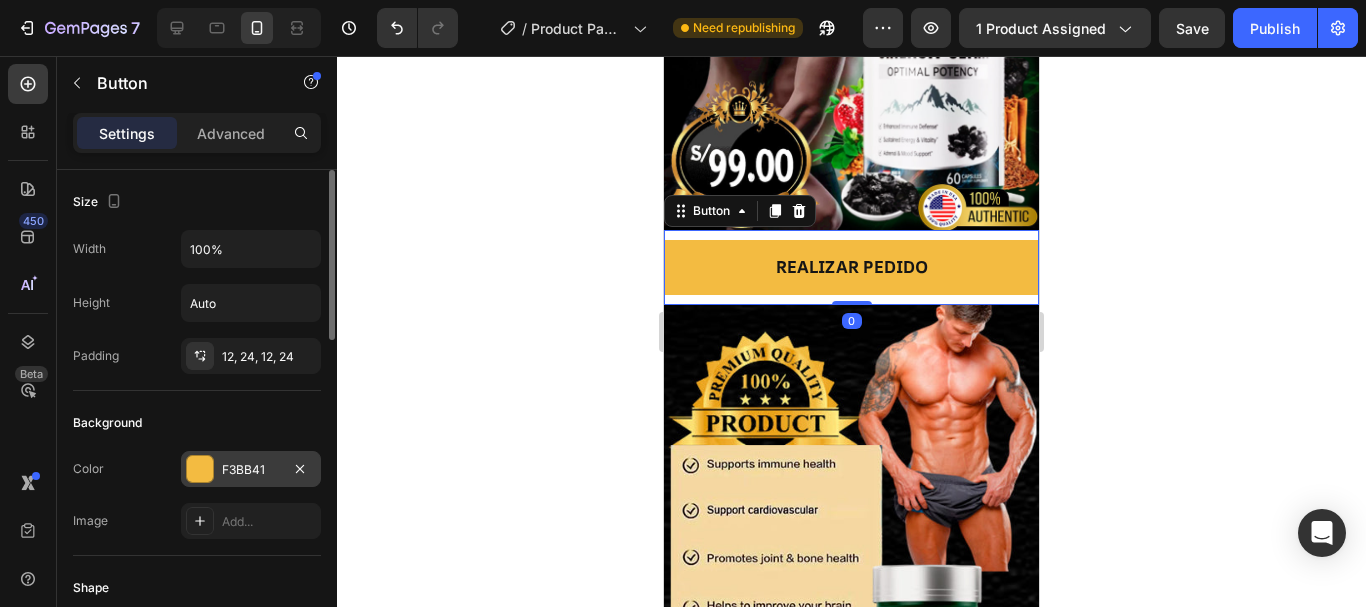 click at bounding box center (200, 469) 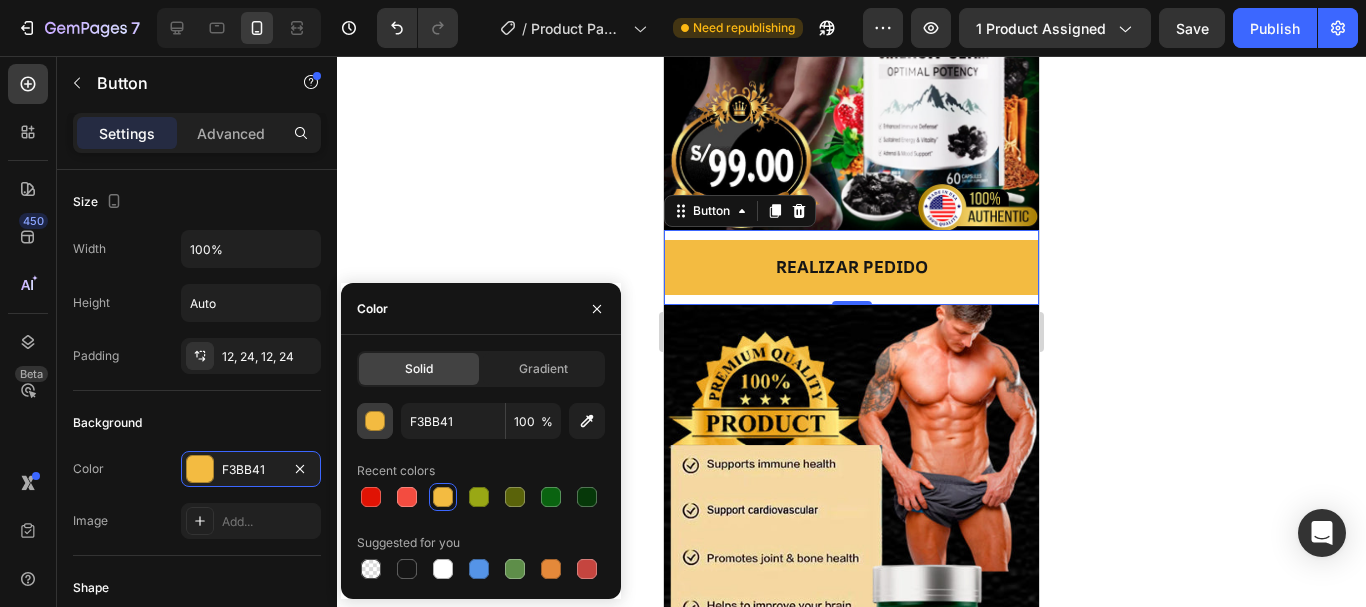 click at bounding box center (375, 421) 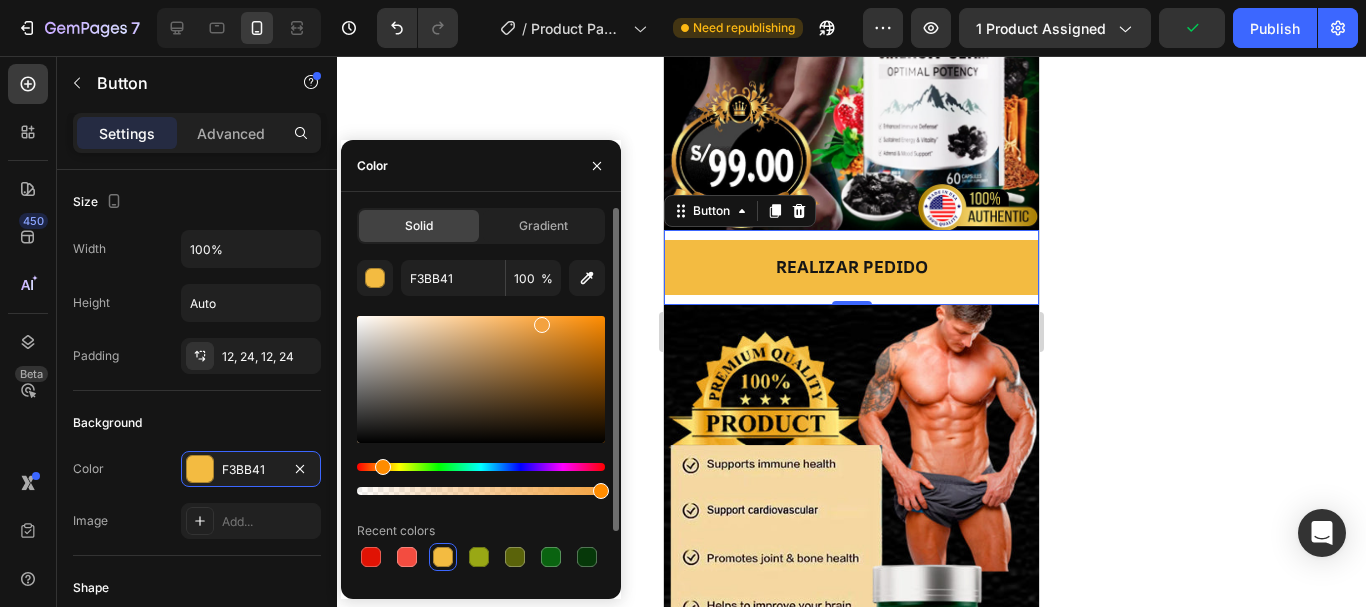 click at bounding box center (481, 467) 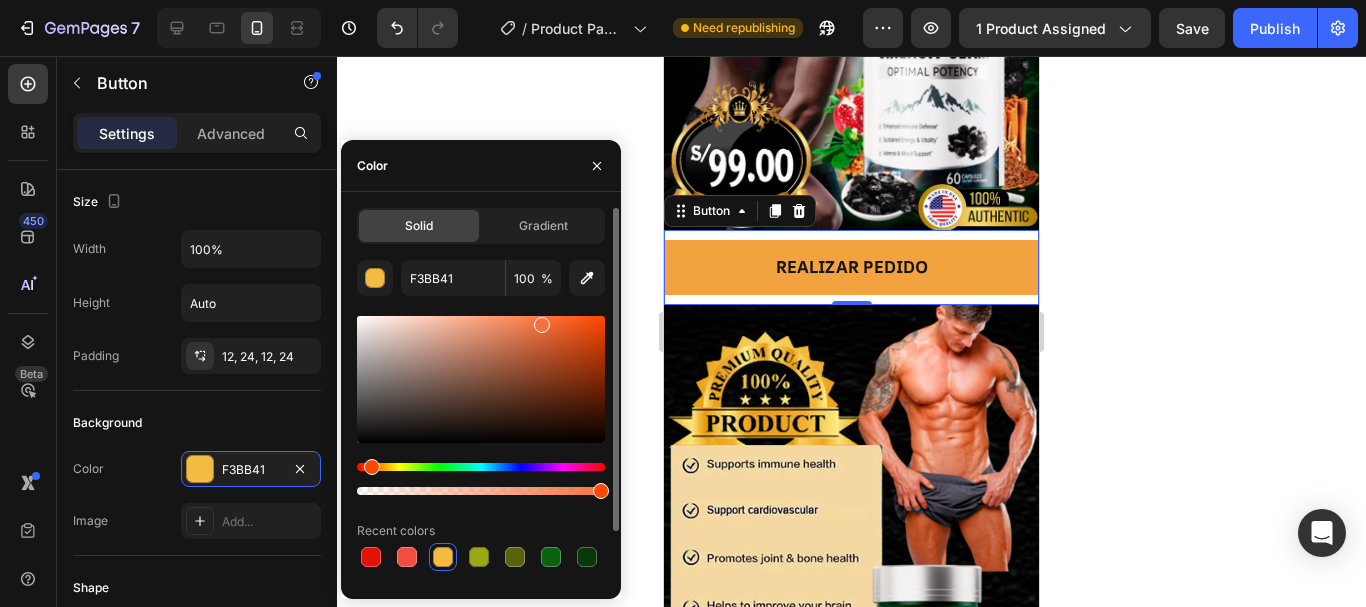 click at bounding box center (481, 467) 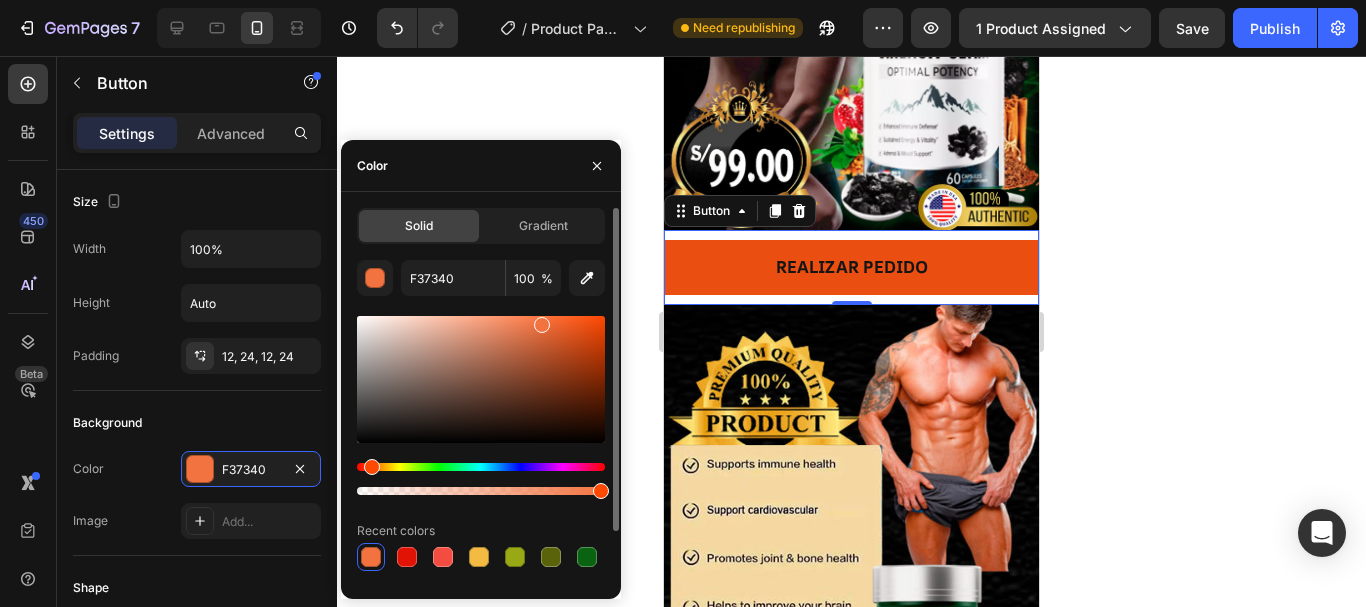 click at bounding box center [481, 379] 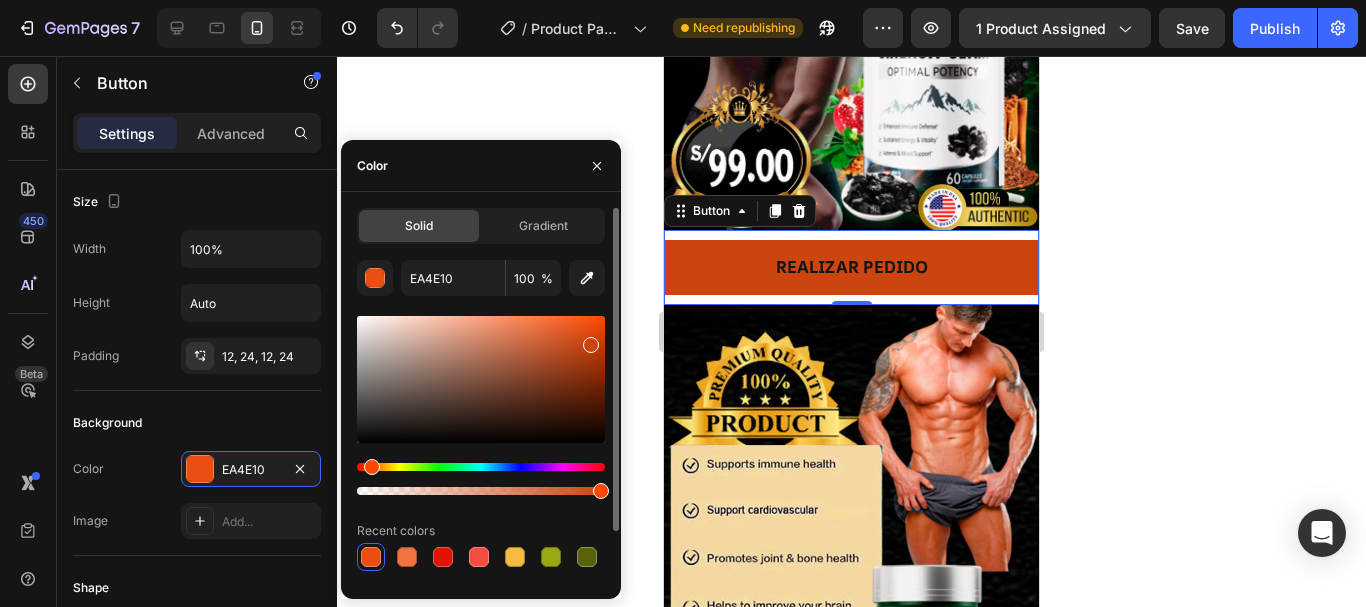 click at bounding box center [481, 379] 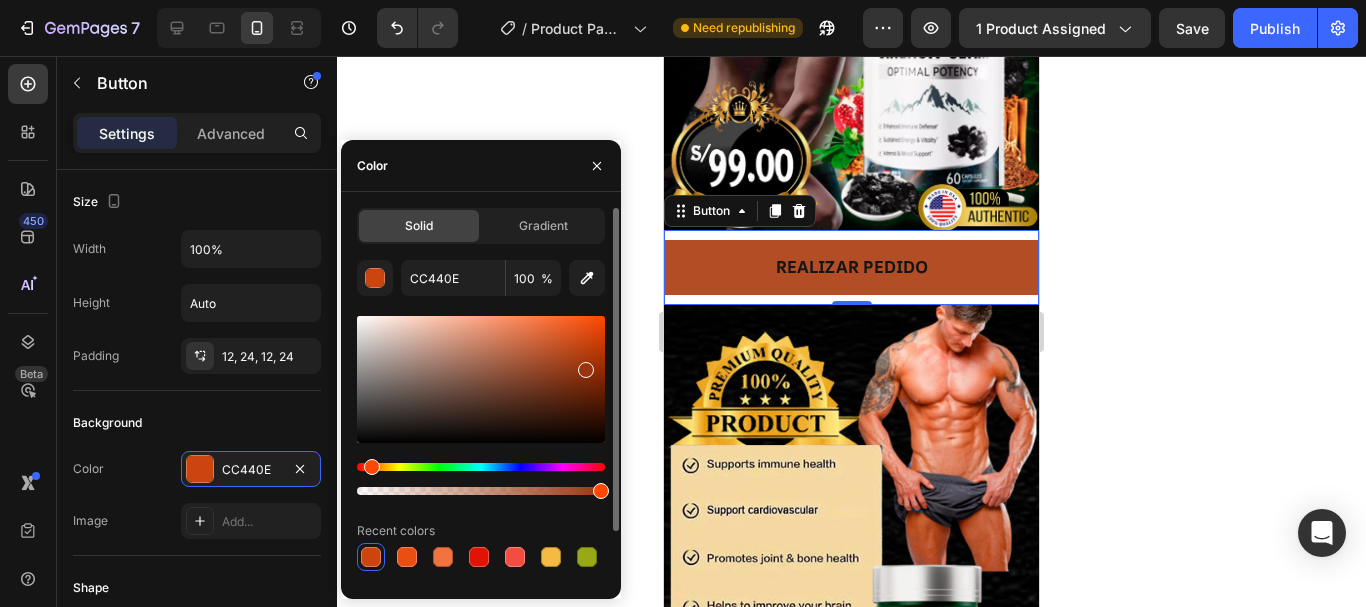 click at bounding box center [481, 379] 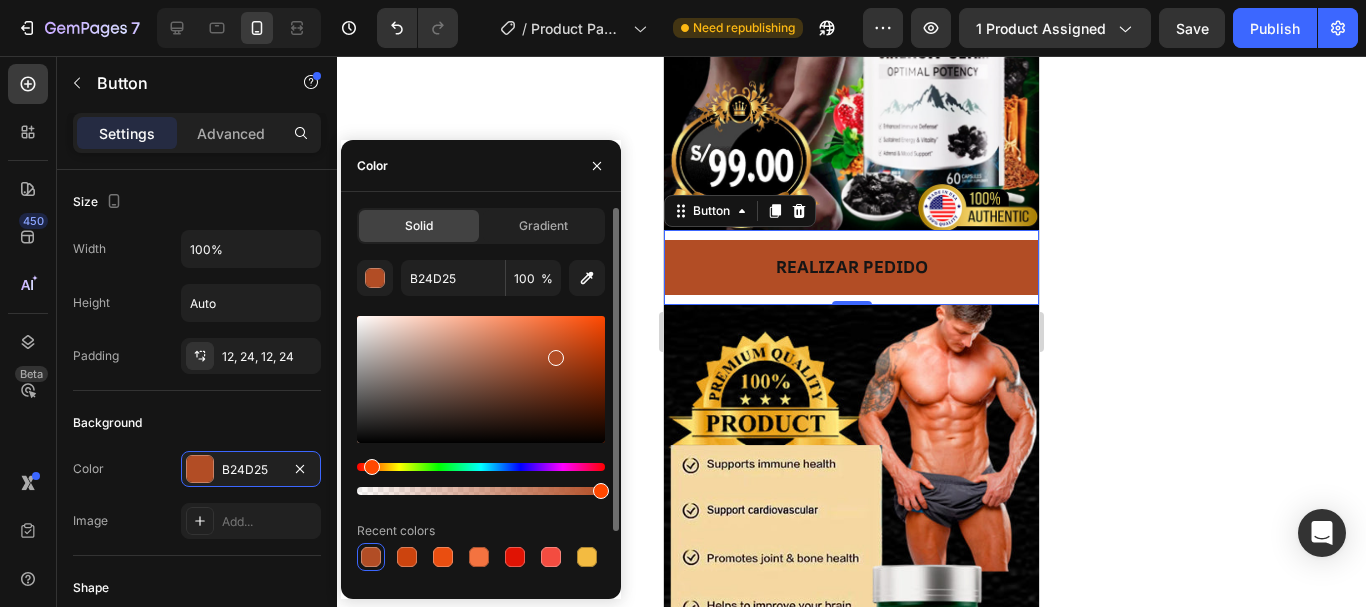 click at bounding box center (481, 467) 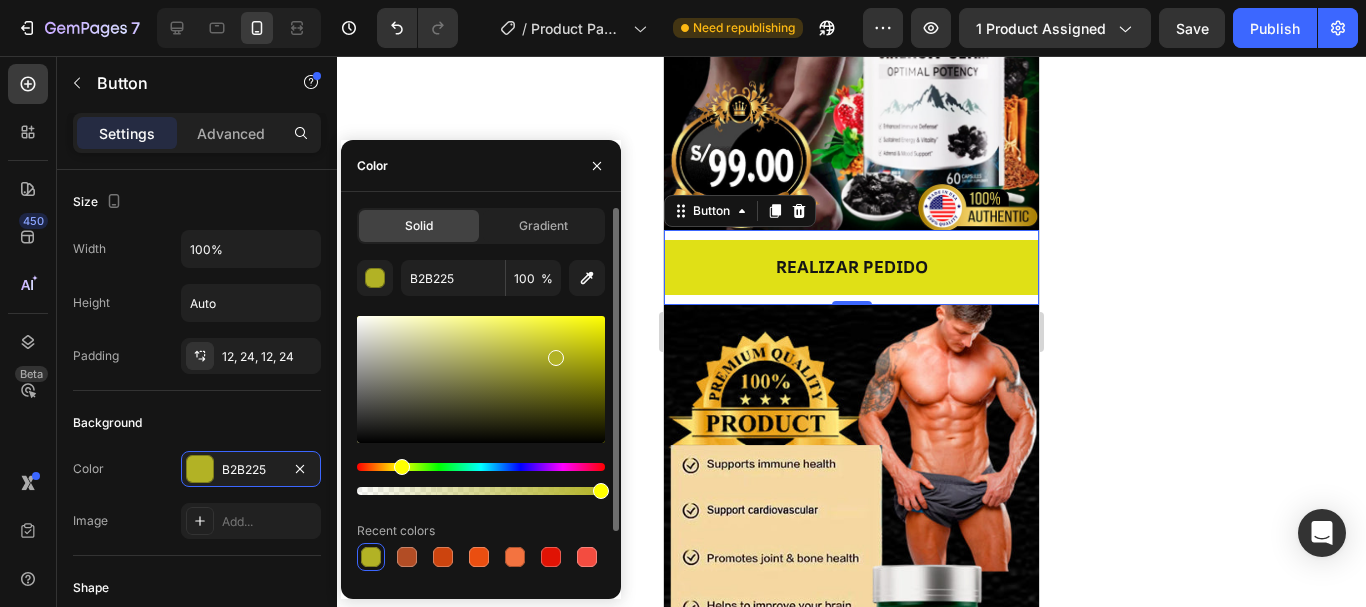 click at bounding box center [481, 379] 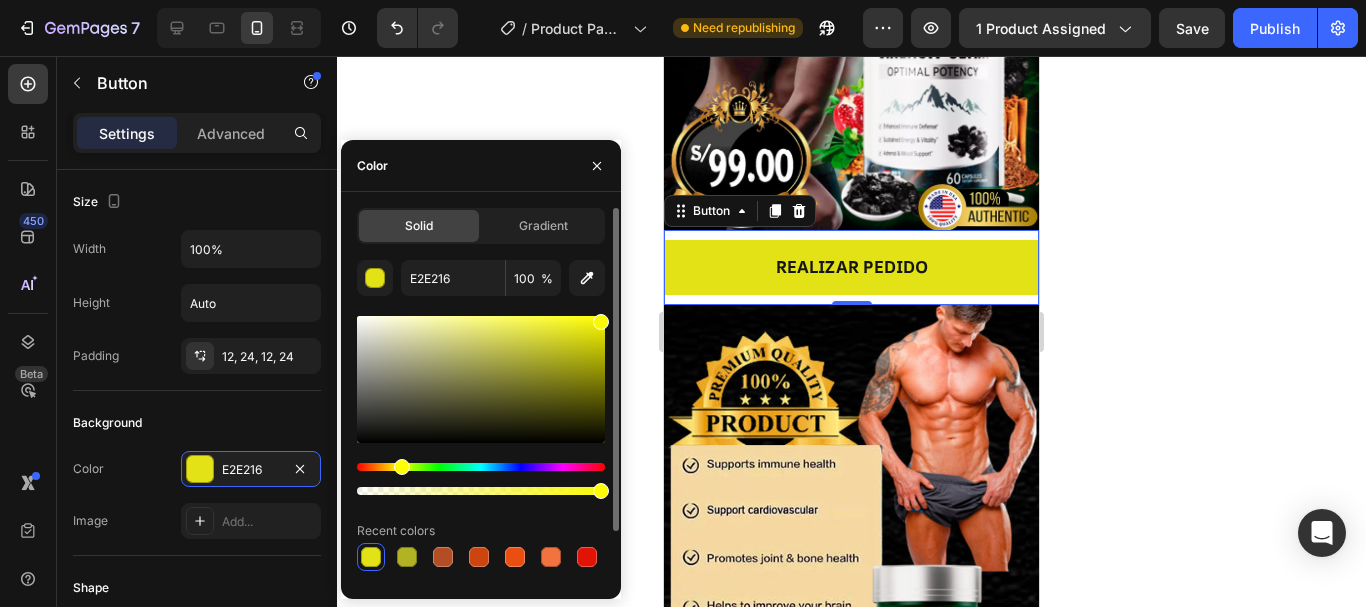 click at bounding box center [481, 379] 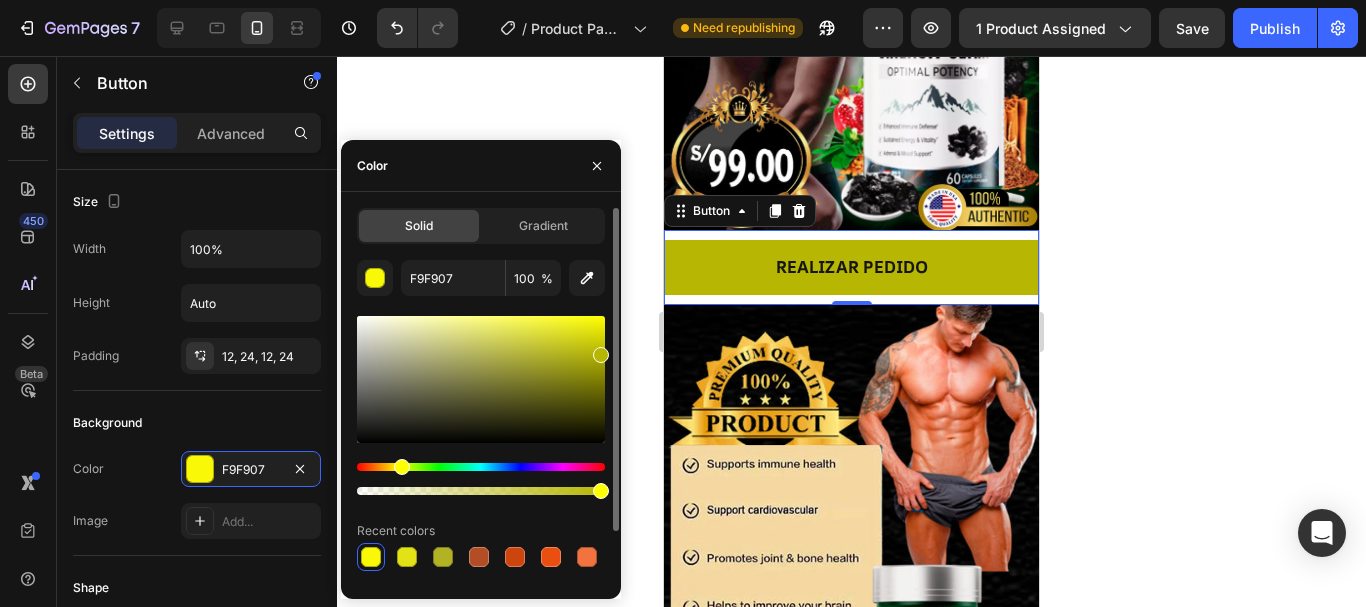 click at bounding box center (481, 379) 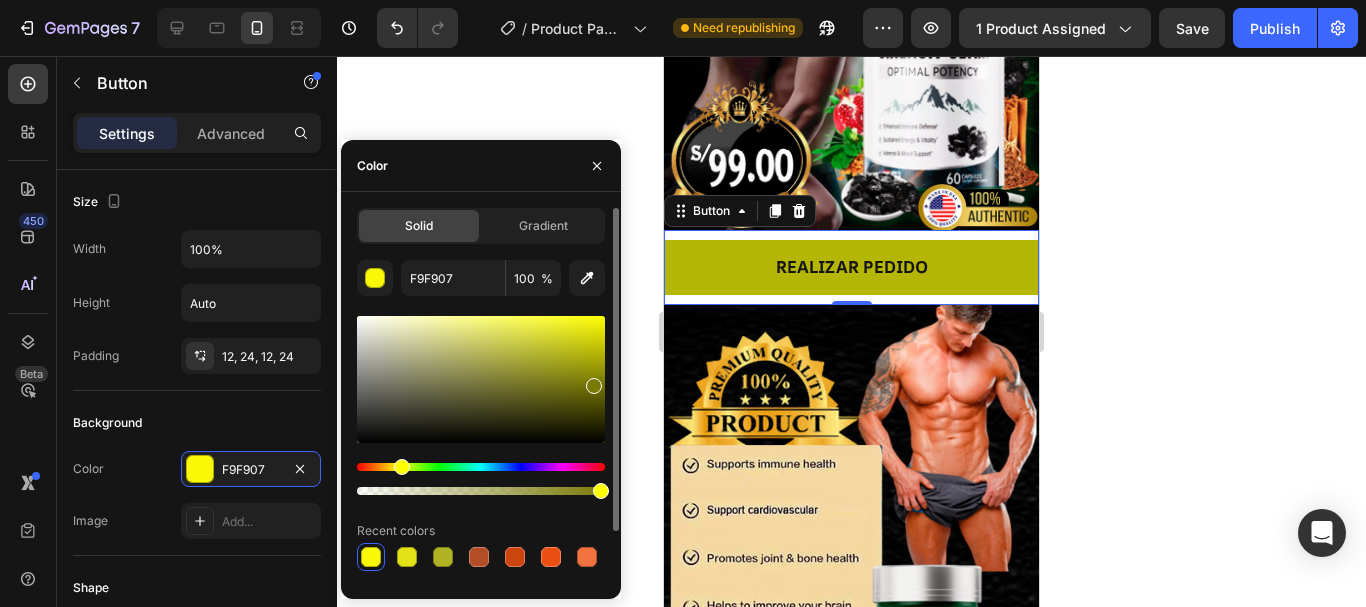 click at bounding box center [481, 379] 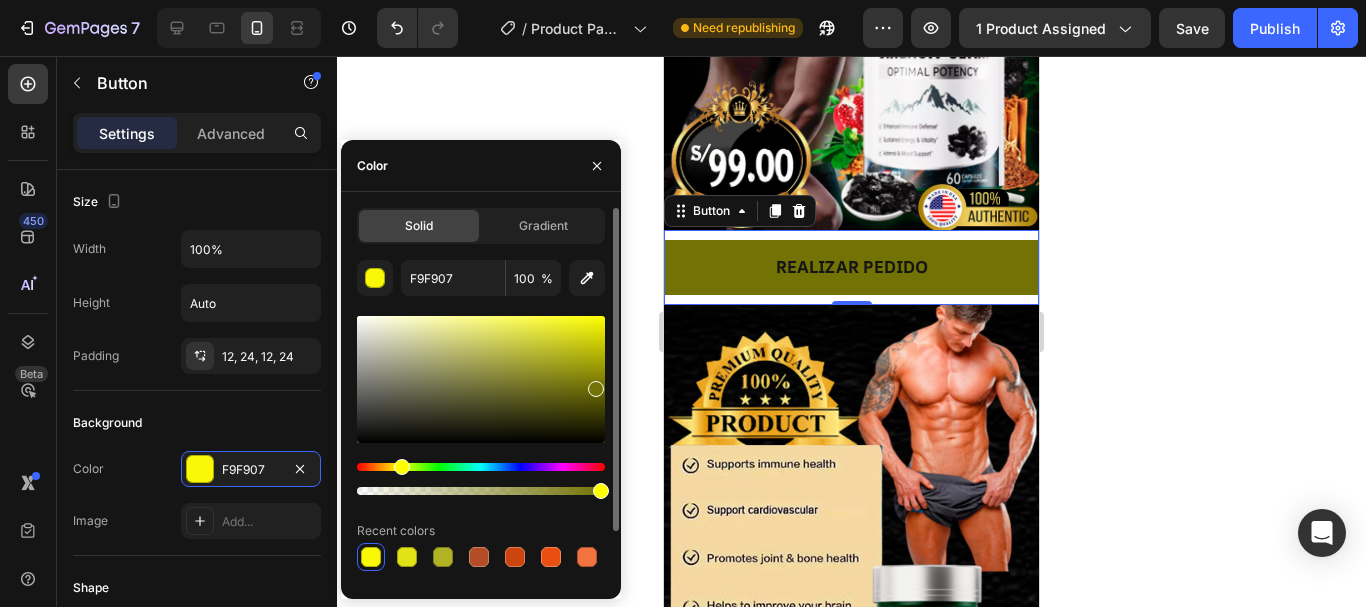 click at bounding box center [481, 379] 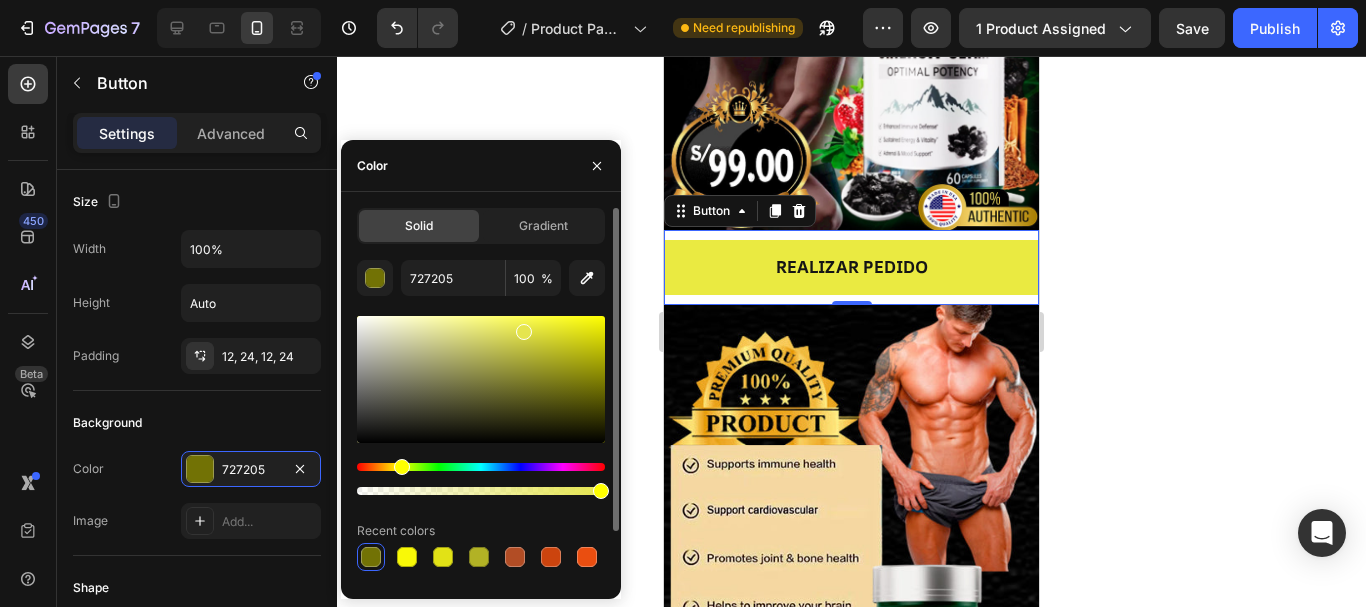 click at bounding box center (481, 379) 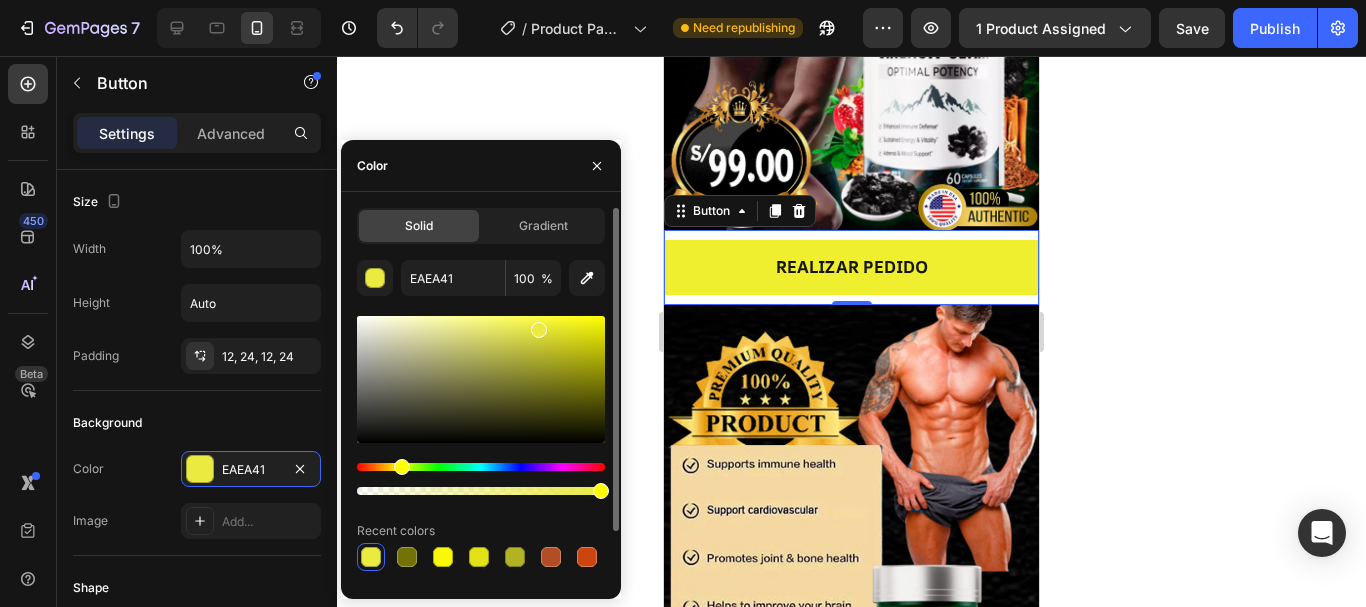 click at bounding box center [481, 379] 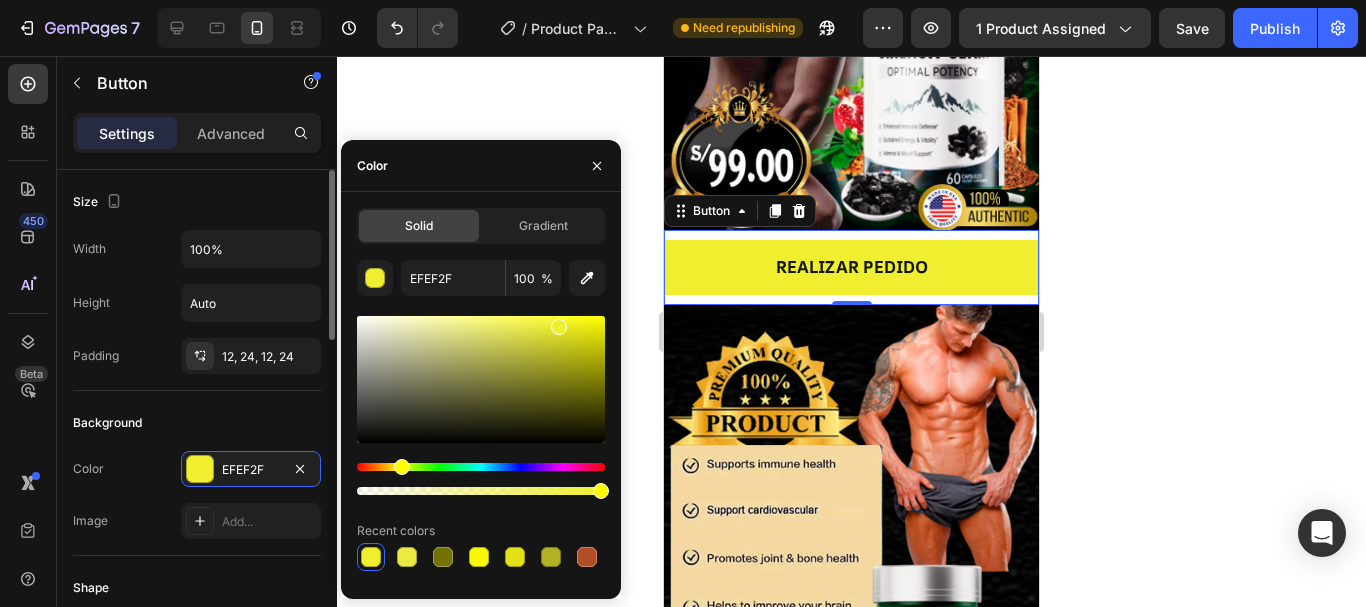 scroll, scrollTop: 300, scrollLeft: 0, axis: vertical 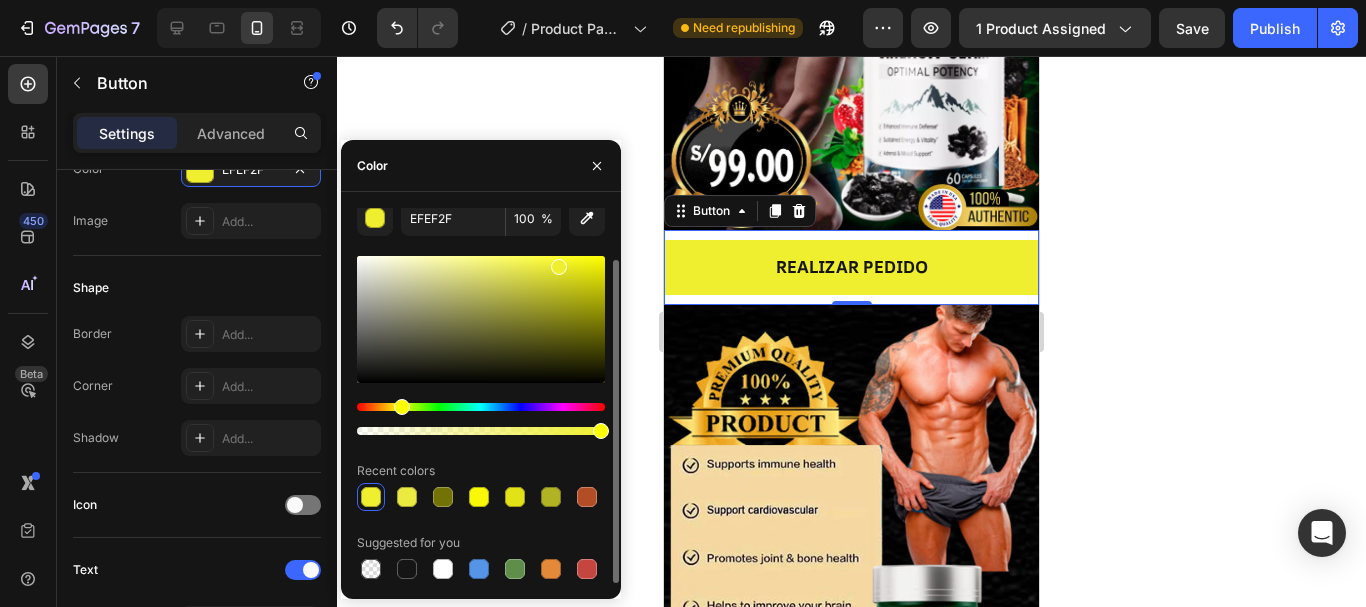 click at bounding box center (481, 407) 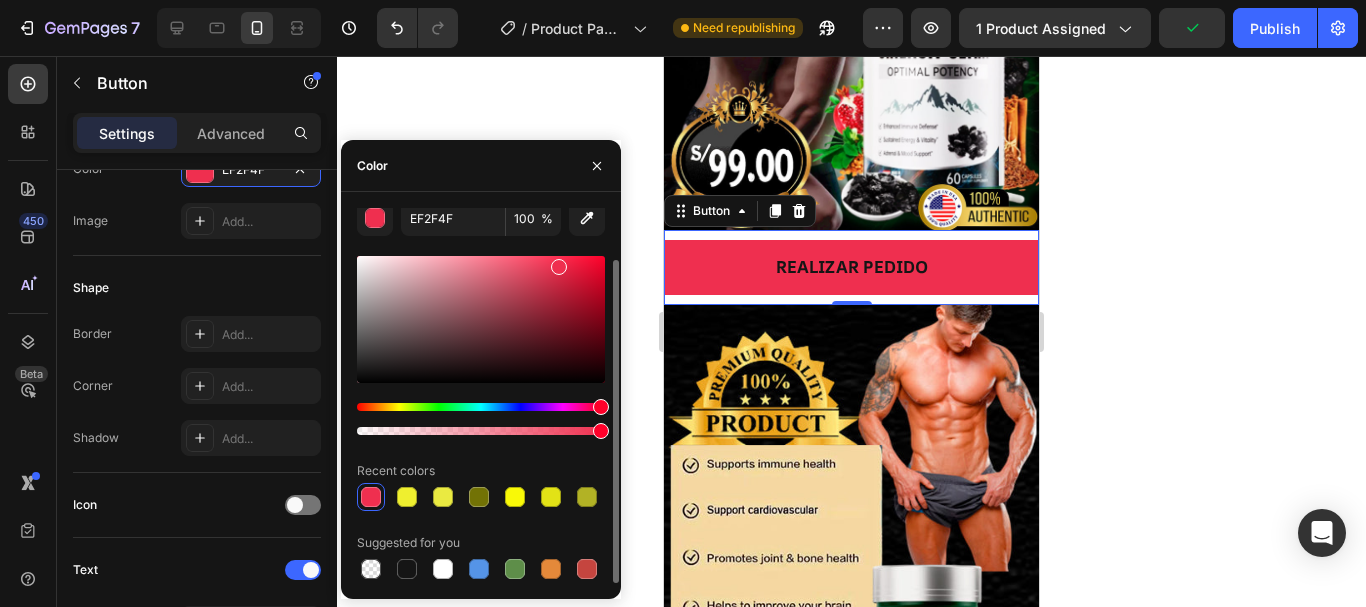 click at bounding box center (481, 319) 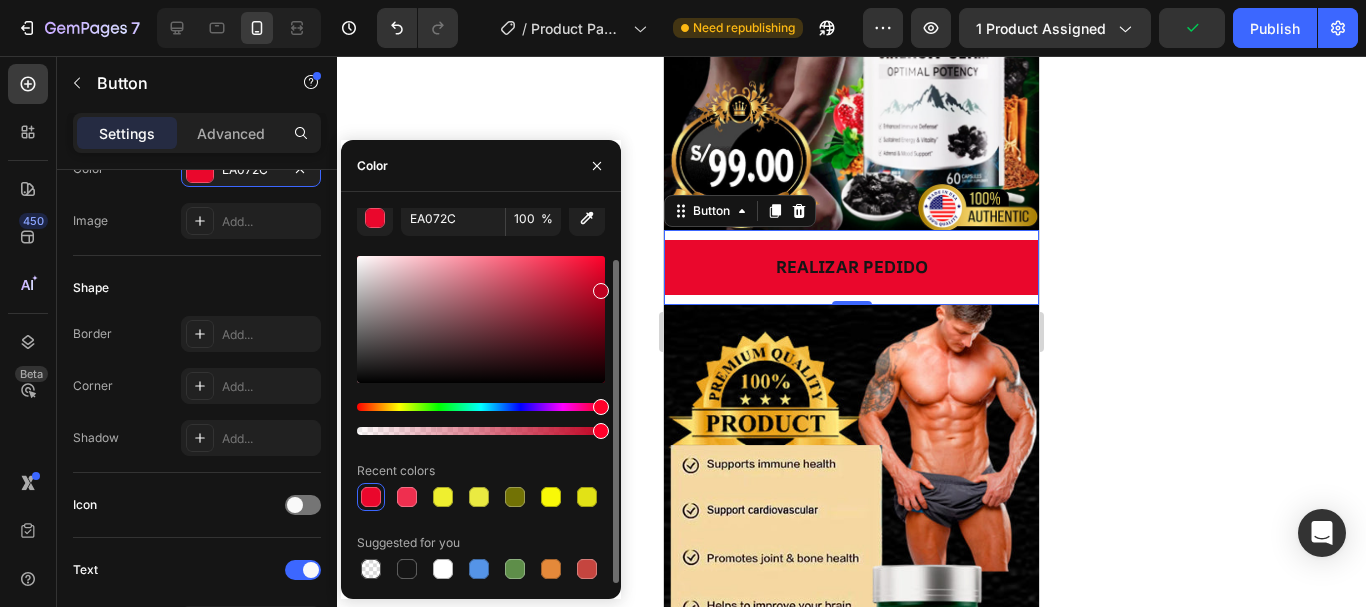 click at bounding box center (481, 319) 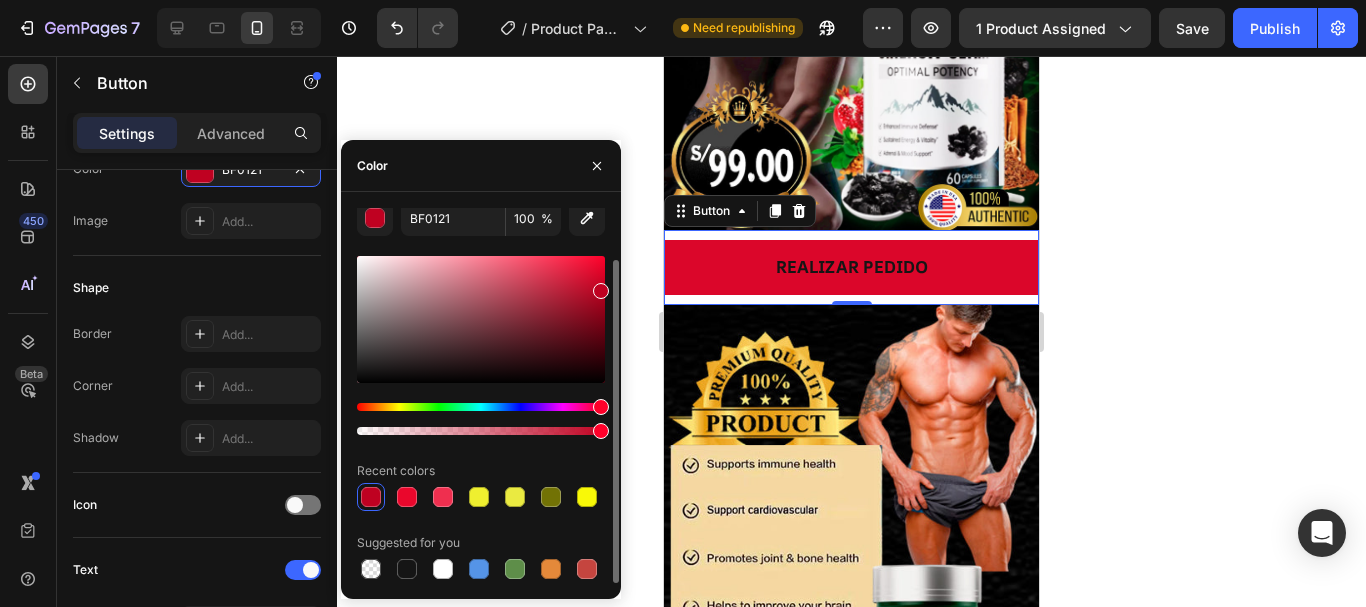 click at bounding box center (481, 319) 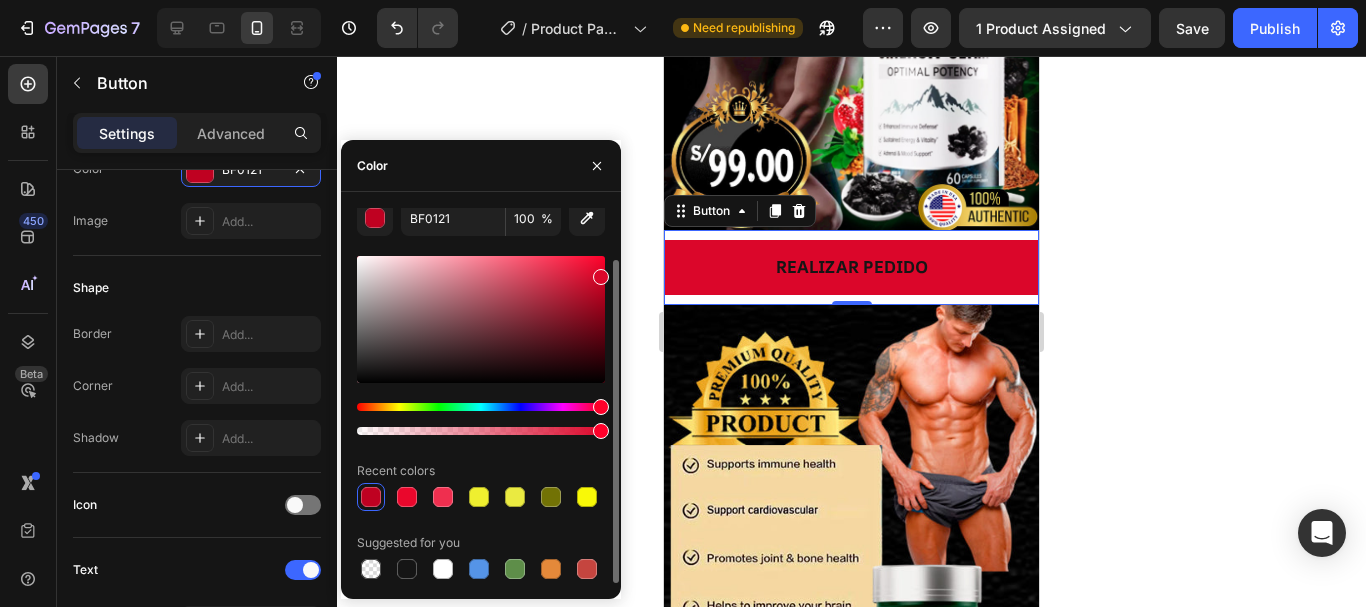 type on "DB062A" 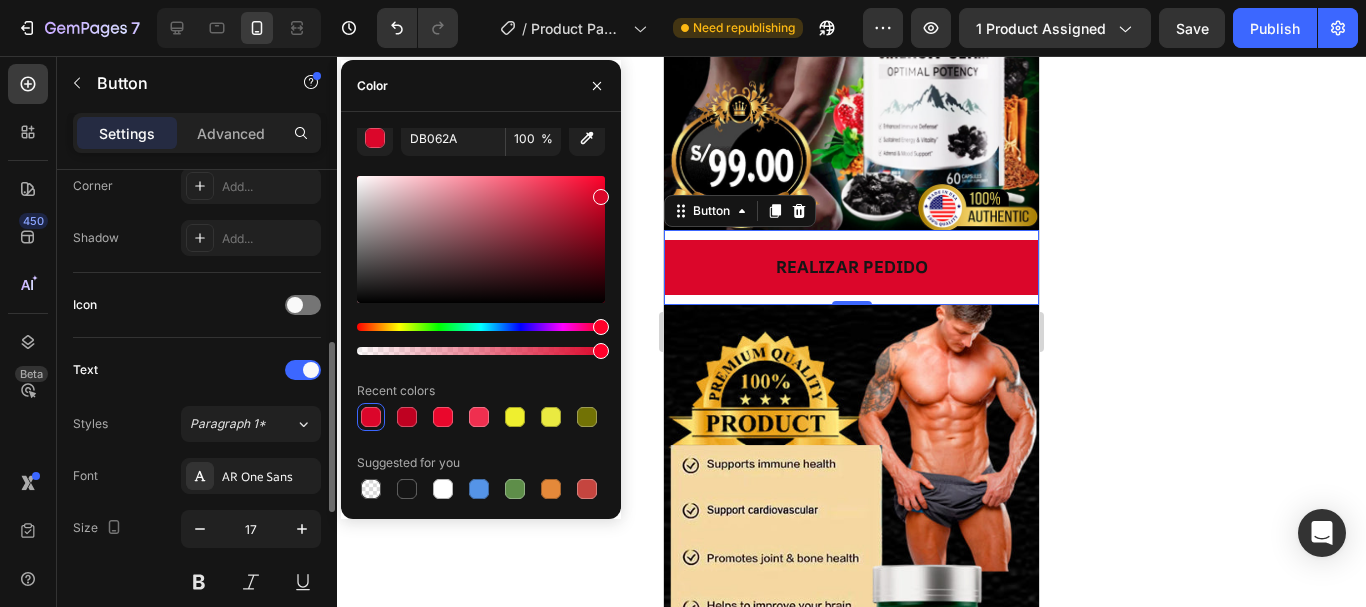 scroll, scrollTop: 600, scrollLeft: 0, axis: vertical 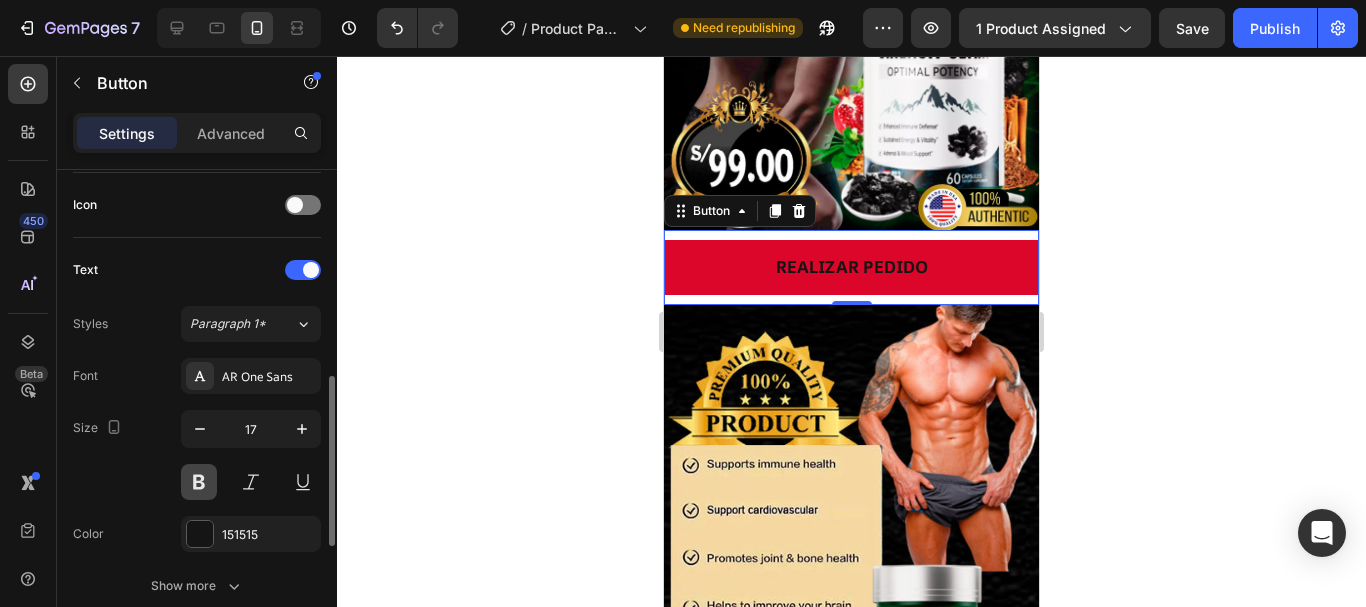click at bounding box center [199, 482] 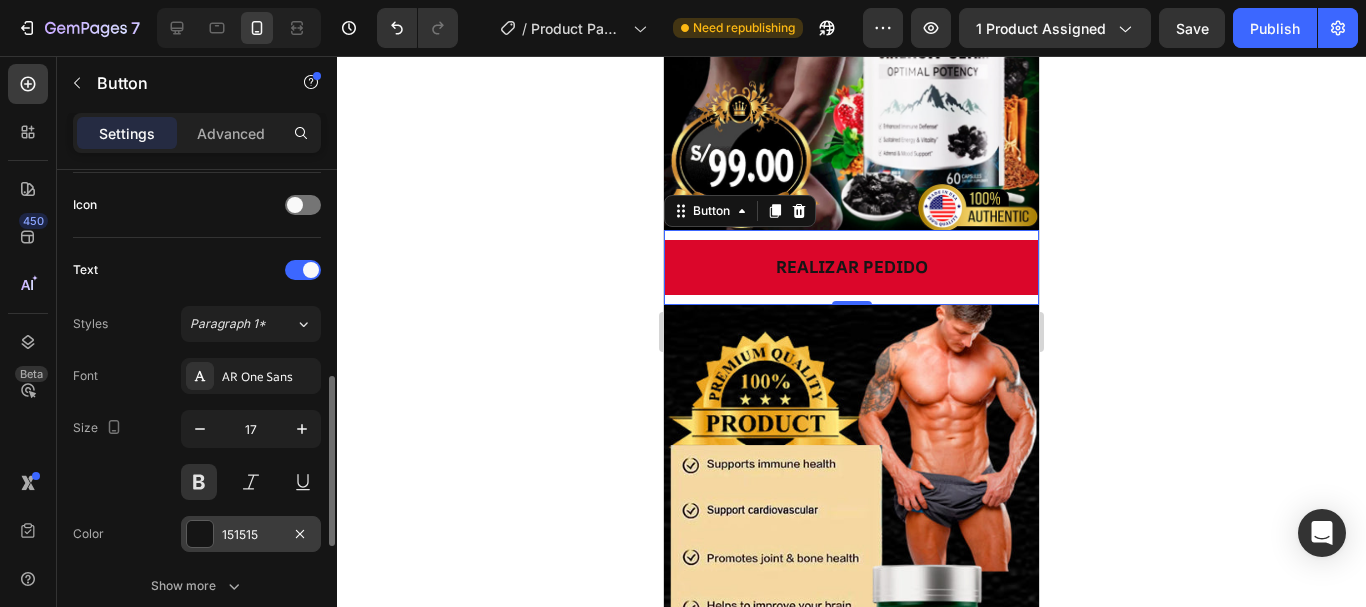click at bounding box center [200, 534] 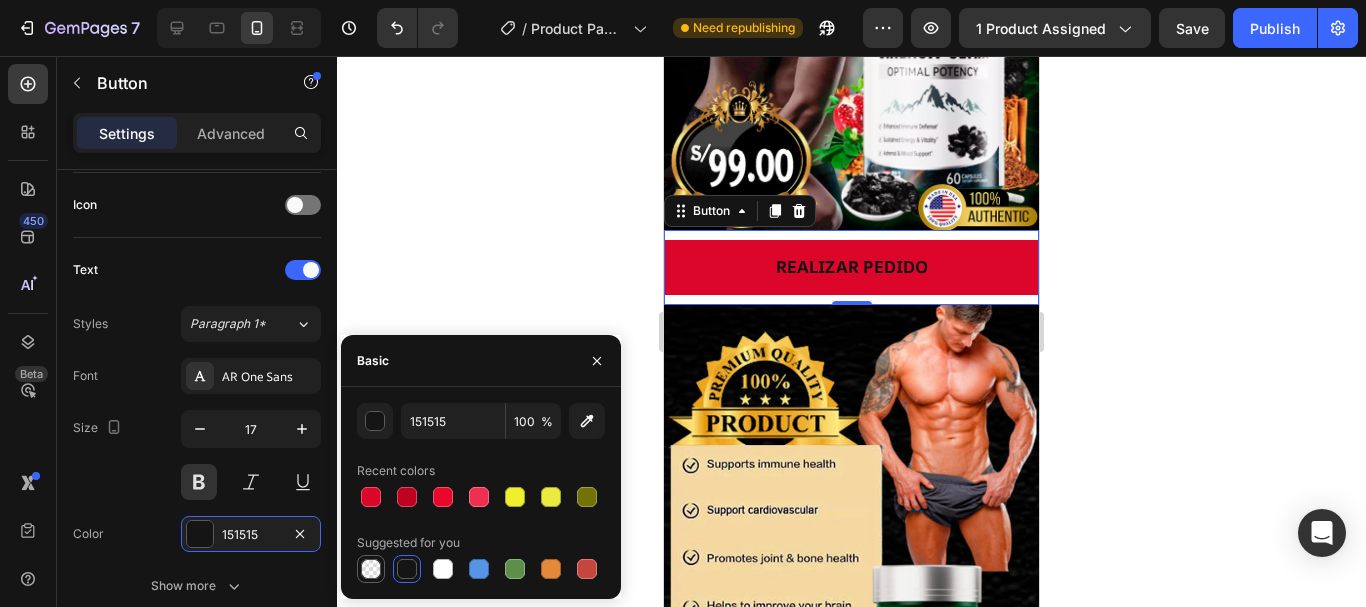 click at bounding box center [371, 569] 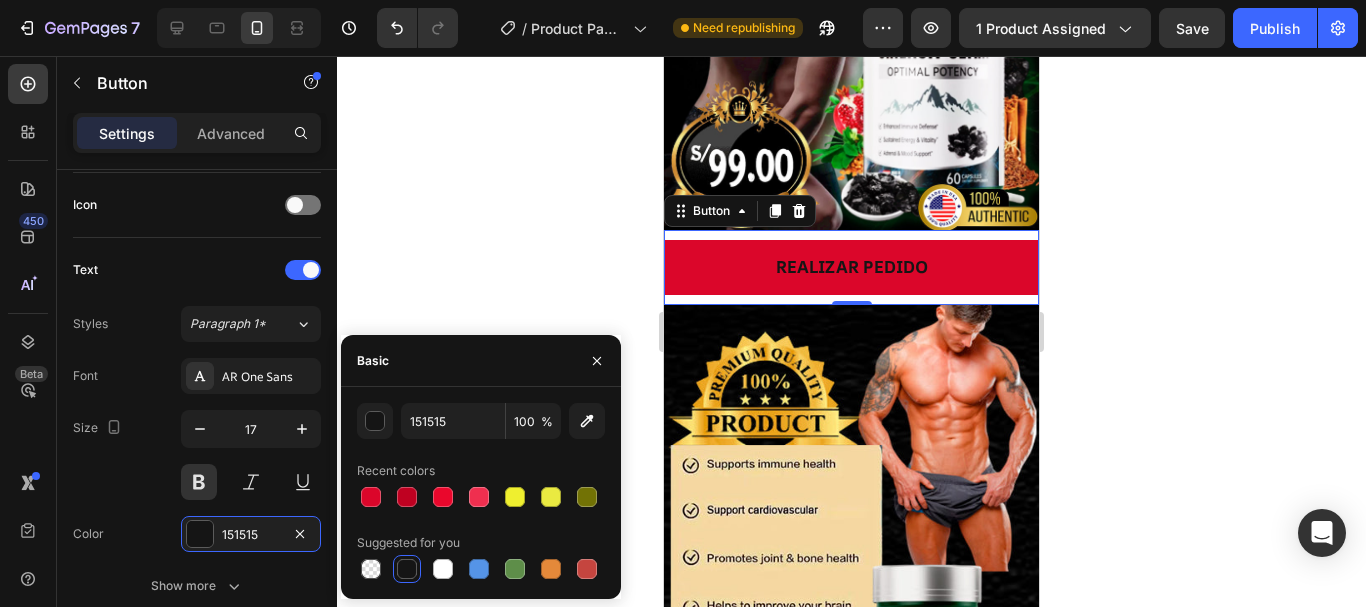 type on "000000" 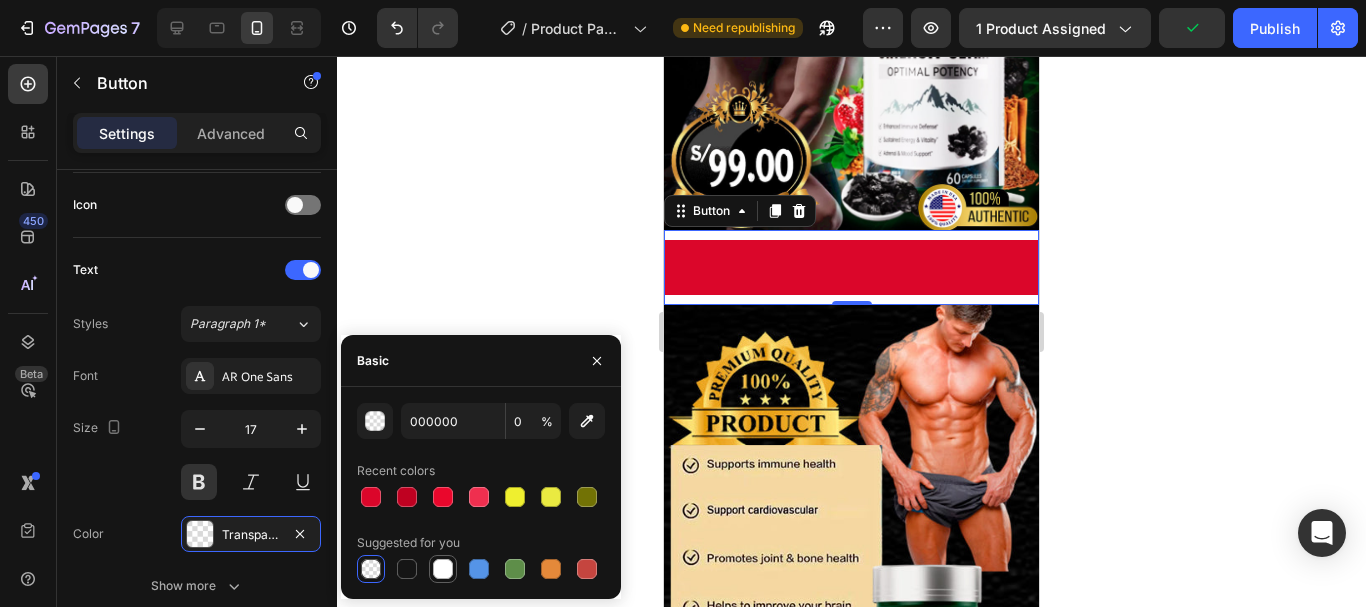click at bounding box center [443, 569] 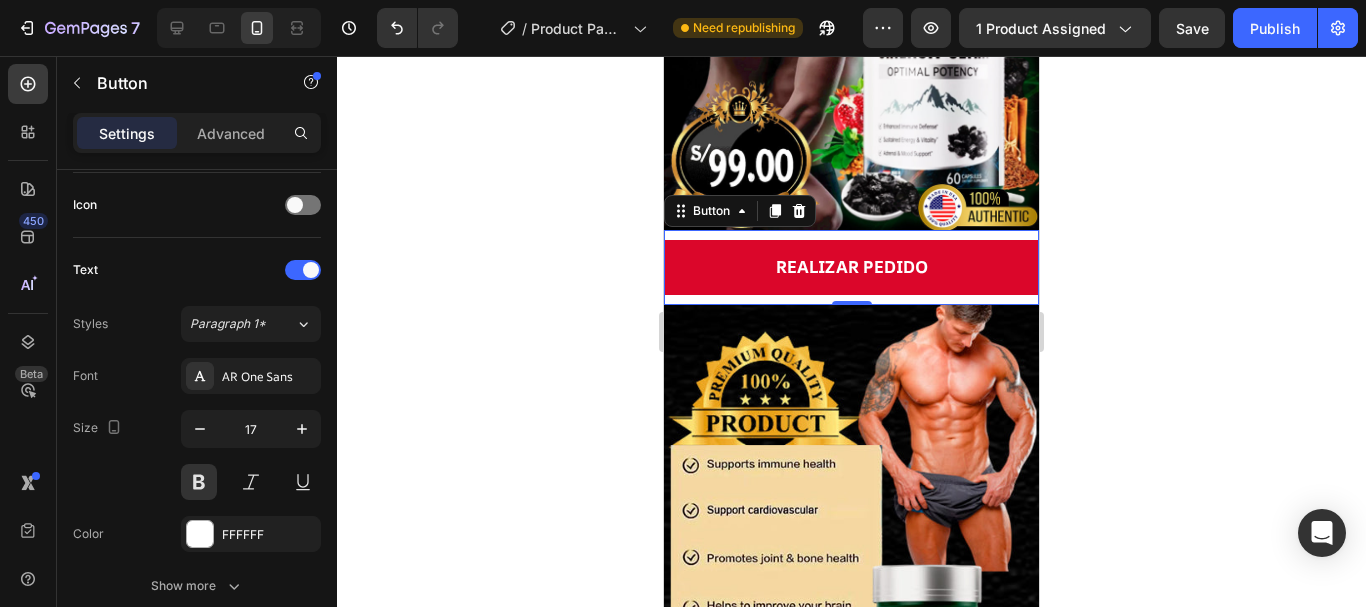 click 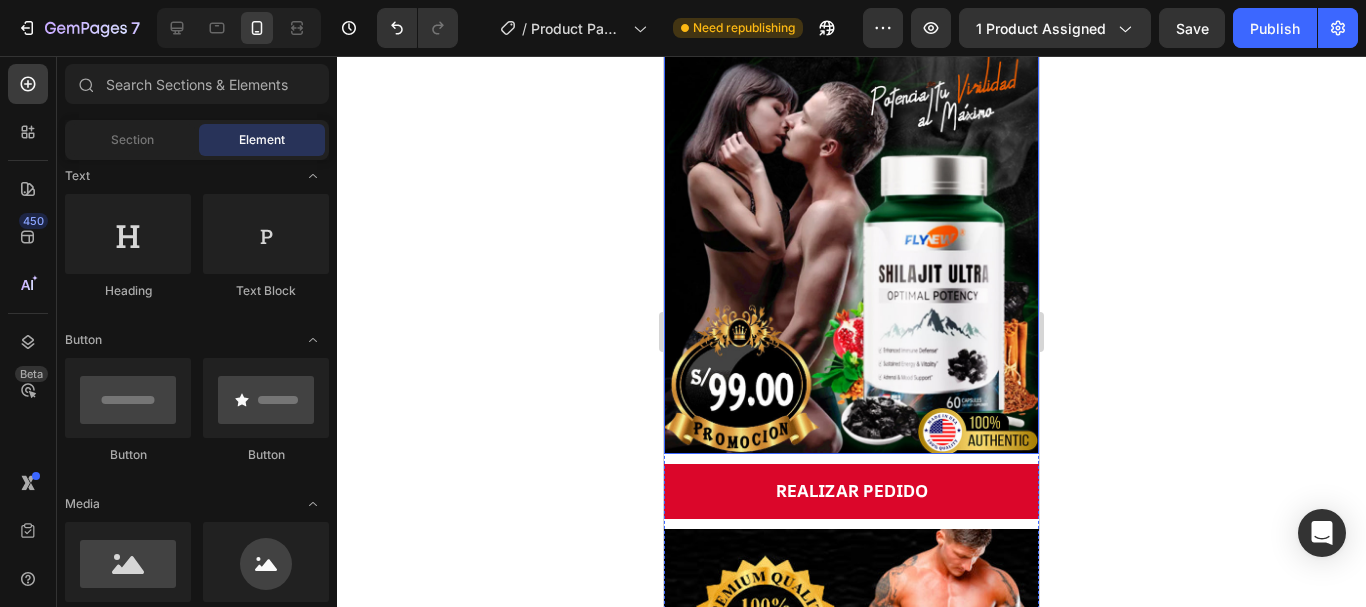 scroll, scrollTop: 300, scrollLeft: 0, axis: vertical 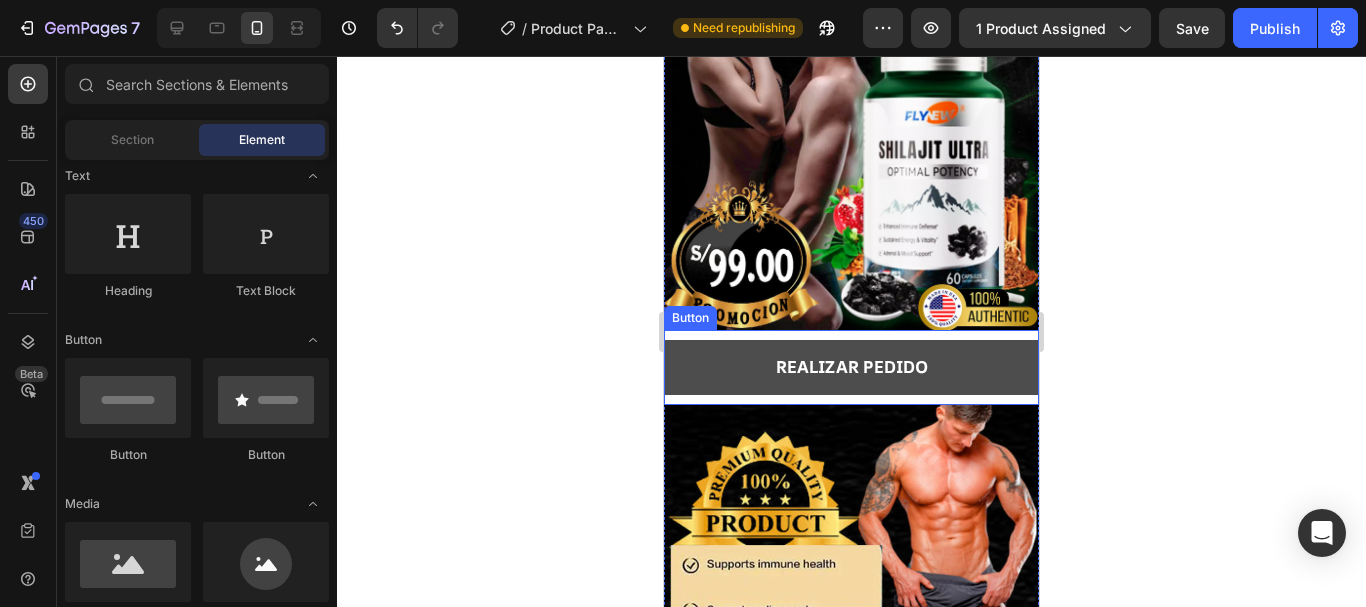 click on "REALIZAR PEDIDO" at bounding box center (851, 367) 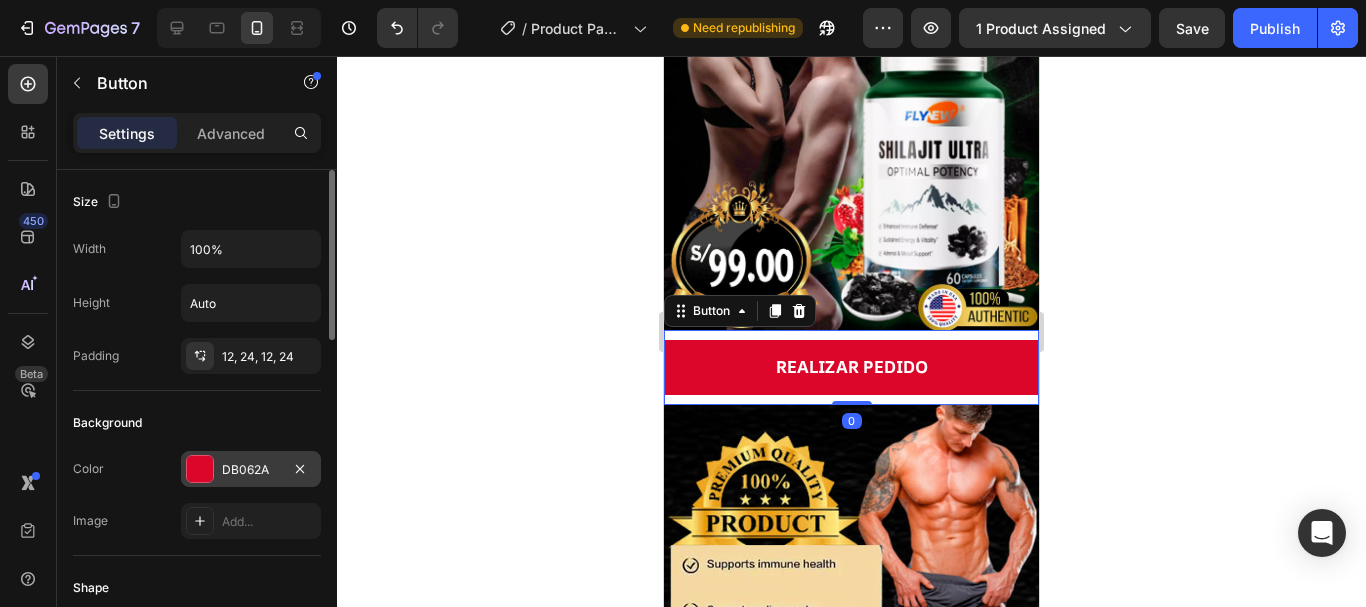 click at bounding box center [200, 469] 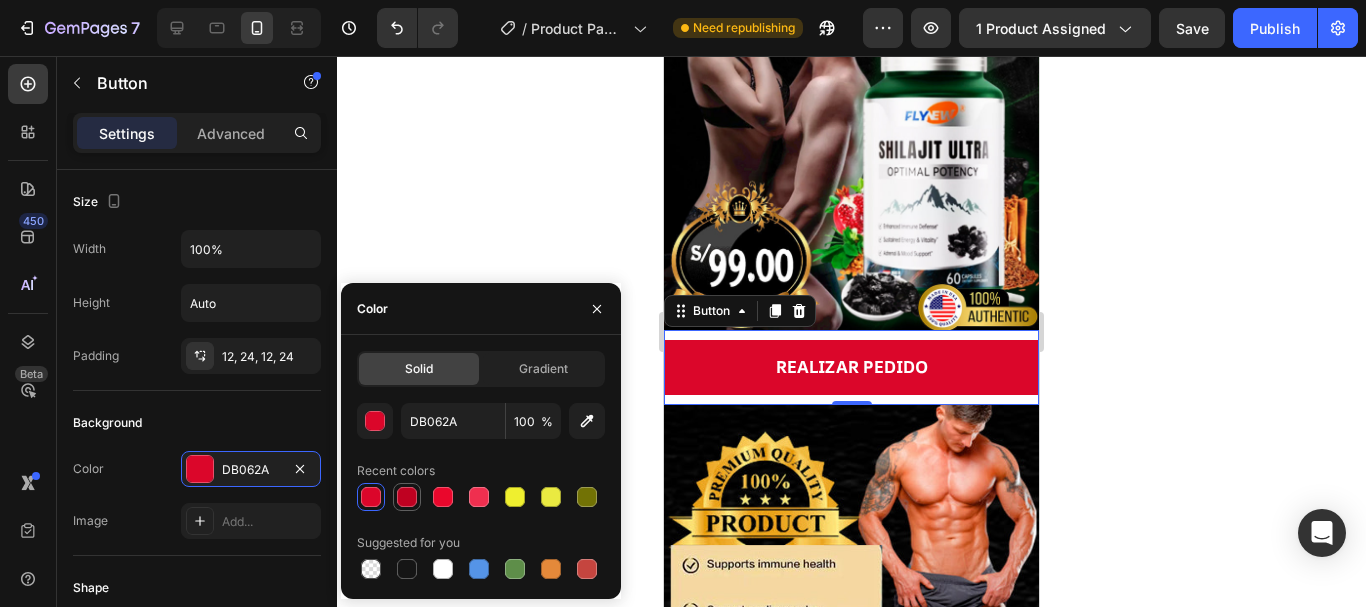 click at bounding box center (407, 497) 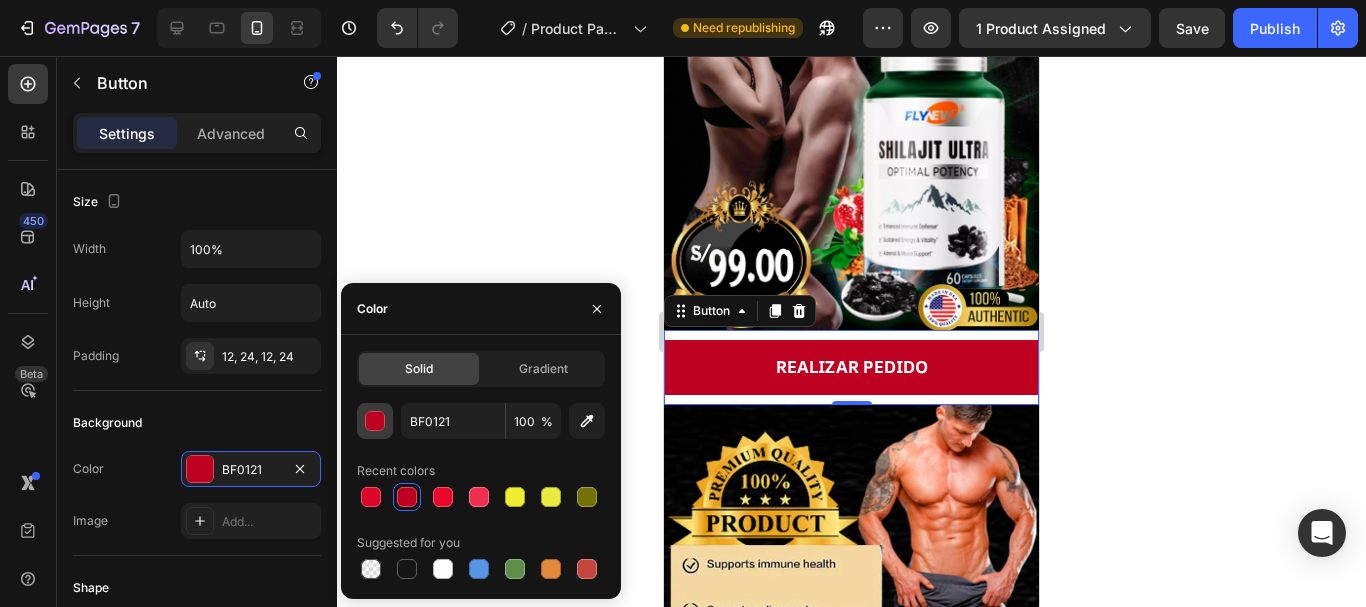 click at bounding box center (376, 422) 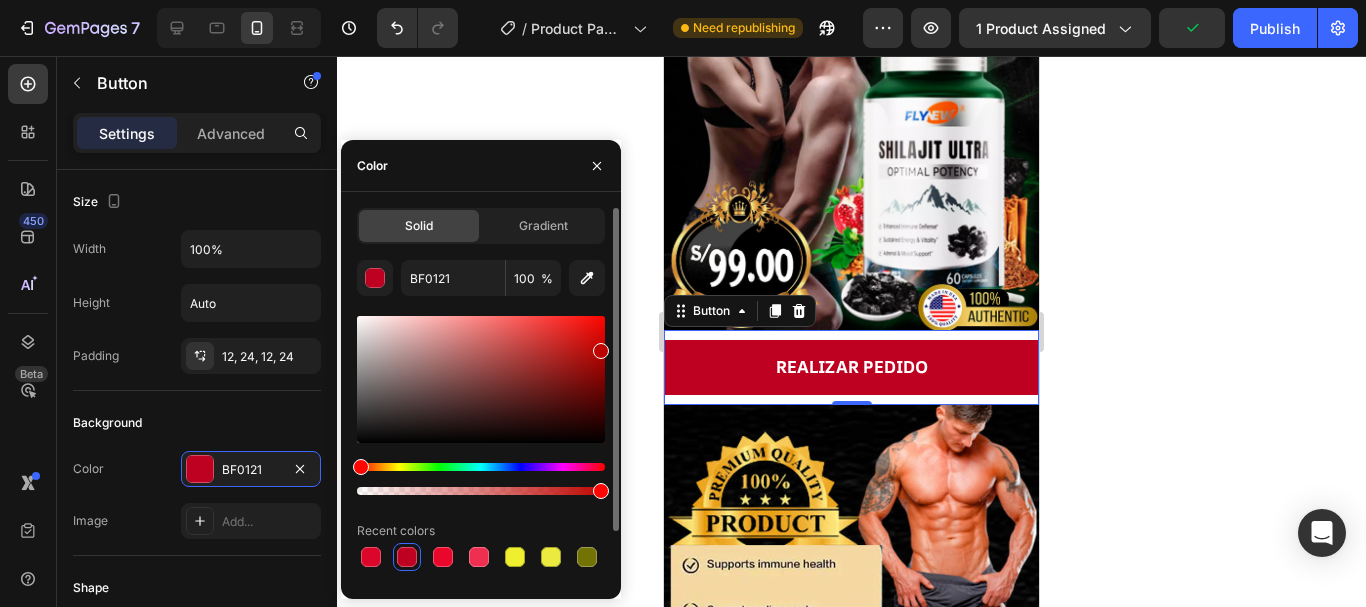 click at bounding box center [481, 467] 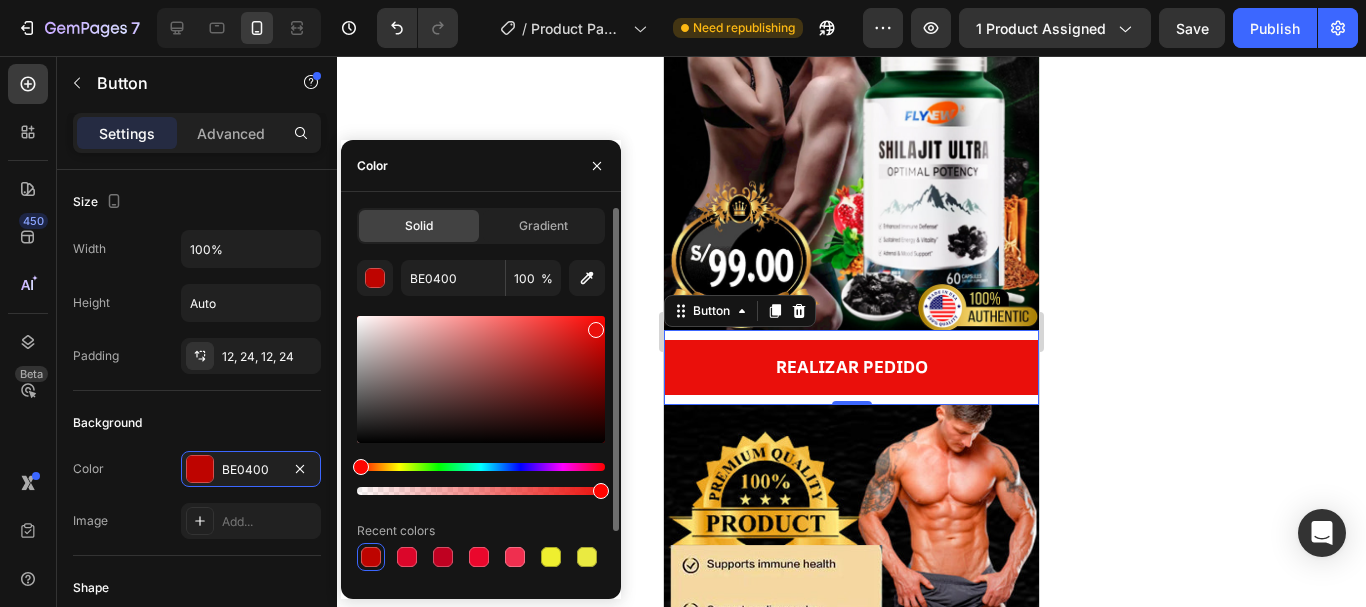 click at bounding box center (481, 379) 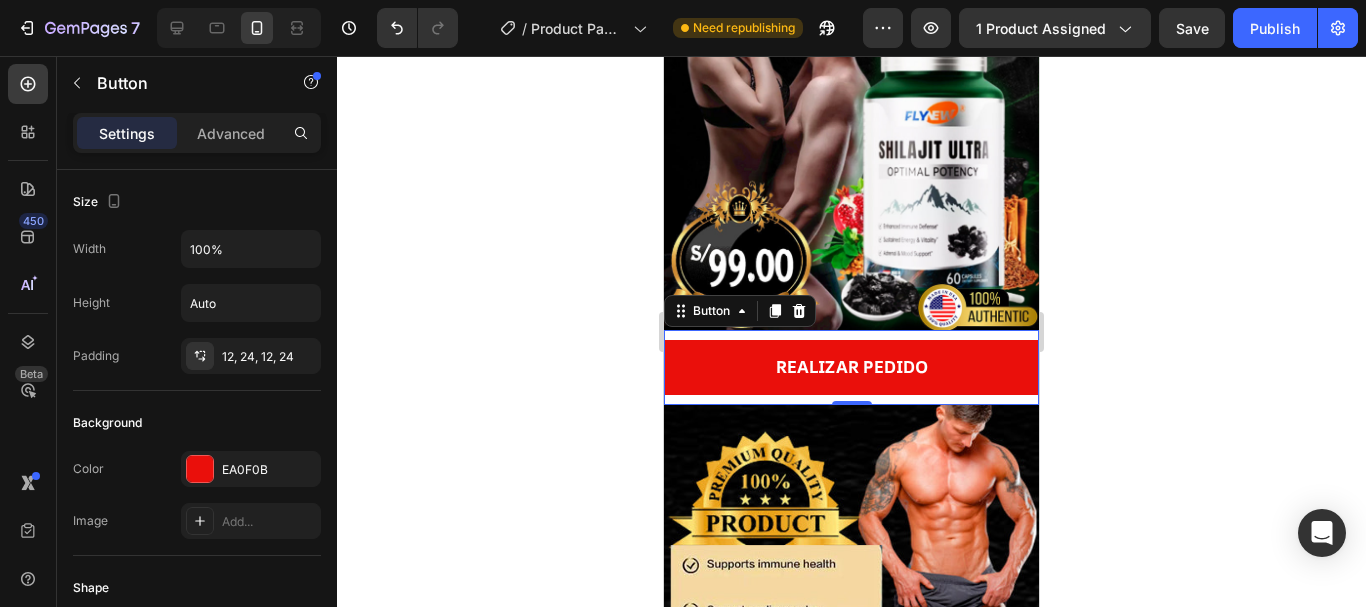 click 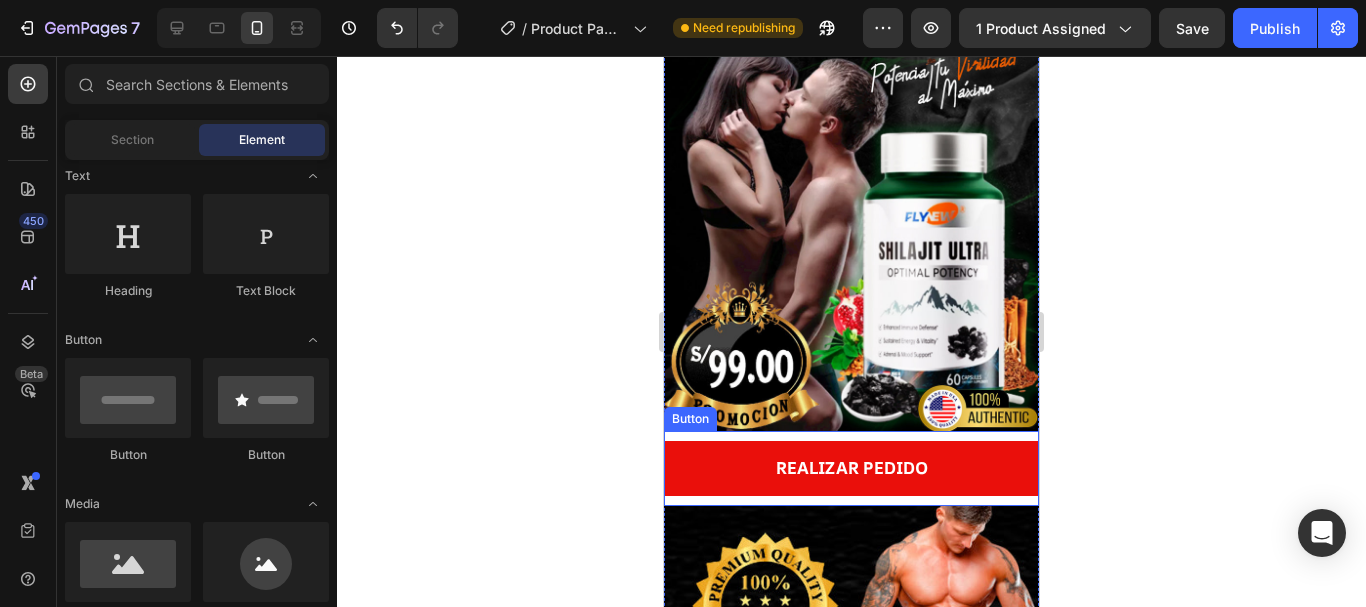 scroll, scrollTop: 200, scrollLeft: 0, axis: vertical 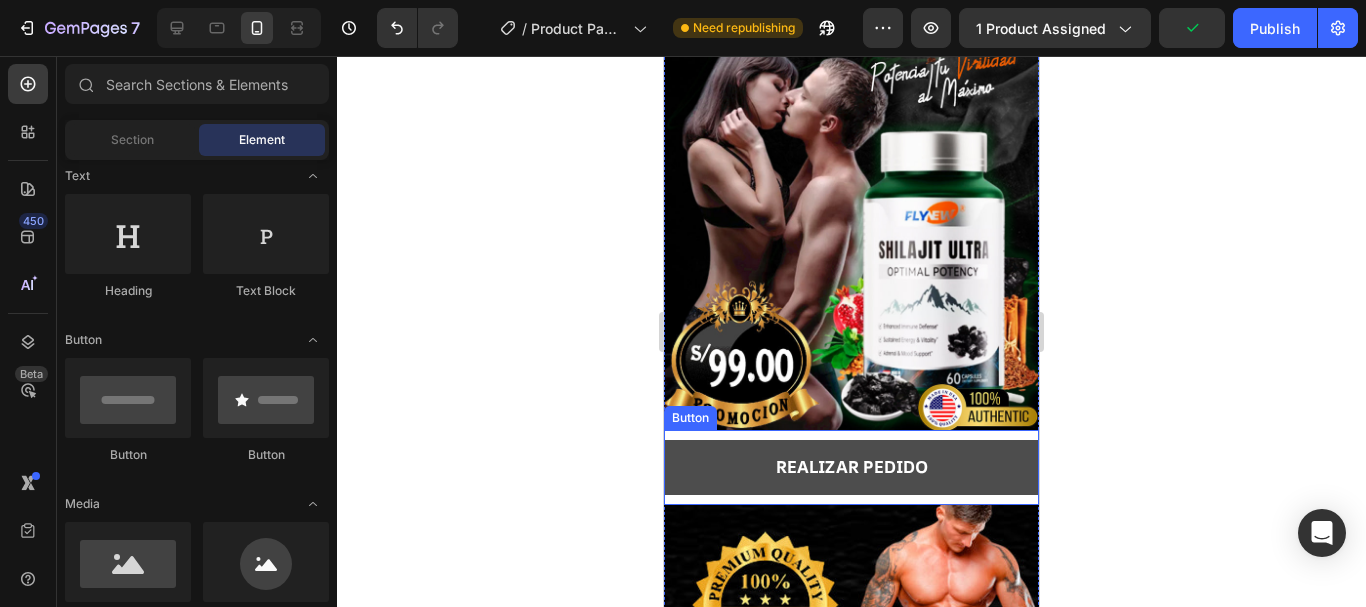 click on "REALIZAR PEDIDO" at bounding box center [851, 467] 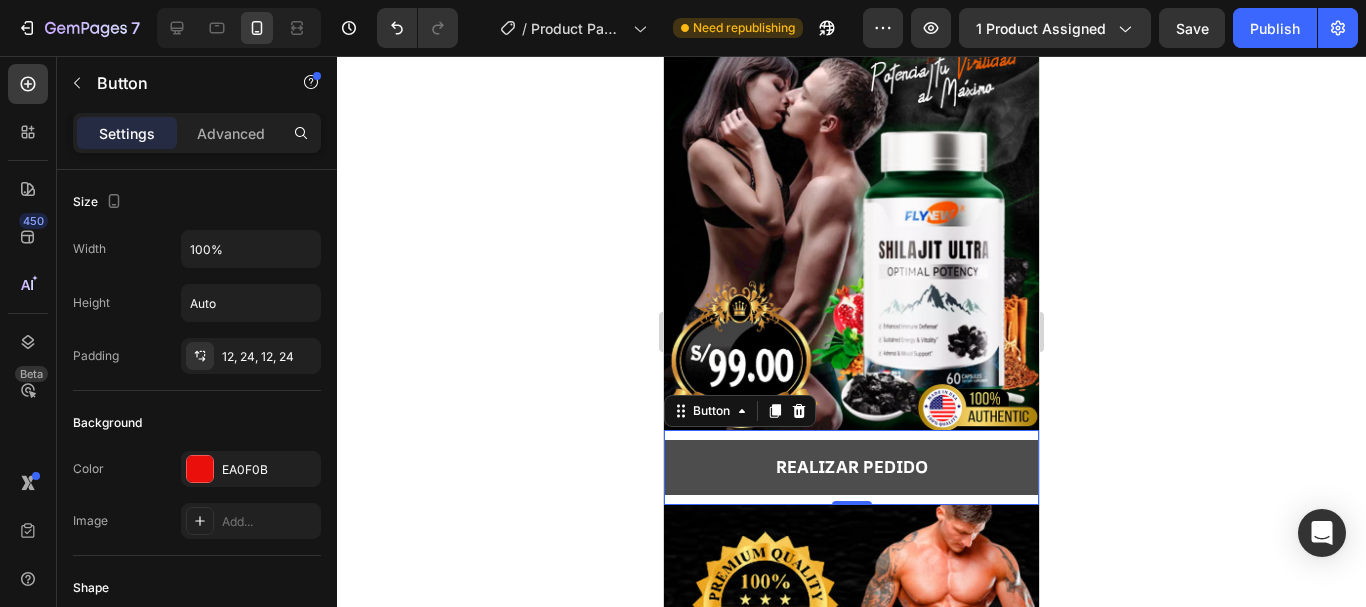 click on "REALIZAR PEDIDO" at bounding box center [851, 467] 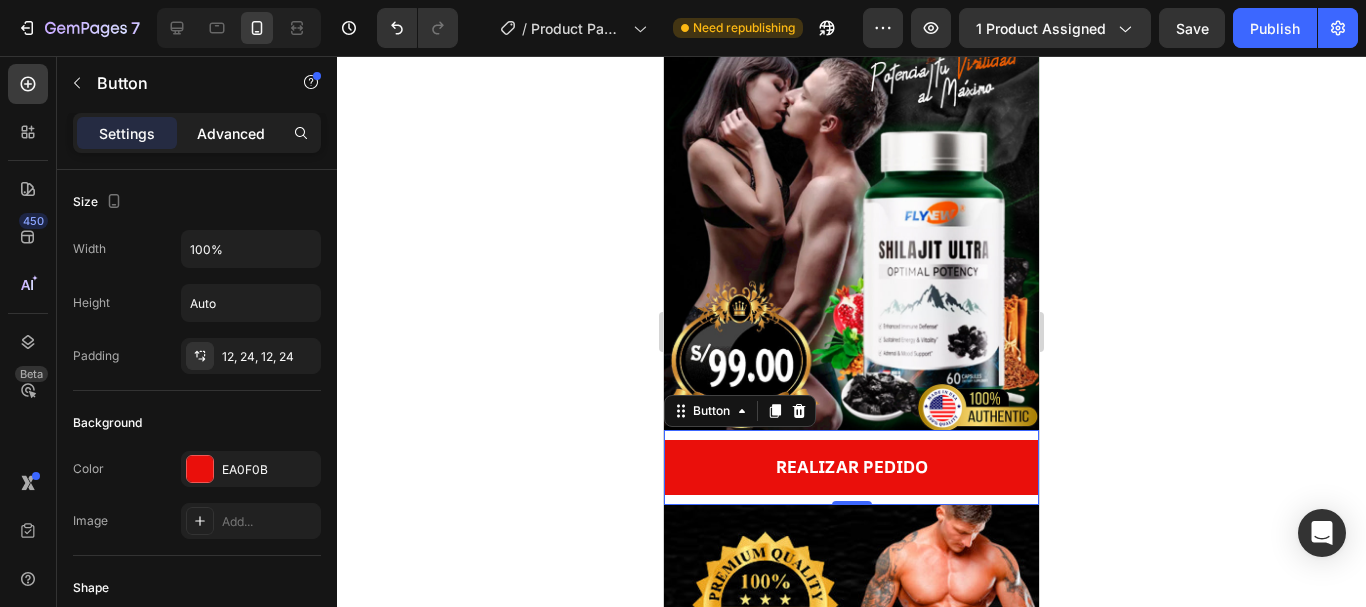 click on "Advanced" at bounding box center (231, 133) 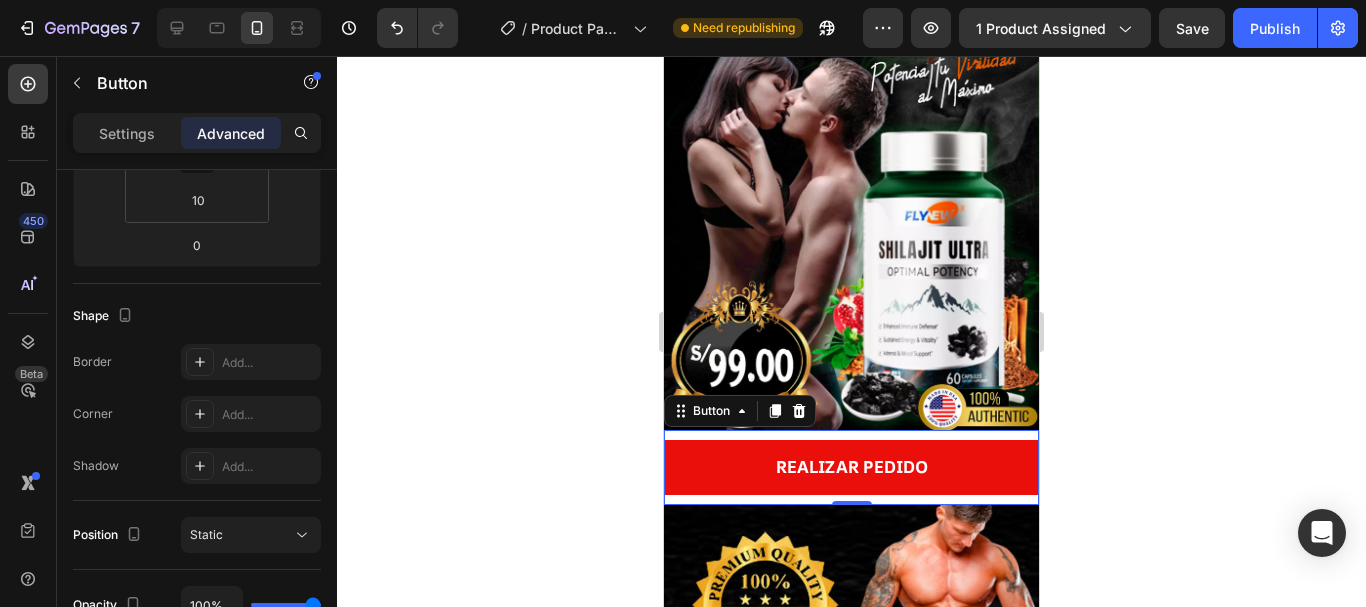 scroll, scrollTop: 894, scrollLeft: 0, axis: vertical 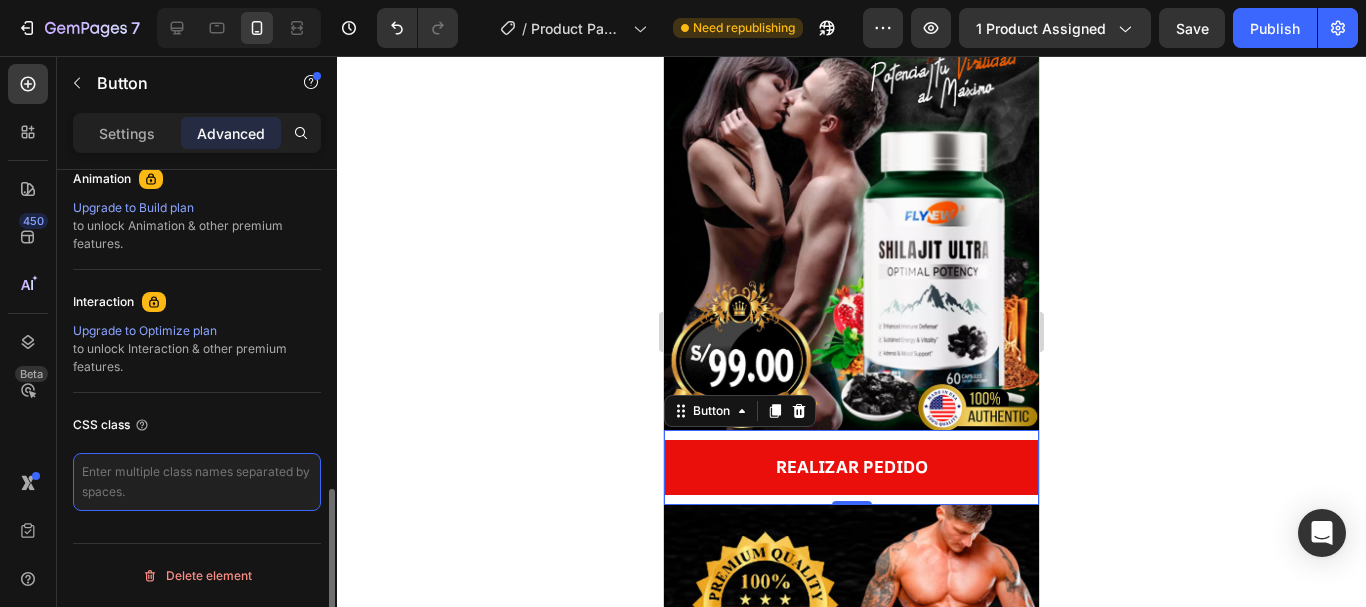 click at bounding box center [197, 482] 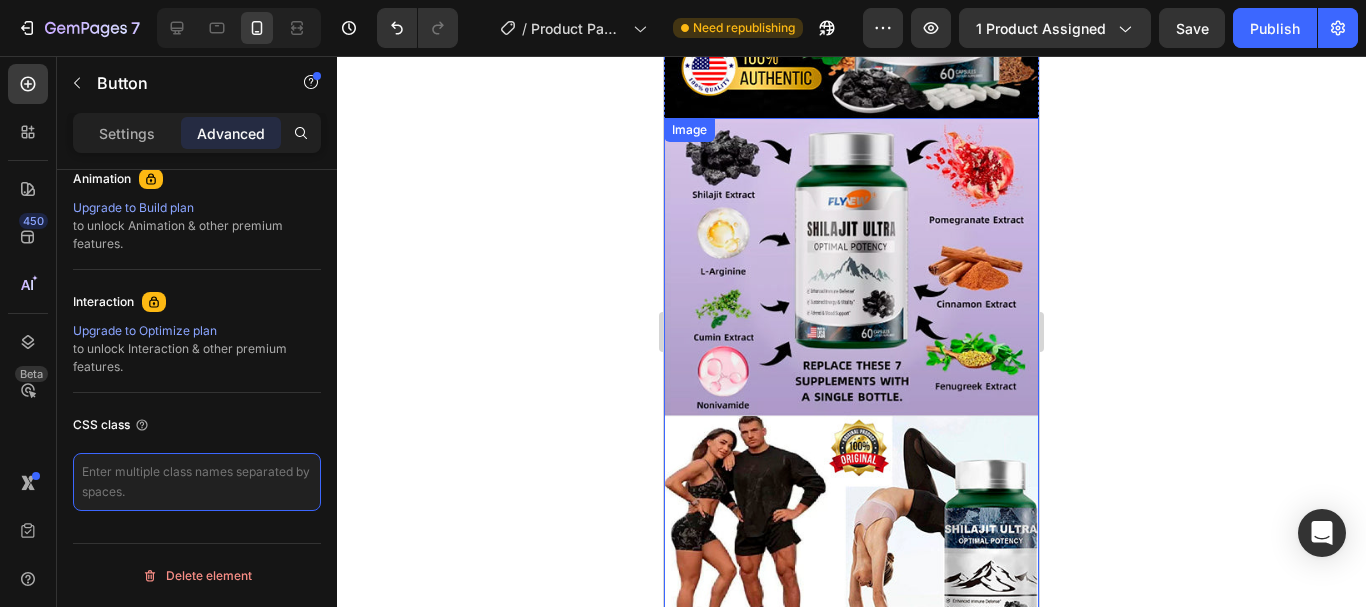 scroll, scrollTop: 974, scrollLeft: 0, axis: vertical 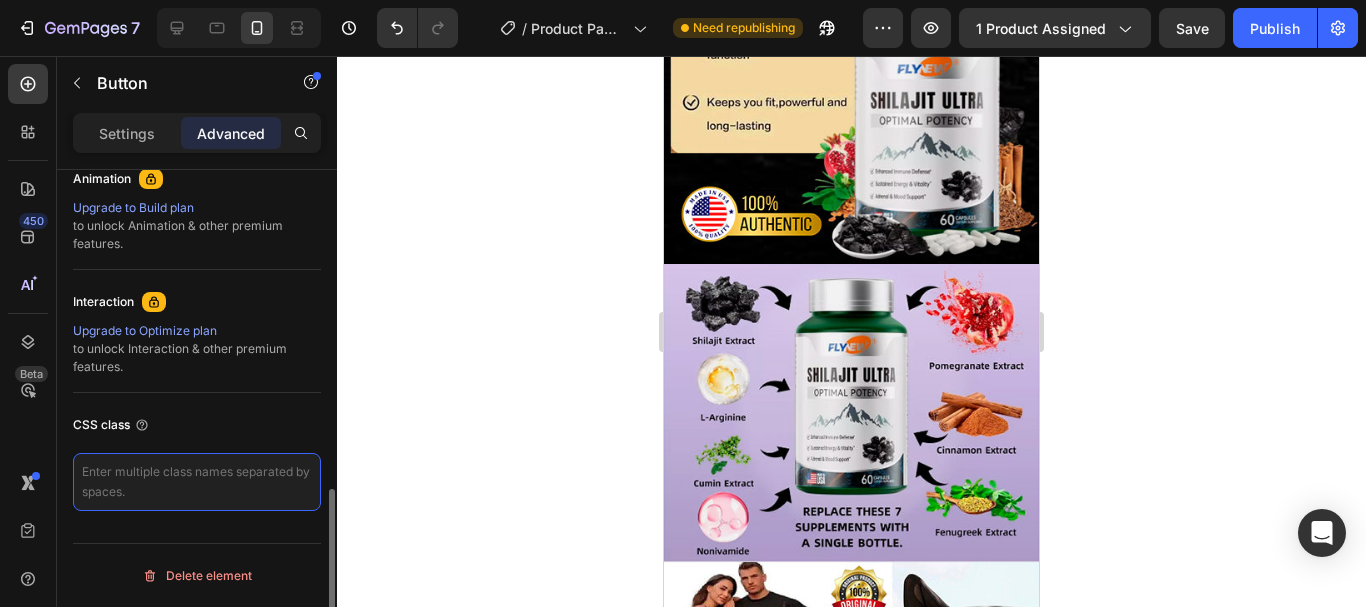 paste on "_rsi-cod-form-gempages-button-overwrite _rsi-cod-form-is-gempage" 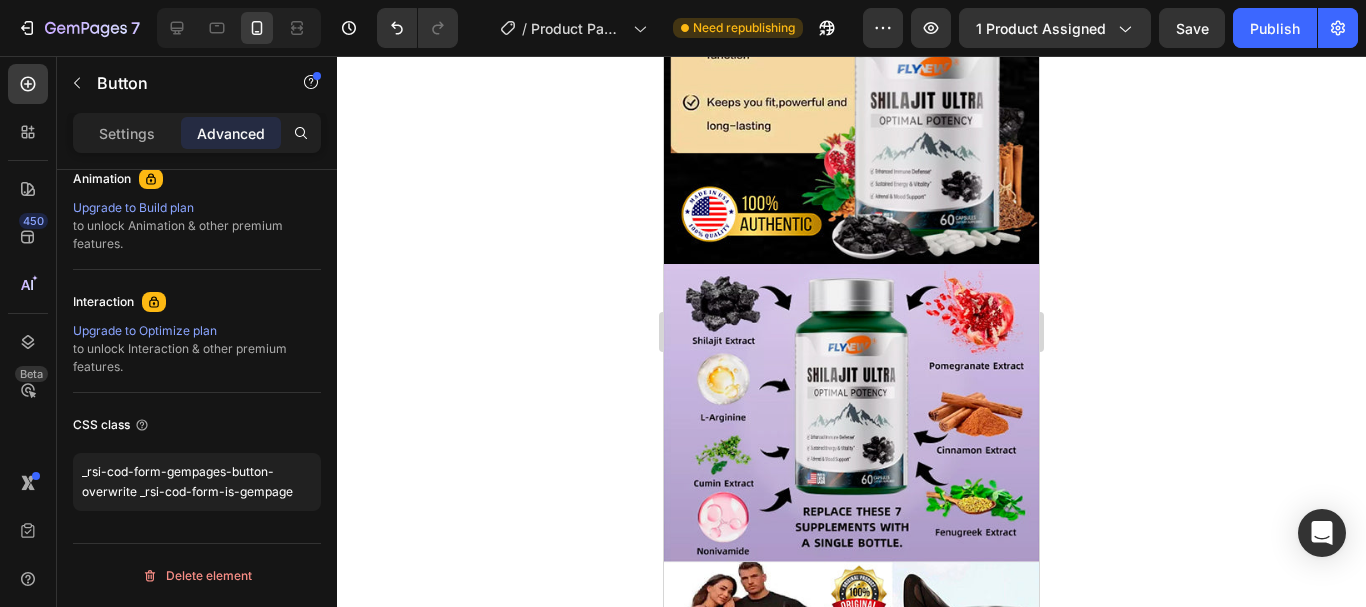 drag, startPoint x: 448, startPoint y: 399, endPoint x: 494, endPoint y: 393, distance: 46.389652 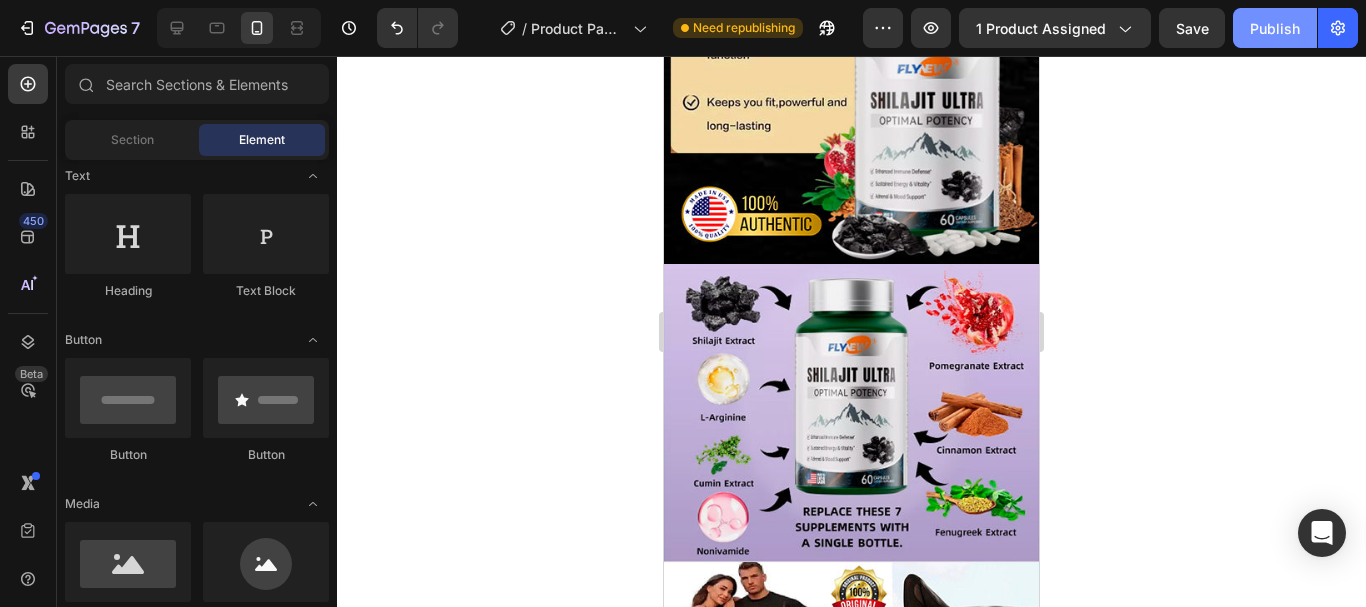 click on "Publish" at bounding box center [1275, 28] 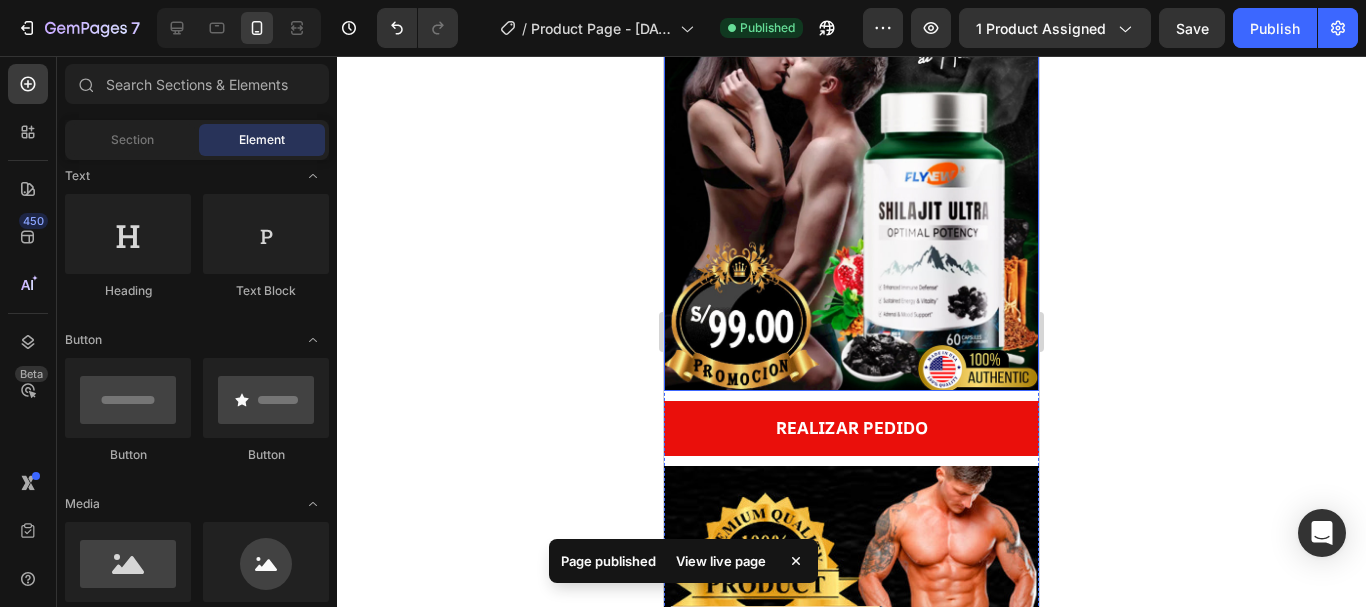 scroll, scrollTop: 274, scrollLeft: 0, axis: vertical 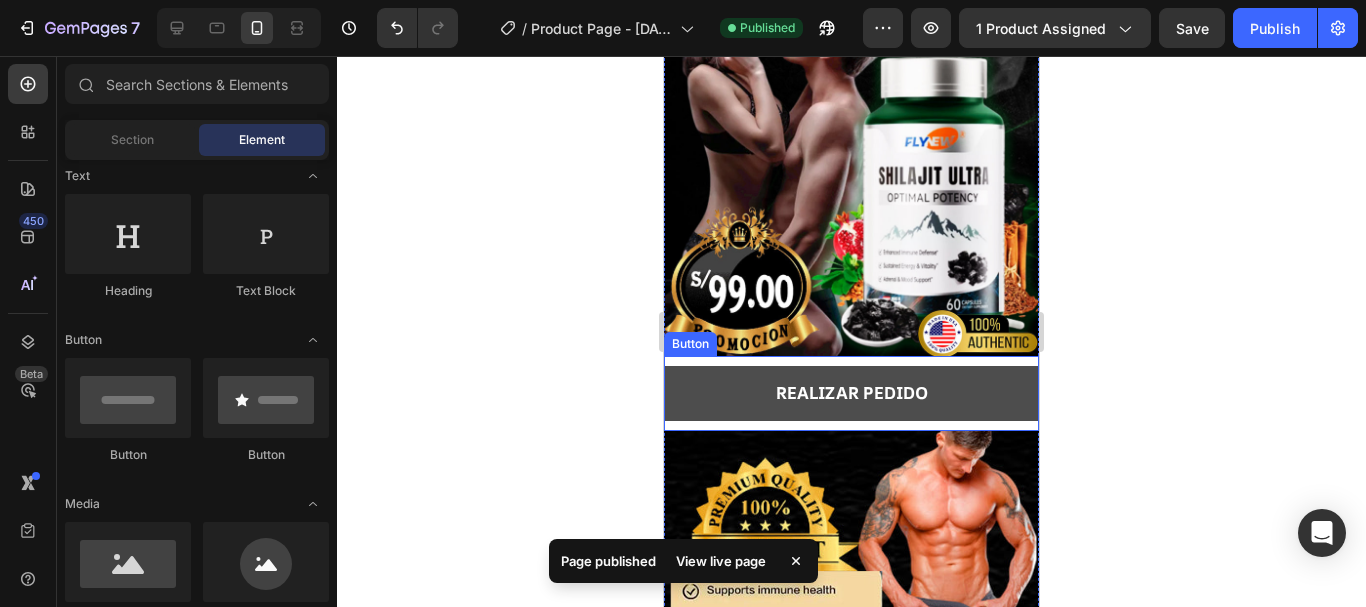 click on "REALIZAR PEDIDO" at bounding box center [851, 393] 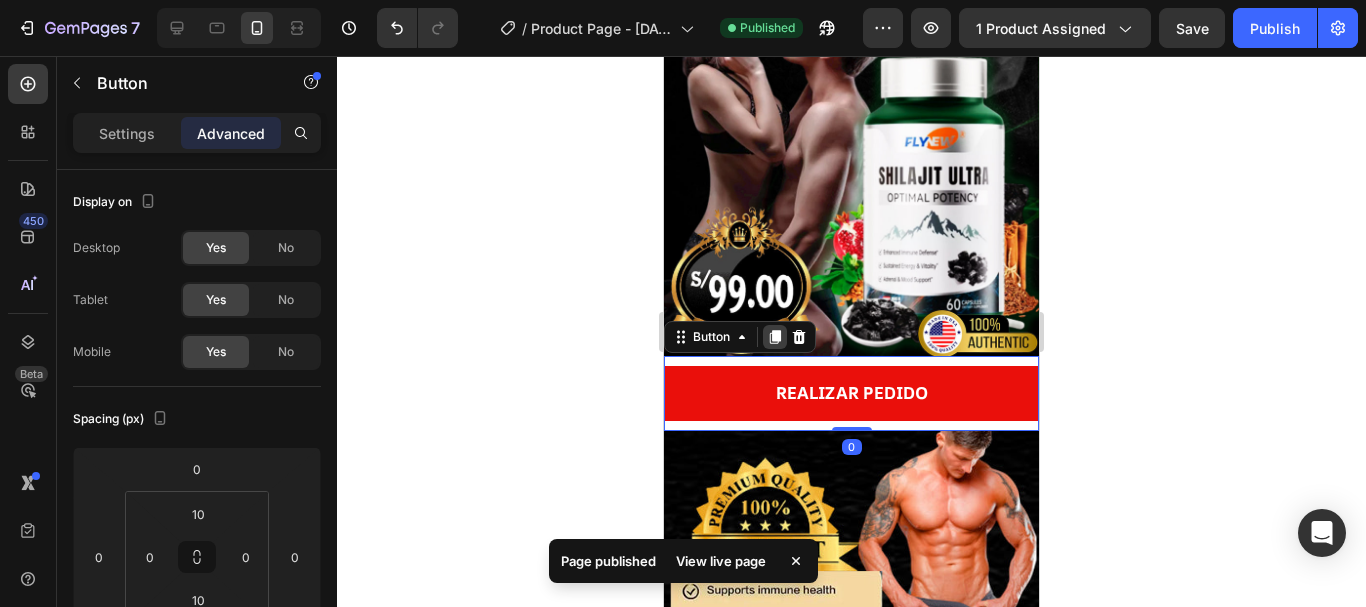click at bounding box center (775, 337) 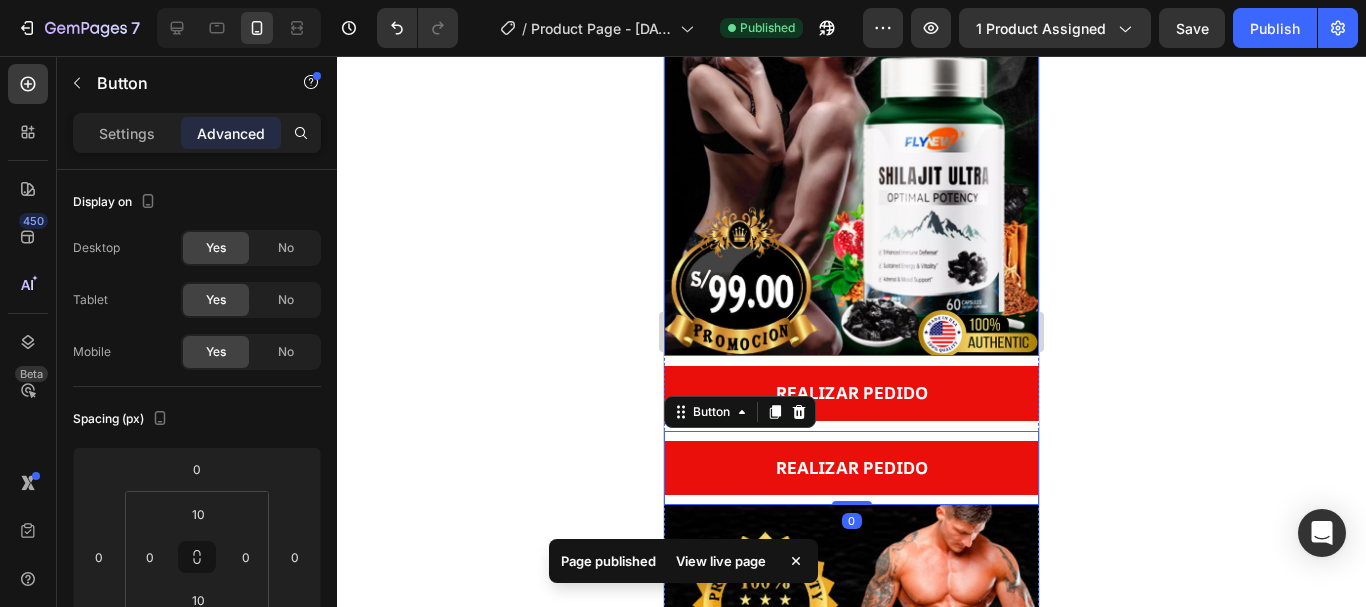 scroll, scrollTop: 894, scrollLeft: 0, axis: vertical 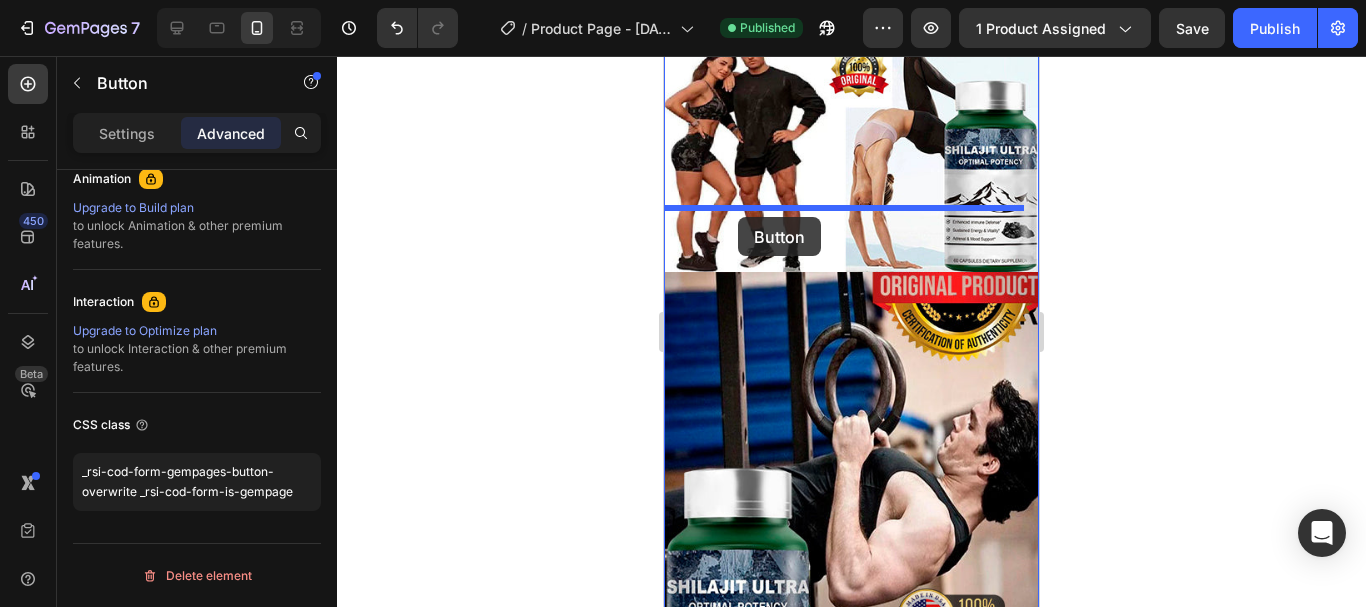 drag, startPoint x: 940, startPoint y: 152, endPoint x: 738, endPoint y: 217, distance: 212.20038 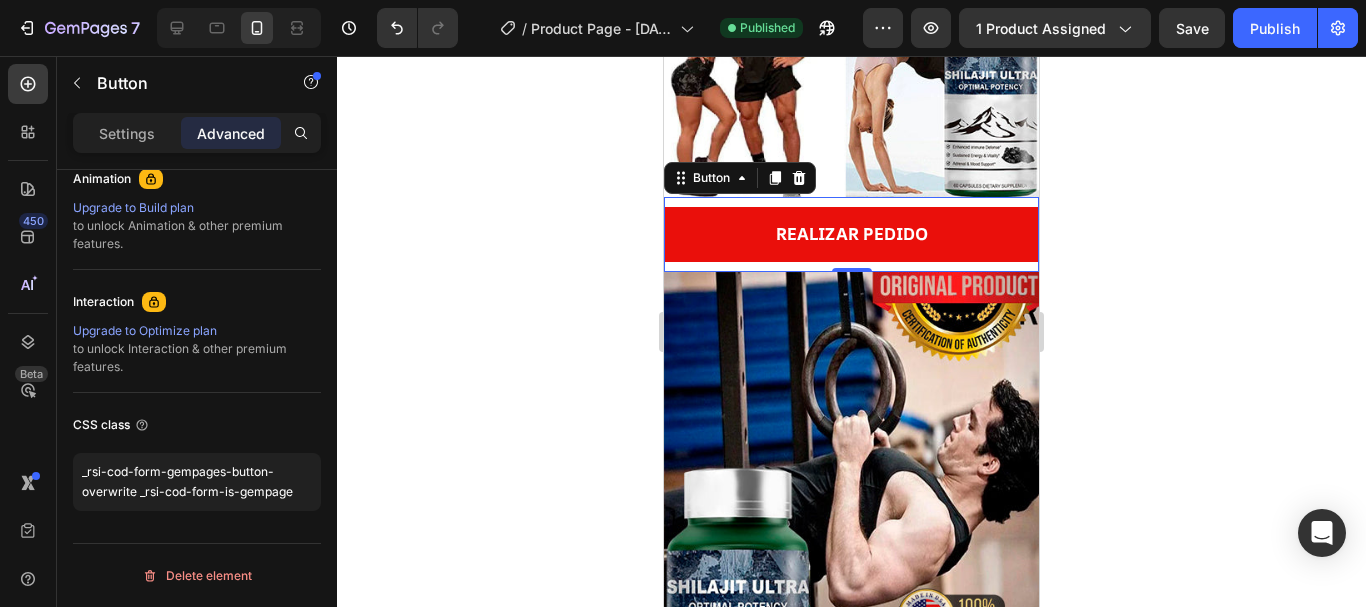 scroll, scrollTop: 1499, scrollLeft: 0, axis: vertical 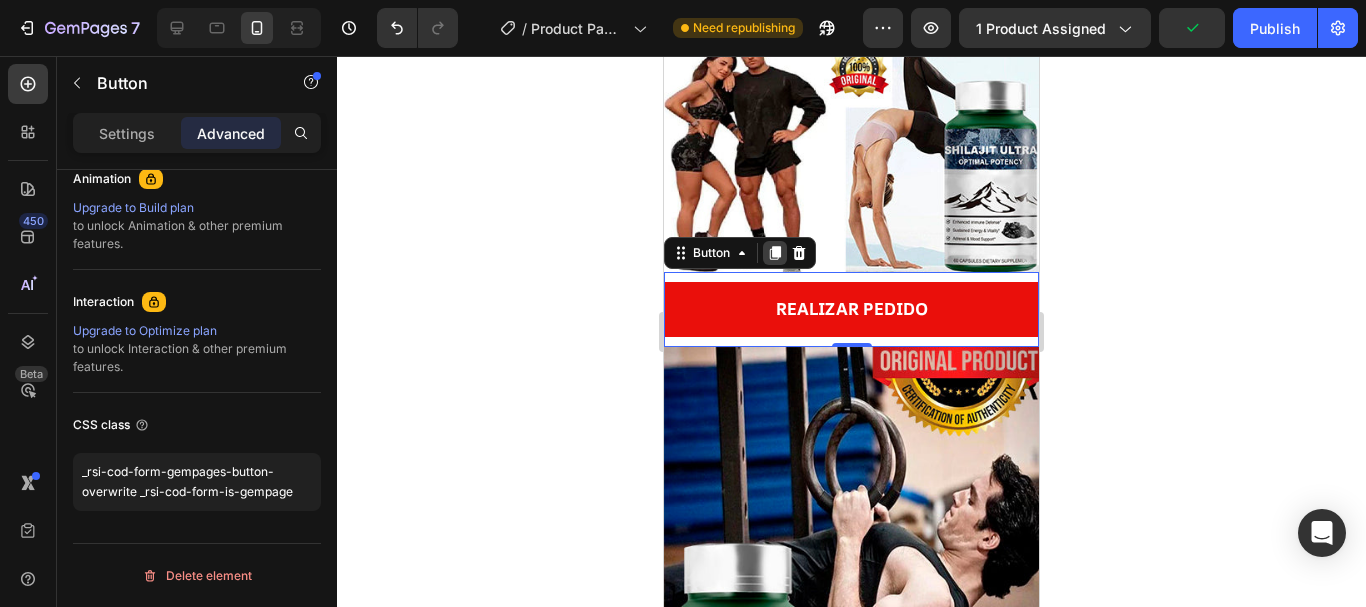 click 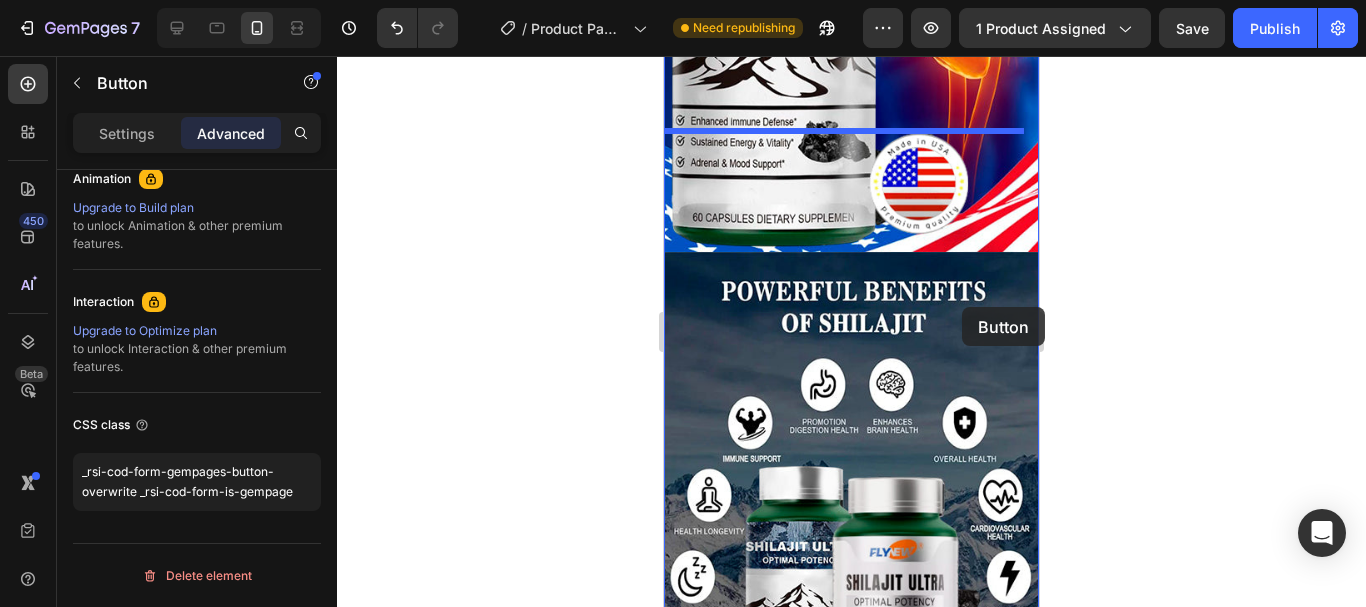 scroll, scrollTop: 2999, scrollLeft: 0, axis: vertical 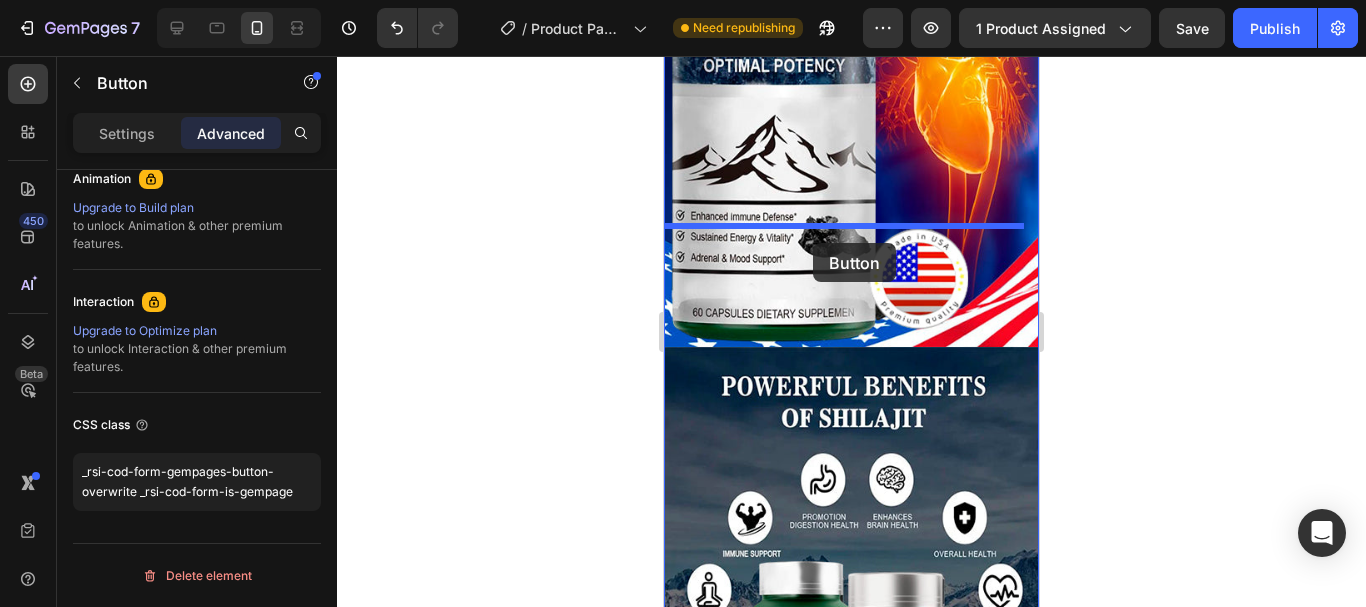 drag, startPoint x: 969, startPoint y: 306, endPoint x: 813, endPoint y: 243, distance: 168.2409 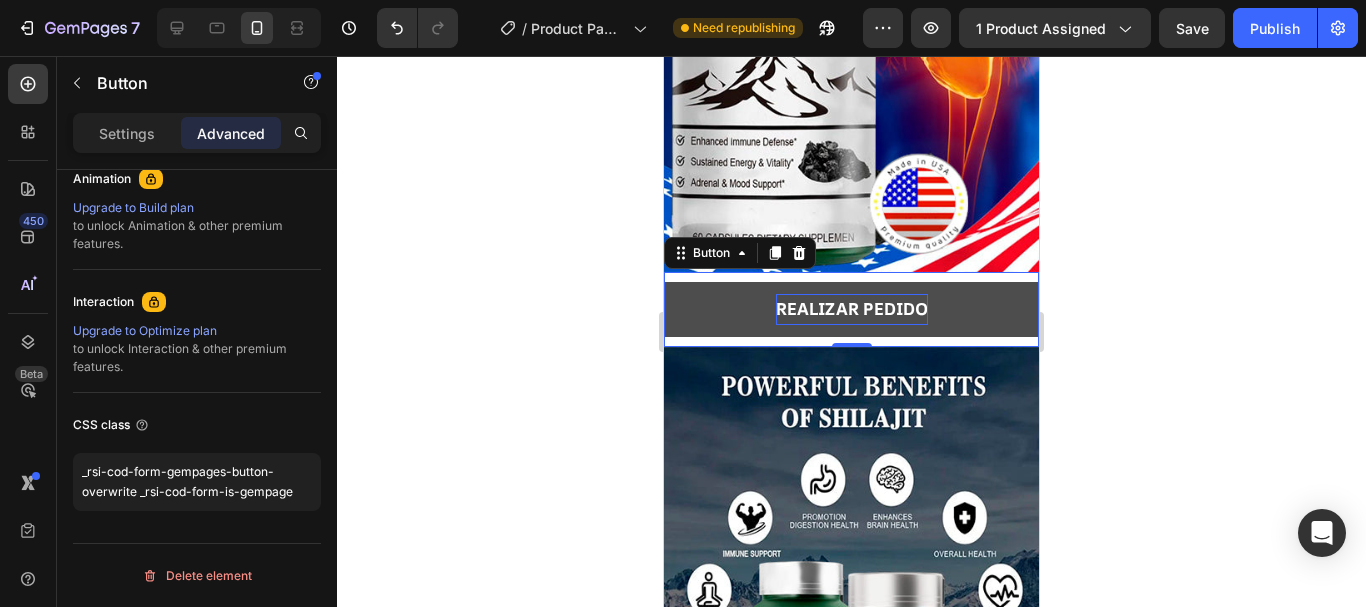scroll, scrollTop: 2924, scrollLeft: 0, axis: vertical 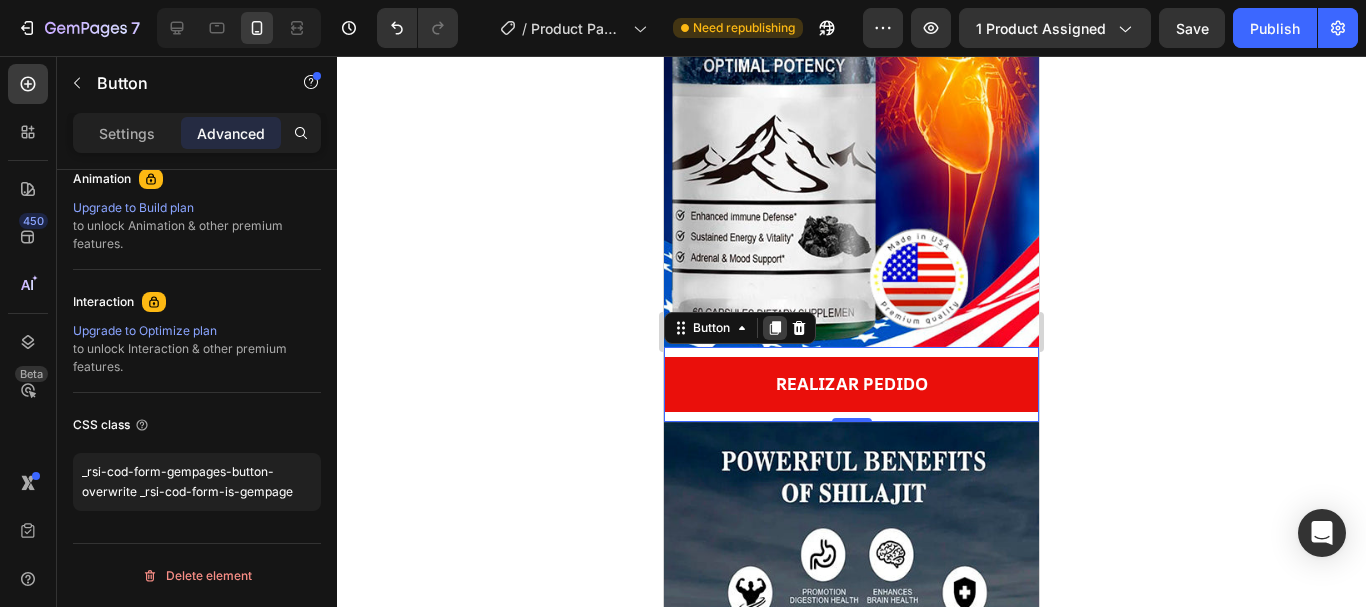 click 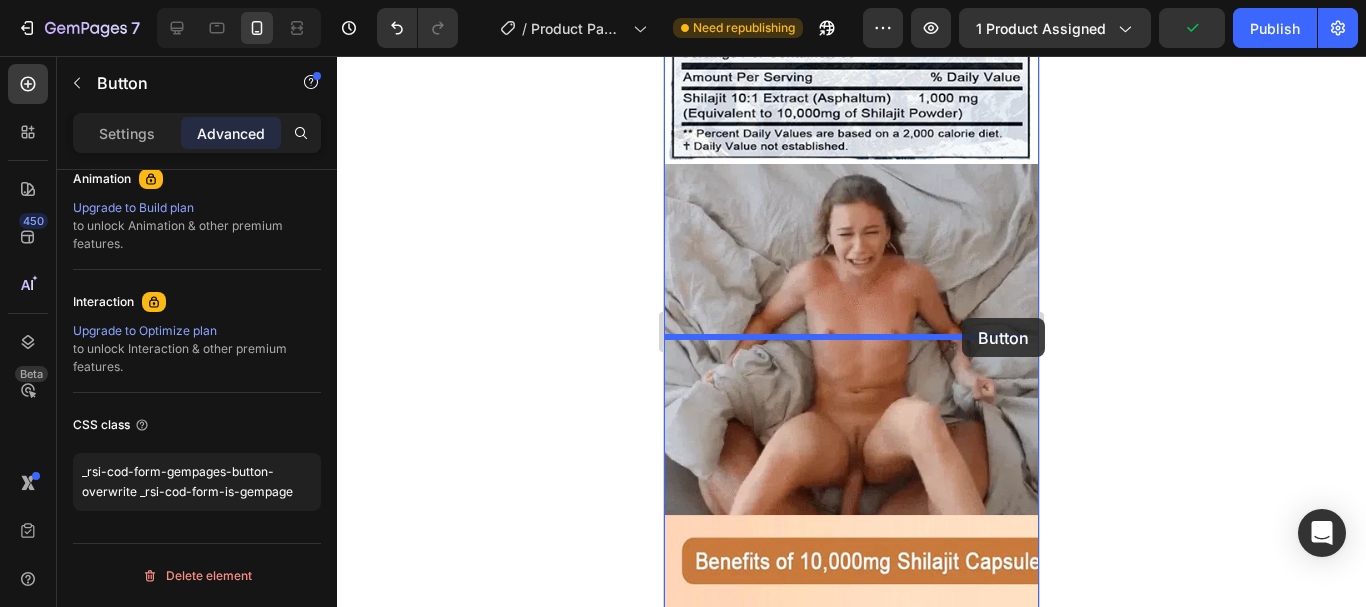 scroll, scrollTop: 4324, scrollLeft: 0, axis: vertical 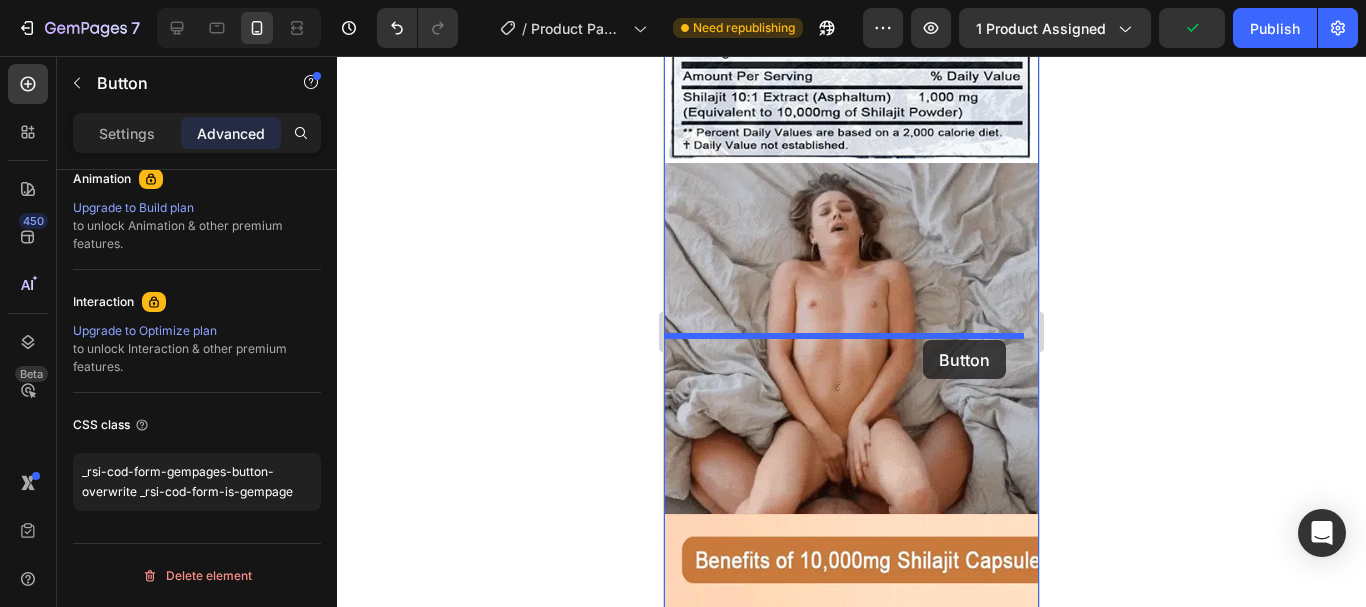 drag, startPoint x: 970, startPoint y: 316, endPoint x: 923, endPoint y: 340, distance: 52.773098 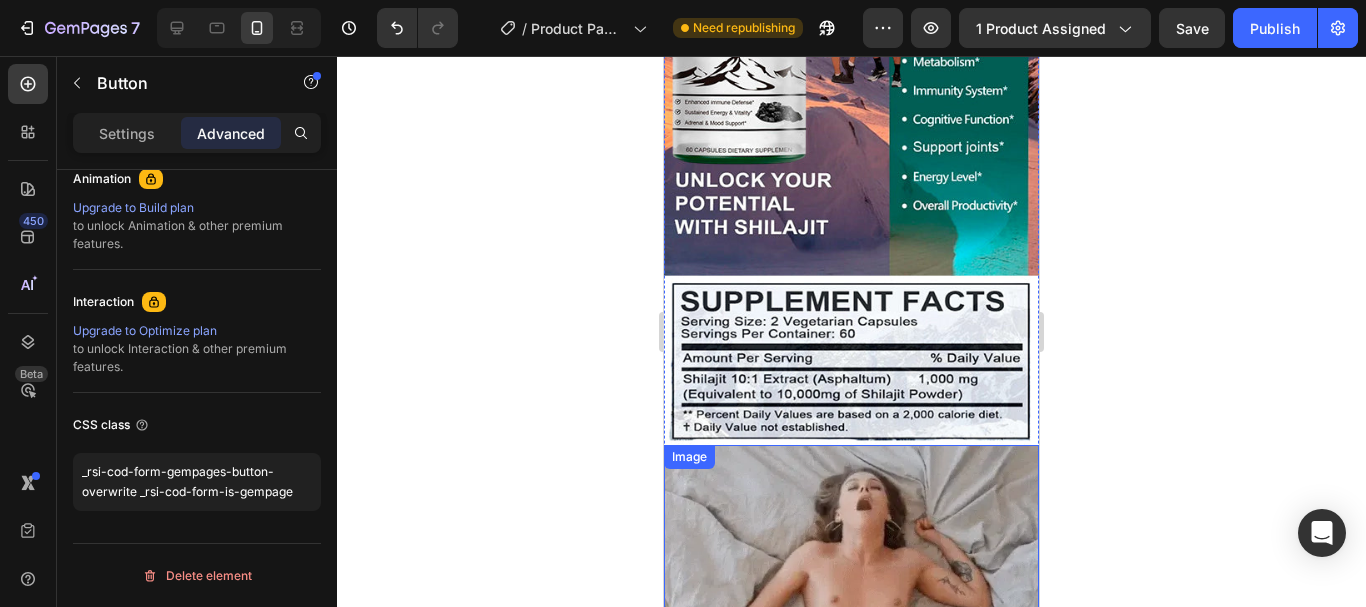 scroll, scrollTop: 3949, scrollLeft: 0, axis: vertical 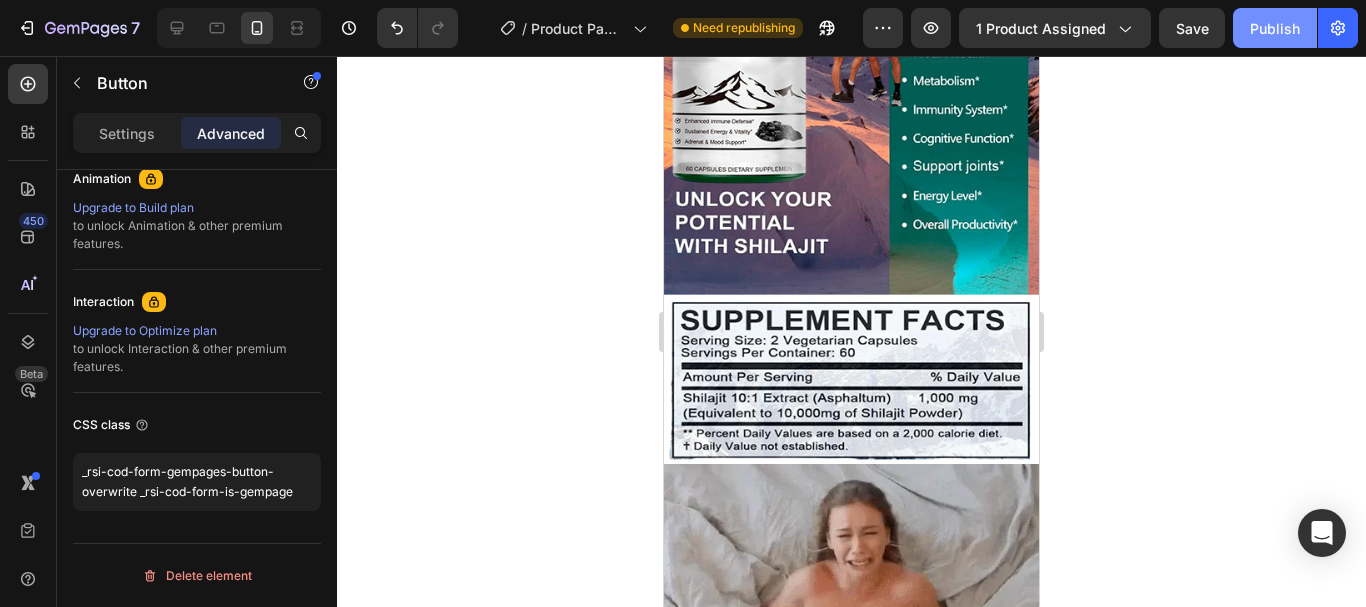 click on "Publish" at bounding box center (1275, 28) 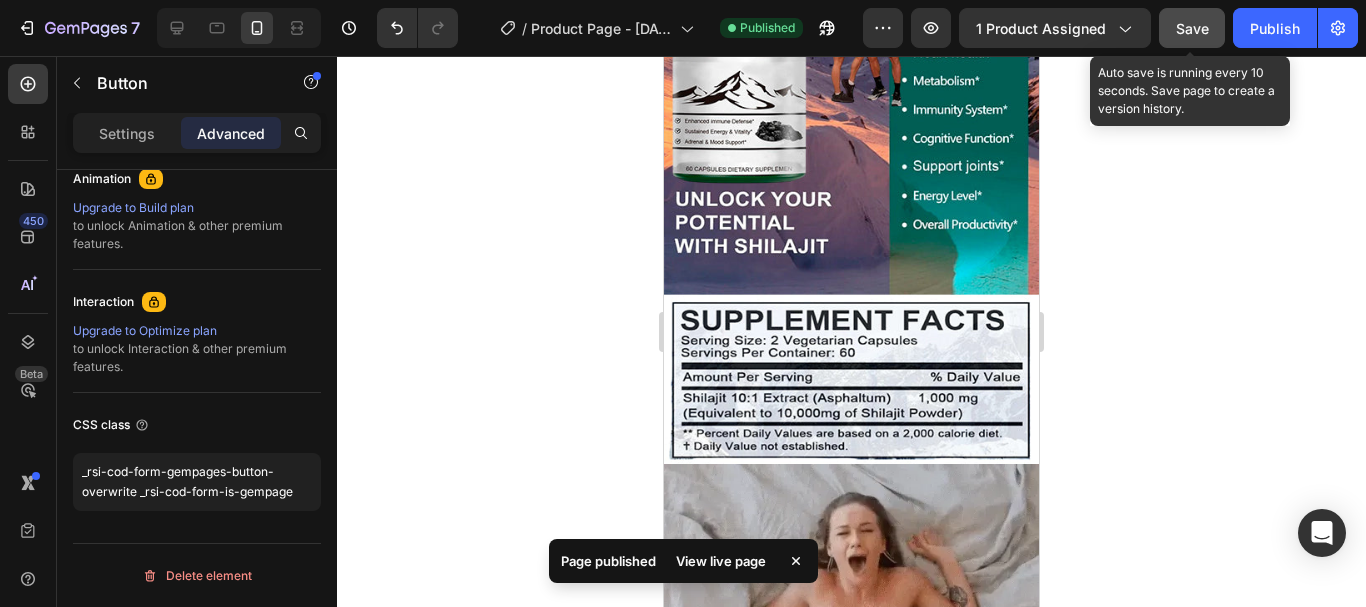 click on "Save" 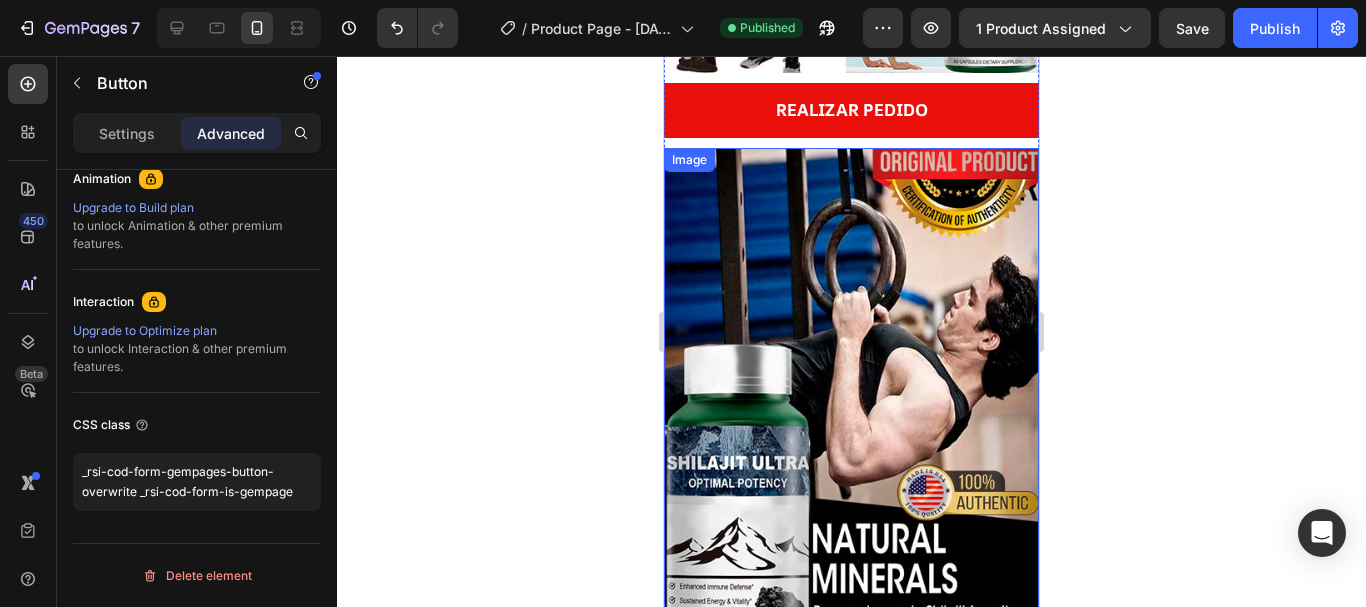 scroll, scrollTop: 1498, scrollLeft: 0, axis: vertical 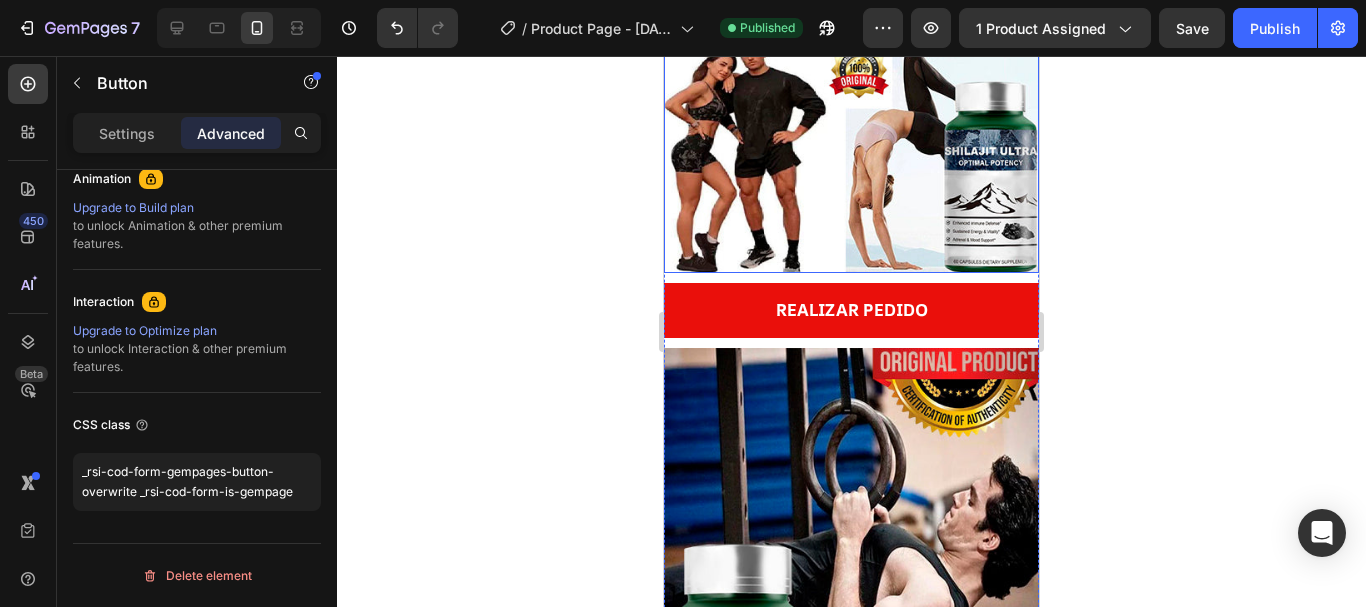 click at bounding box center (851, 6) 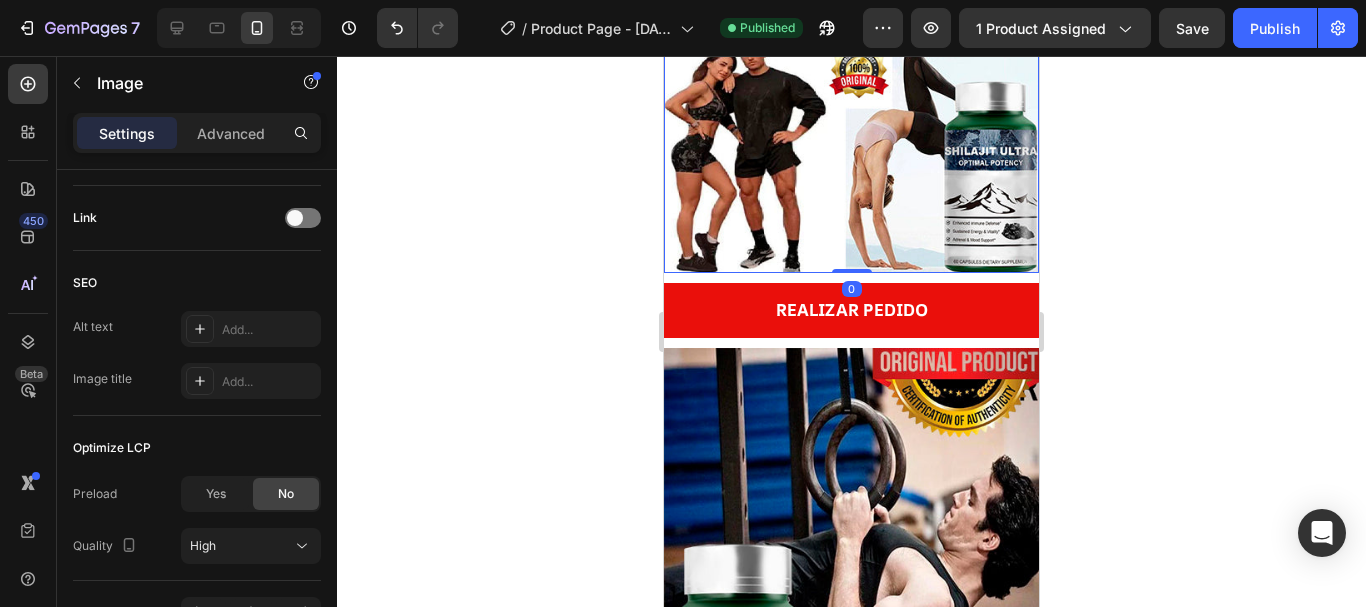 scroll, scrollTop: 0, scrollLeft: 0, axis: both 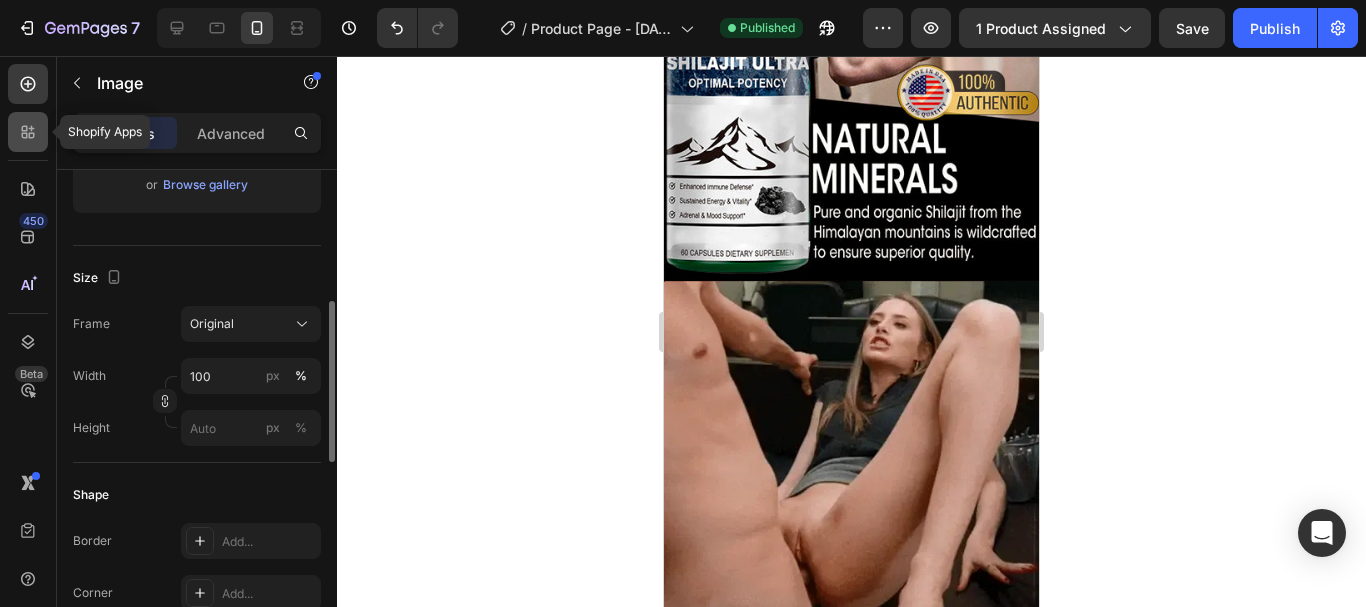 click 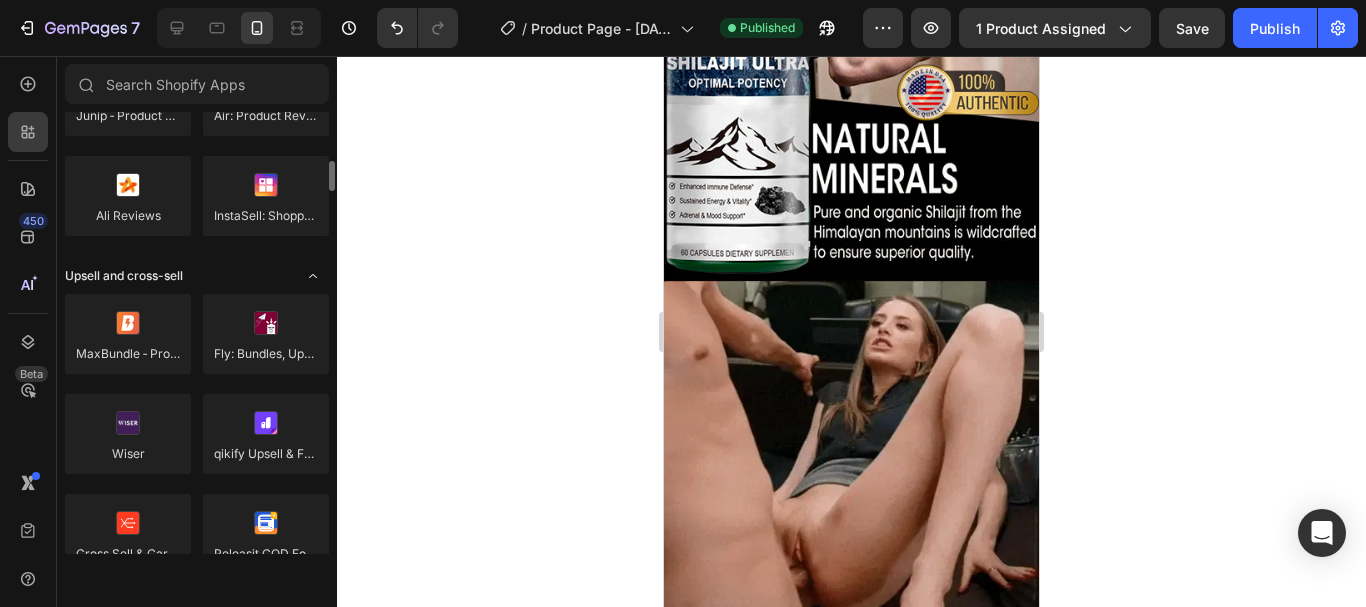 scroll, scrollTop: 500, scrollLeft: 0, axis: vertical 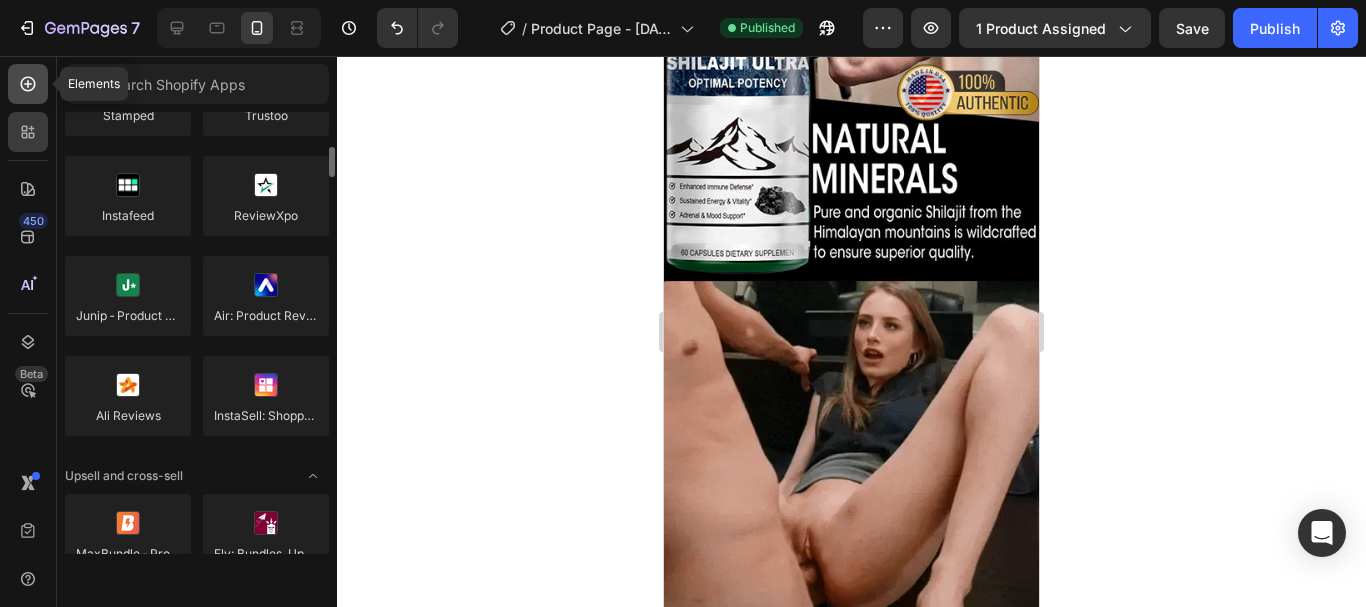 click 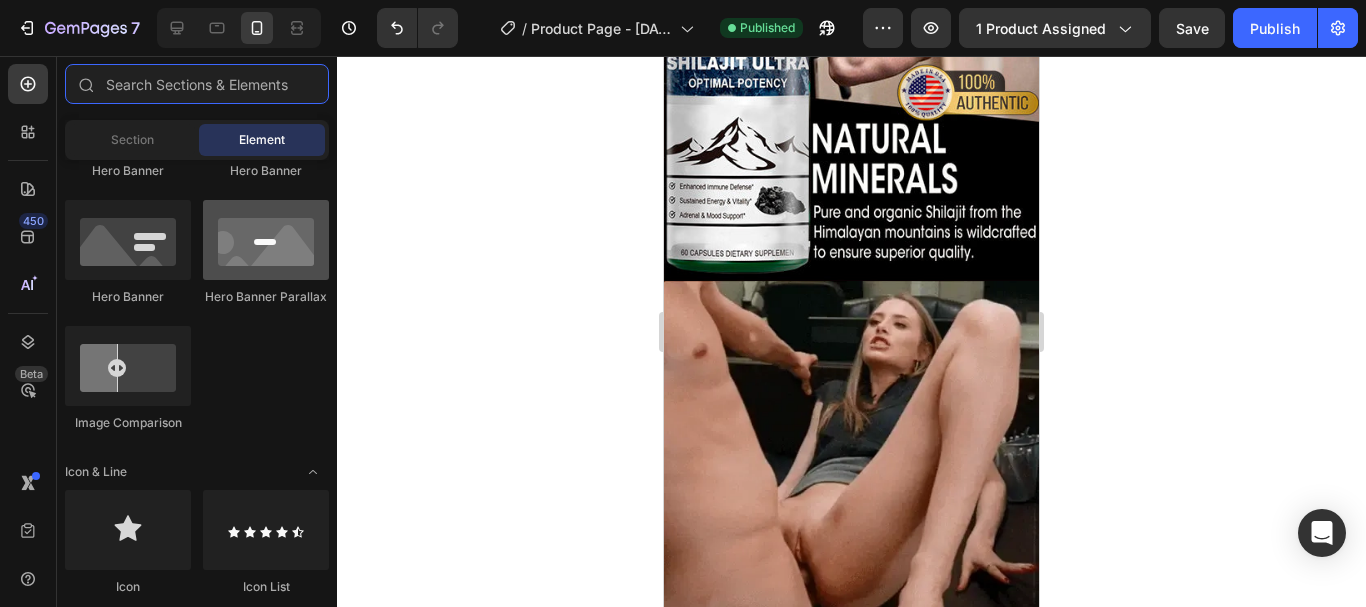 scroll, scrollTop: 1100, scrollLeft: 0, axis: vertical 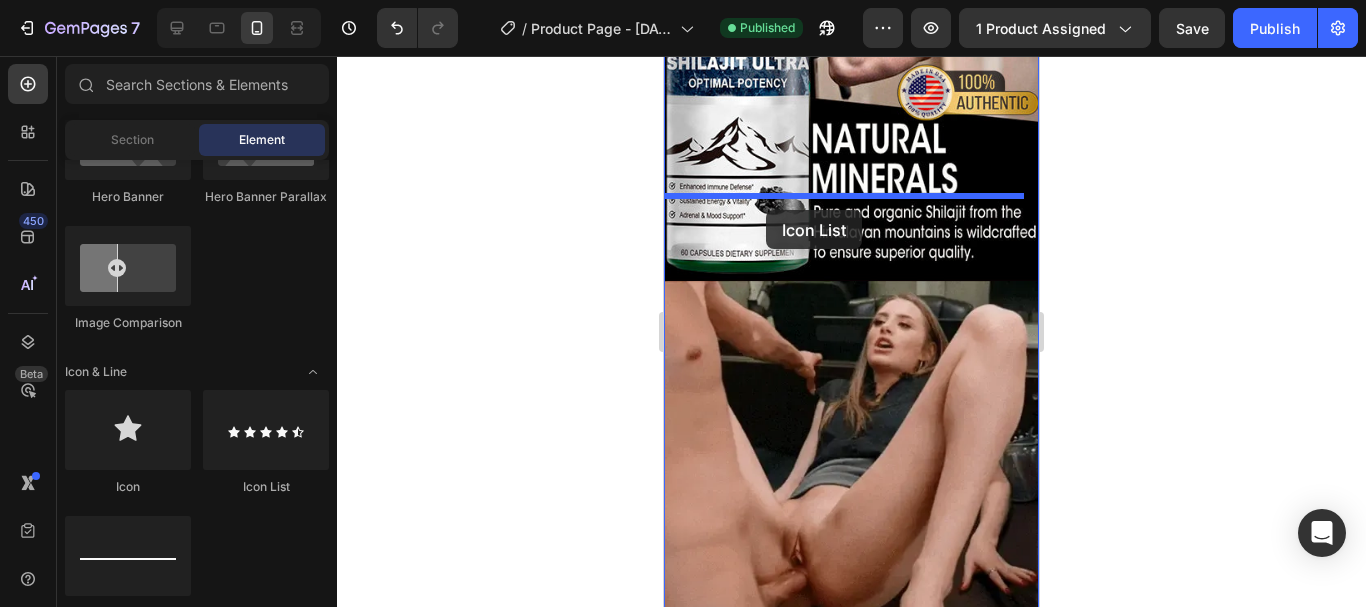 drag, startPoint x: 949, startPoint y: 494, endPoint x: 762, endPoint y: 210, distance: 340.03677 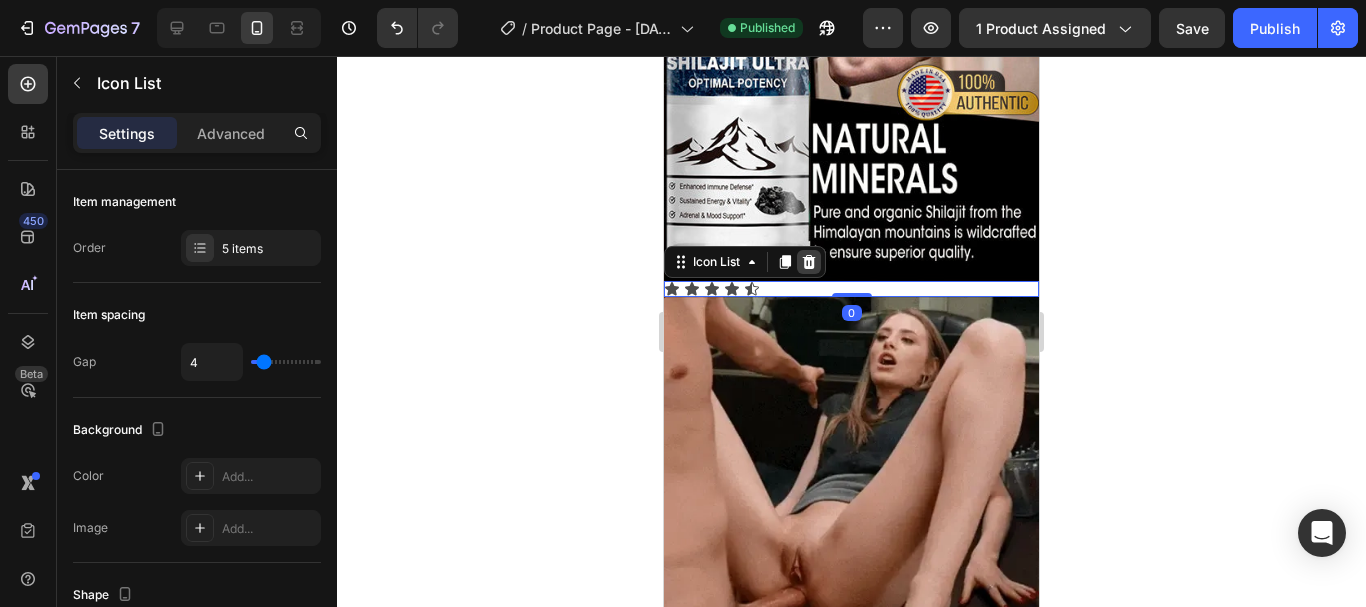 click 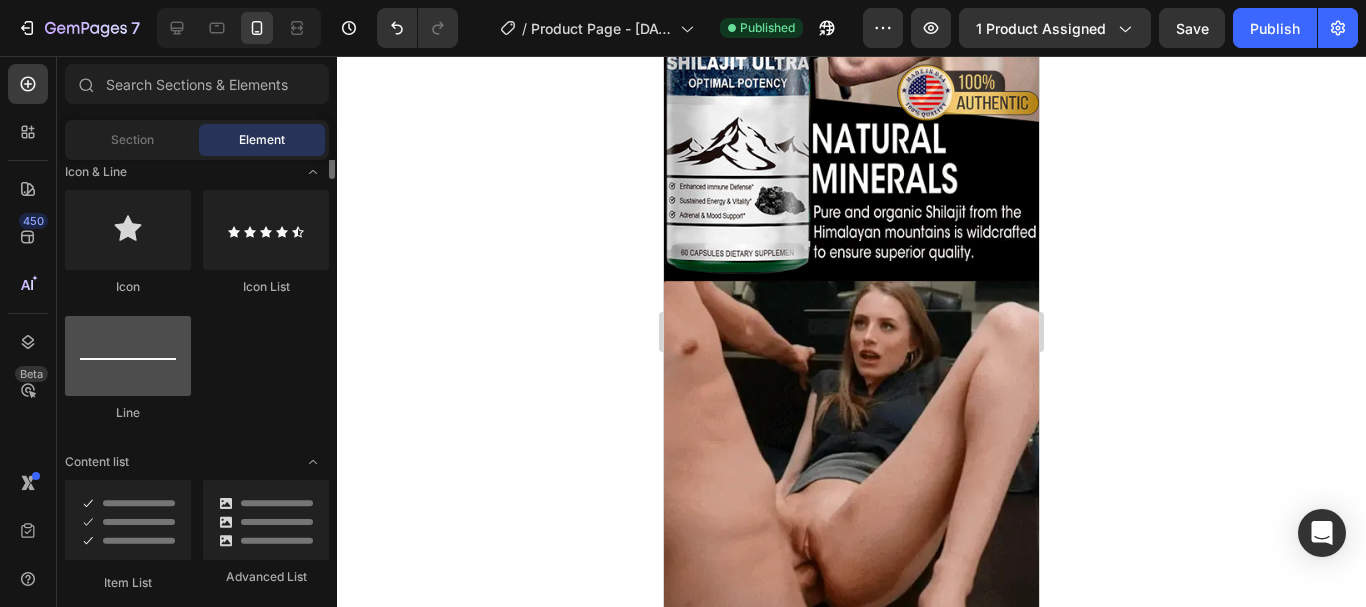 scroll, scrollTop: 1200, scrollLeft: 0, axis: vertical 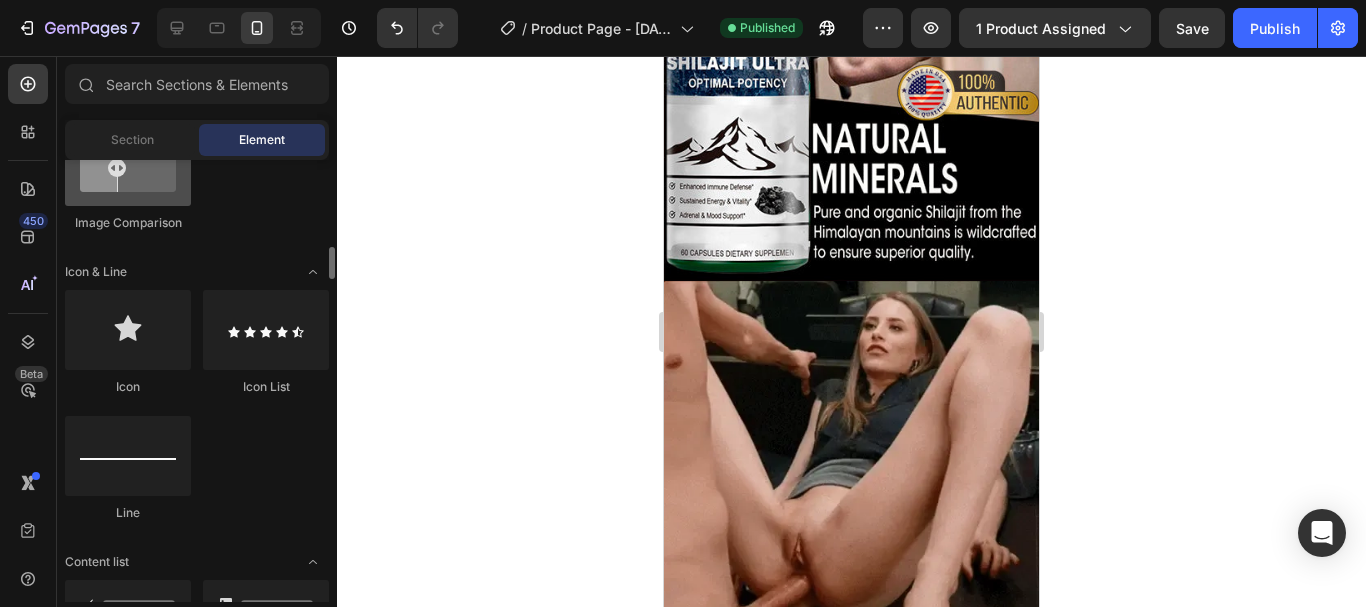 click at bounding box center [128, 166] 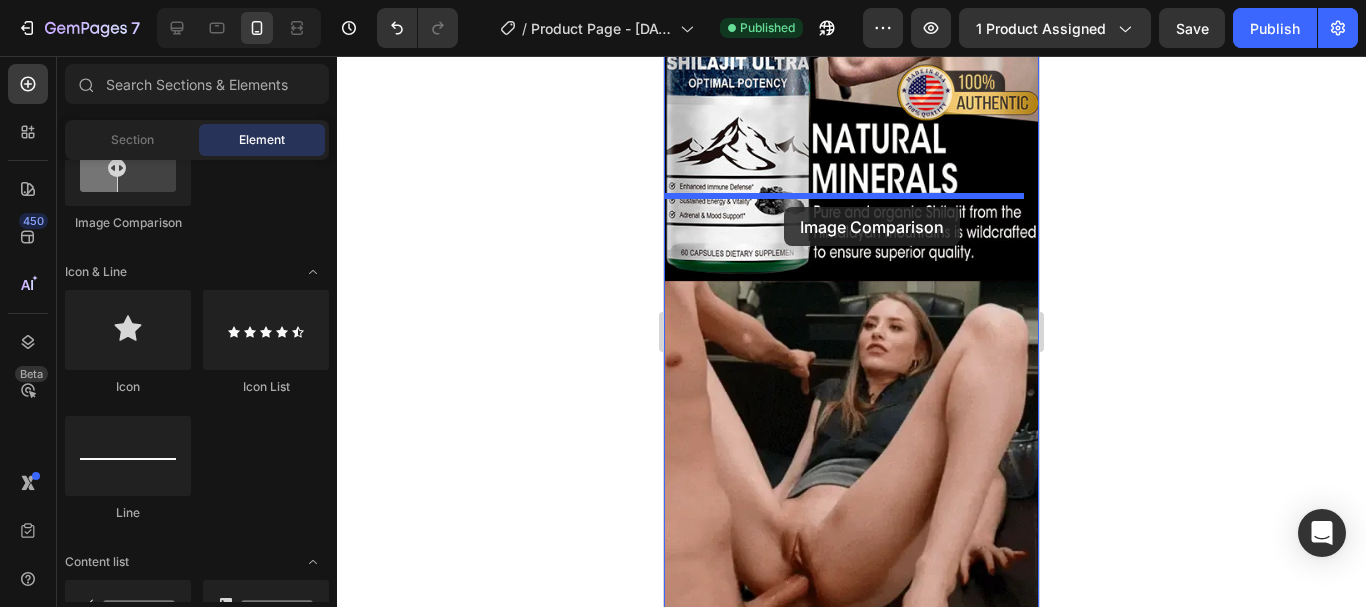 drag, startPoint x: 796, startPoint y: 252, endPoint x: 784, endPoint y: 207, distance: 46.572525 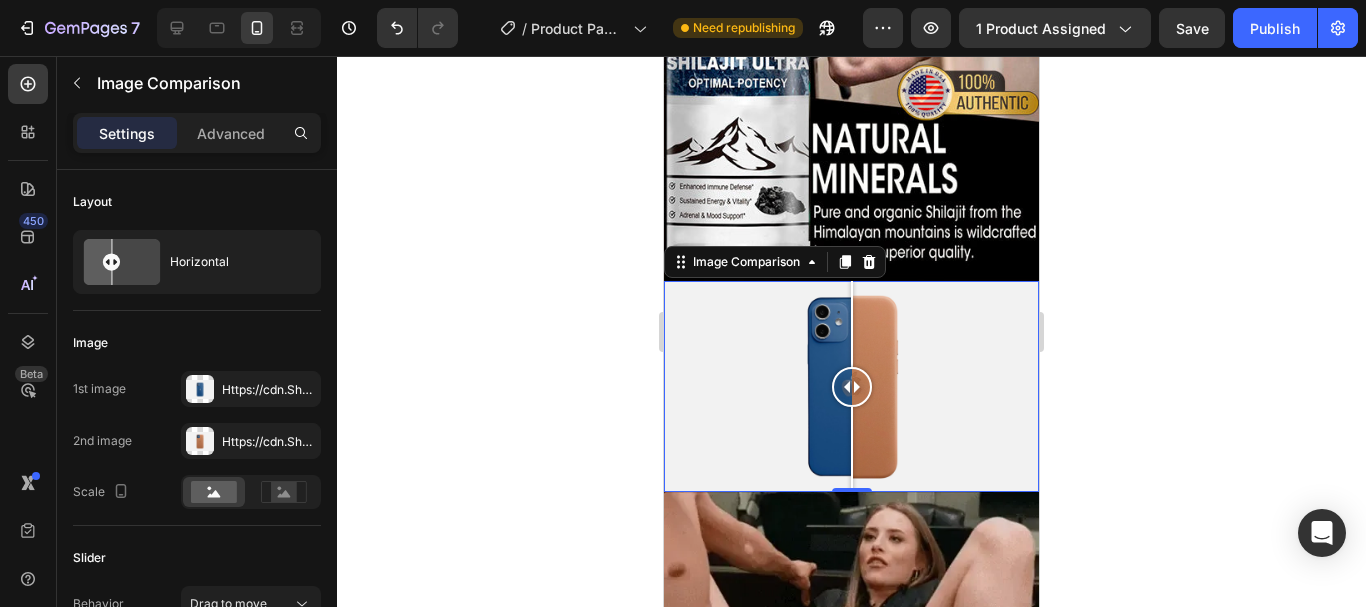 drag, startPoint x: 840, startPoint y: 295, endPoint x: 852, endPoint y: 332, distance: 38.8973 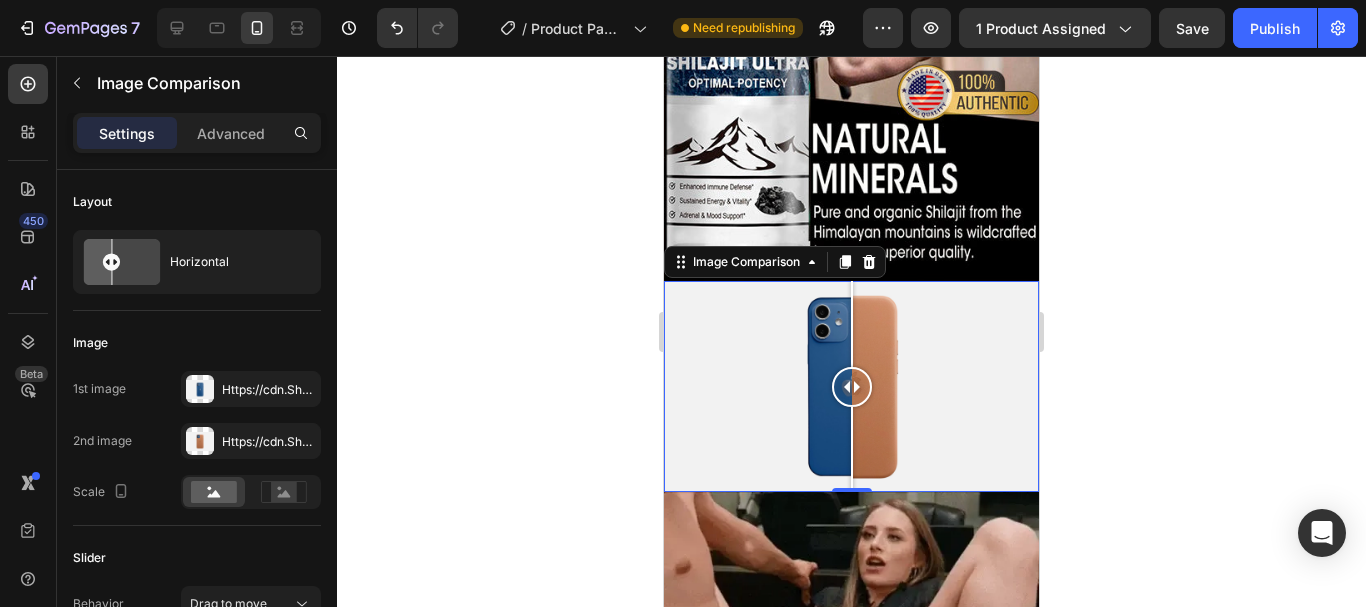 click at bounding box center [852, 386] 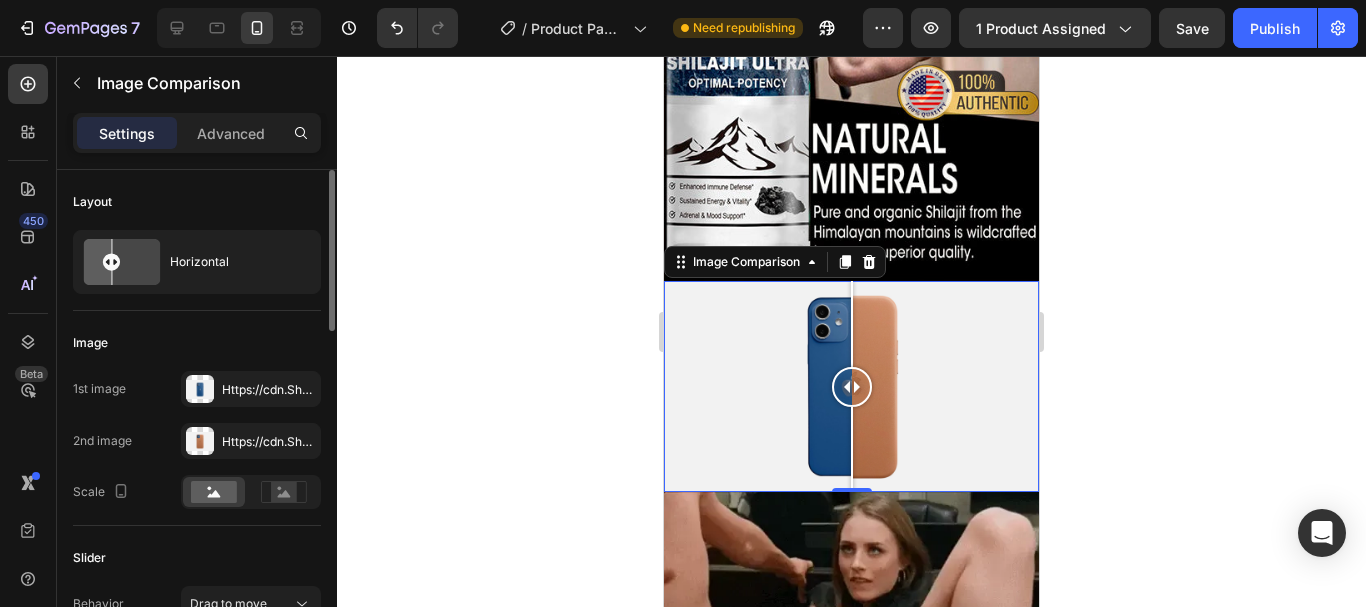 scroll, scrollTop: 100, scrollLeft: 0, axis: vertical 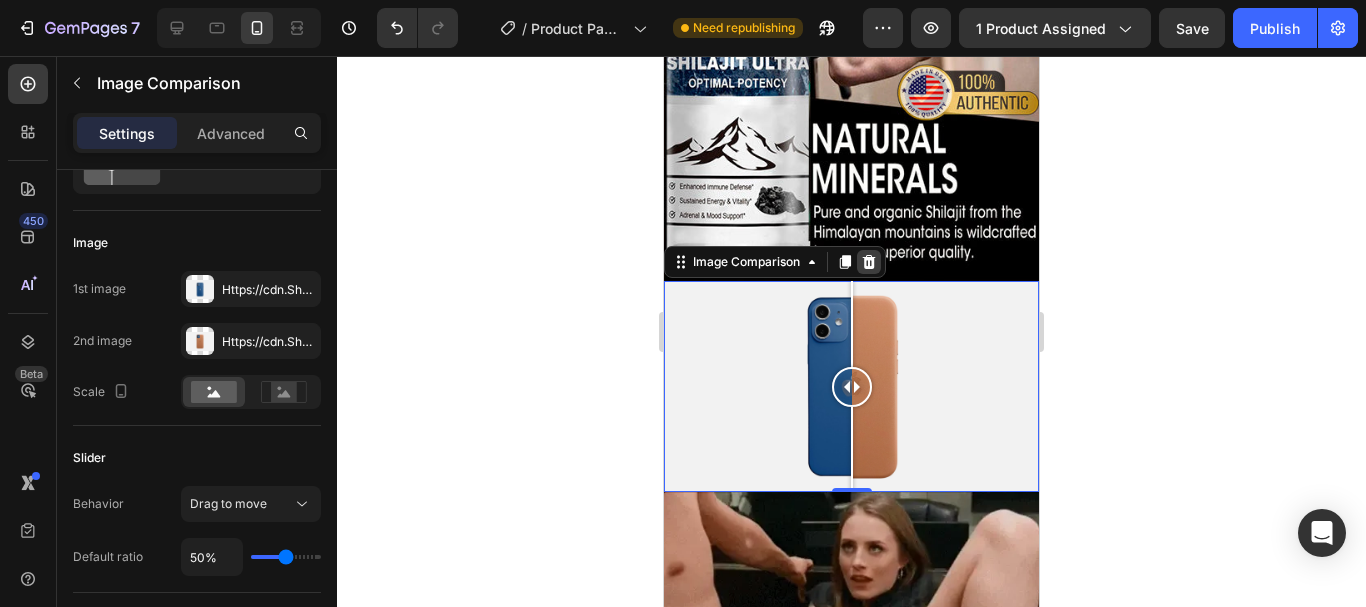 click 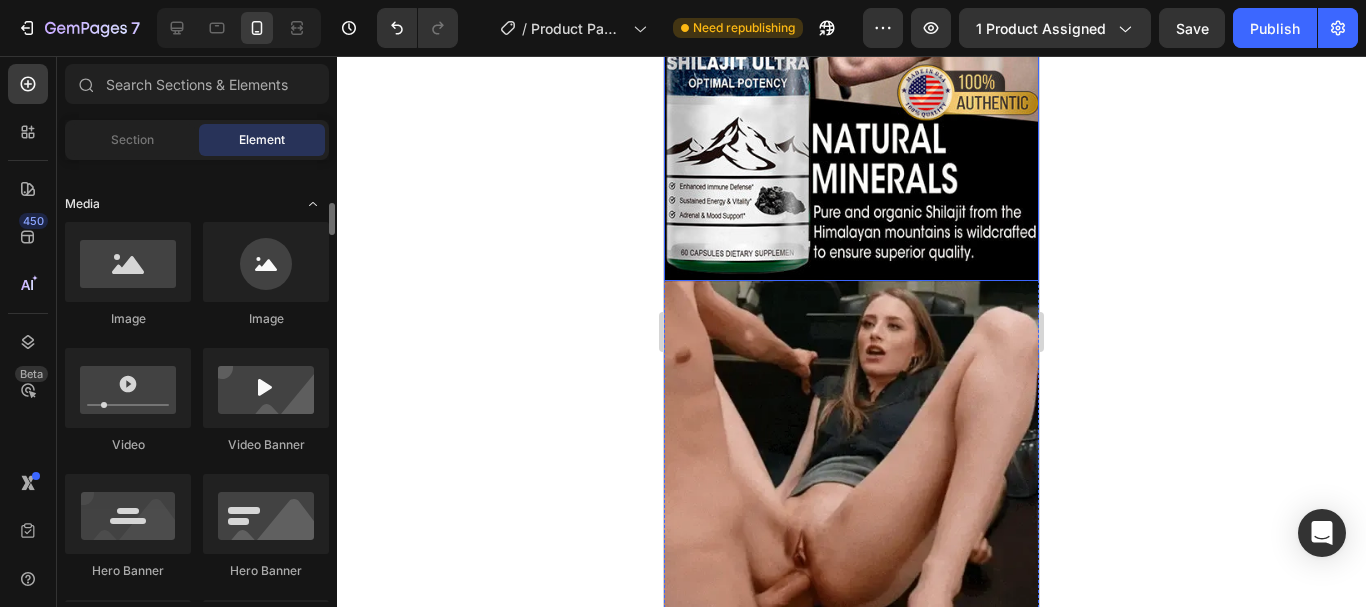 scroll, scrollTop: 400, scrollLeft: 0, axis: vertical 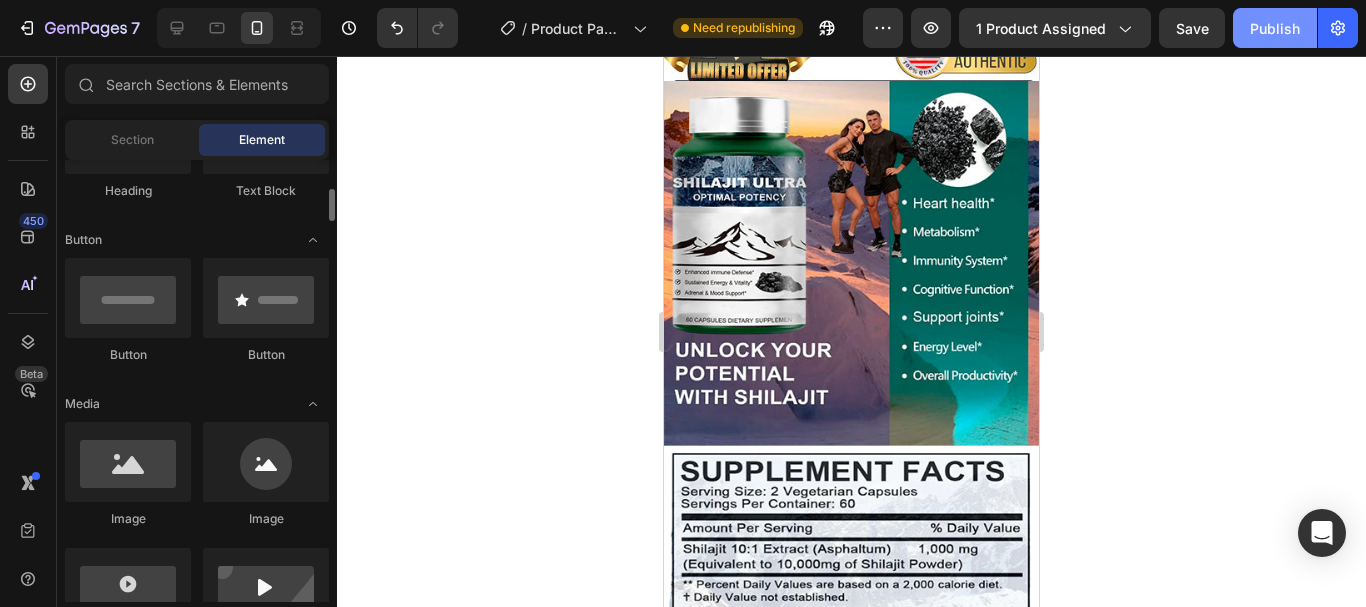 click on "Publish" at bounding box center (1275, 28) 